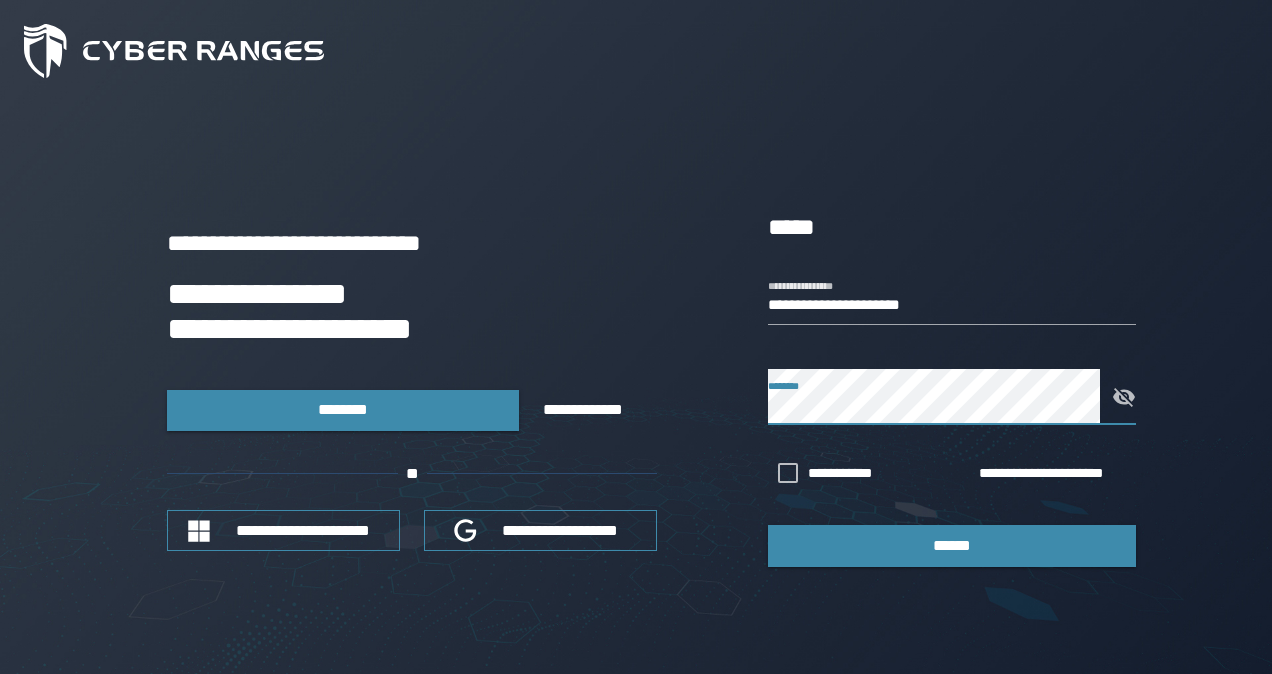scroll, scrollTop: 0, scrollLeft: 0, axis: both 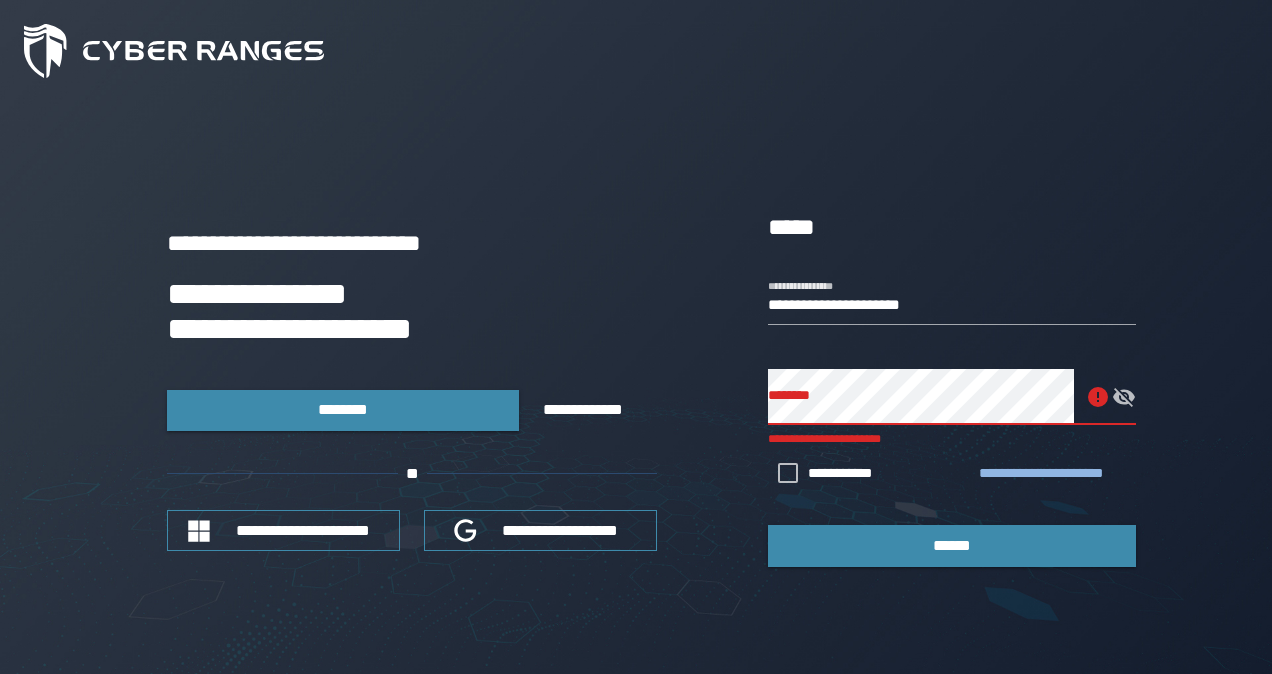 click on "**********" at bounding box center [1053, 474] 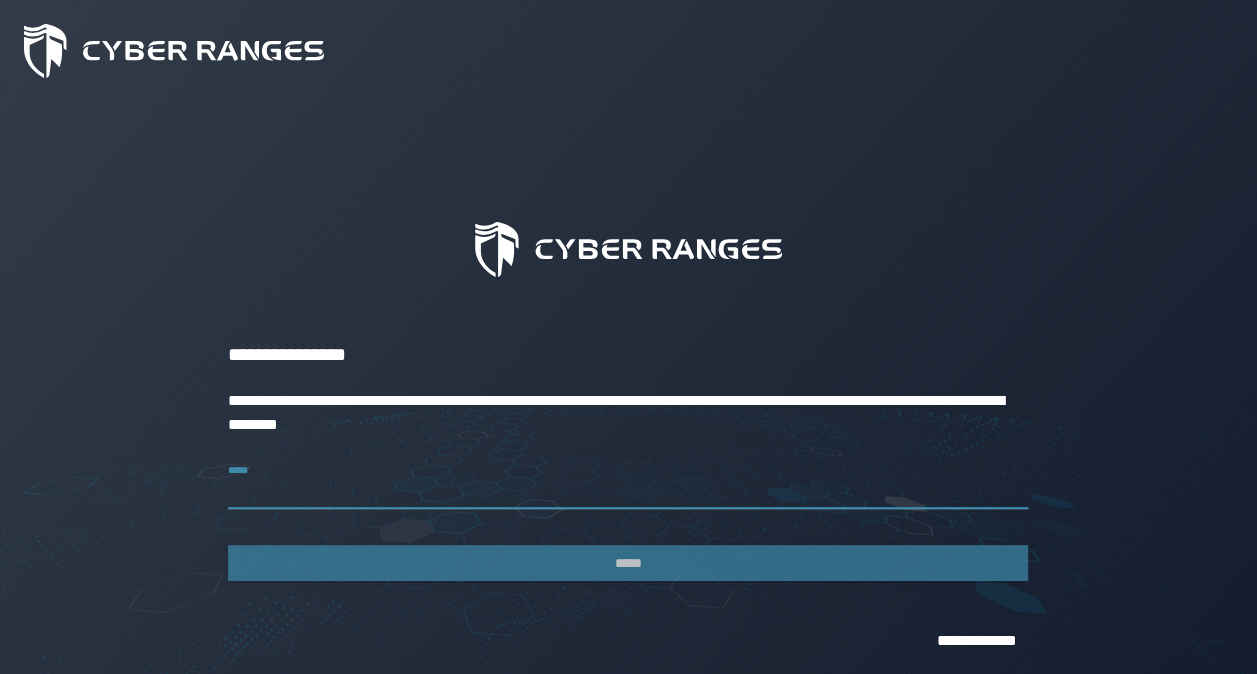 click on "*****" at bounding box center (628, 481) 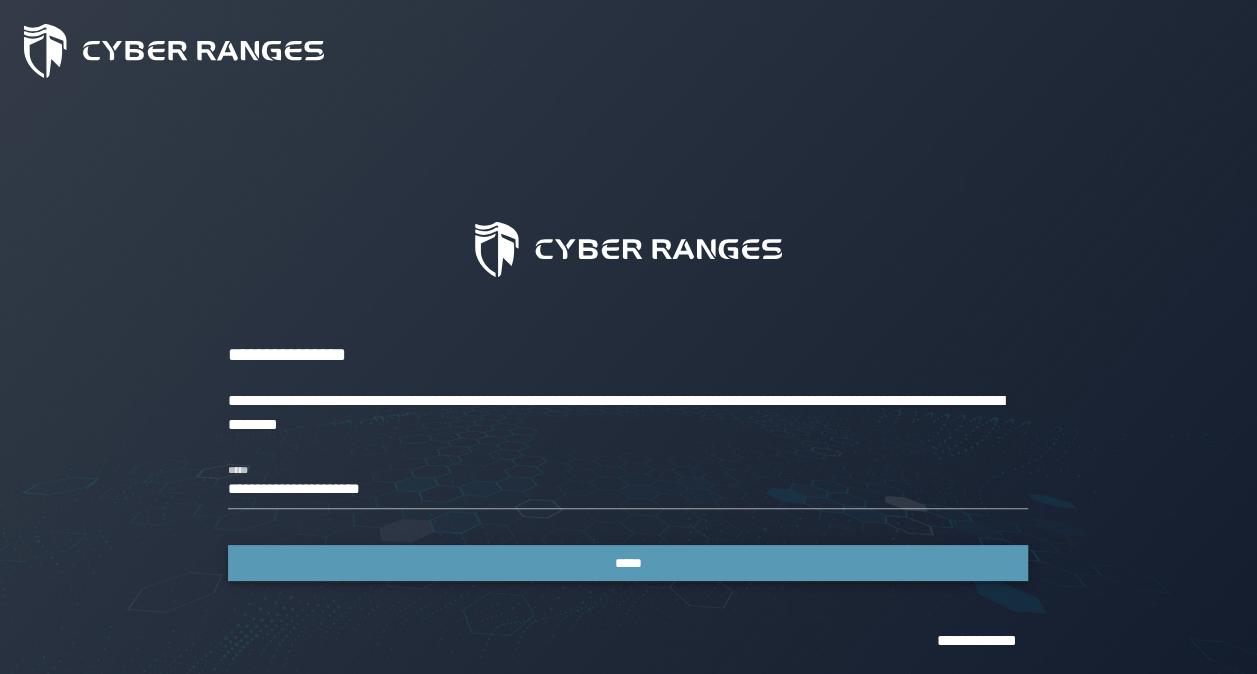 click on "*****" at bounding box center (629, 563) 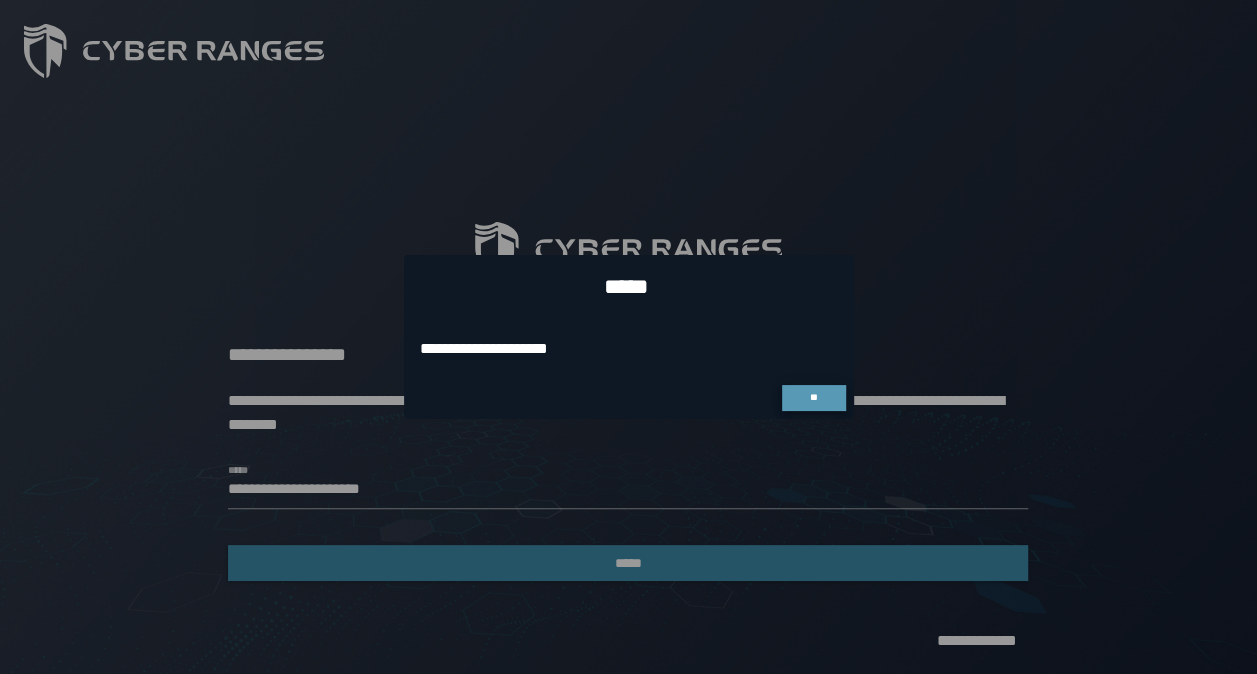 click on "**" at bounding box center [814, 398] 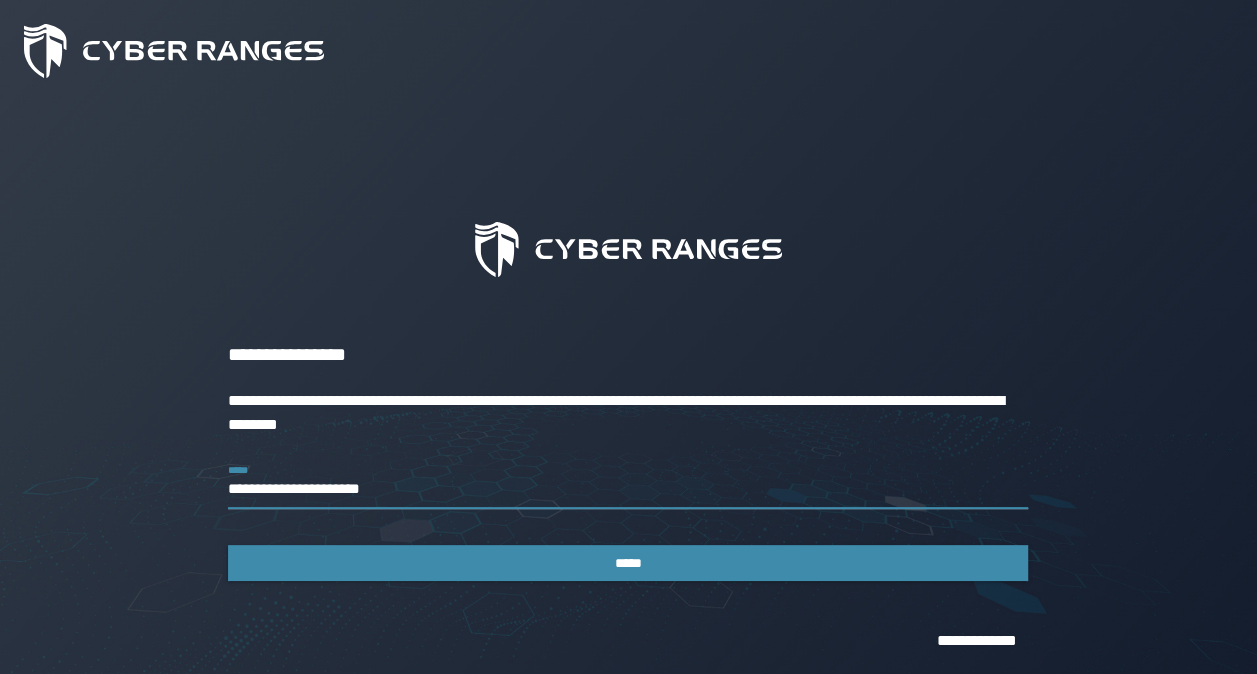 drag, startPoint x: 416, startPoint y: 474, endPoint x: 20, endPoint y: 488, distance: 396.2474 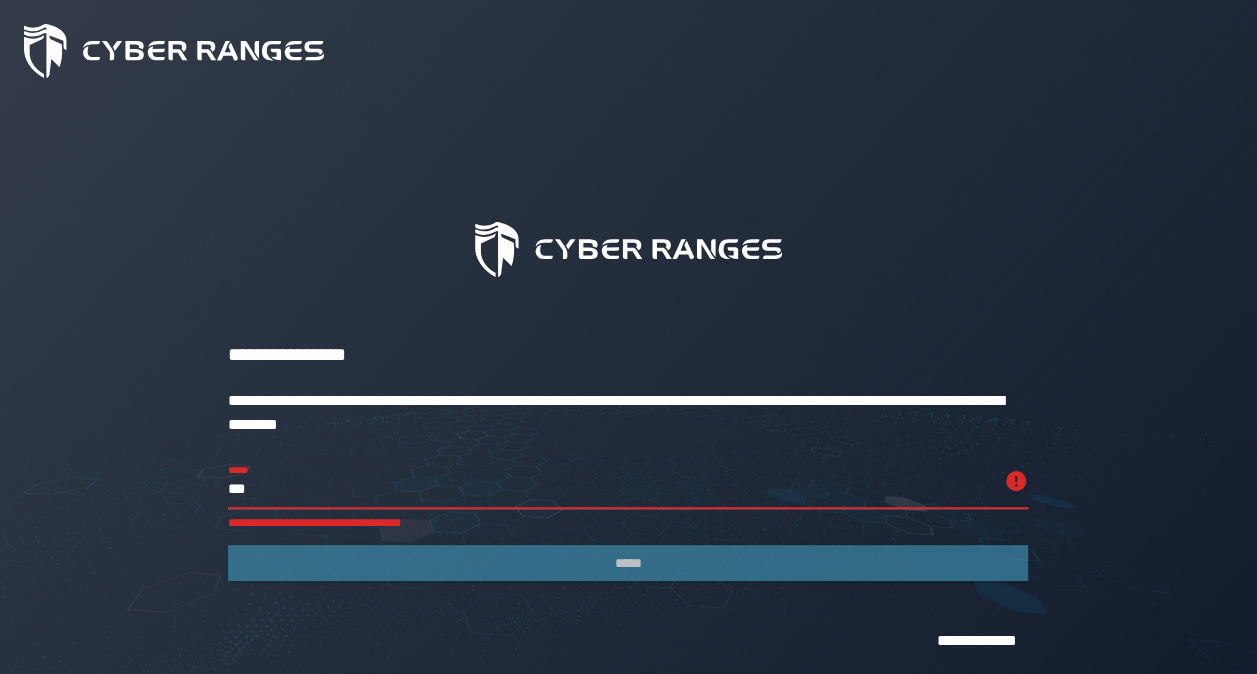 type on "**********" 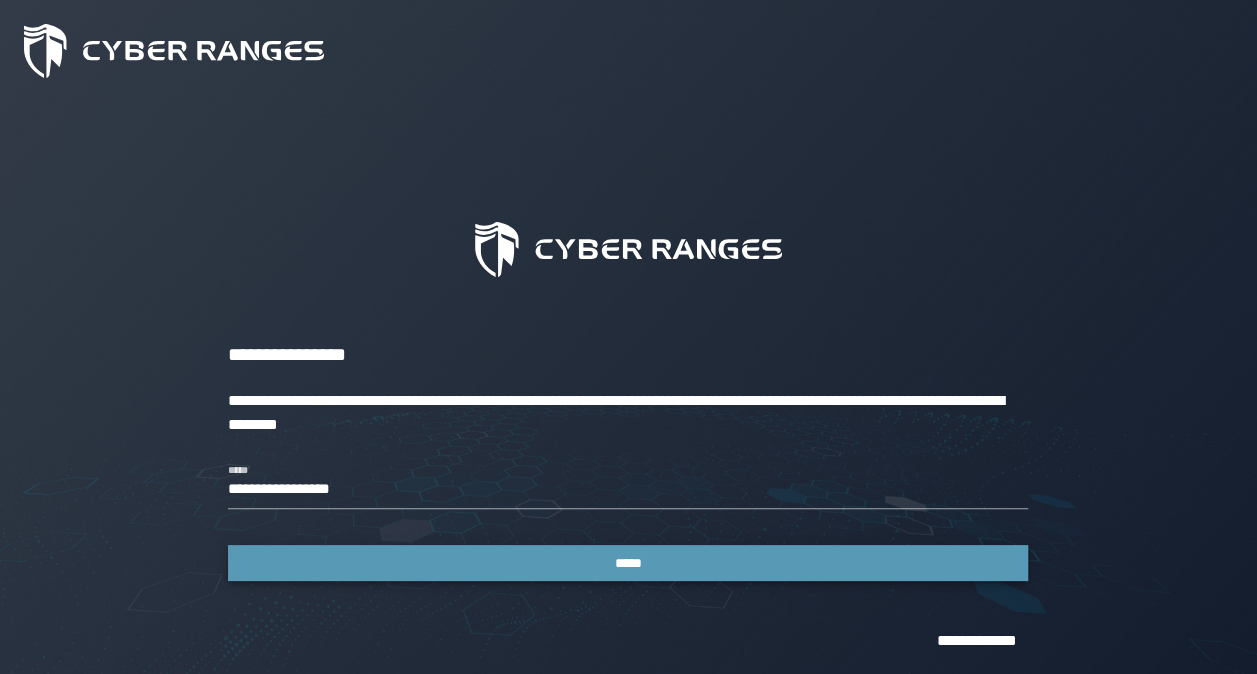 click on "*****" at bounding box center (629, 563) 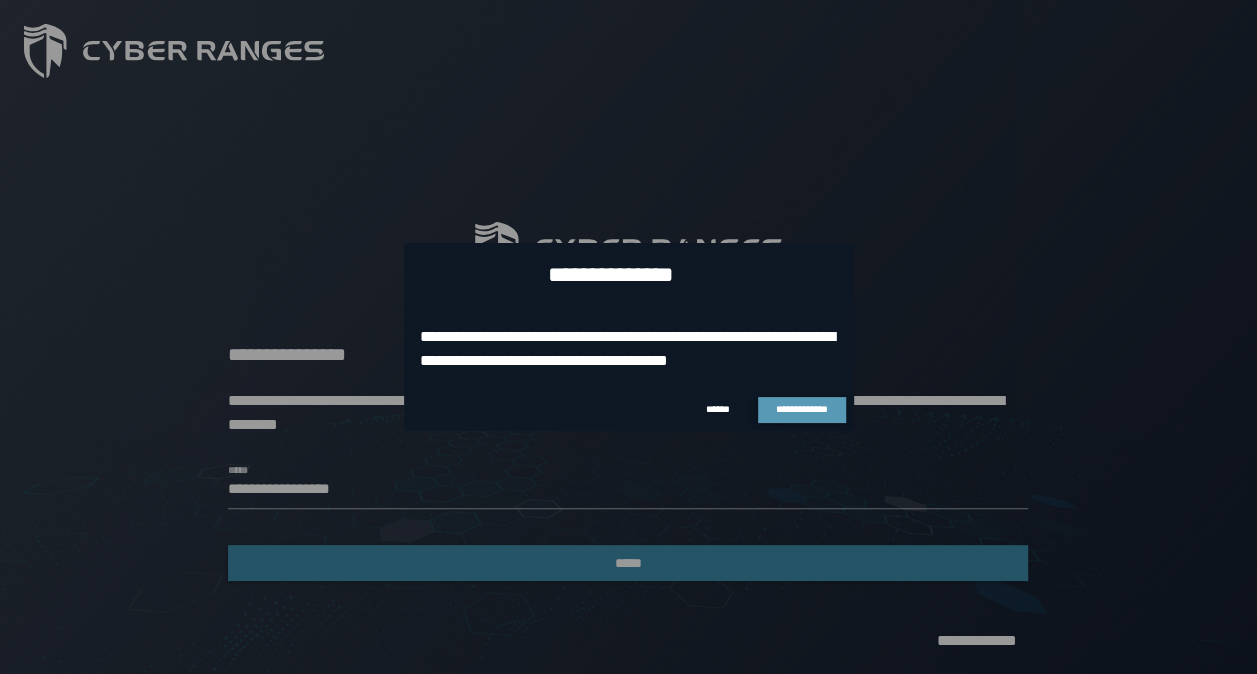click on "**********" at bounding box center (802, 409) 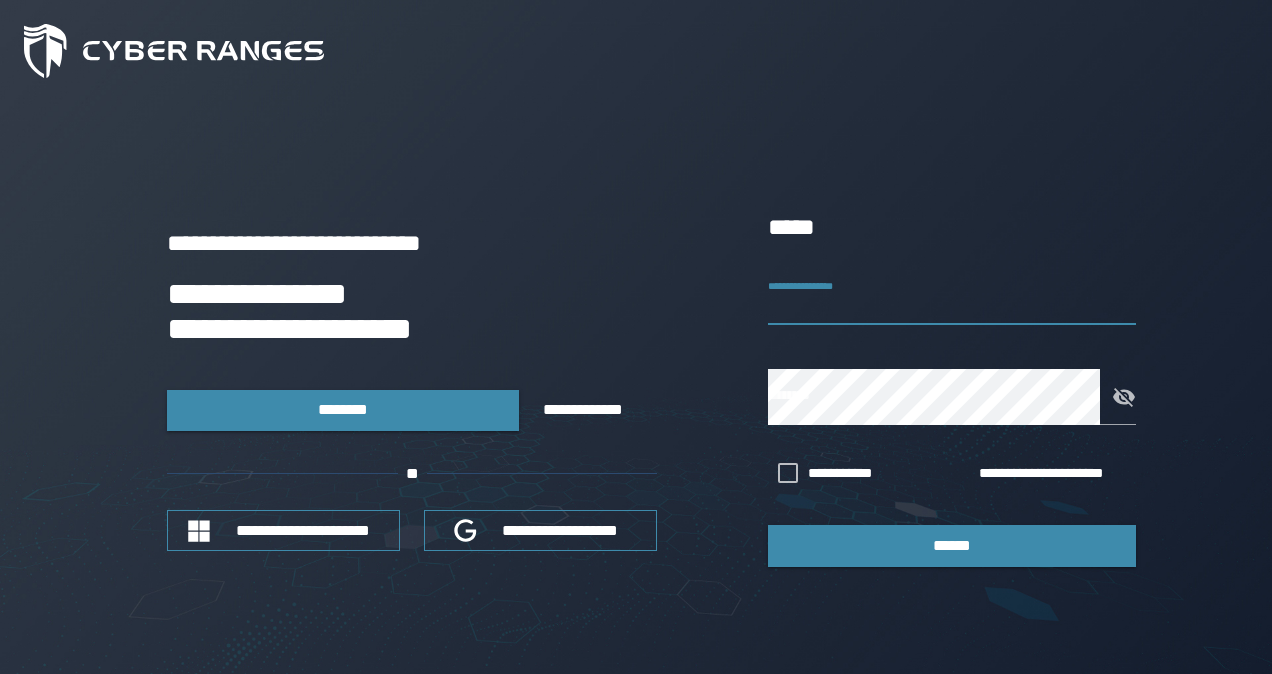 click on "**********" at bounding box center (952, 297) 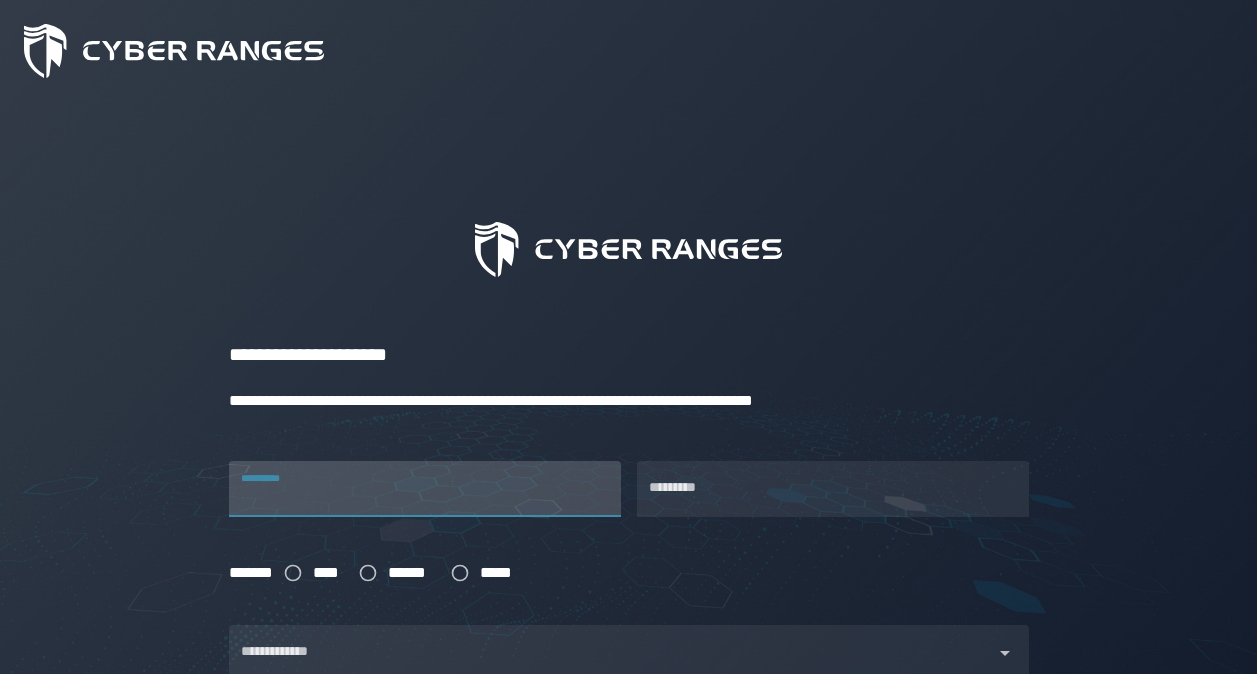 scroll, scrollTop: 0, scrollLeft: 0, axis: both 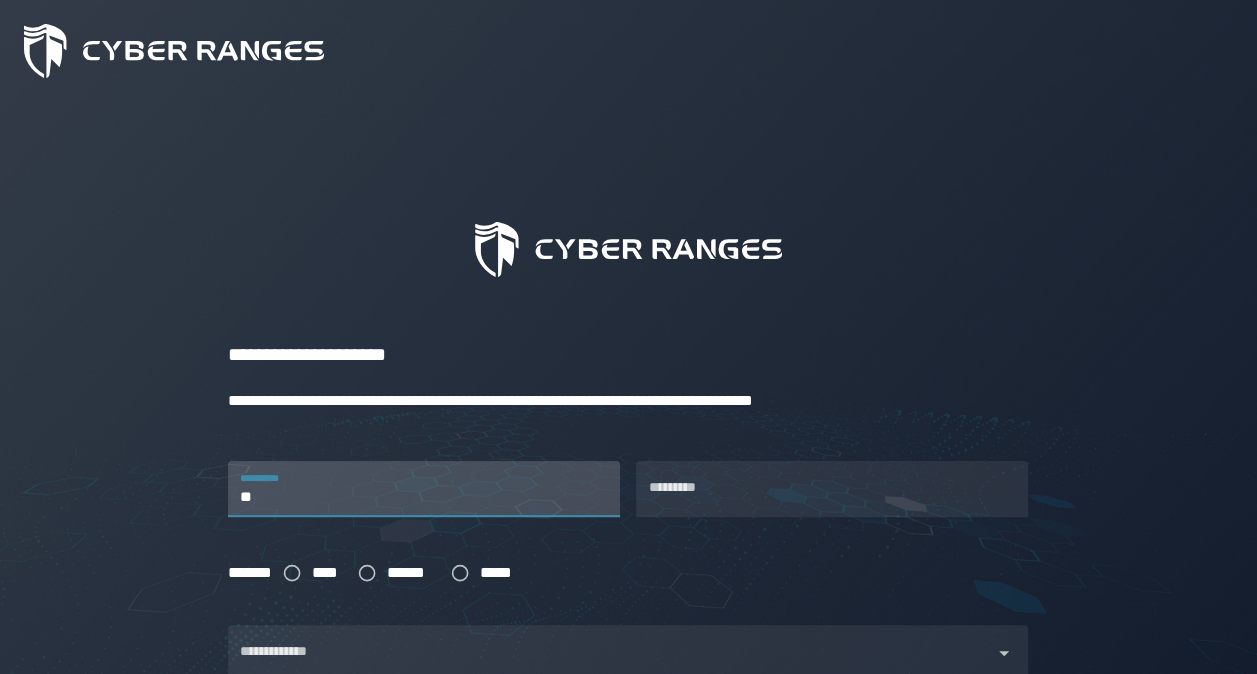 type on "*" 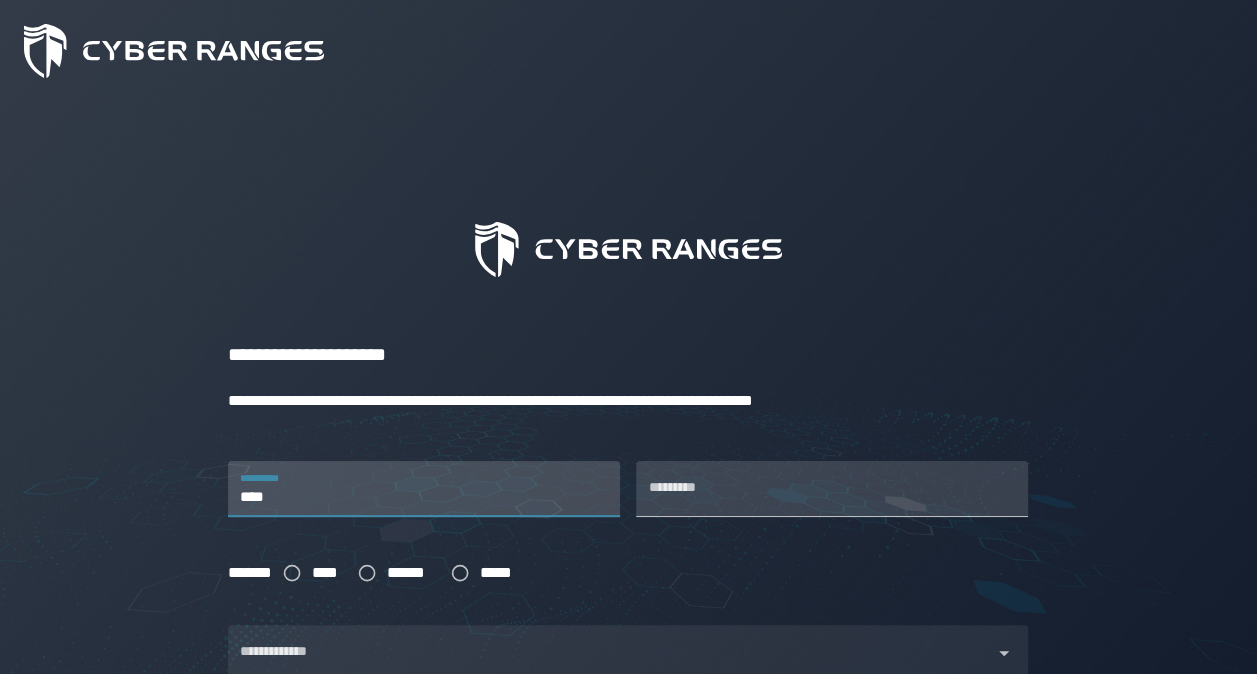 type on "****" 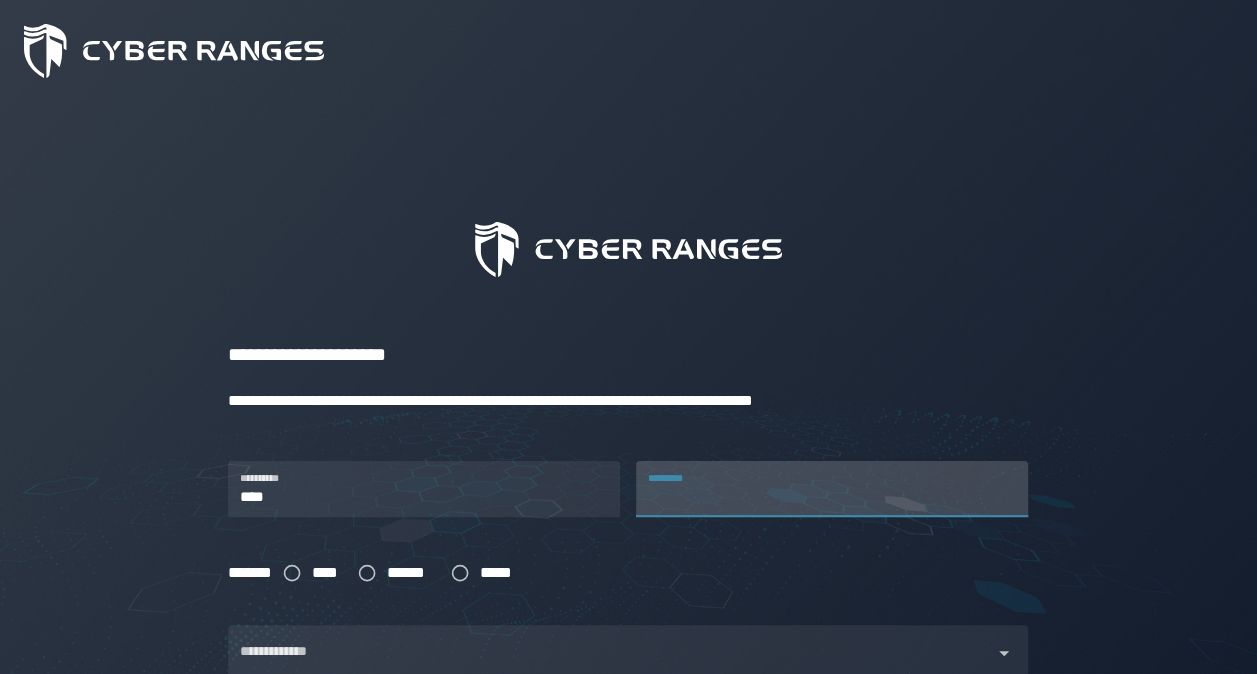 click on "*********" at bounding box center [832, 489] 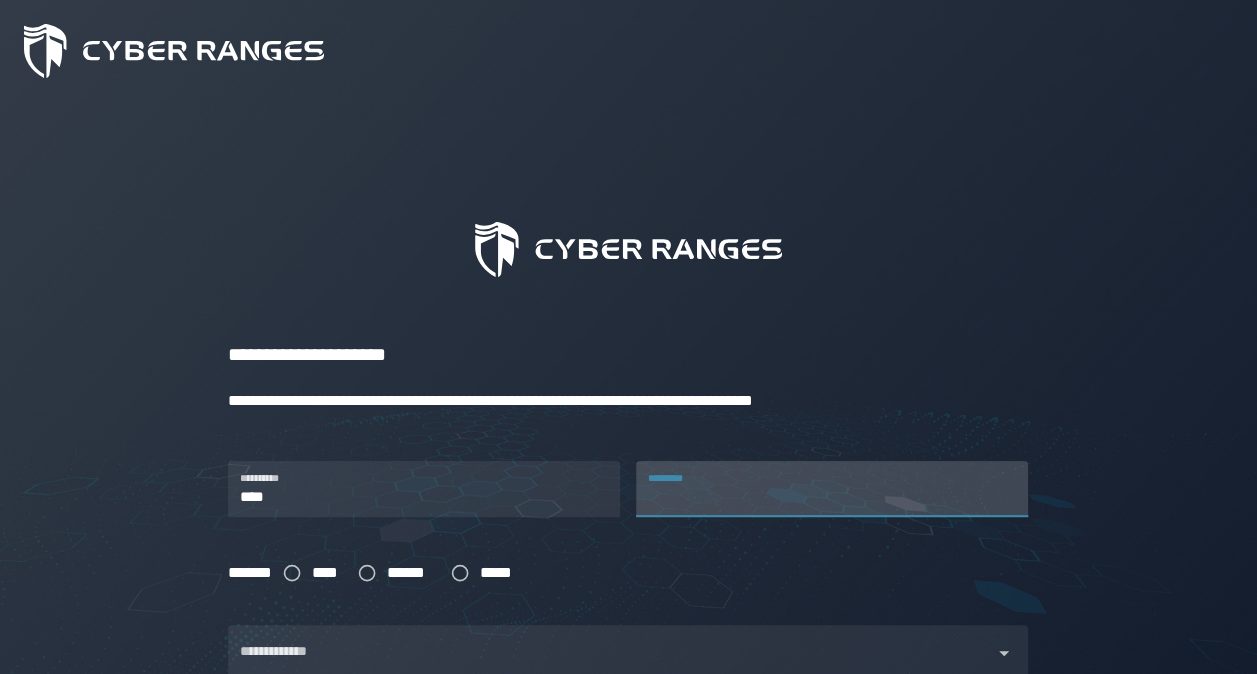 type on "********" 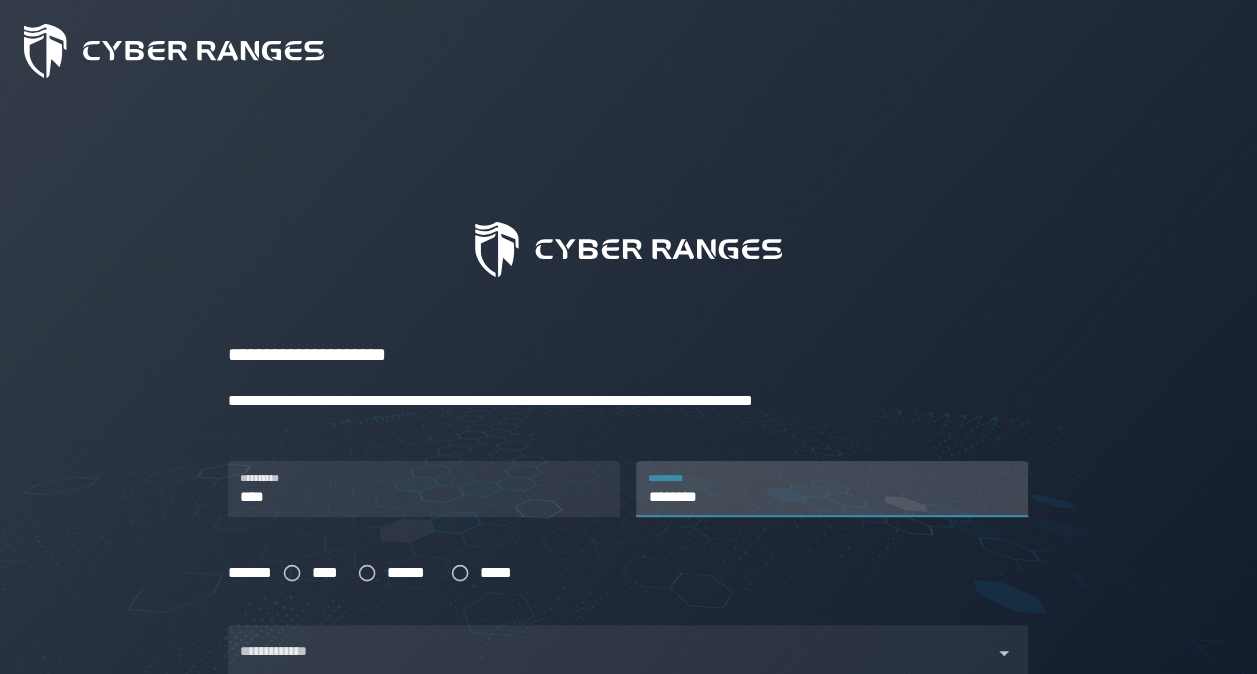 type on "*****" 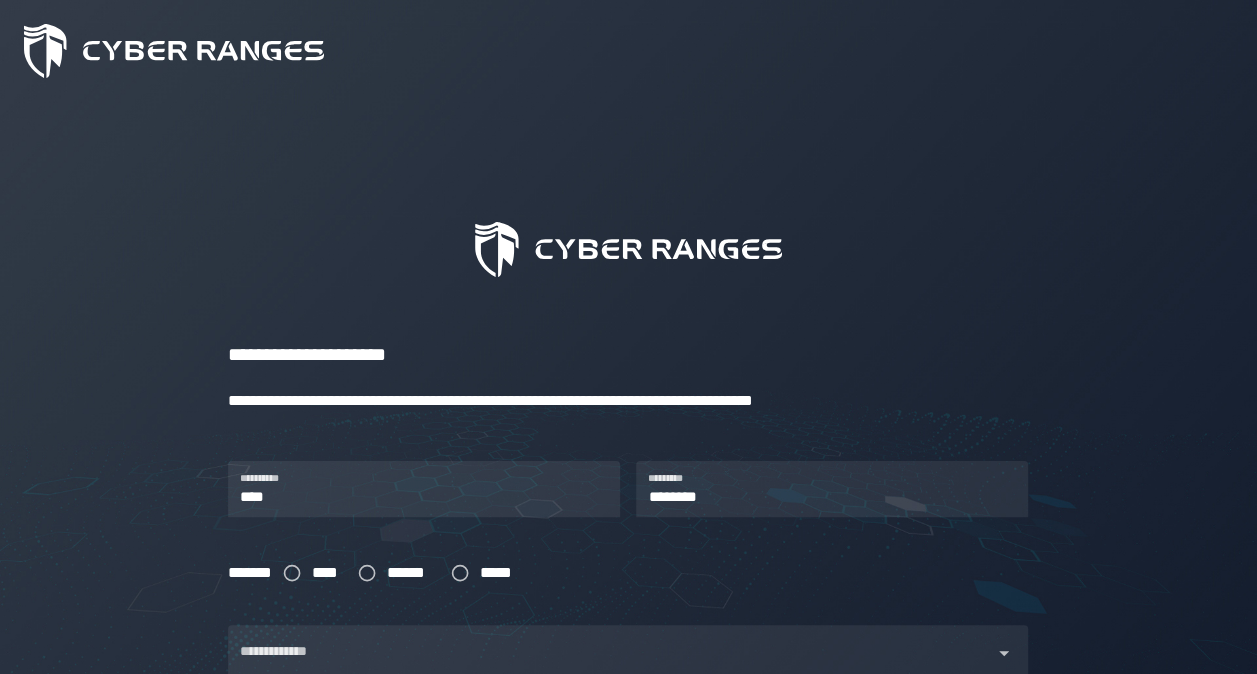 type on "*****" 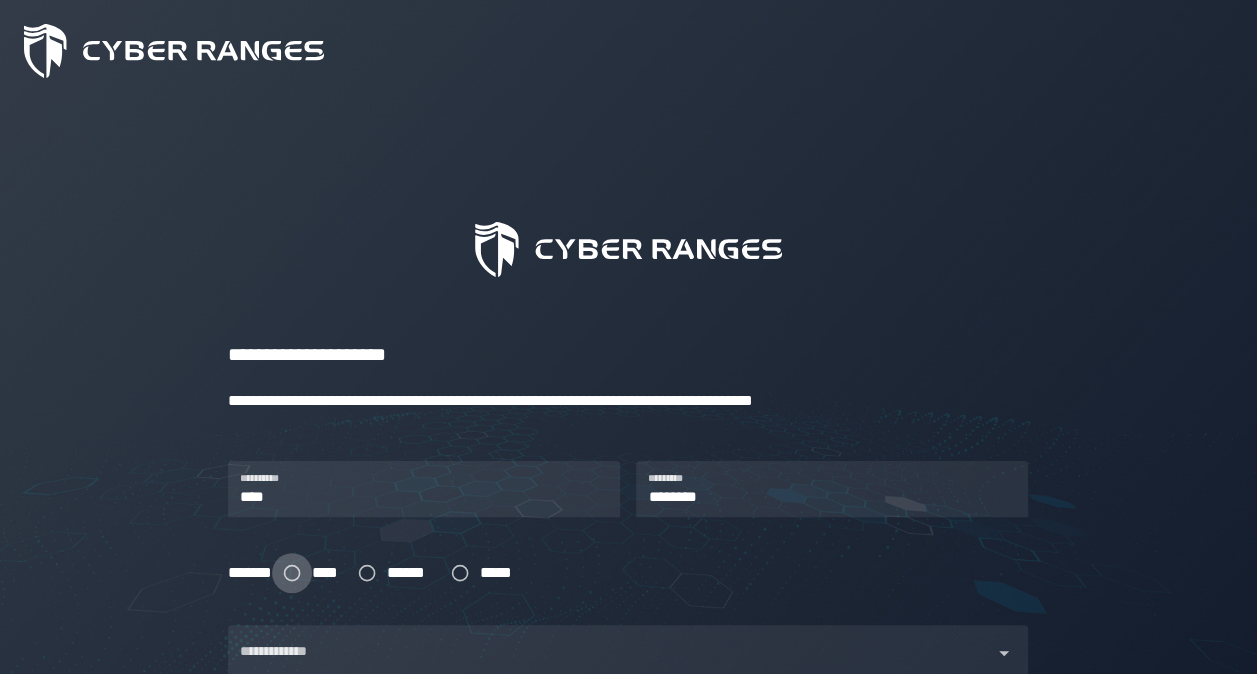 click 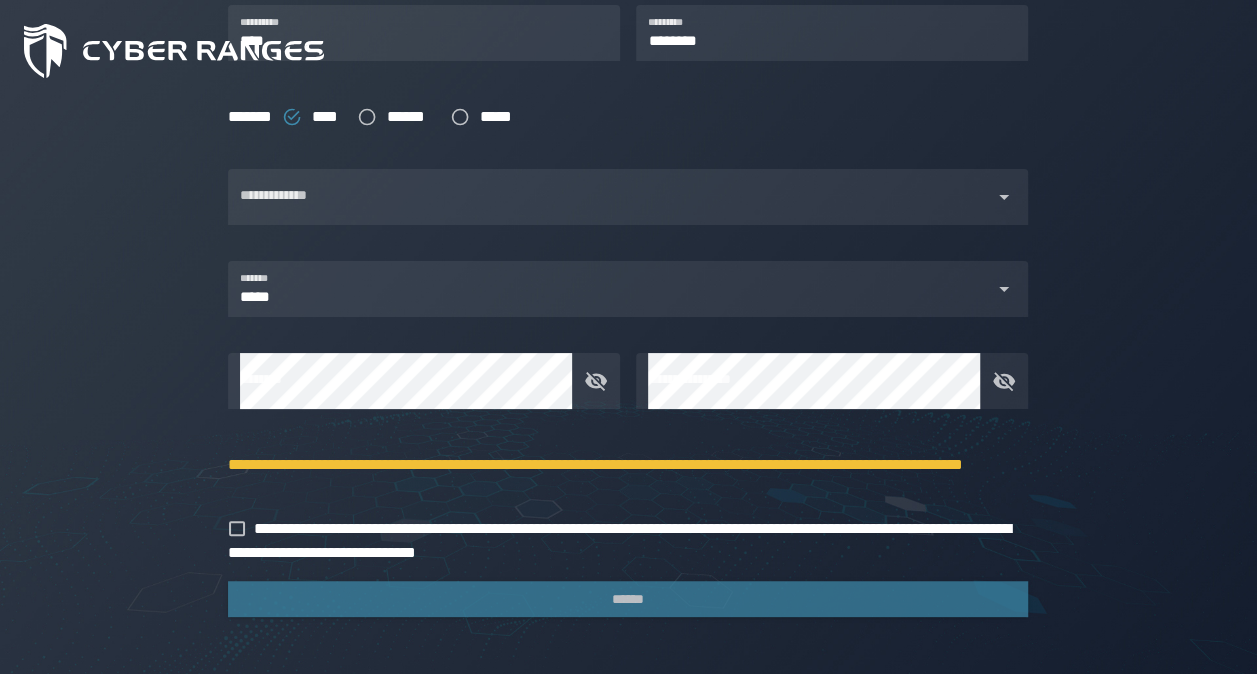 scroll, scrollTop: 458, scrollLeft: 0, axis: vertical 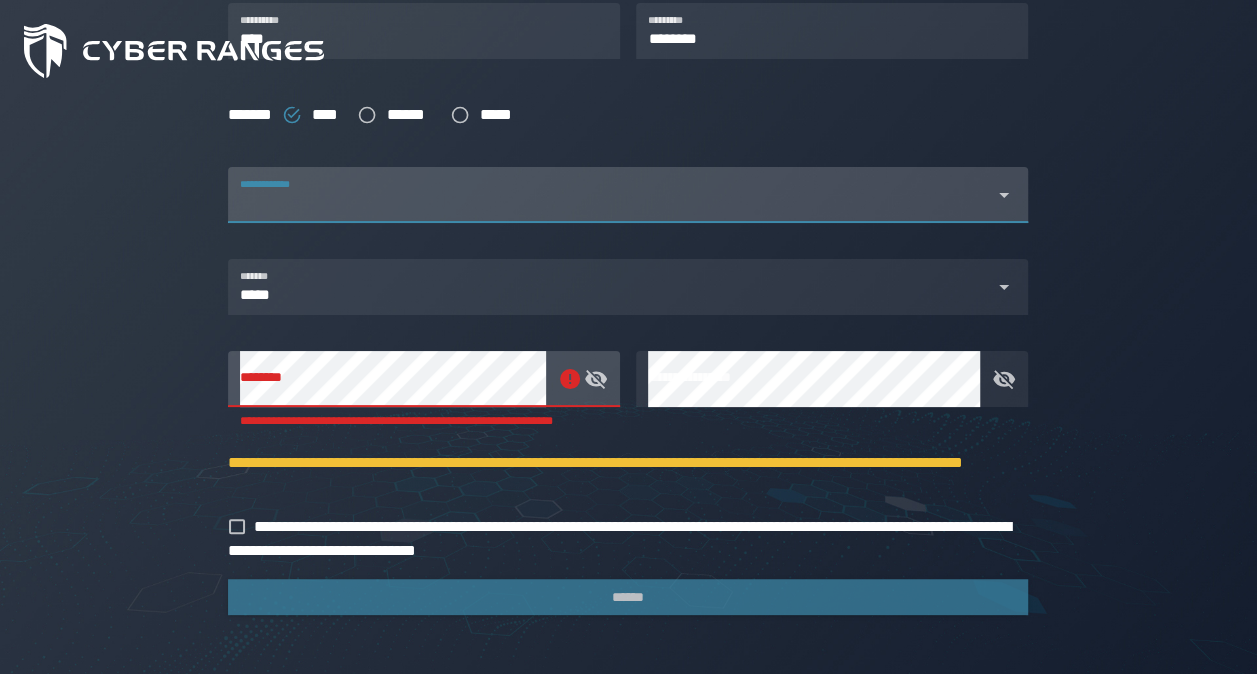 click 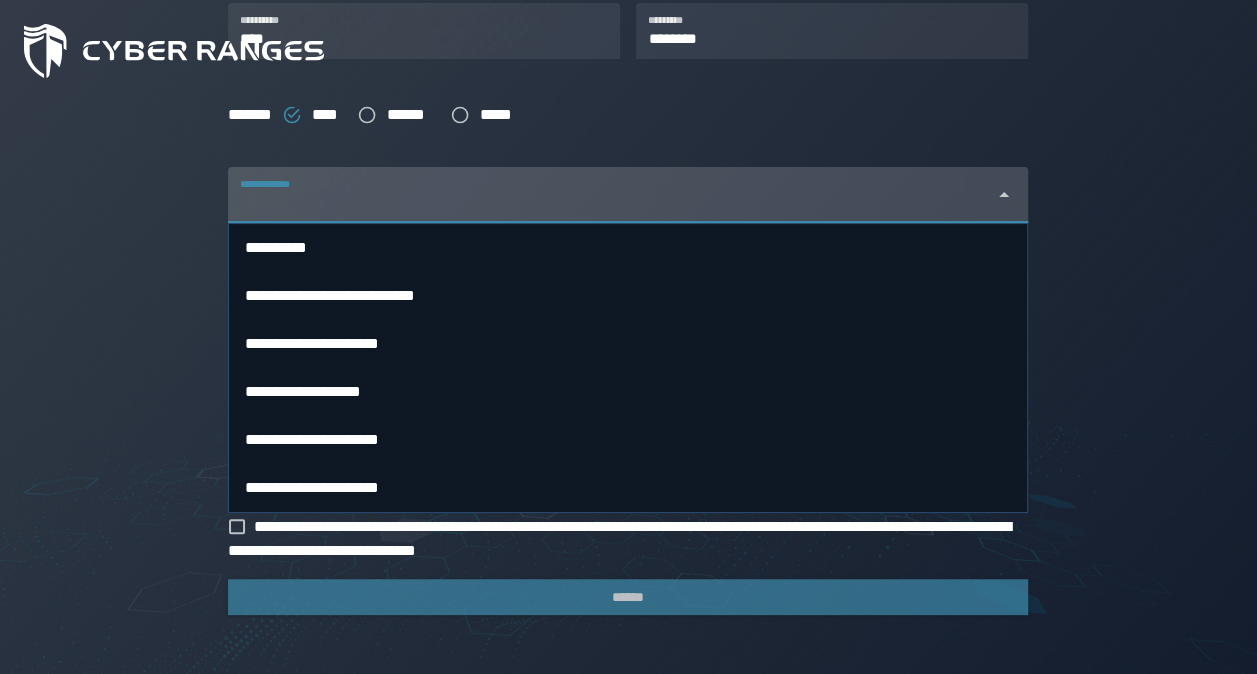 click 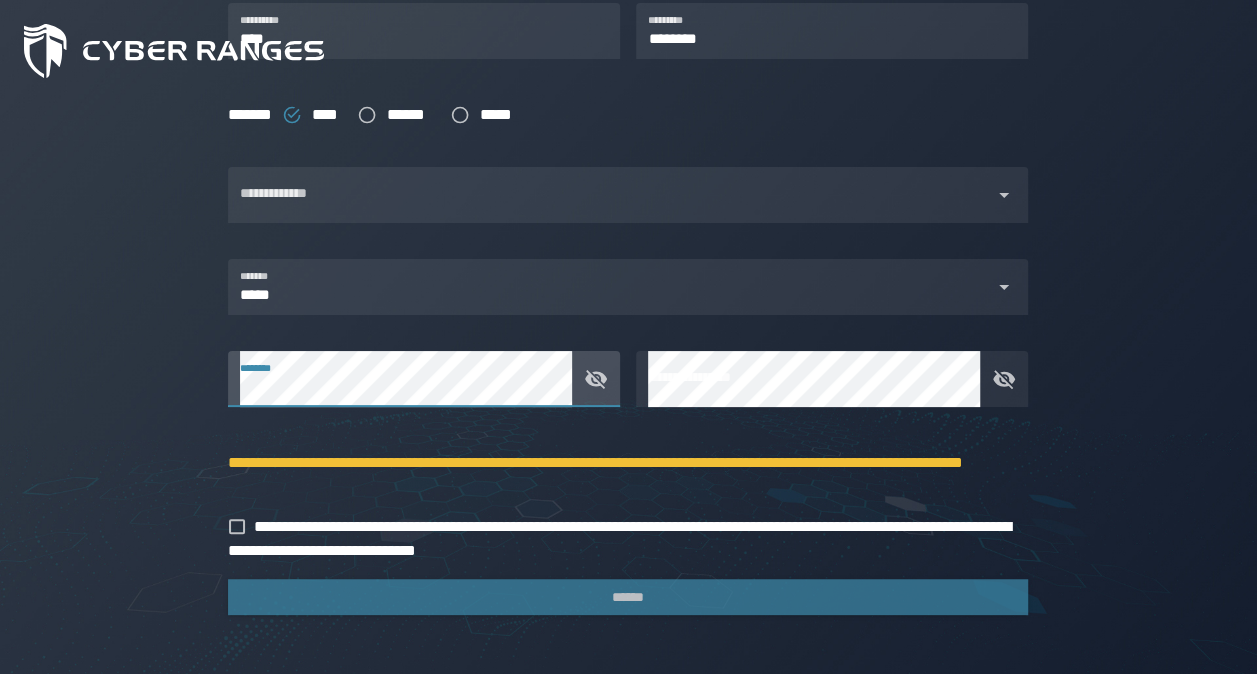 click 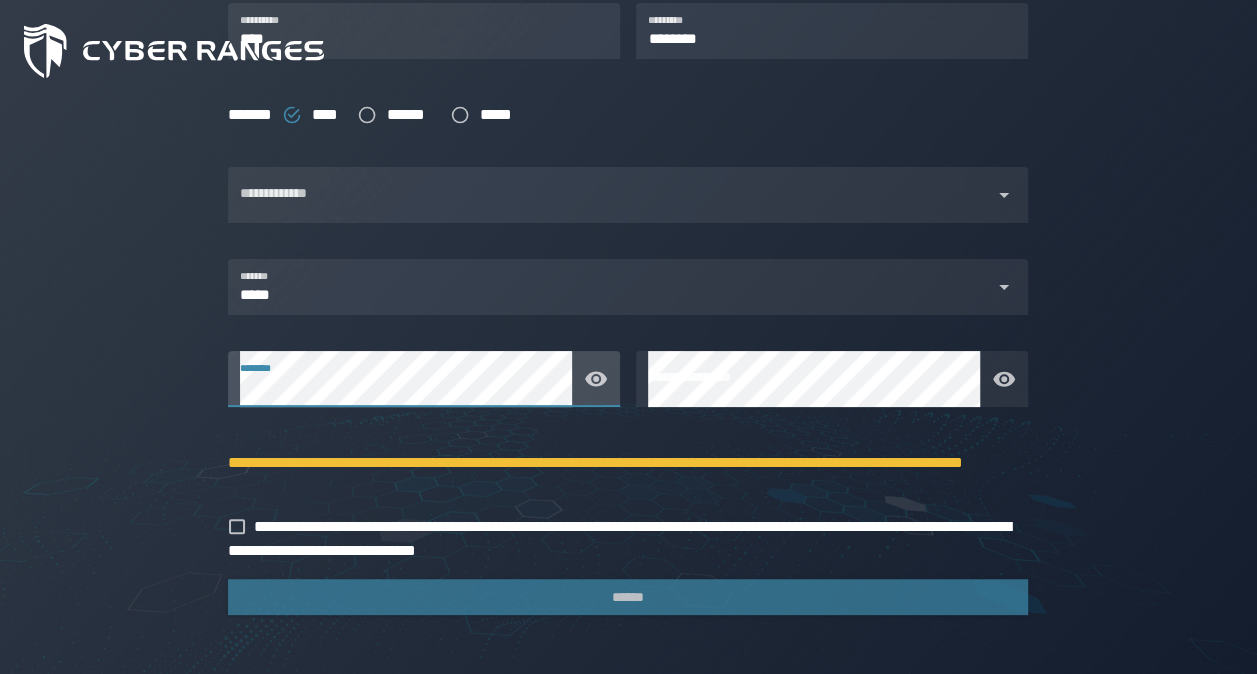 click on "**********" 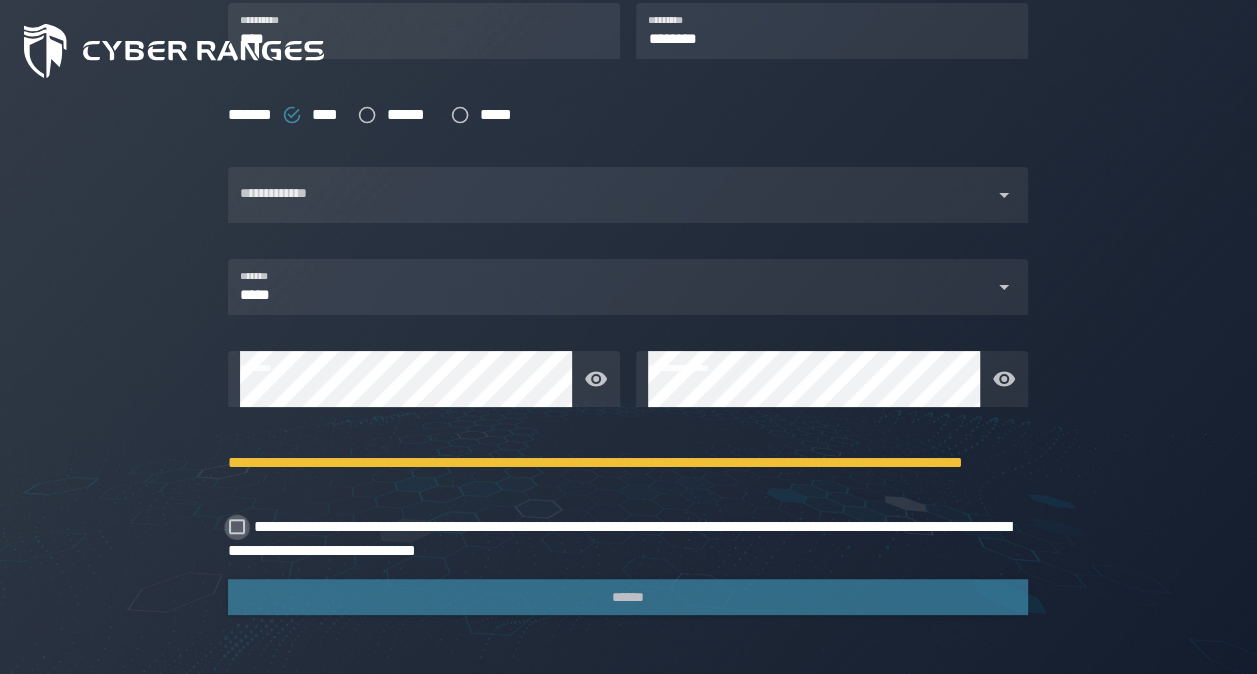 click 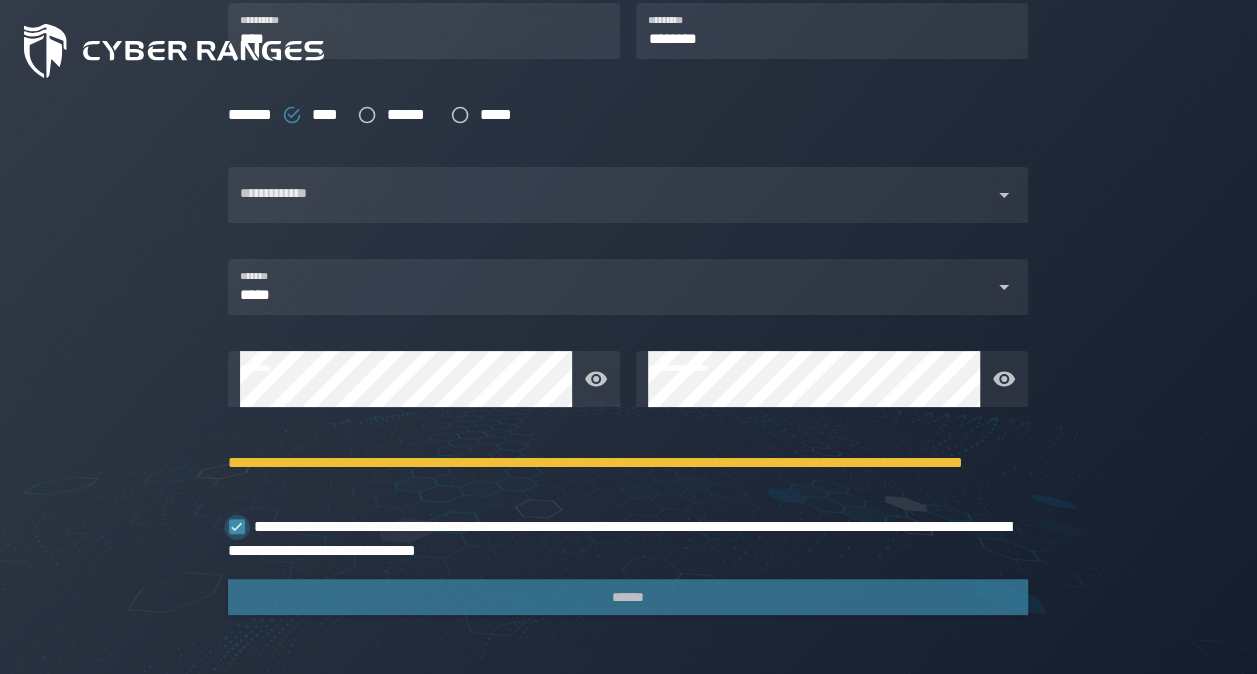 click 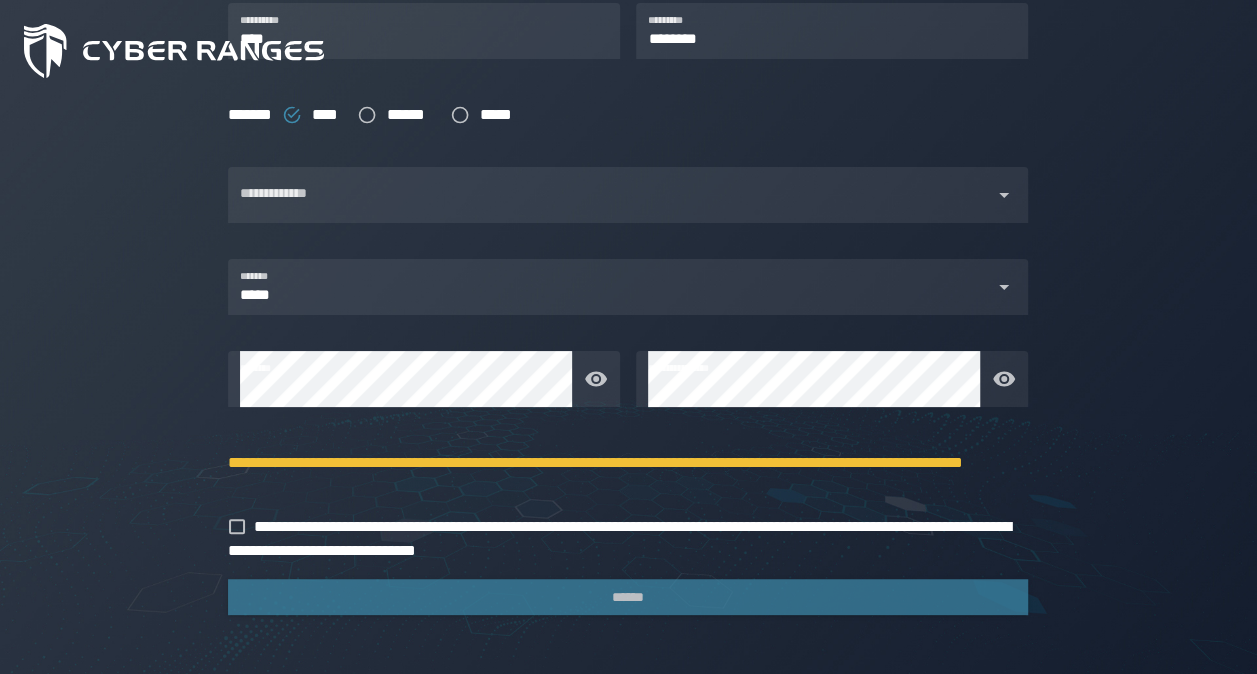 scroll, scrollTop: 462, scrollLeft: 0, axis: vertical 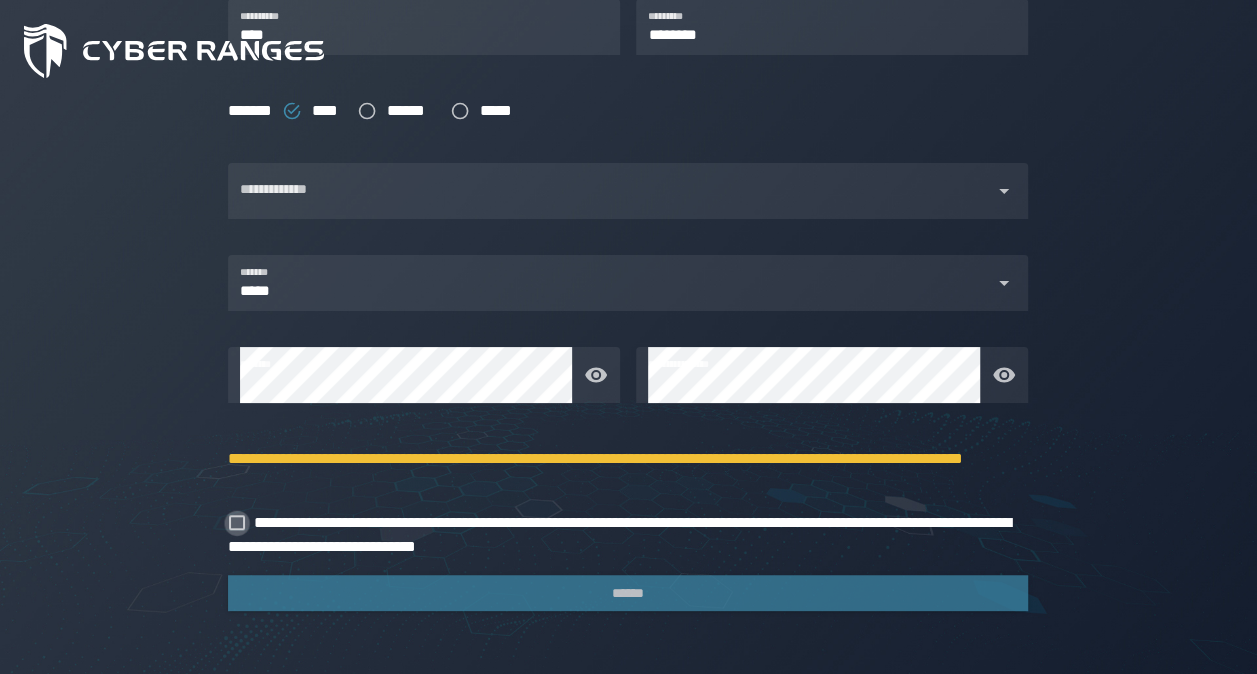 click 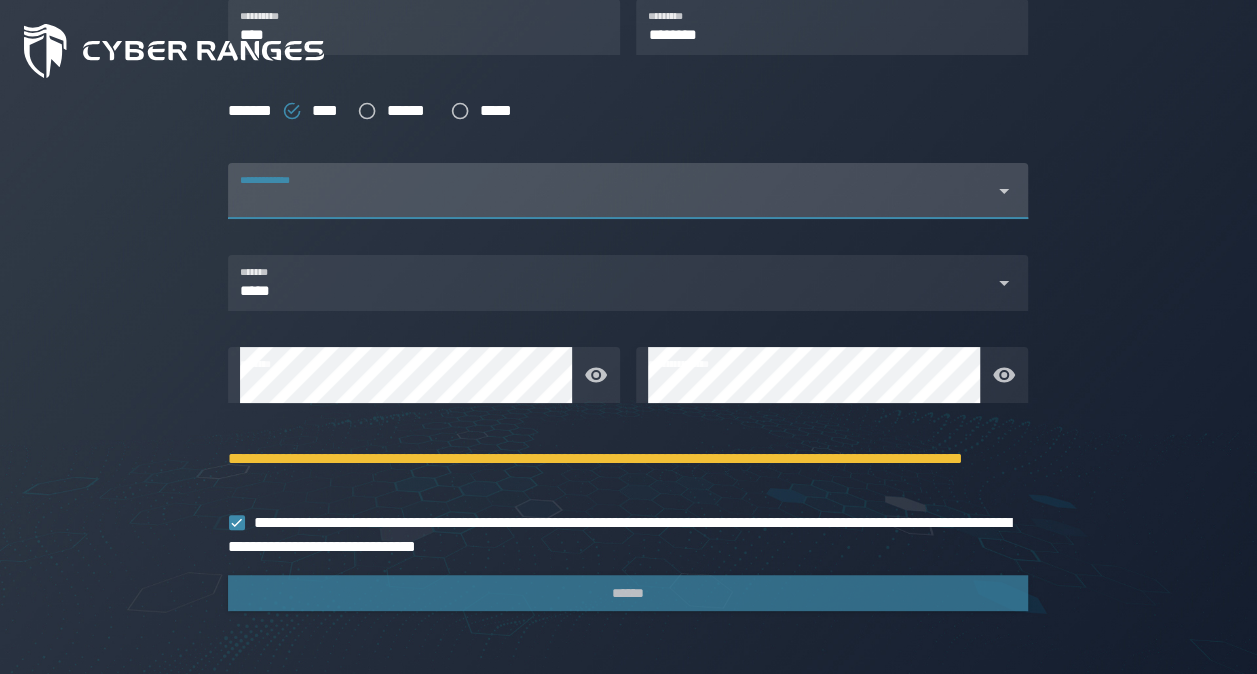 click 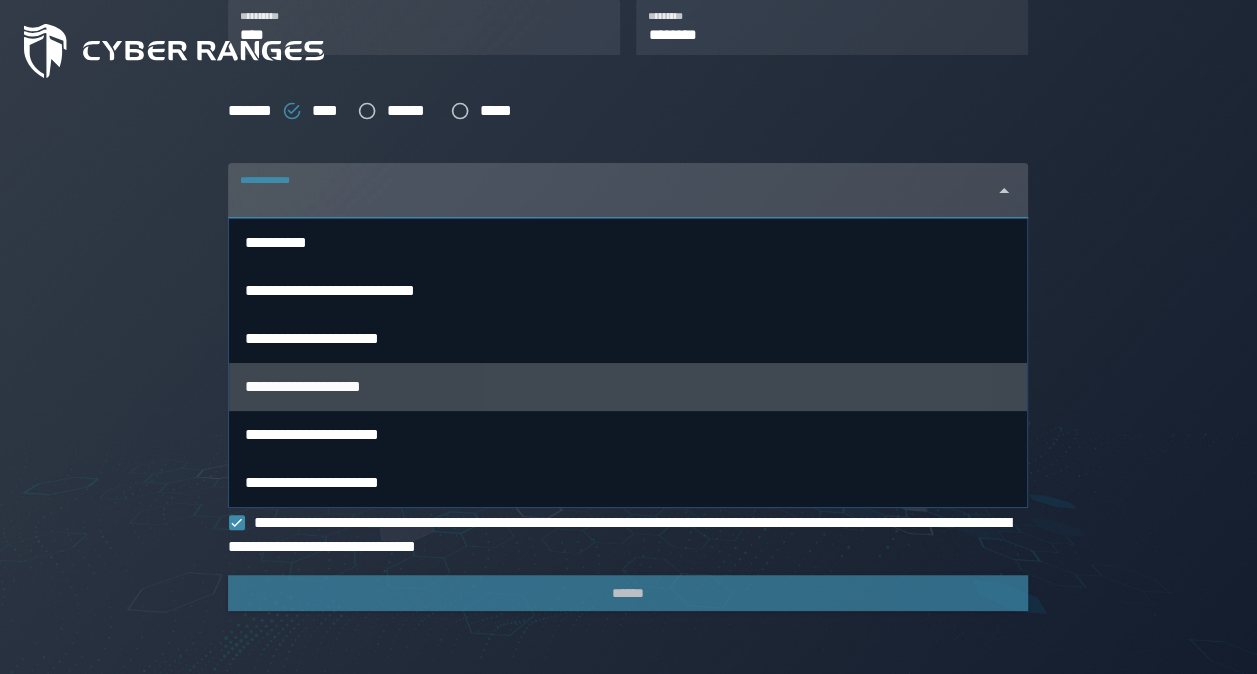 click on "**********" at bounding box center [628, 387] 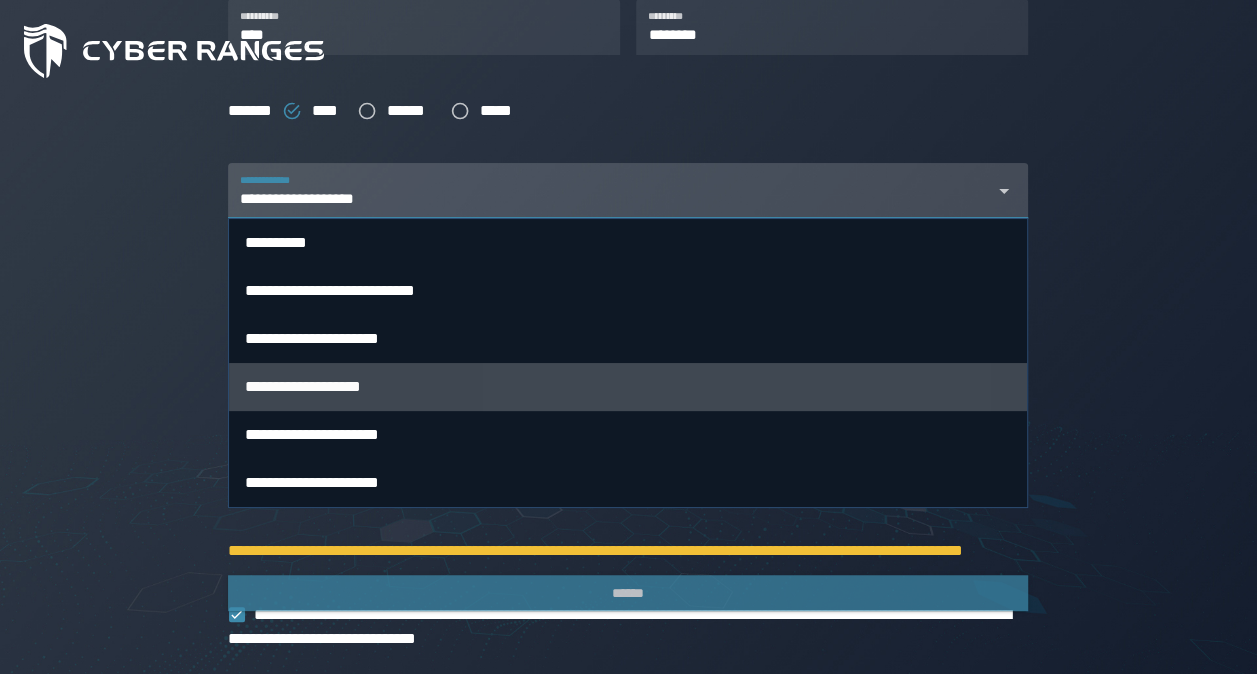 type on "**********" 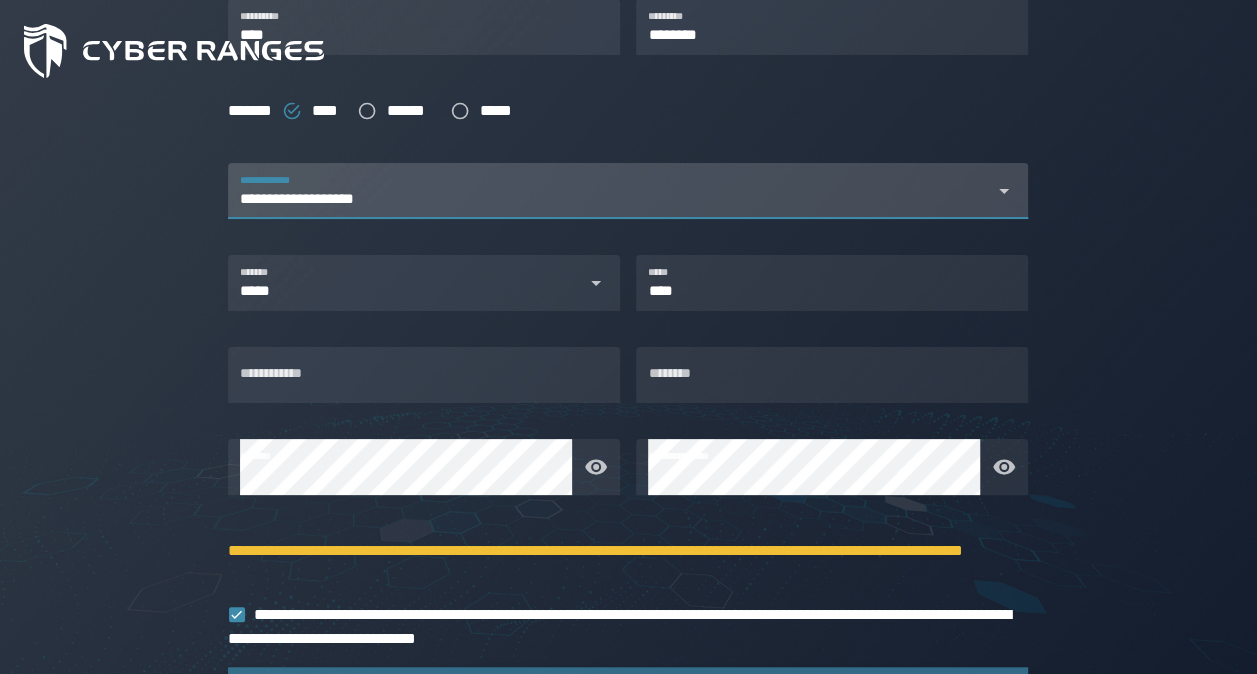 scroll, scrollTop: 554, scrollLeft: 0, axis: vertical 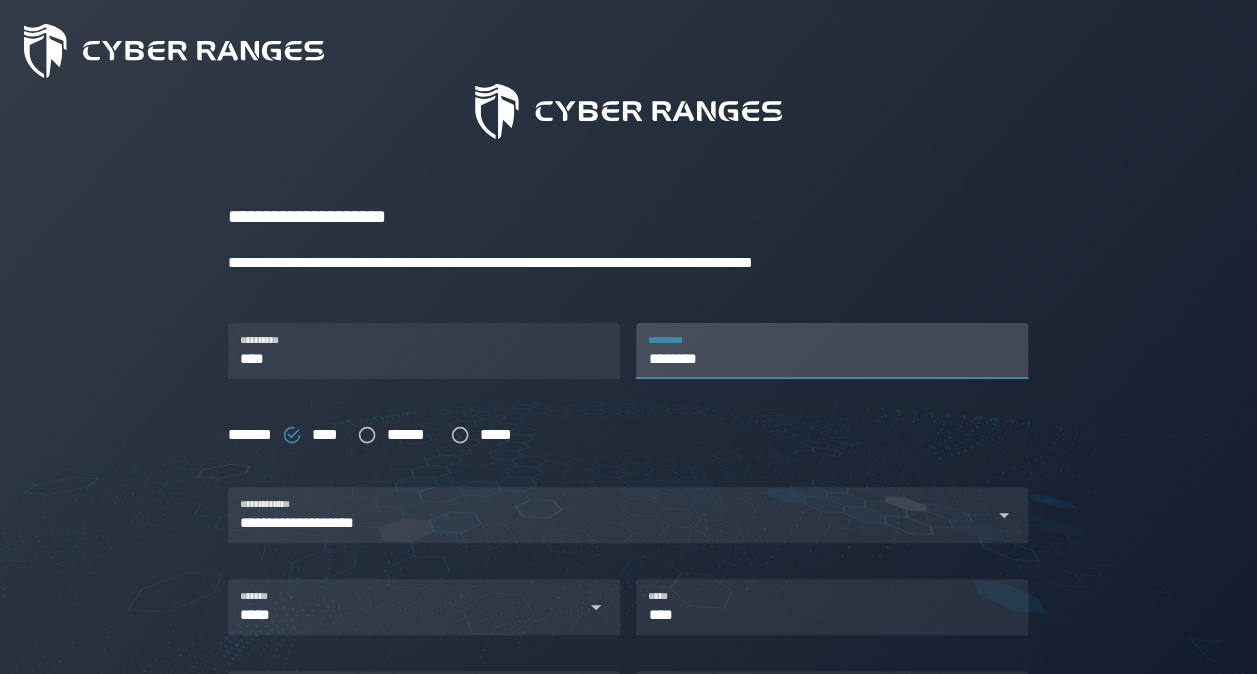 click on "********" at bounding box center [832, 351] 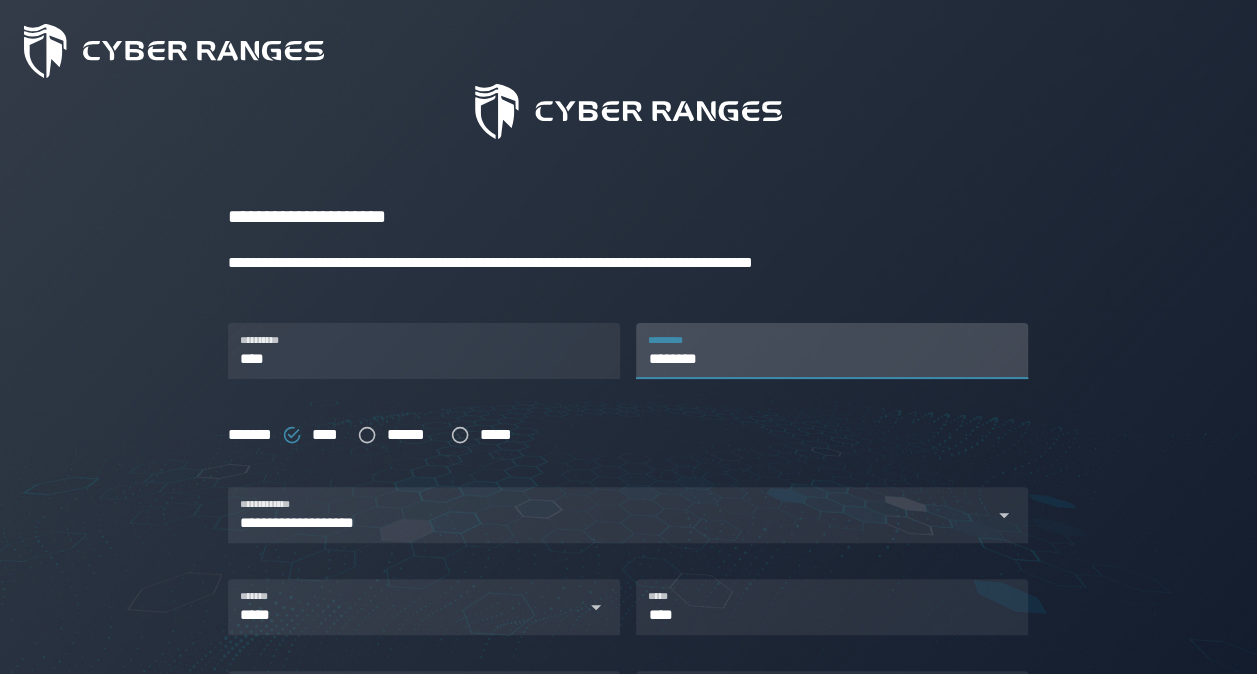 type on "*****" 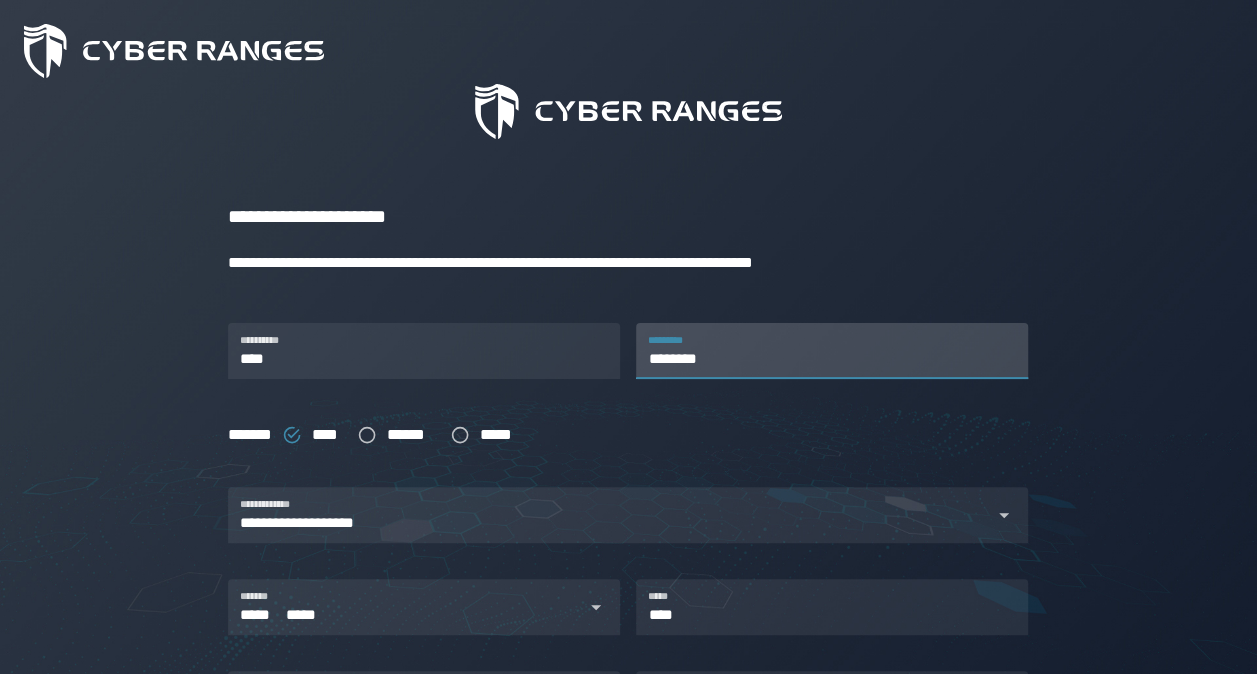 type 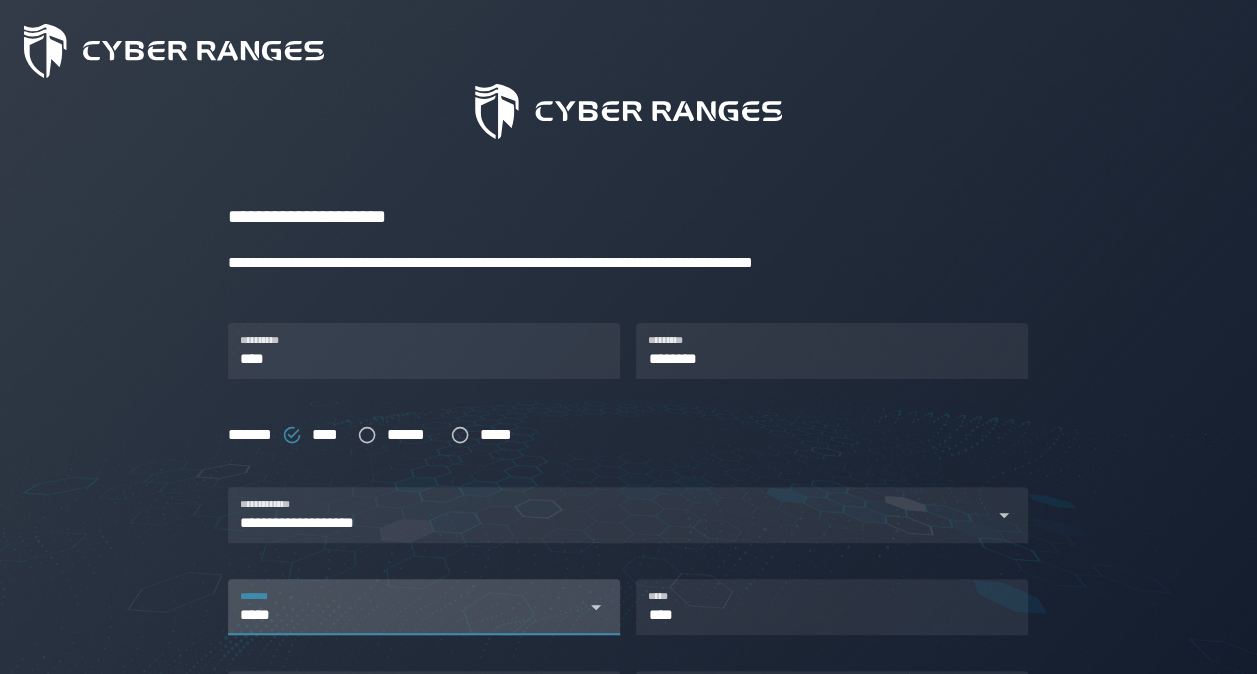 click on "***** *******" at bounding box center (427, 615) 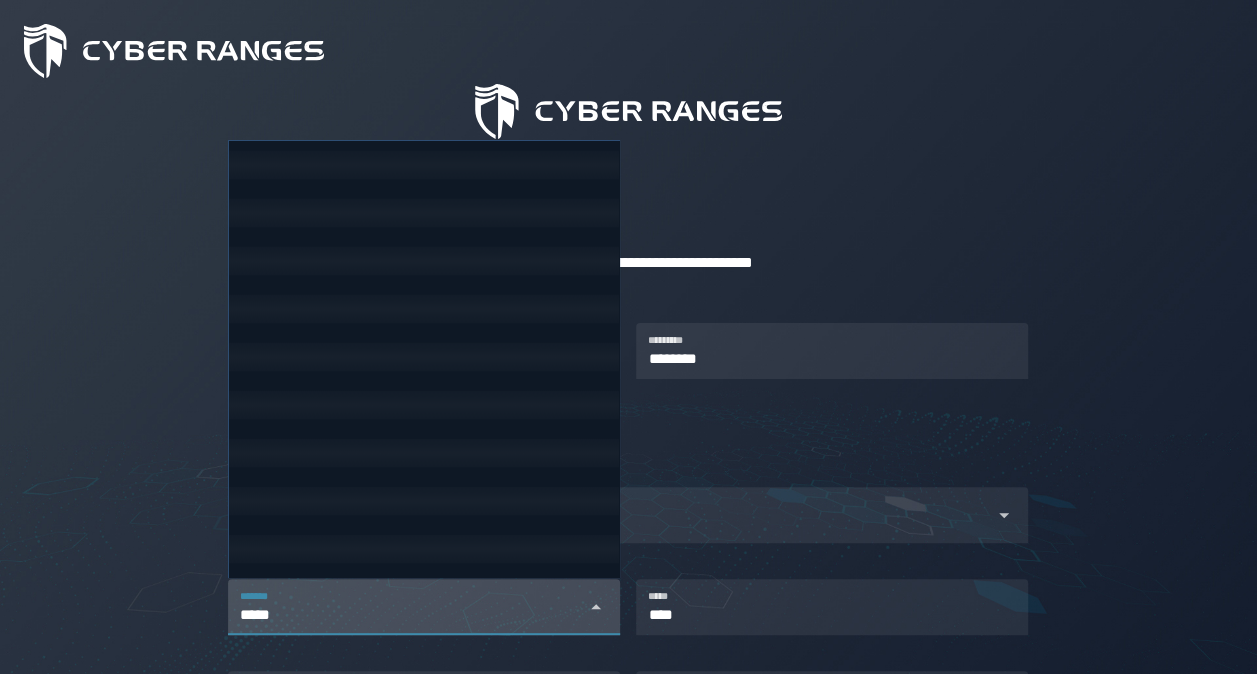 scroll, scrollTop: 5424, scrollLeft: 0, axis: vertical 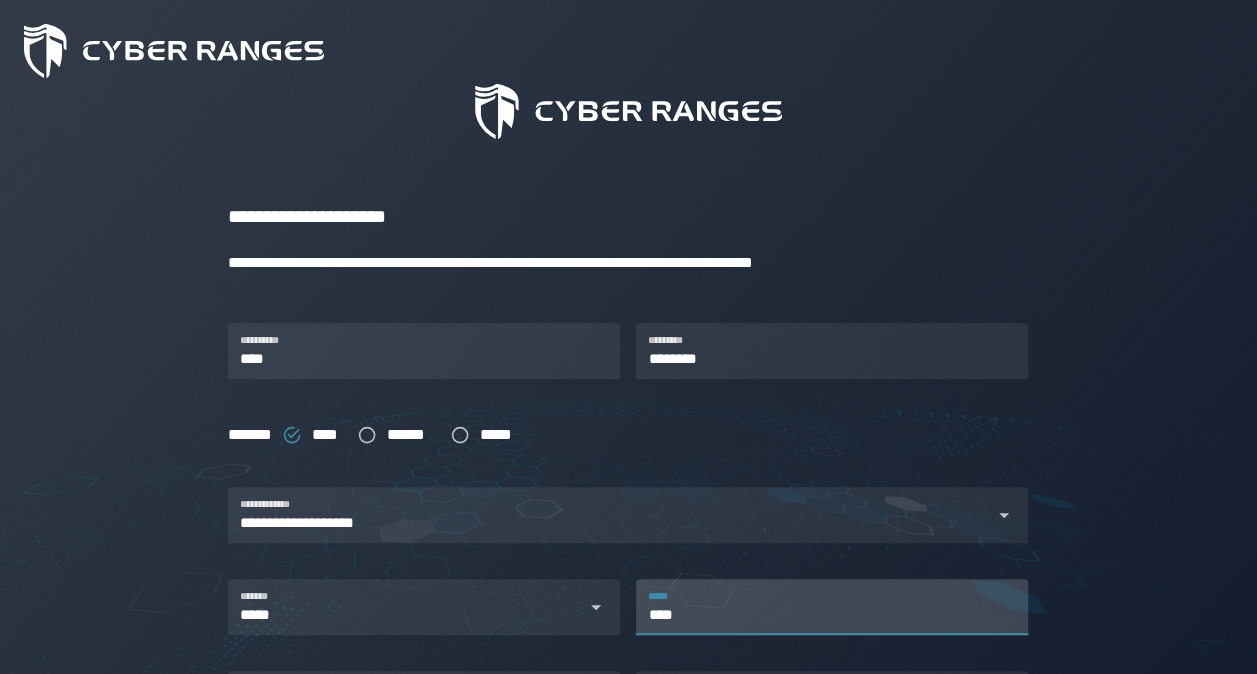 click on "****" at bounding box center [832, 607] 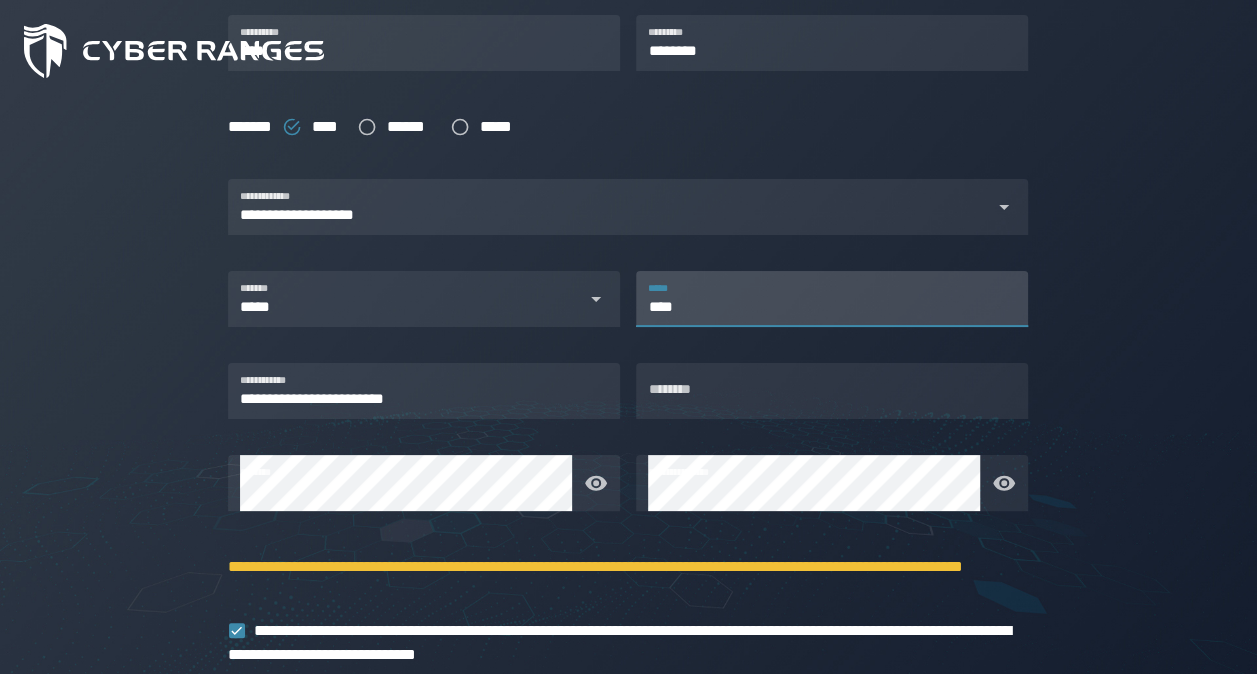scroll, scrollTop: 438, scrollLeft: 0, axis: vertical 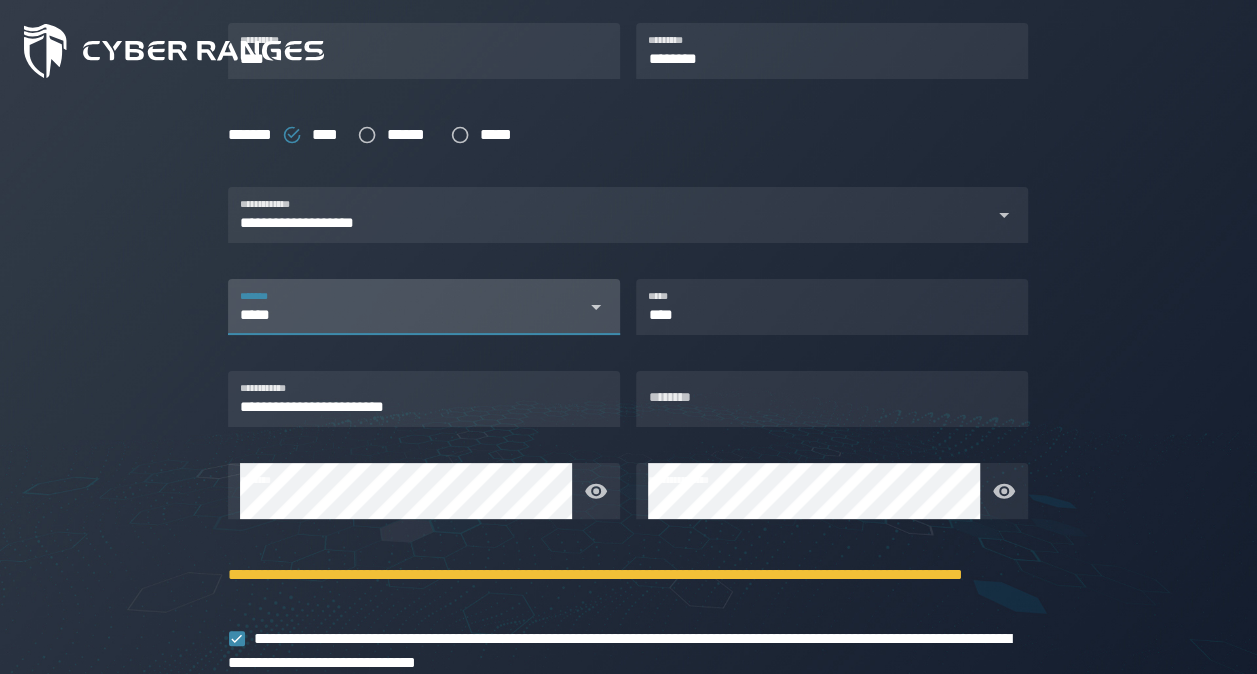 click 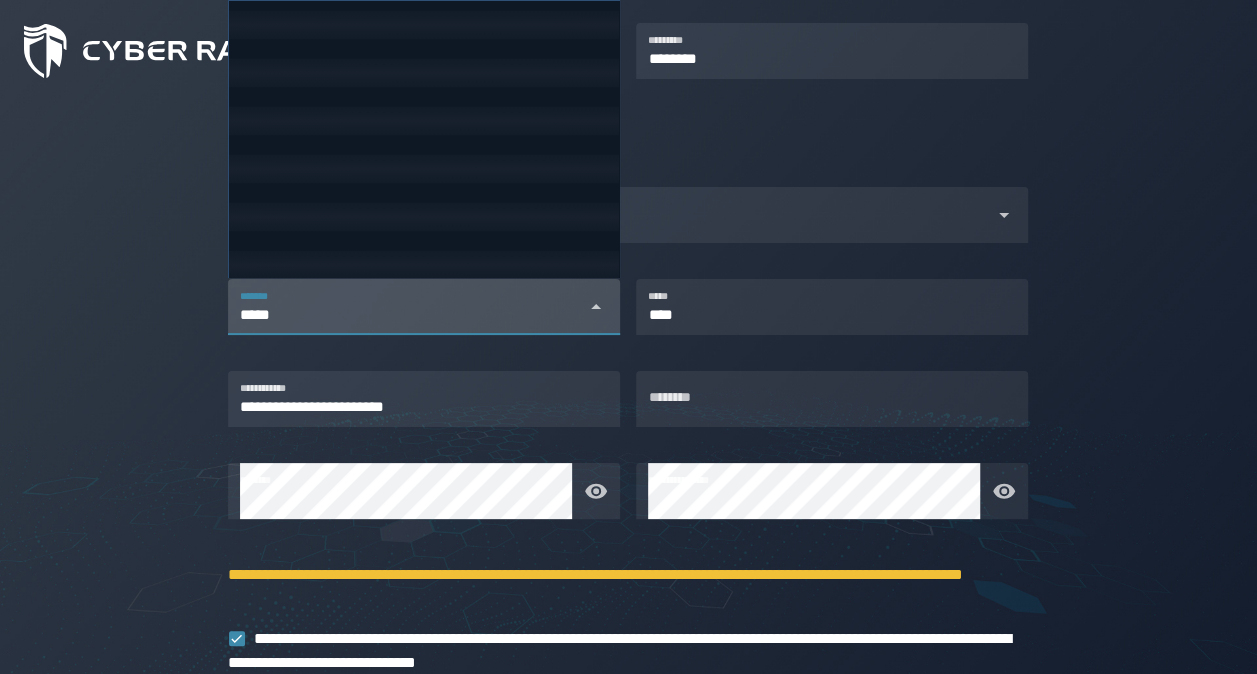 scroll, scrollTop: 5424, scrollLeft: 0, axis: vertical 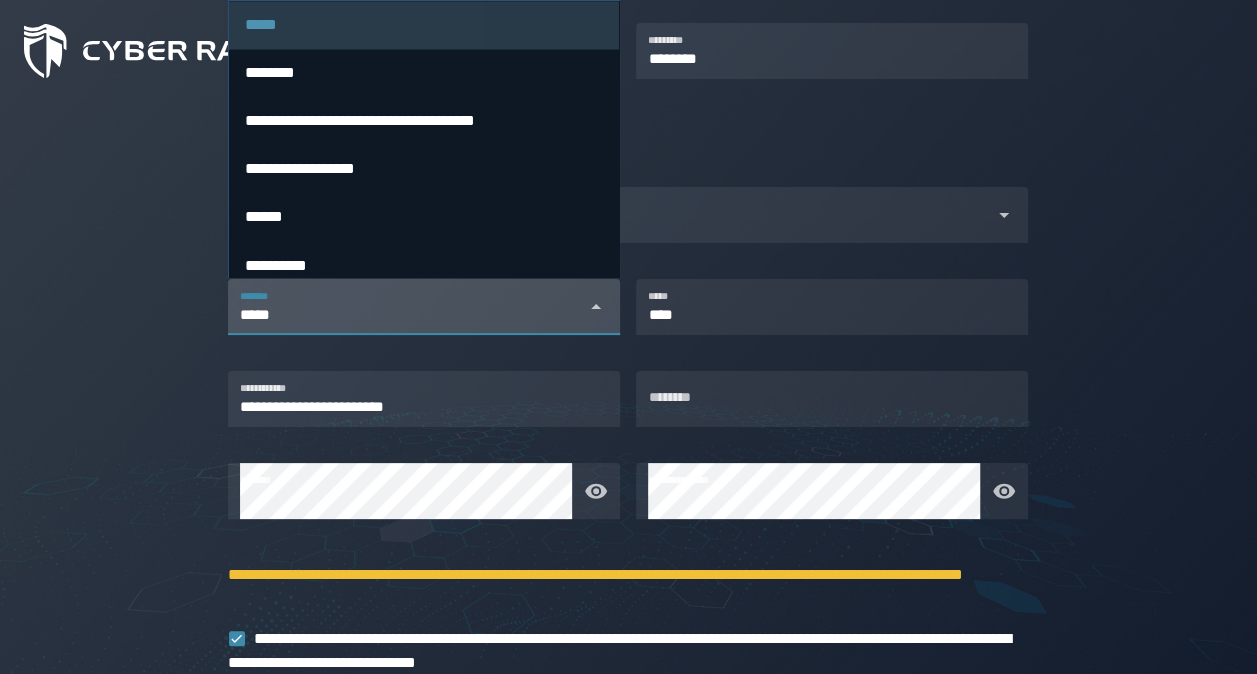 click 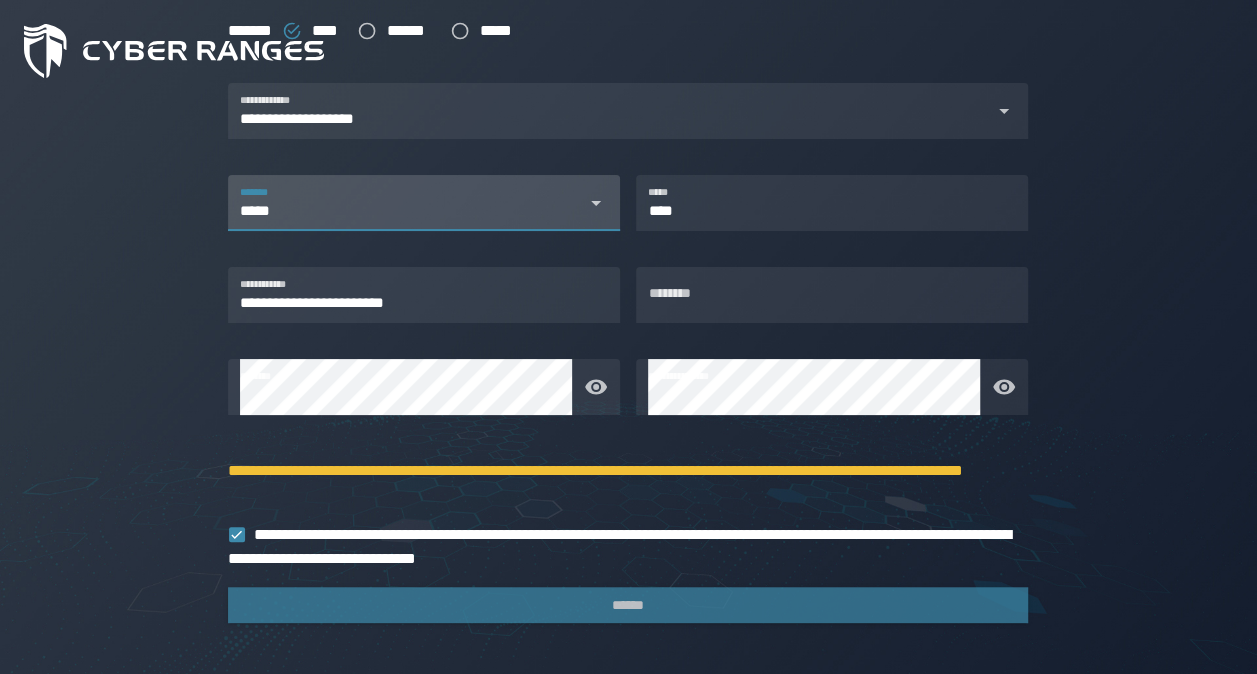 scroll, scrollTop: 554, scrollLeft: 0, axis: vertical 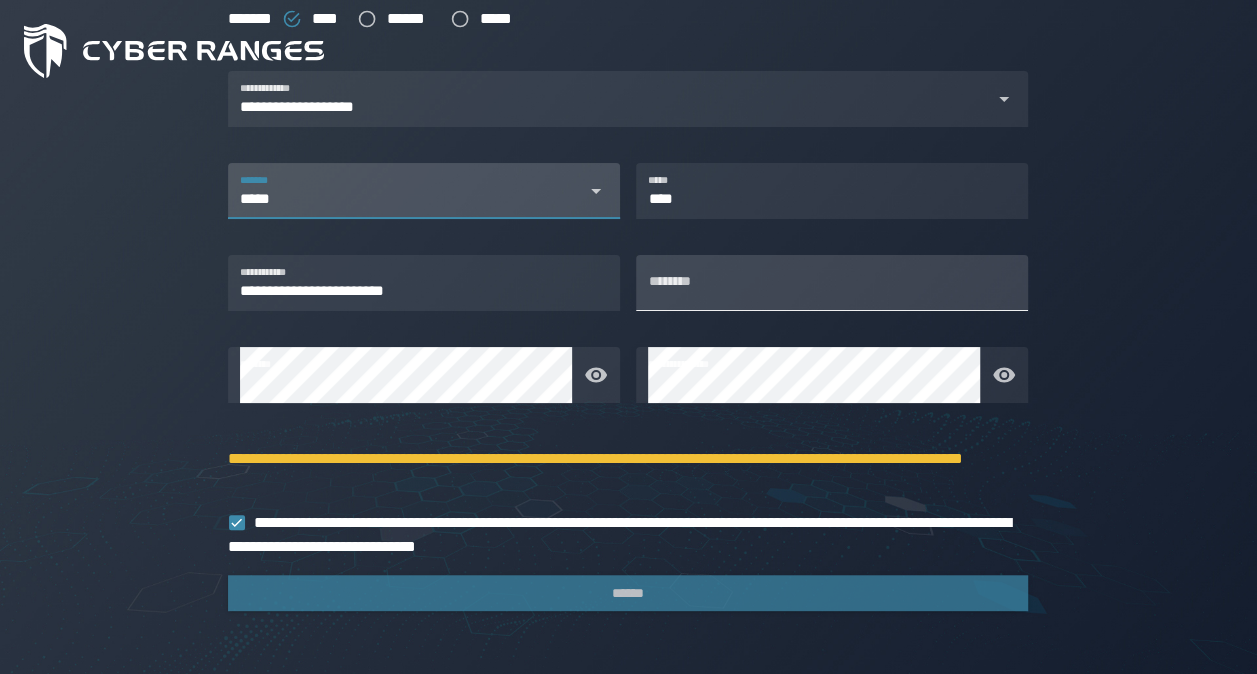 click on "********" at bounding box center [832, 283] 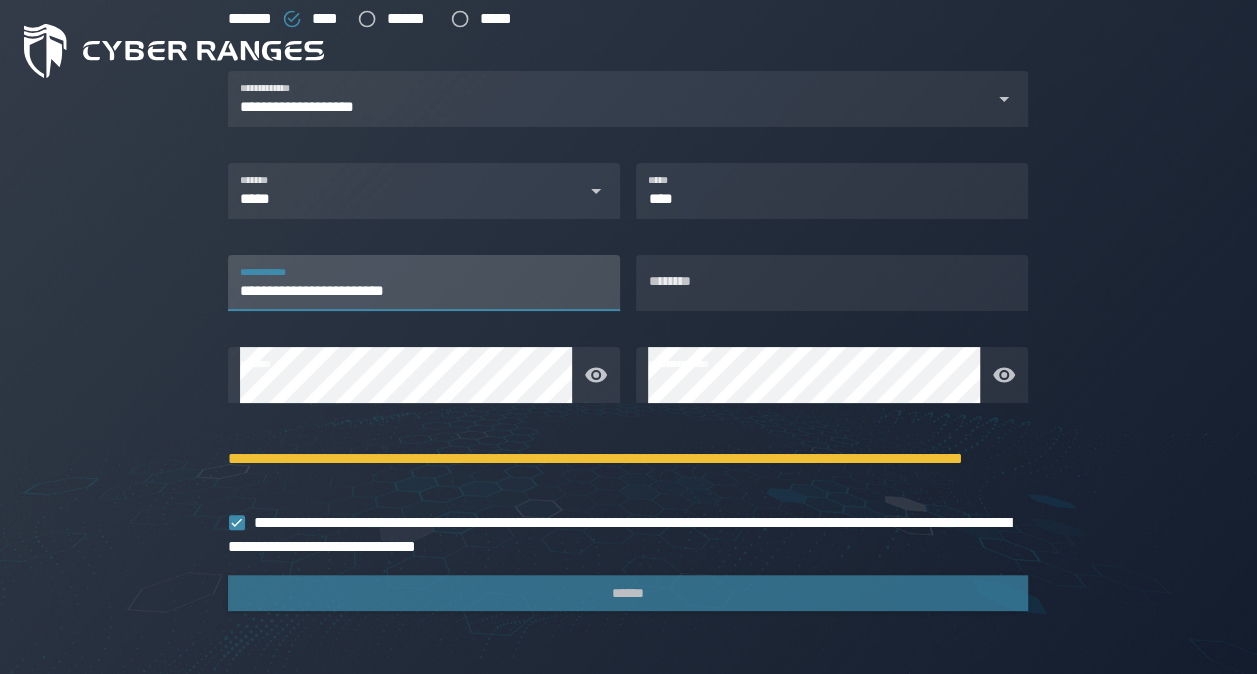 click on "**********" at bounding box center [424, 283] 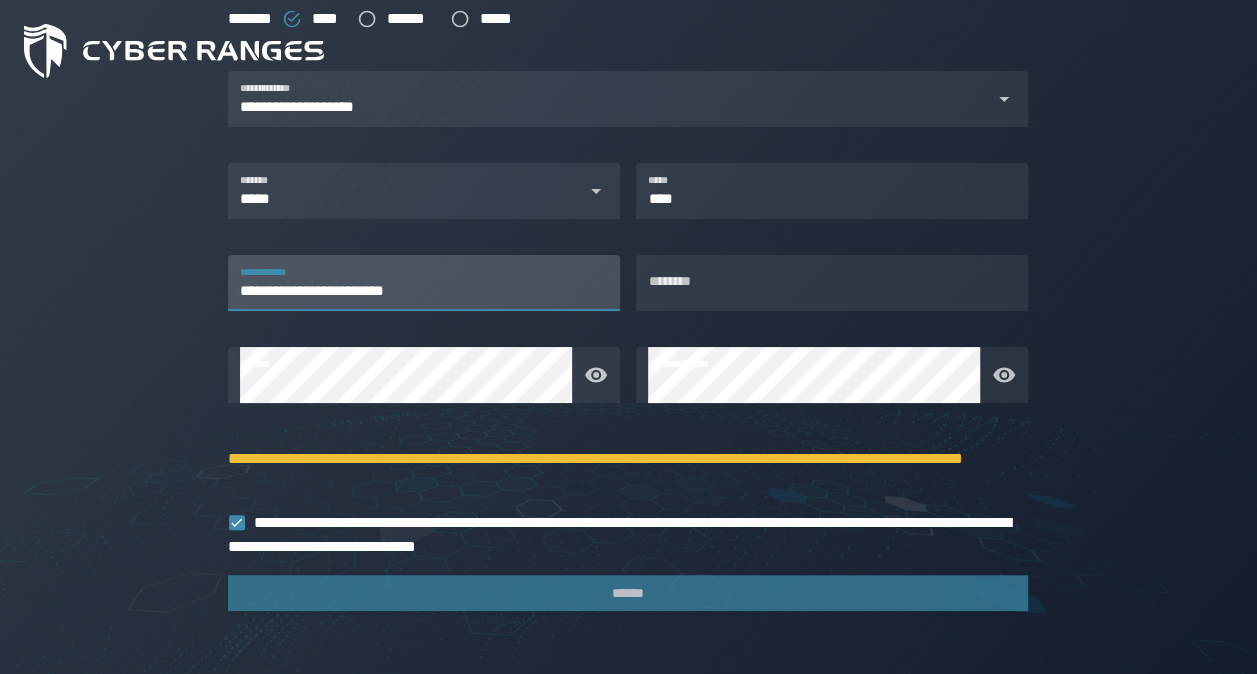 click on "**********" at bounding box center [424, 283] 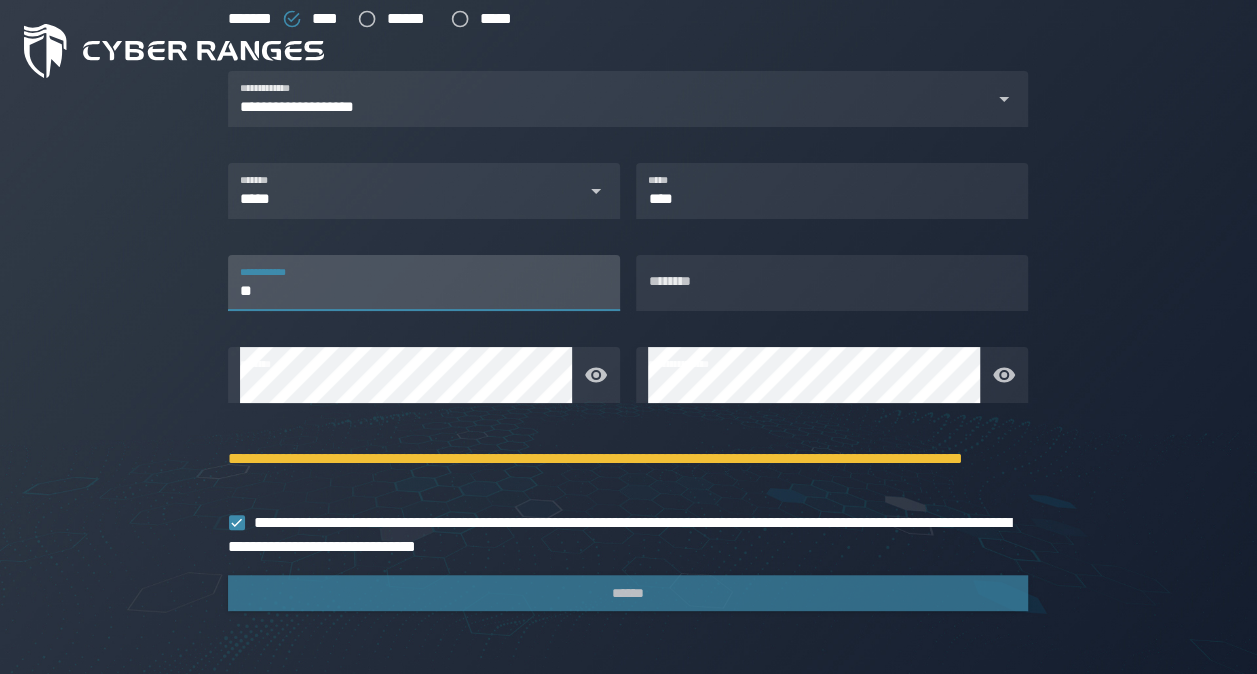 type on "*" 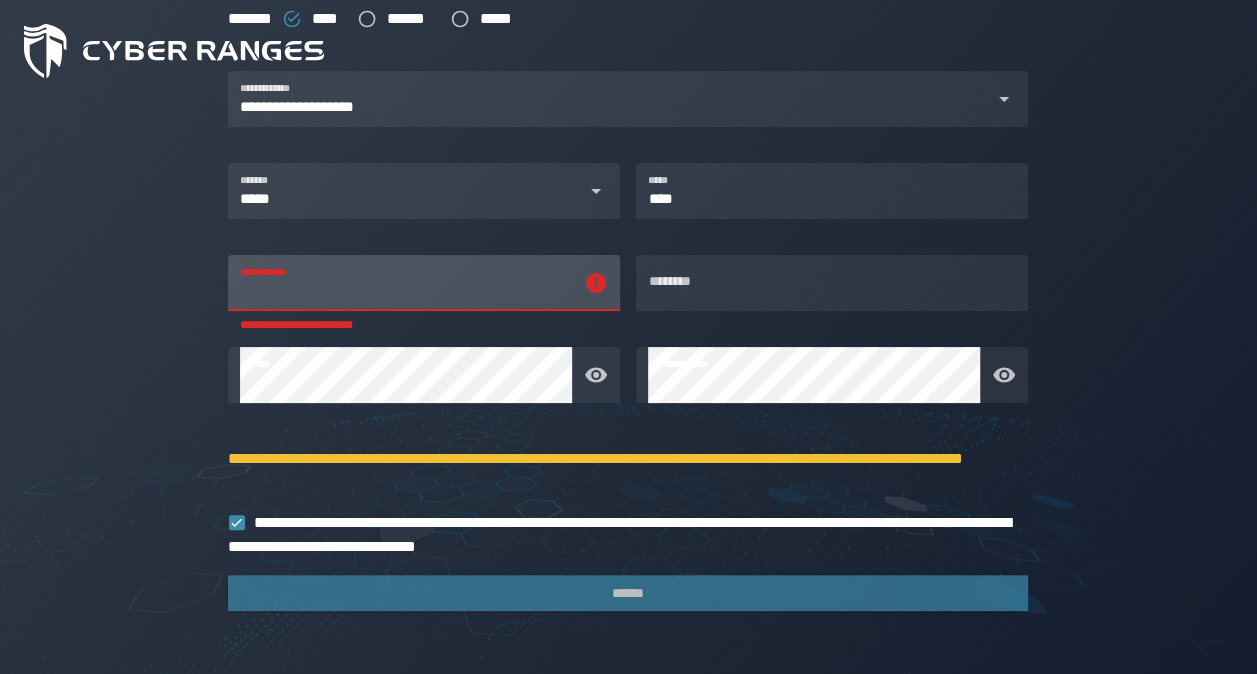 click 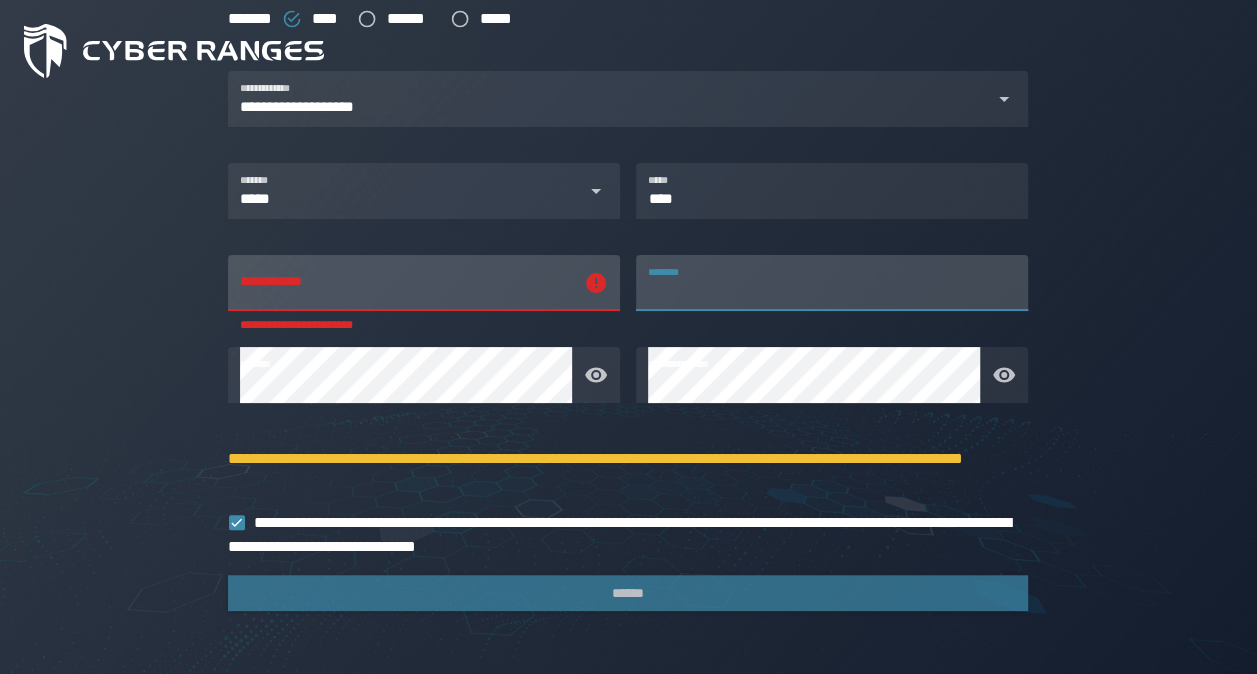 click on "********" at bounding box center [832, 283] 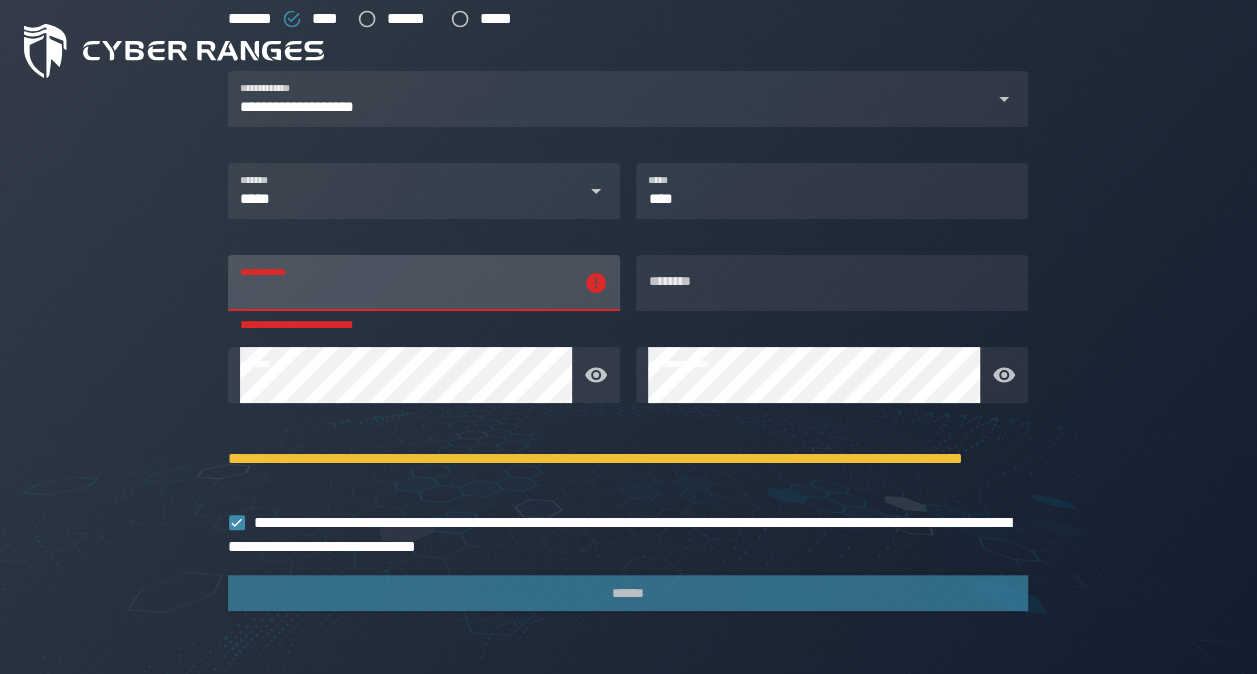 click on "**********" at bounding box center (406, 283) 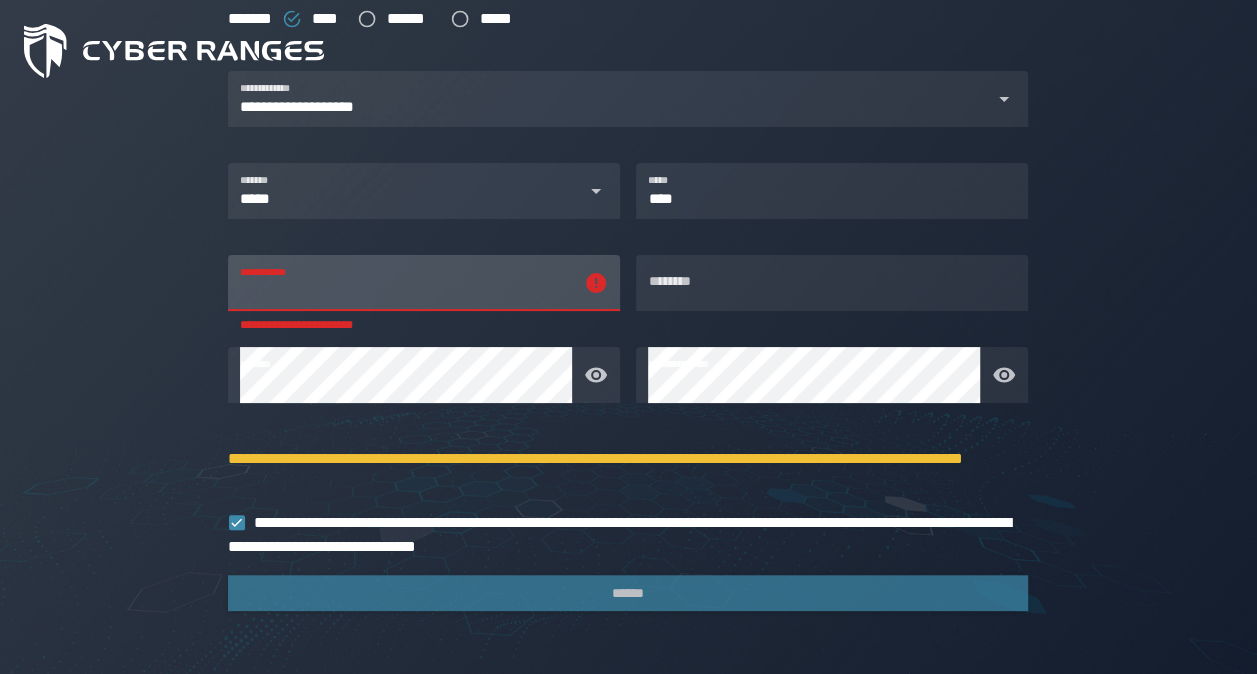 click on "**********" at bounding box center (406, 283) 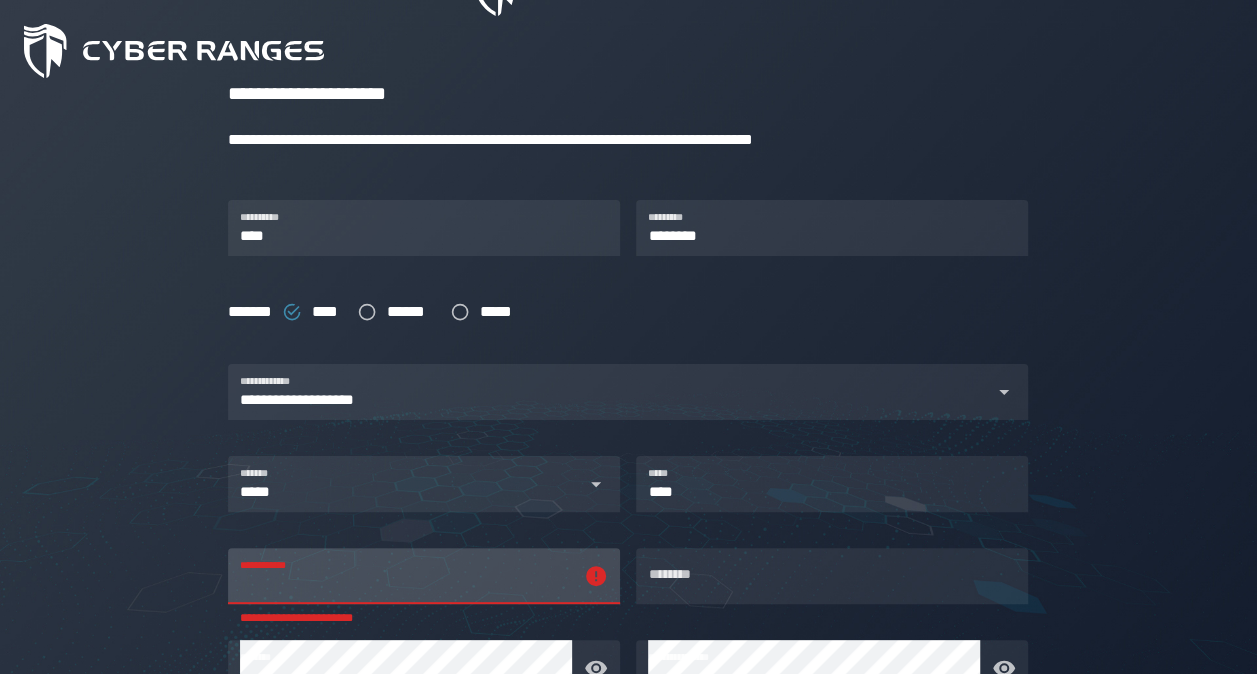 scroll, scrollTop: 554, scrollLeft: 0, axis: vertical 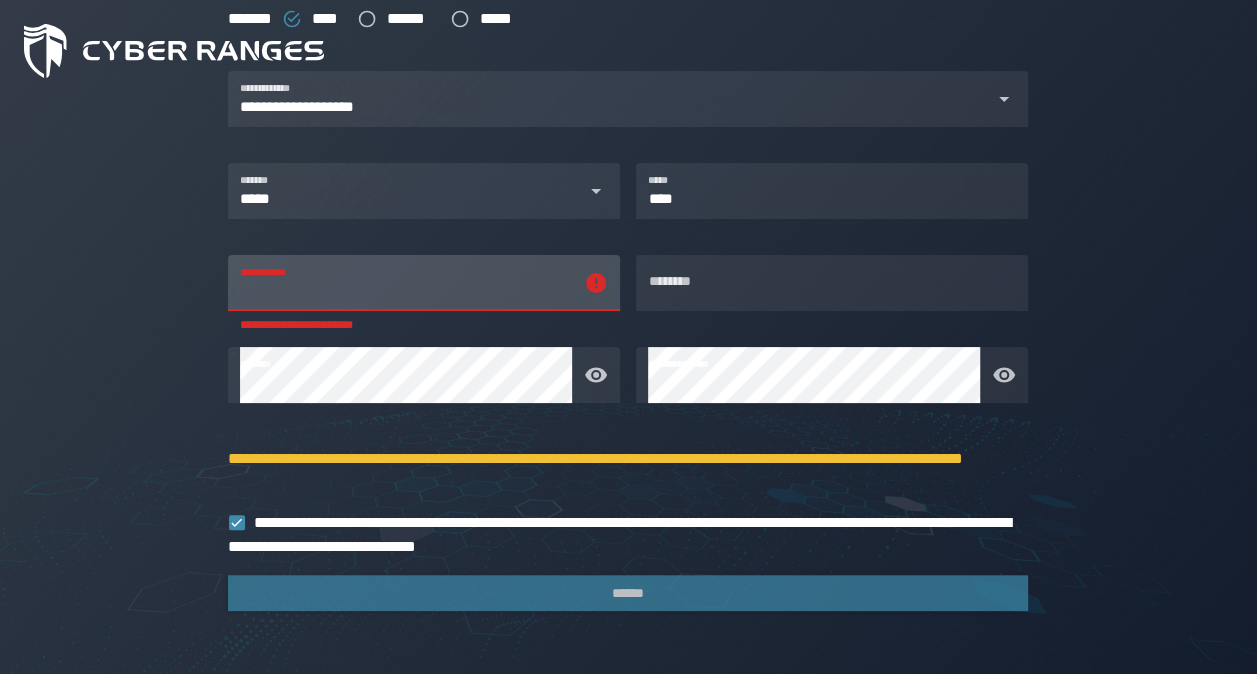 click on "**********" at bounding box center (406, 283) 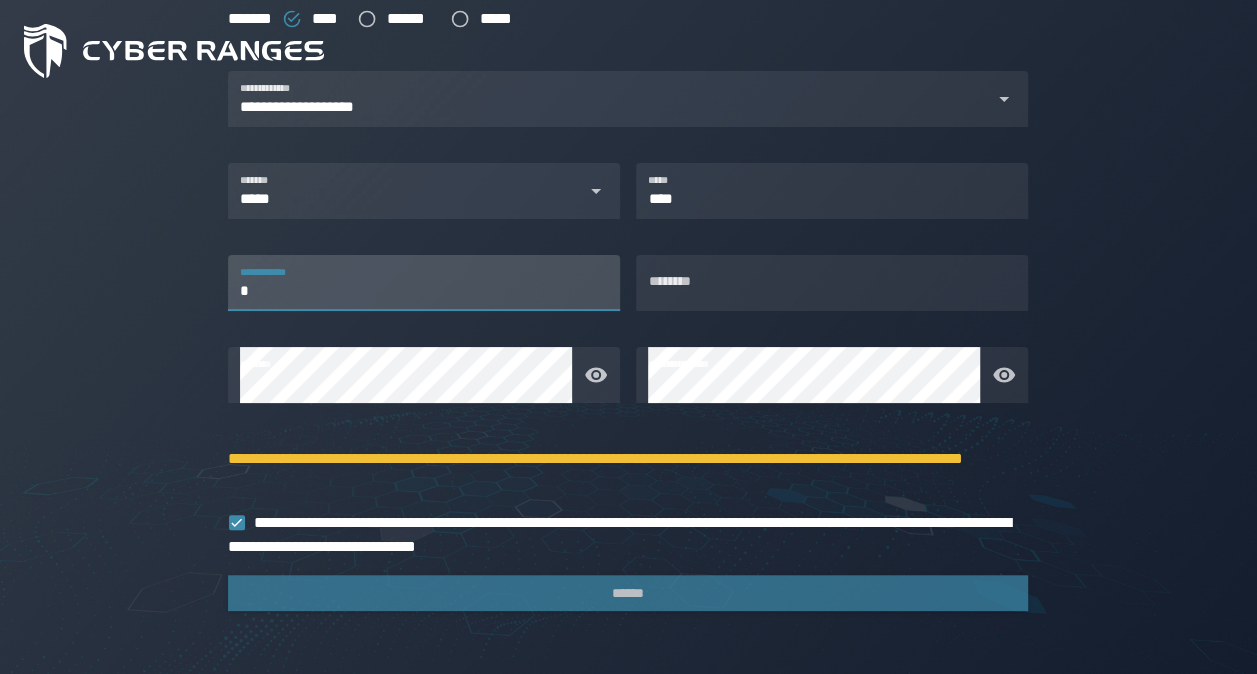 type 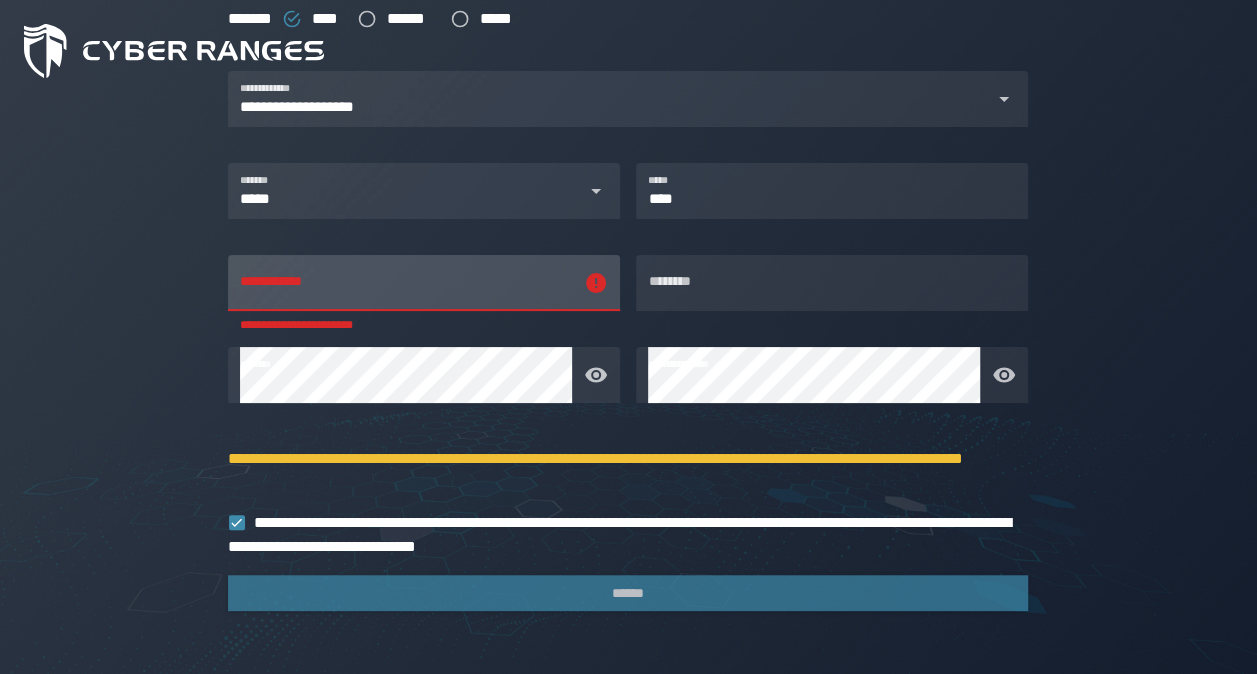 click 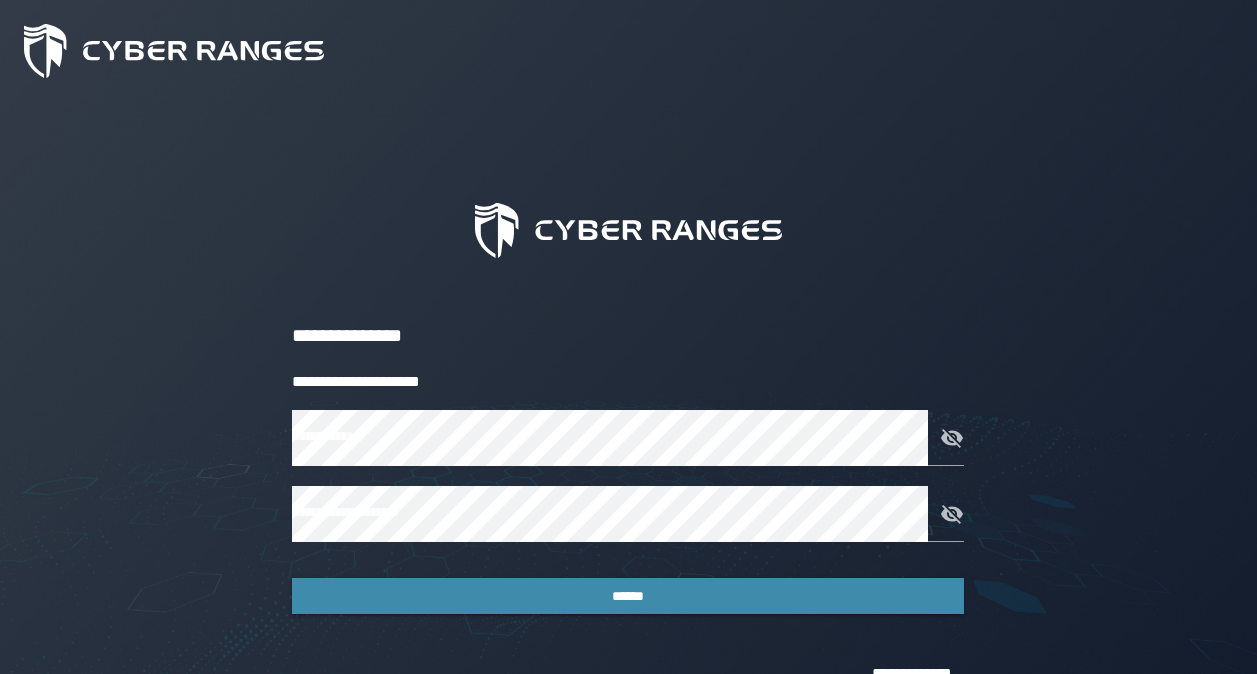 scroll, scrollTop: 0, scrollLeft: 0, axis: both 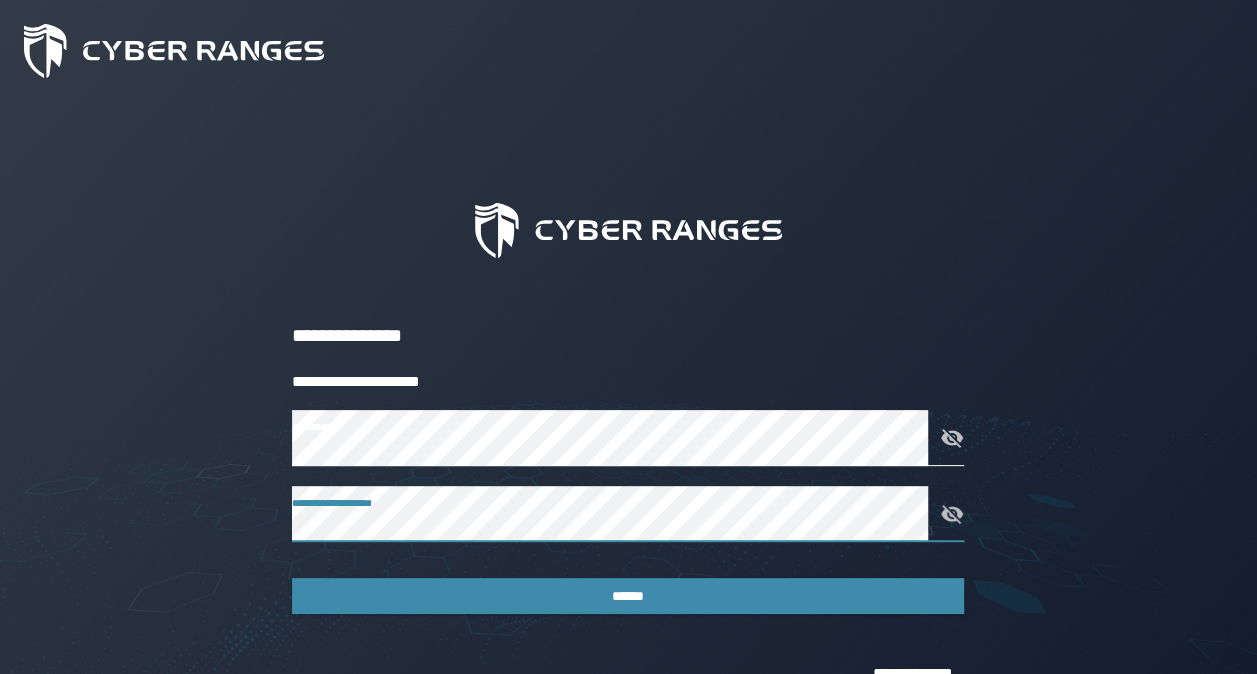 click 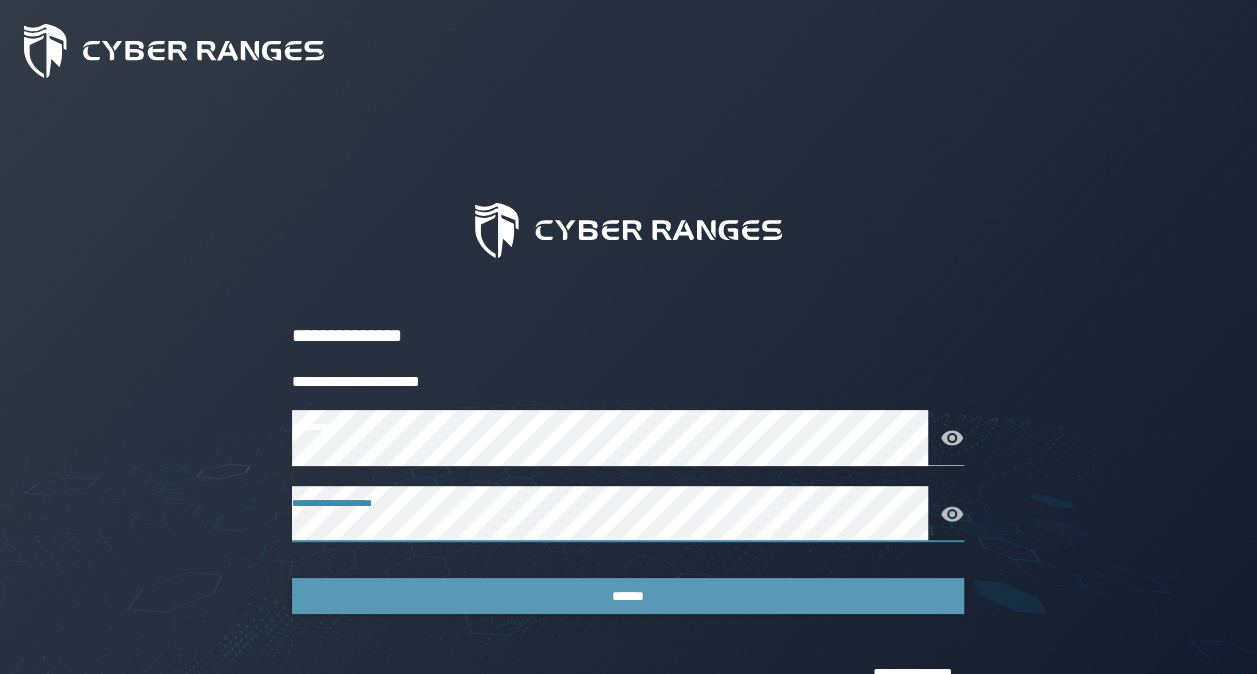 click on "******" at bounding box center (628, 596) 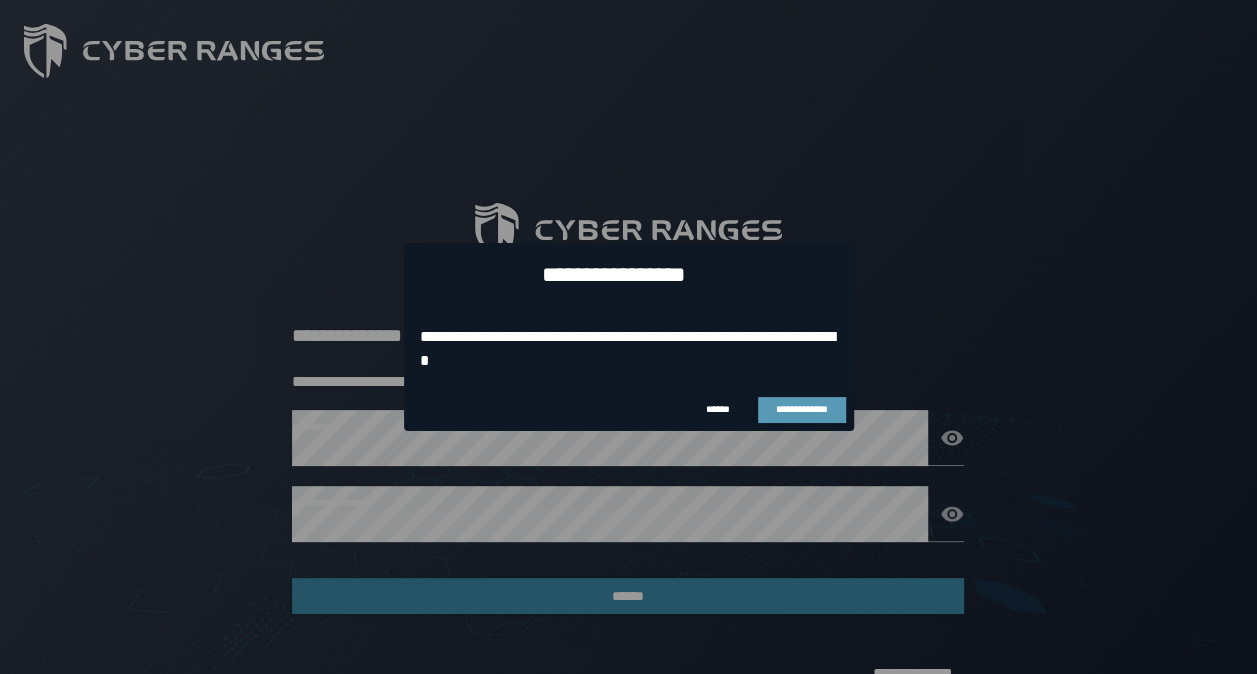 click on "**********" at bounding box center [802, 409] 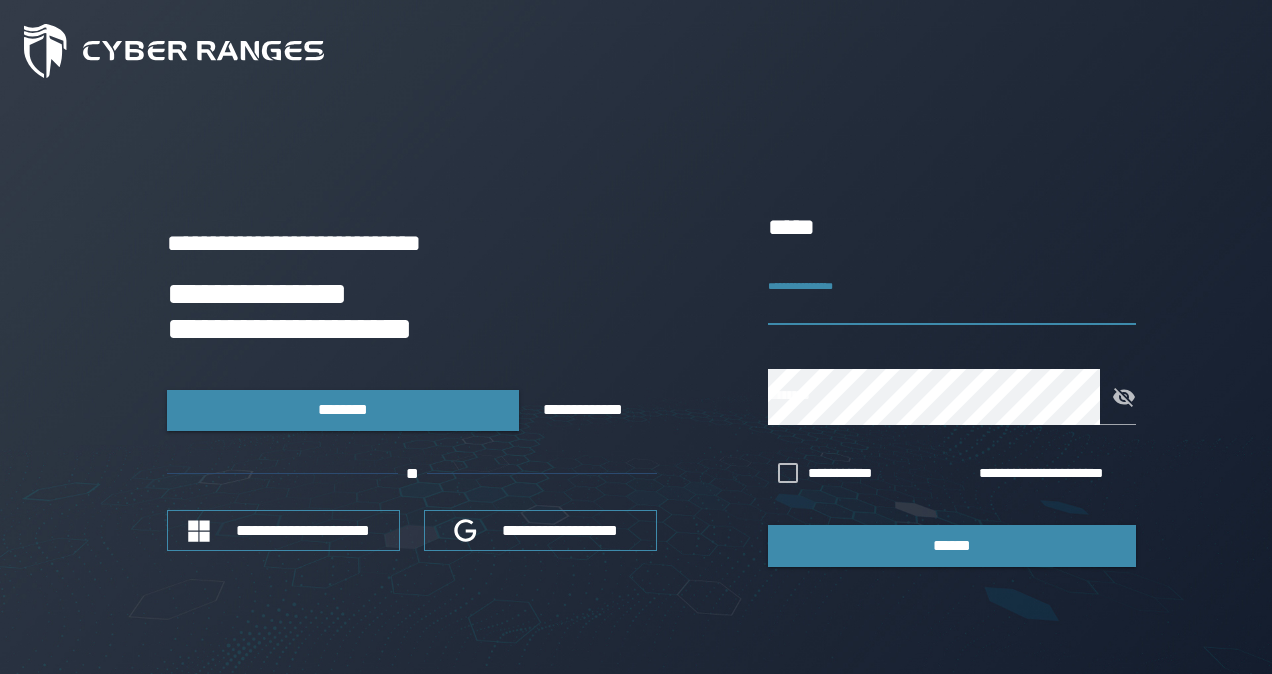 click on "**********" at bounding box center [952, 297] 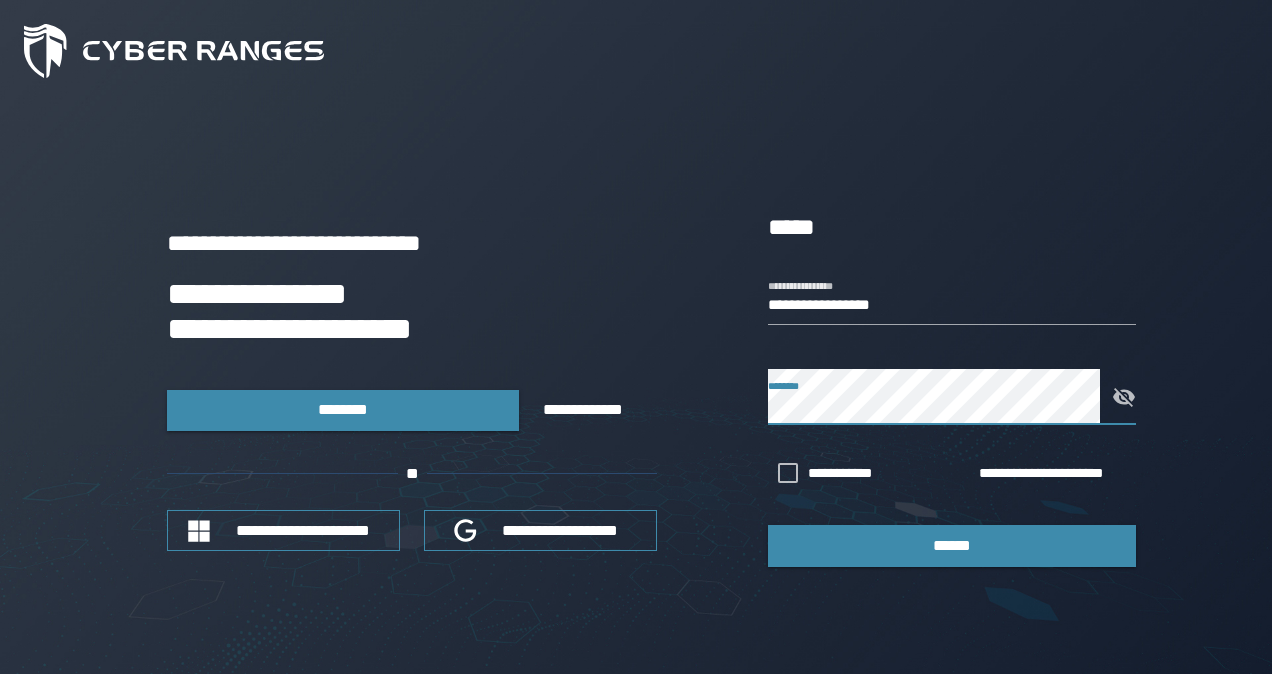 click 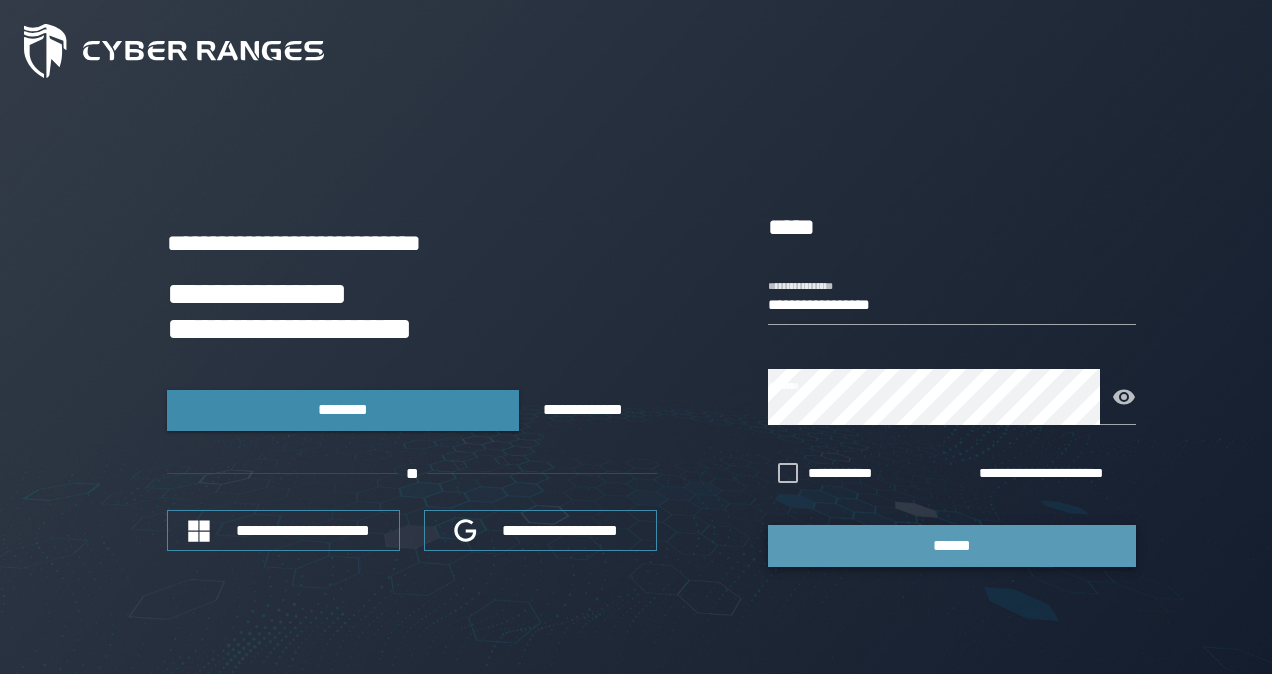 click on "******" at bounding box center (952, 545) 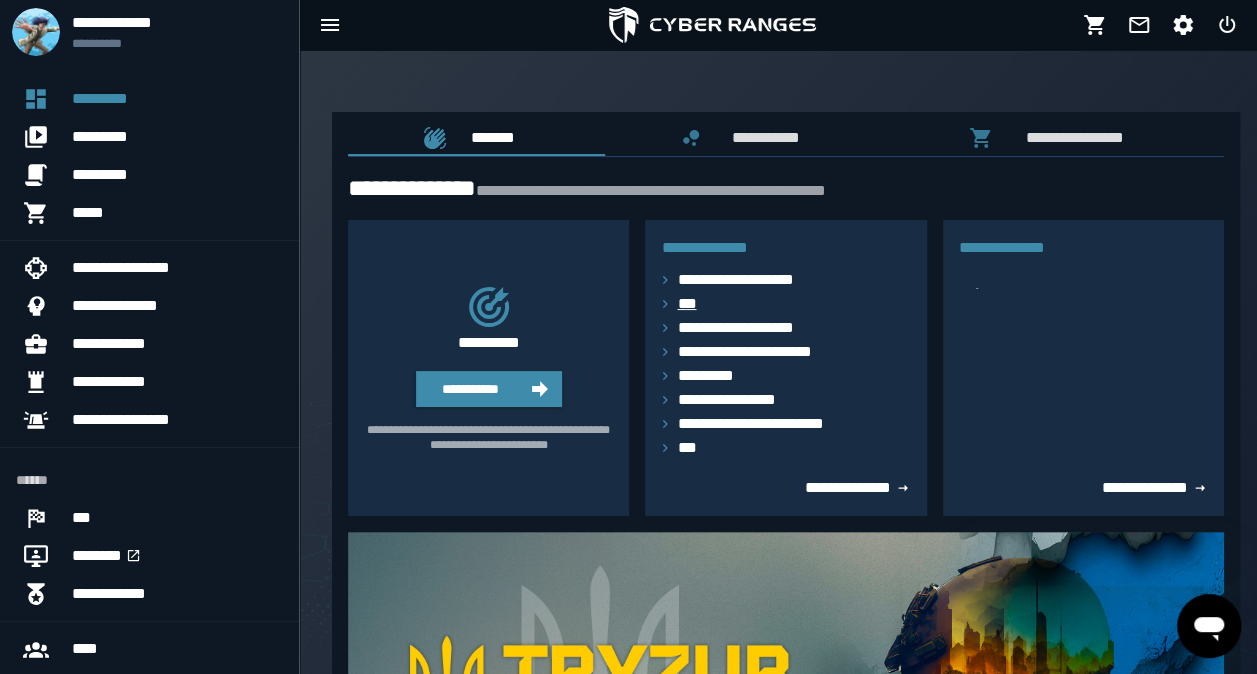 scroll, scrollTop: 0, scrollLeft: 0, axis: both 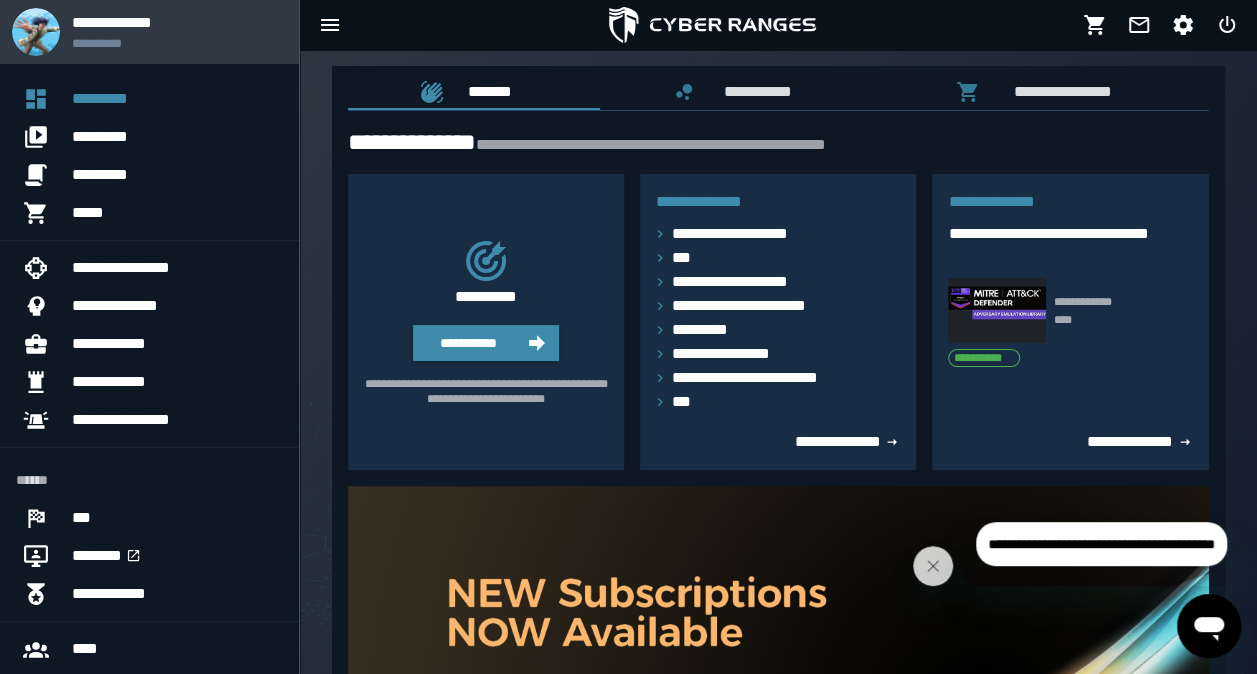click at bounding box center (36, 32) 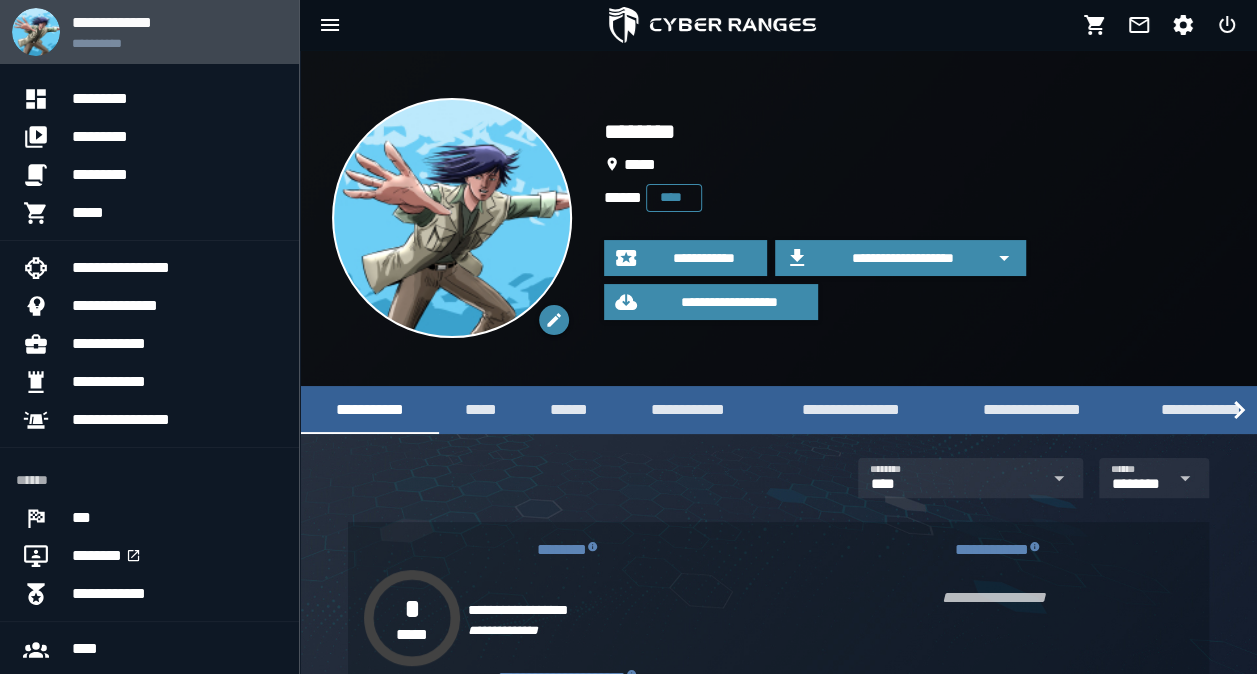 click at bounding box center [36, 32] 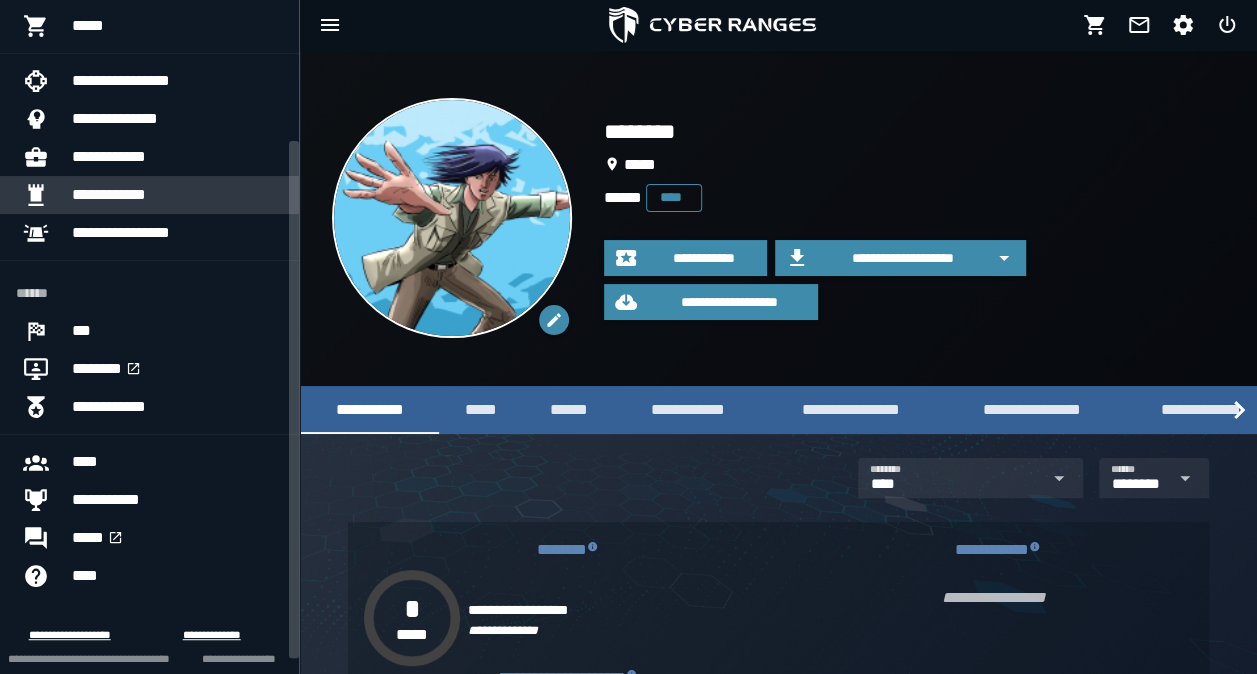 scroll, scrollTop: 184, scrollLeft: 0, axis: vertical 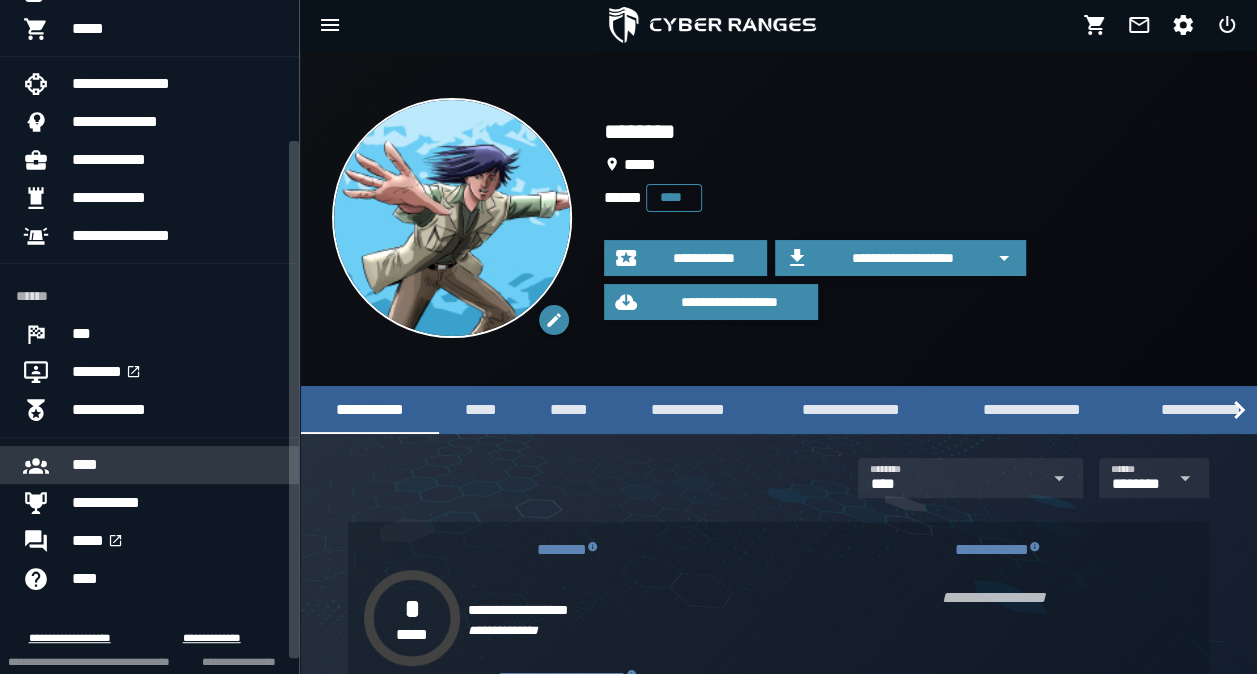 click on "****" at bounding box center (177, 465) 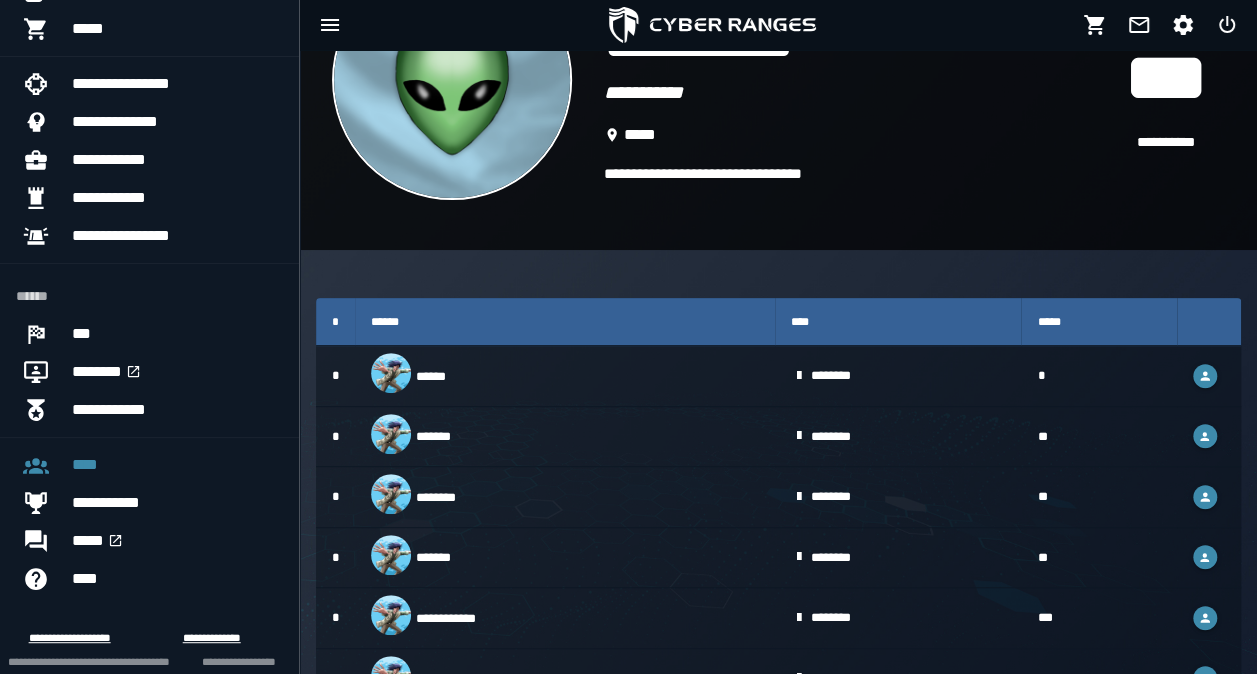 scroll, scrollTop: 242, scrollLeft: 0, axis: vertical 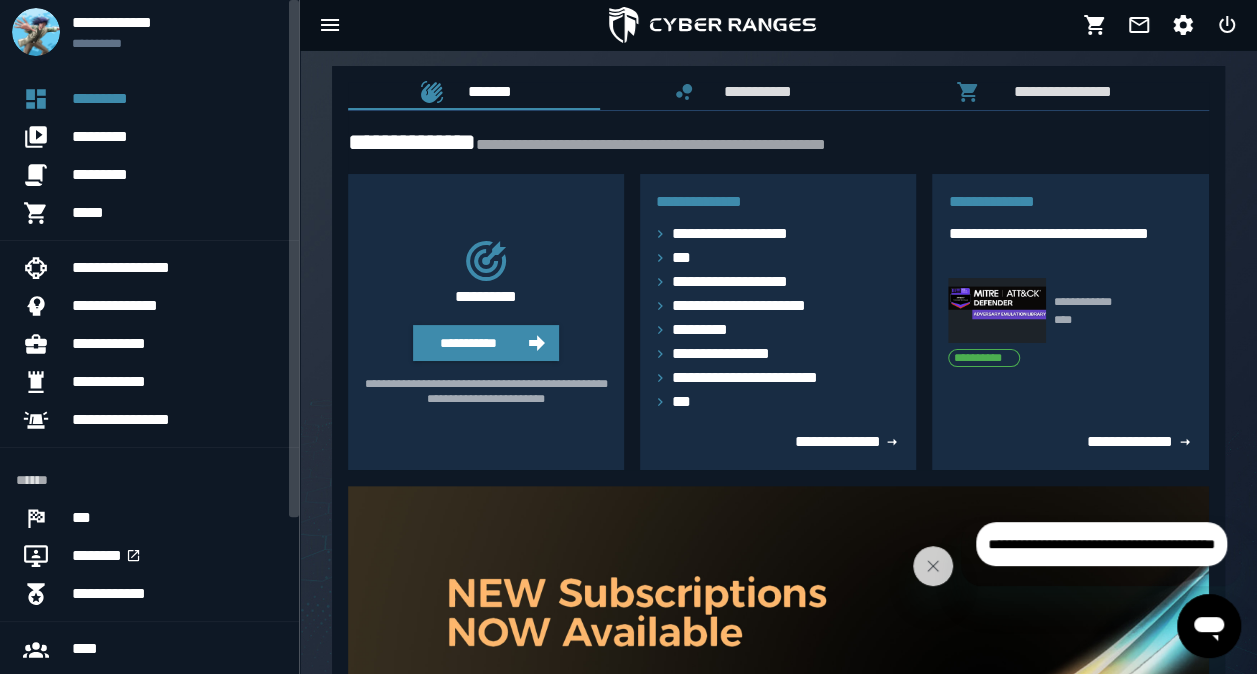 drag, startPoint x: 290, startPoint y: 201, endPoint x: 308, endPoint y: 4, distance: 197.82063 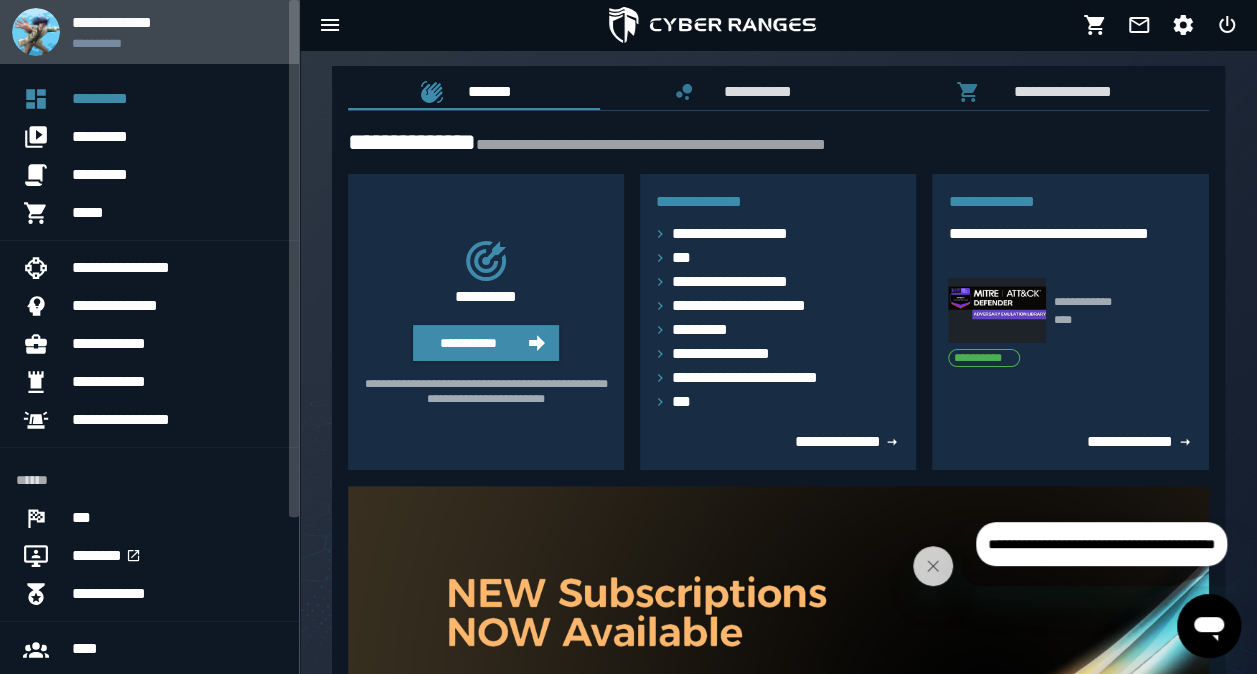 click on "**********" at bounding box center (177, 22) 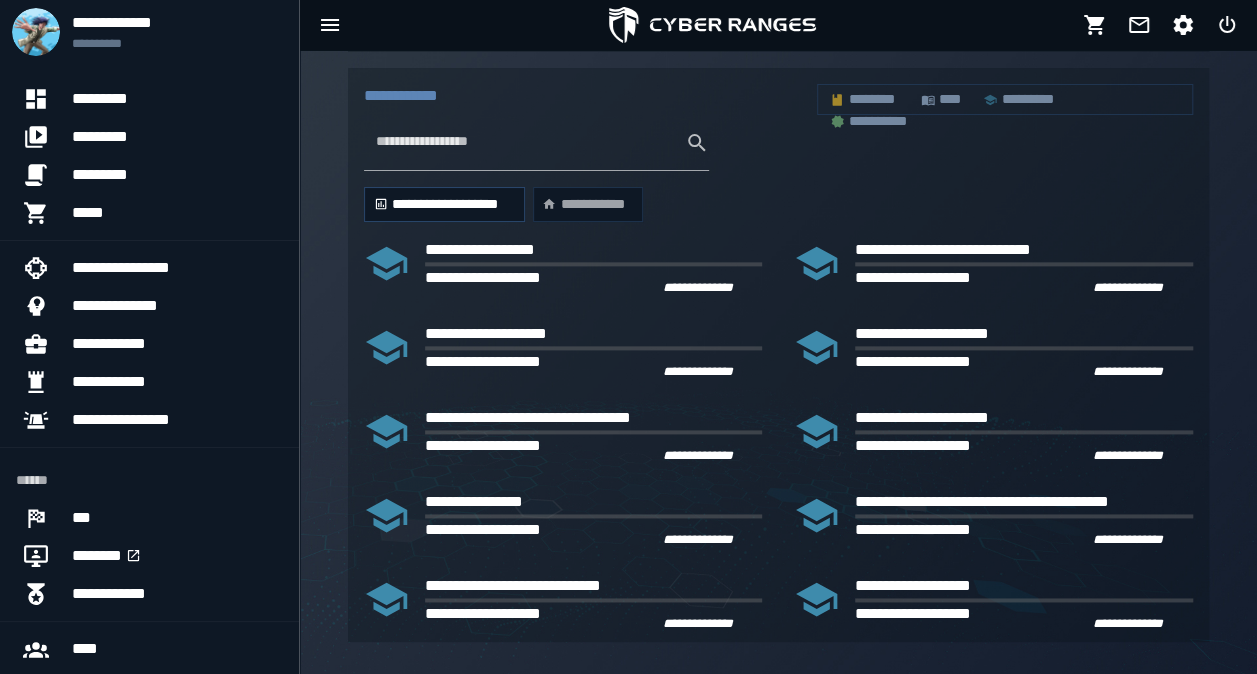 scroll, scrollTop: 870, scrollLeft: 0, axis: vertical 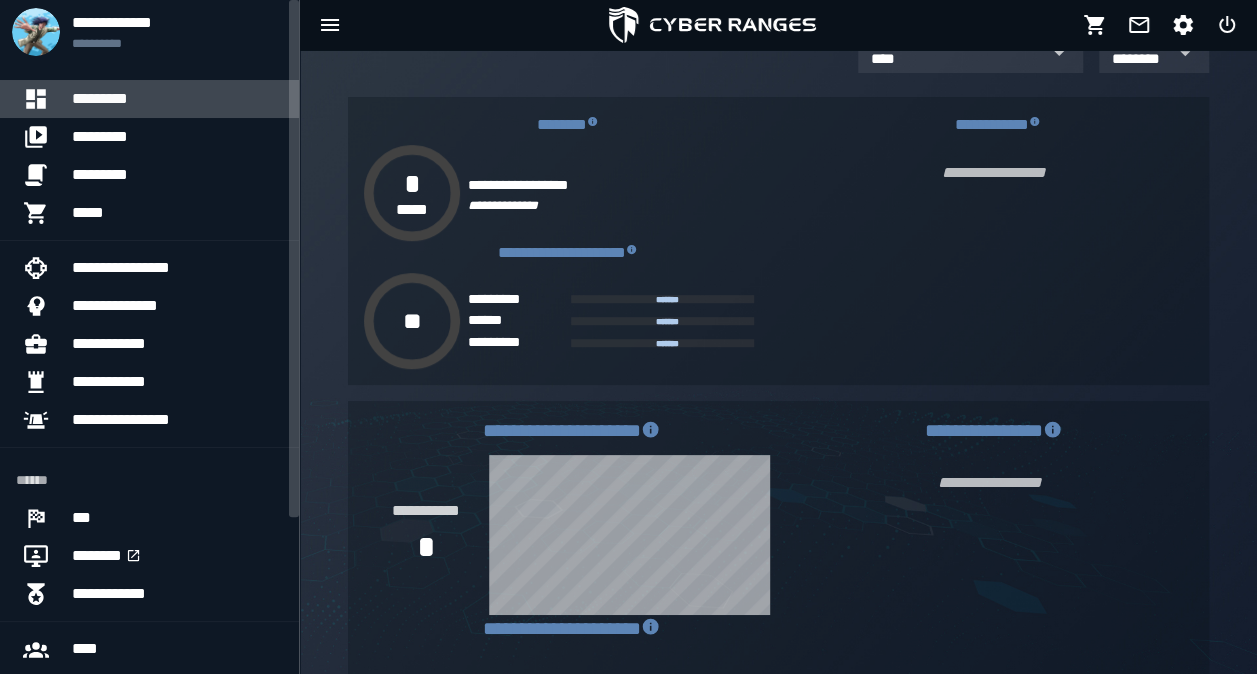 click on "*********" at bounding box center [177, 99] 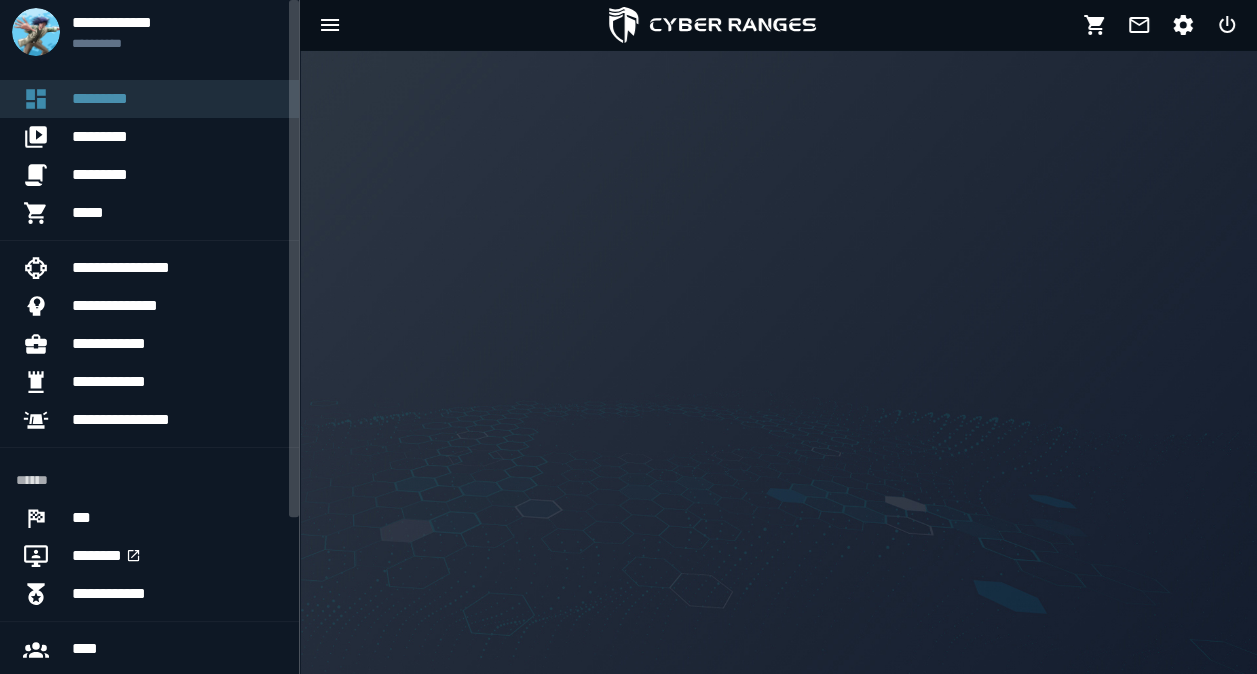 scroll, scrollTop: 0, scrollLeft: 0, axis: both 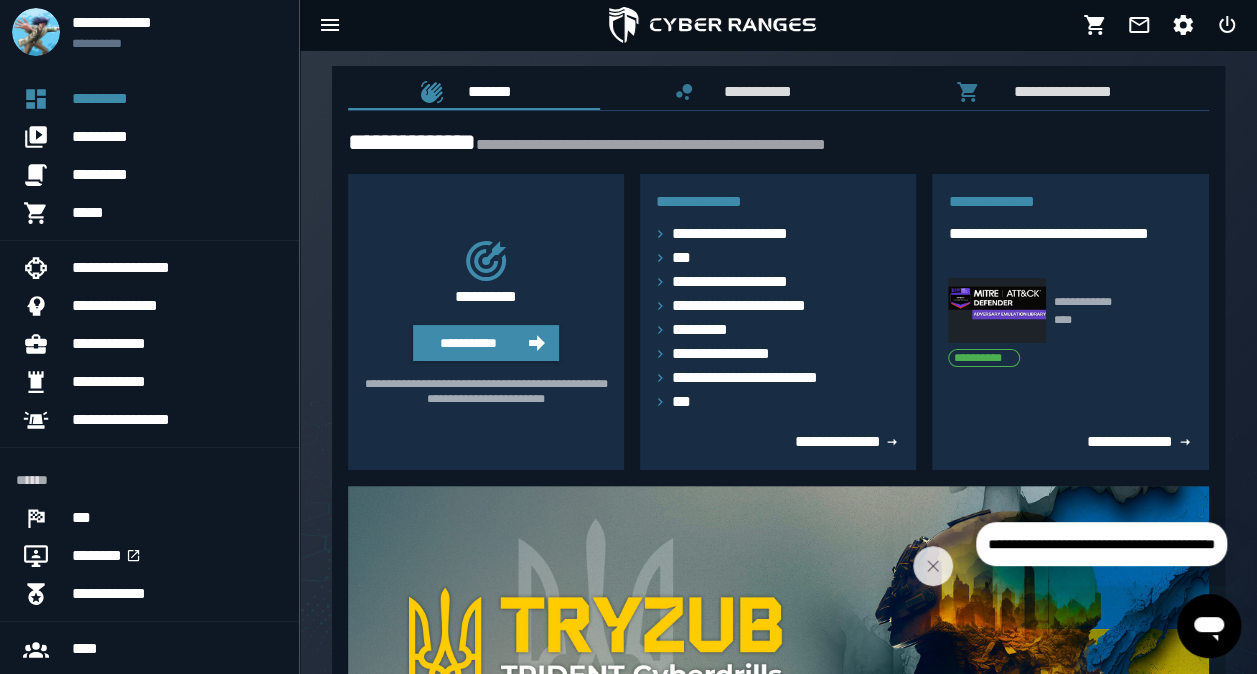 click on "**********" at bounding box center (486, 297) 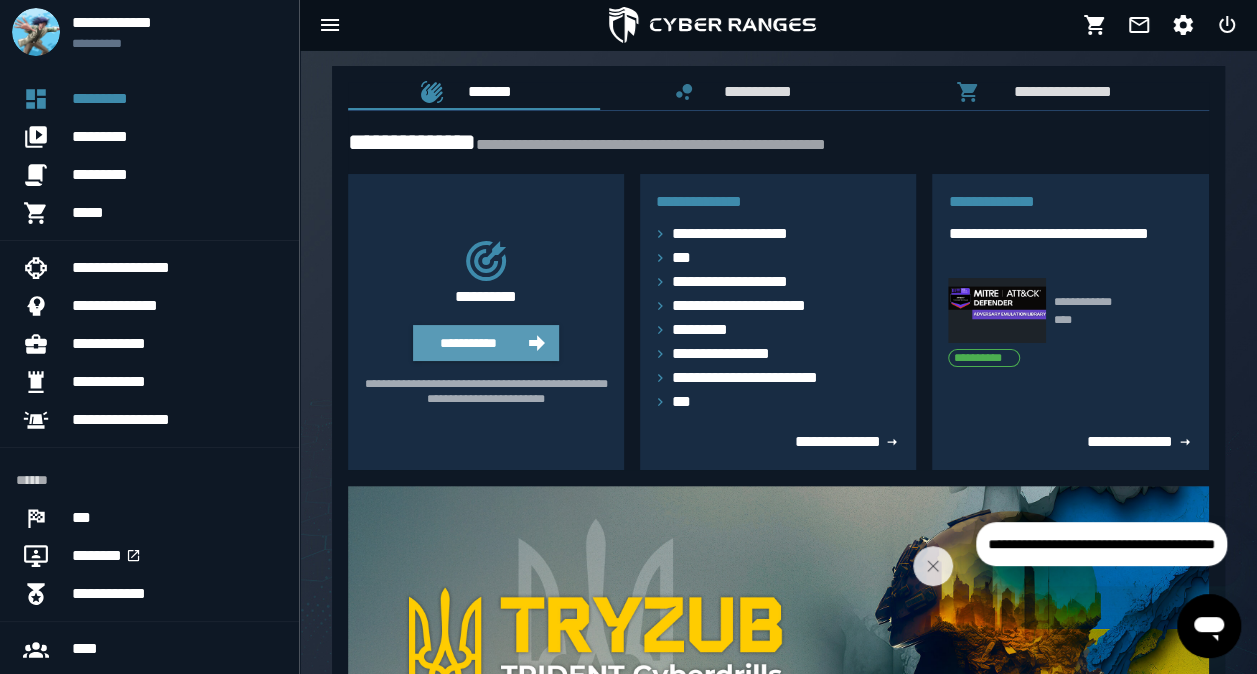 click on "**********" at bounding box center [468, 343] 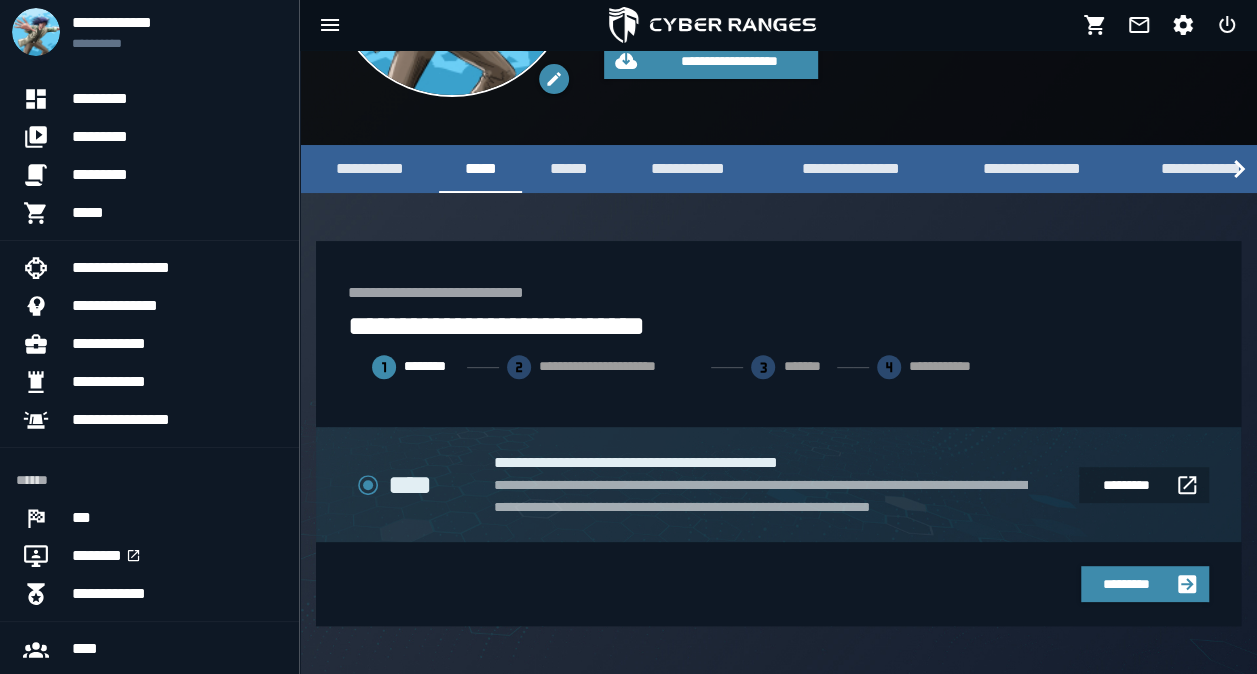 scroll, scrollTop: 0, scrollLeft: 0, axis: both 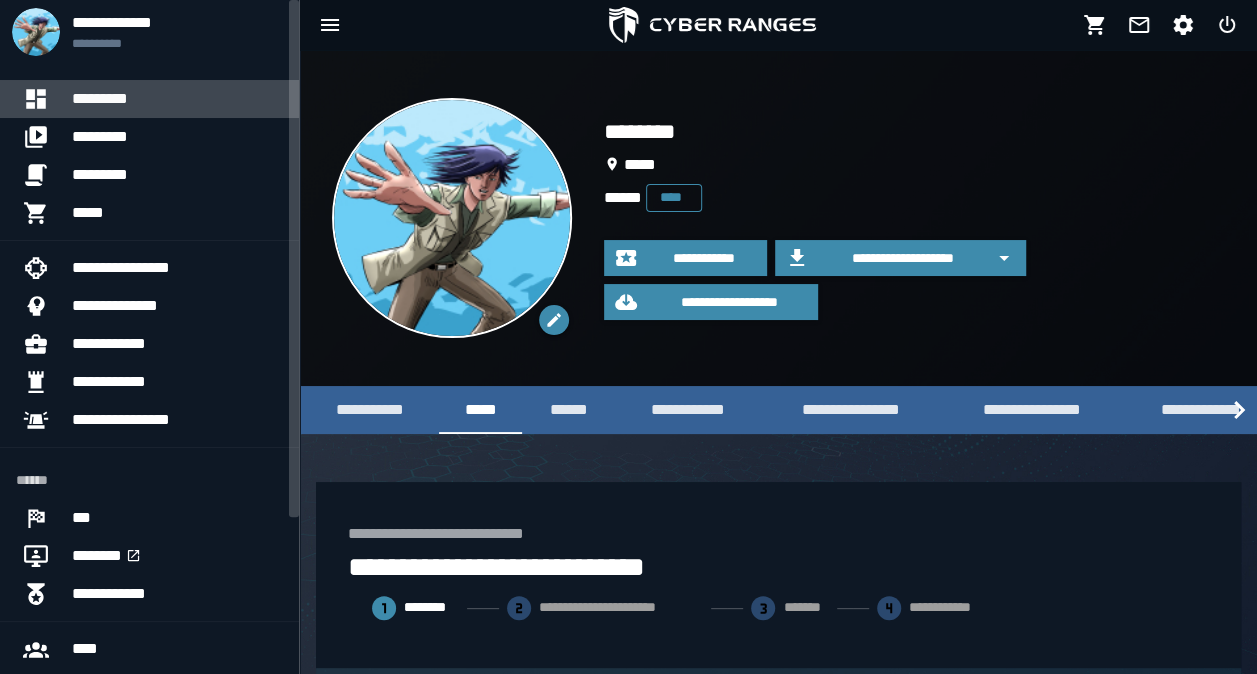 click on "*********" at bounding box center [177, 99] 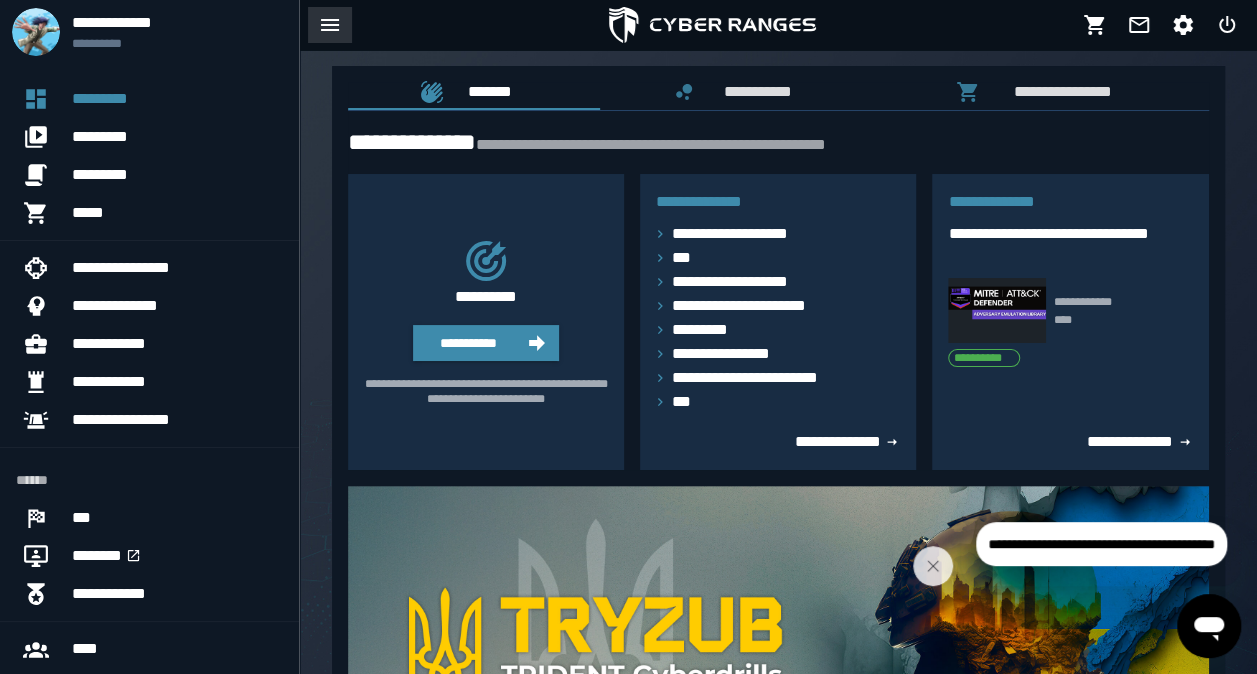 click 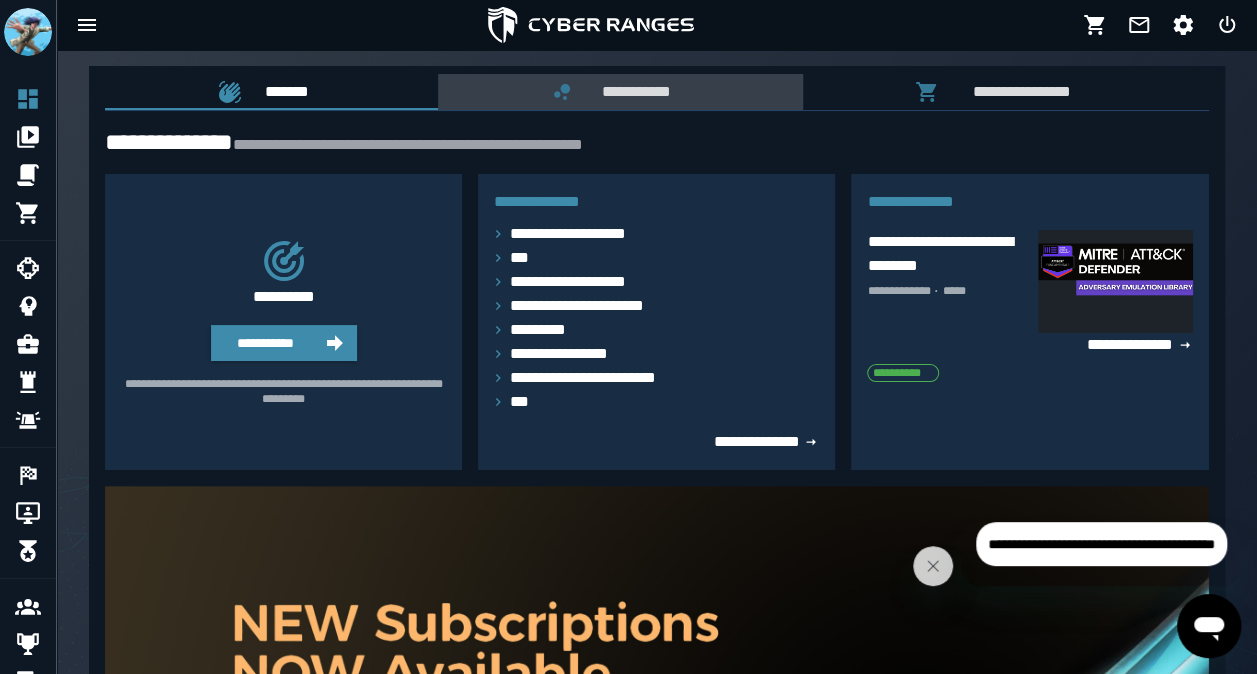 click on "**********" at bounding box center (632, 91) 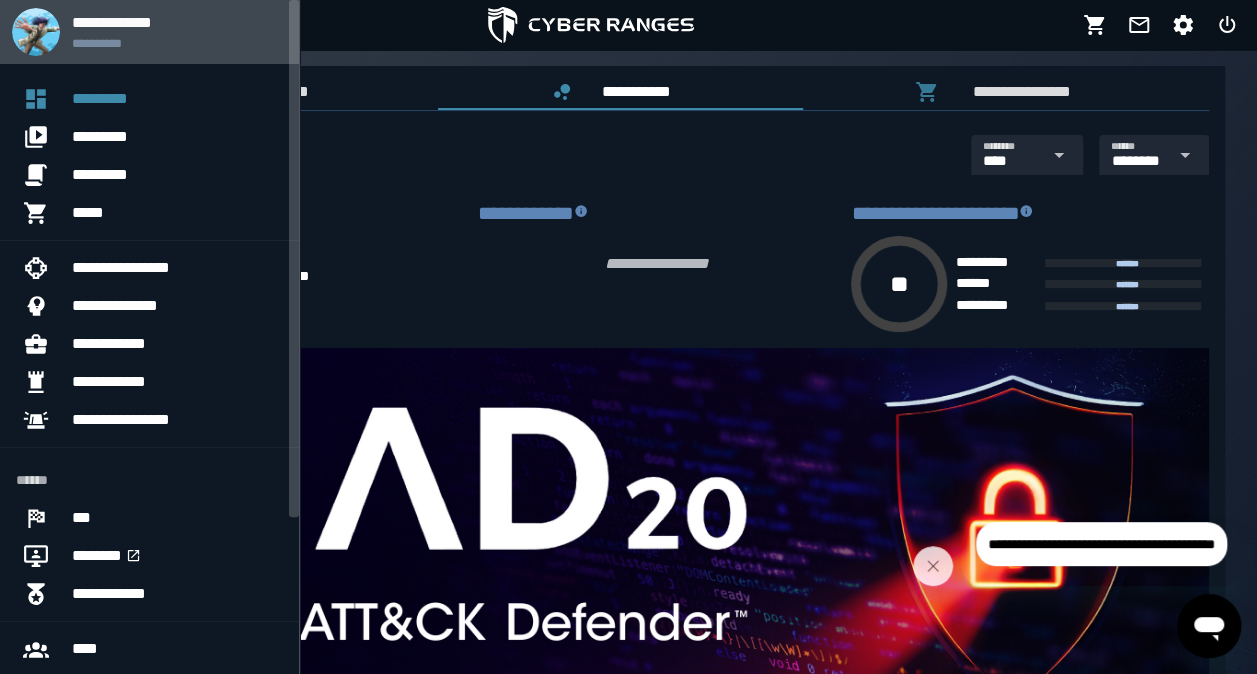 click on "**********" at bounding box center [177, 43] 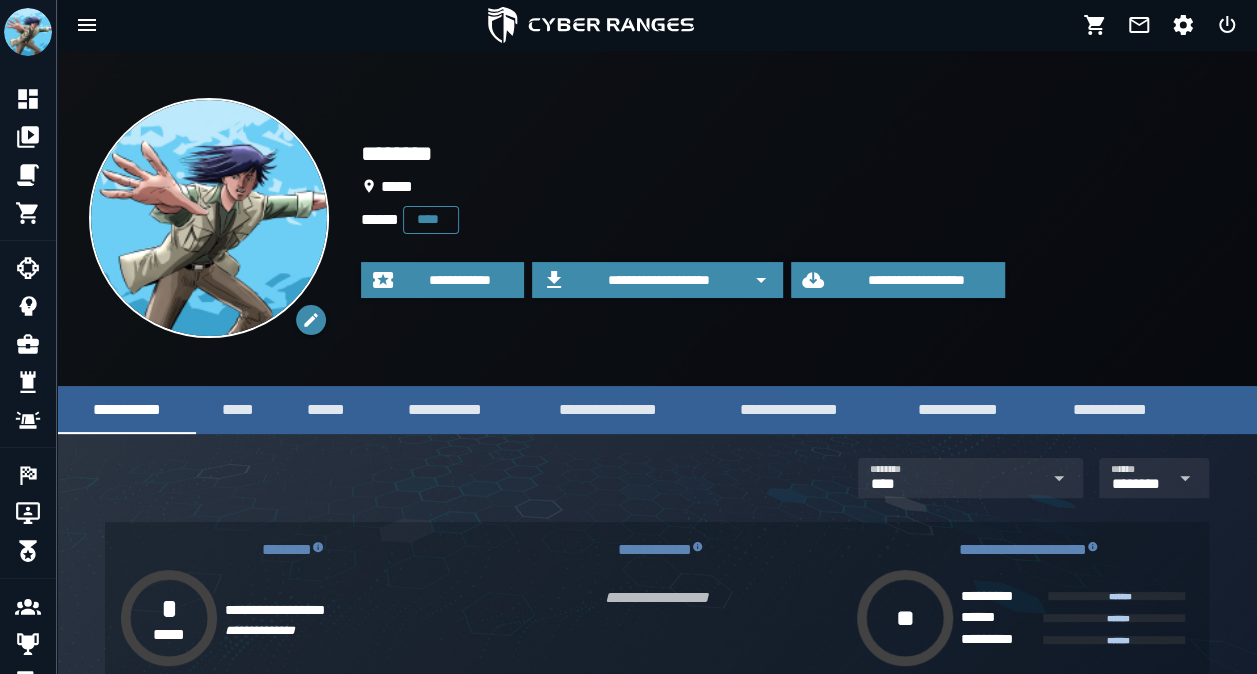 click on "****" at bounding box center [431, 219] 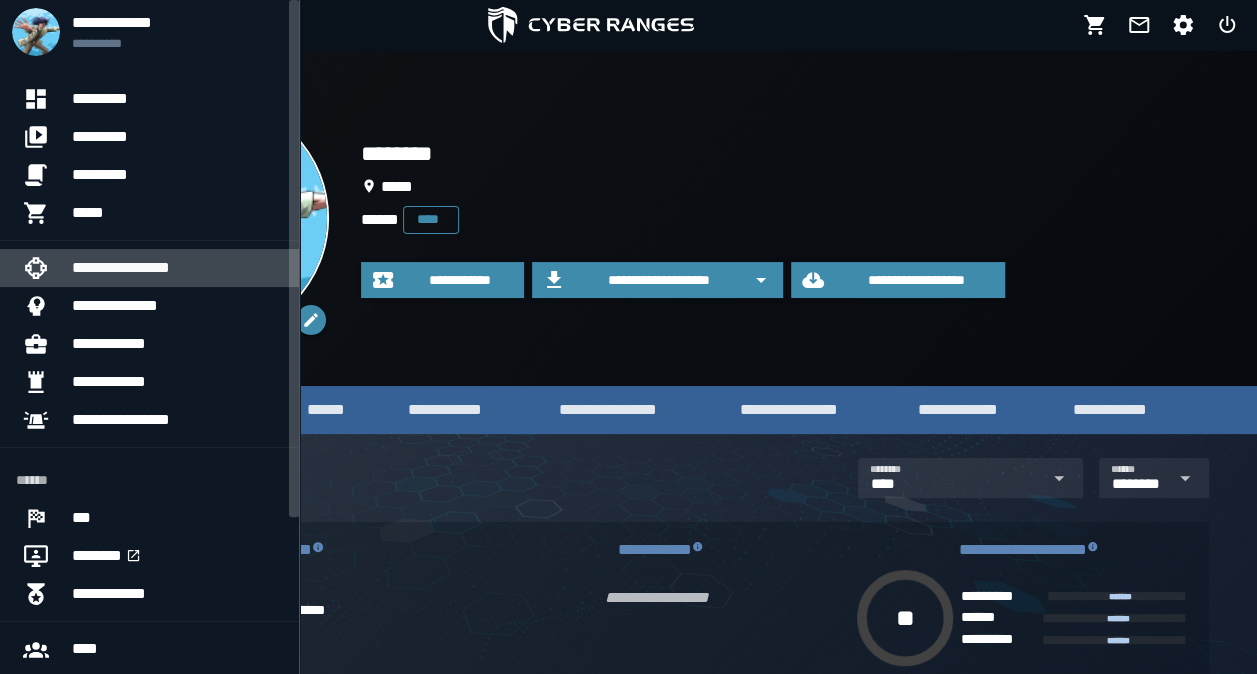click on "**********" at bounding box center [177, 268] 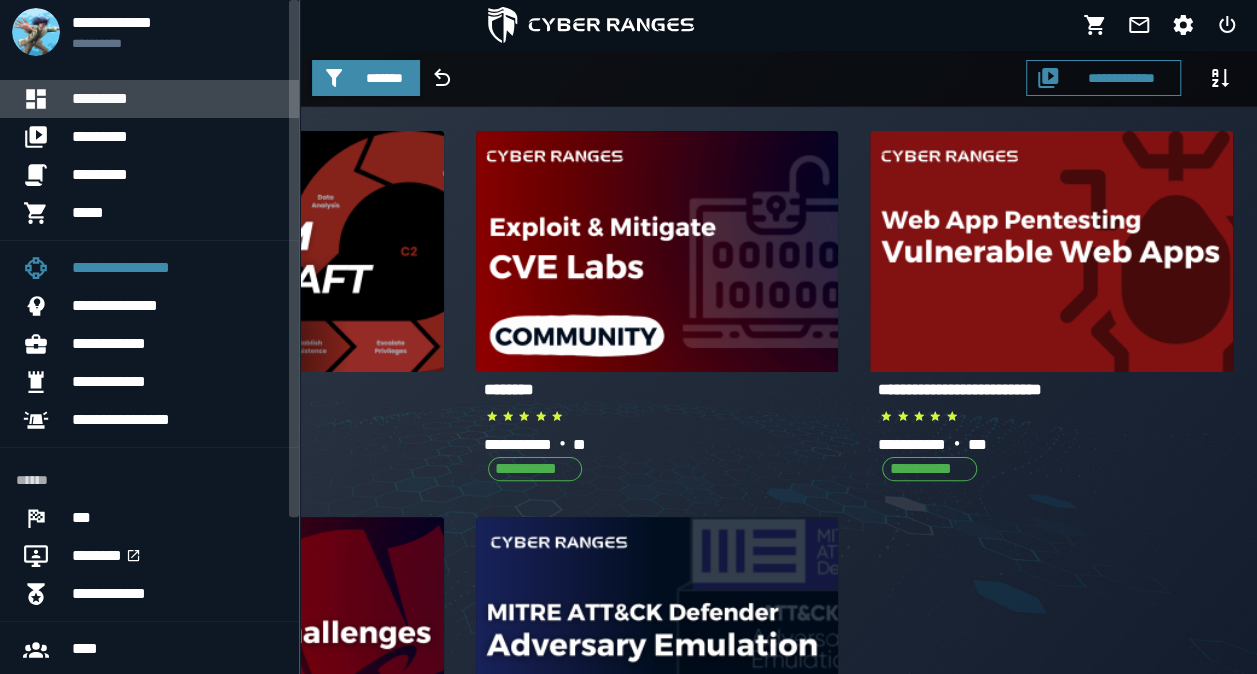 click 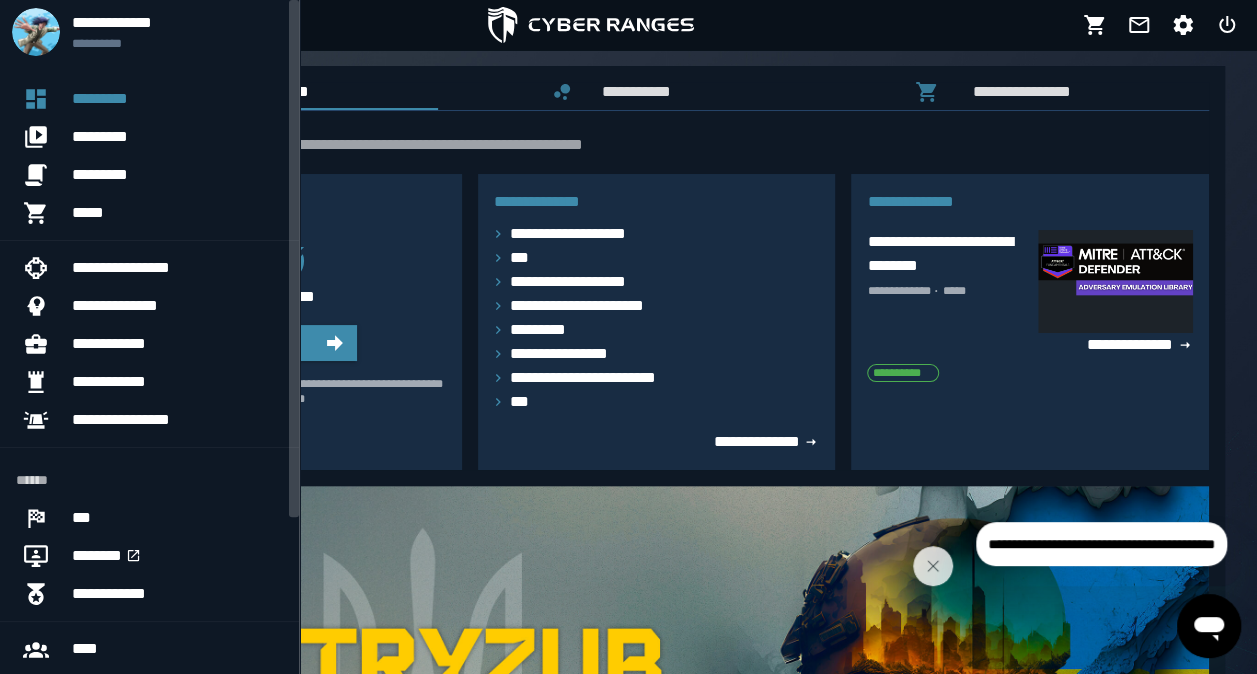 scroll, scrollTop: 81, scrollLeft: 0, axis: vertical 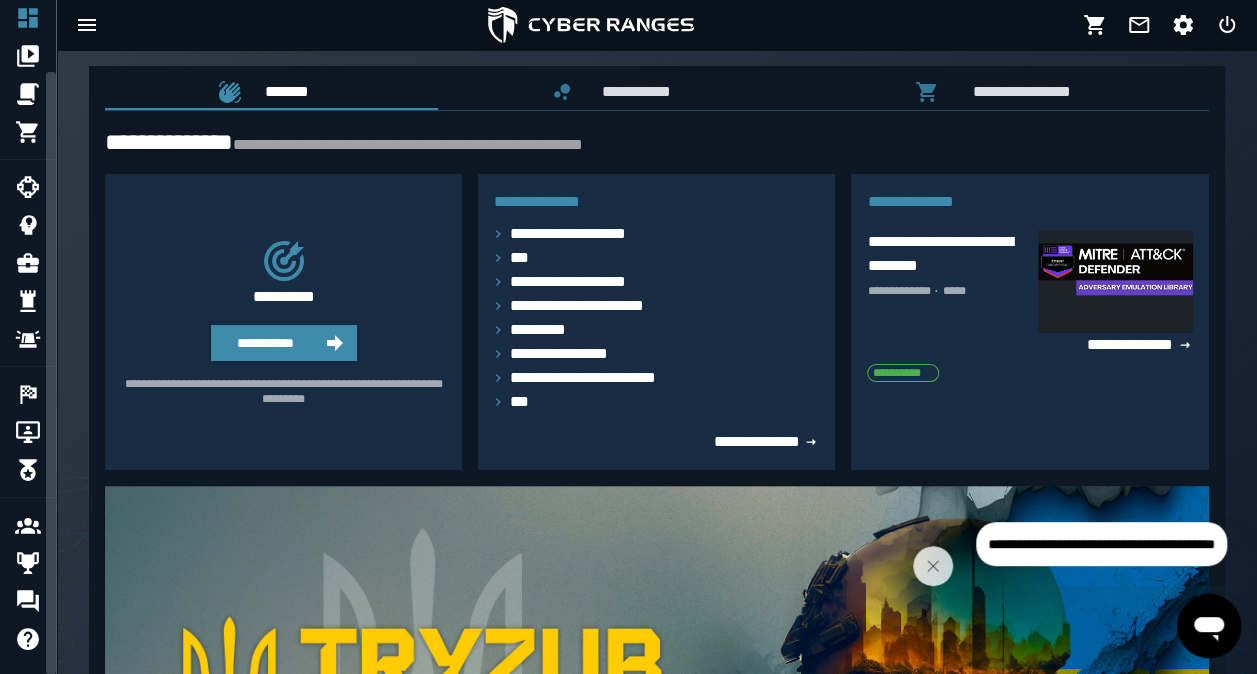 drag, startPoint x: 294, startPoint y: 230, endPoint x: 86, endPoint y: 423, distance: 283.74814 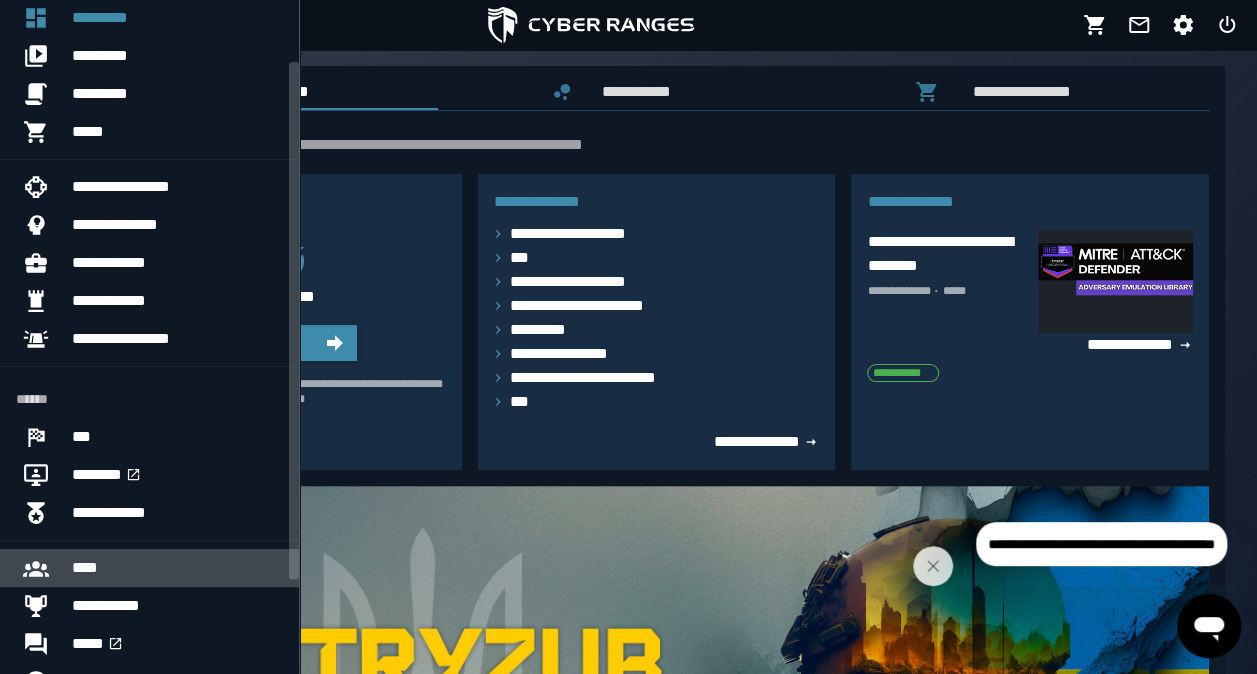 click on "****" at bounding box center [177, 568] 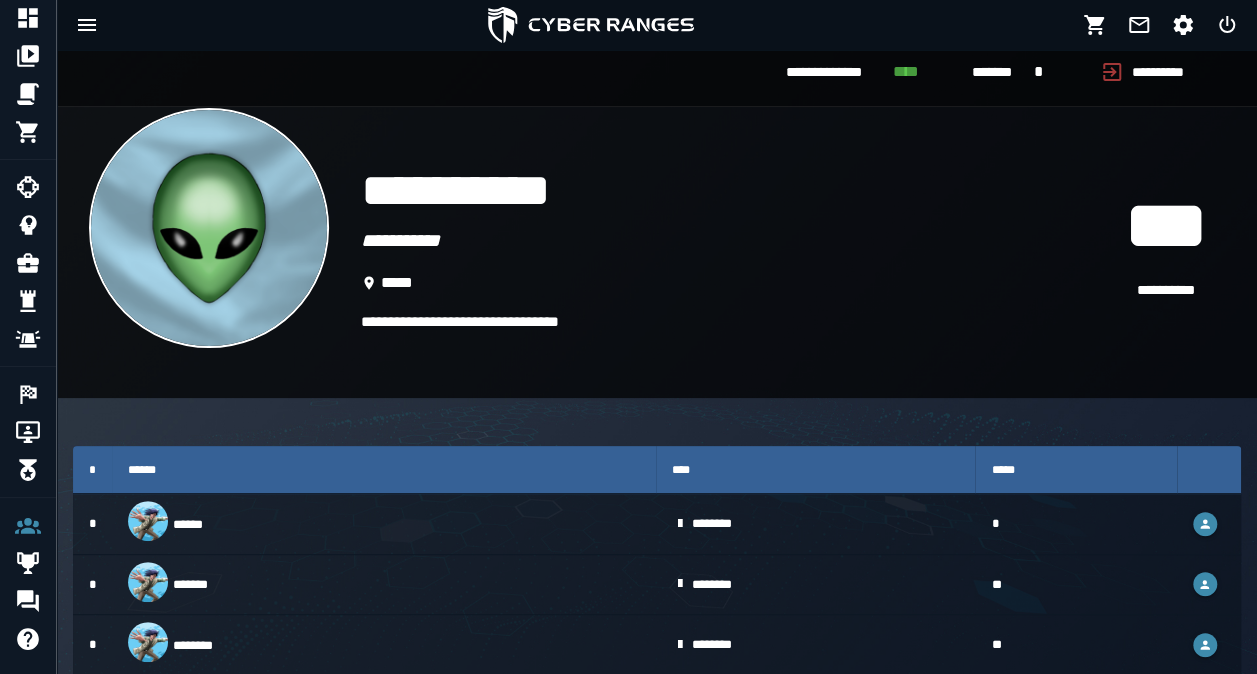 scroll, scrollTop: 14, scrollLeft: 0, axis: vertical 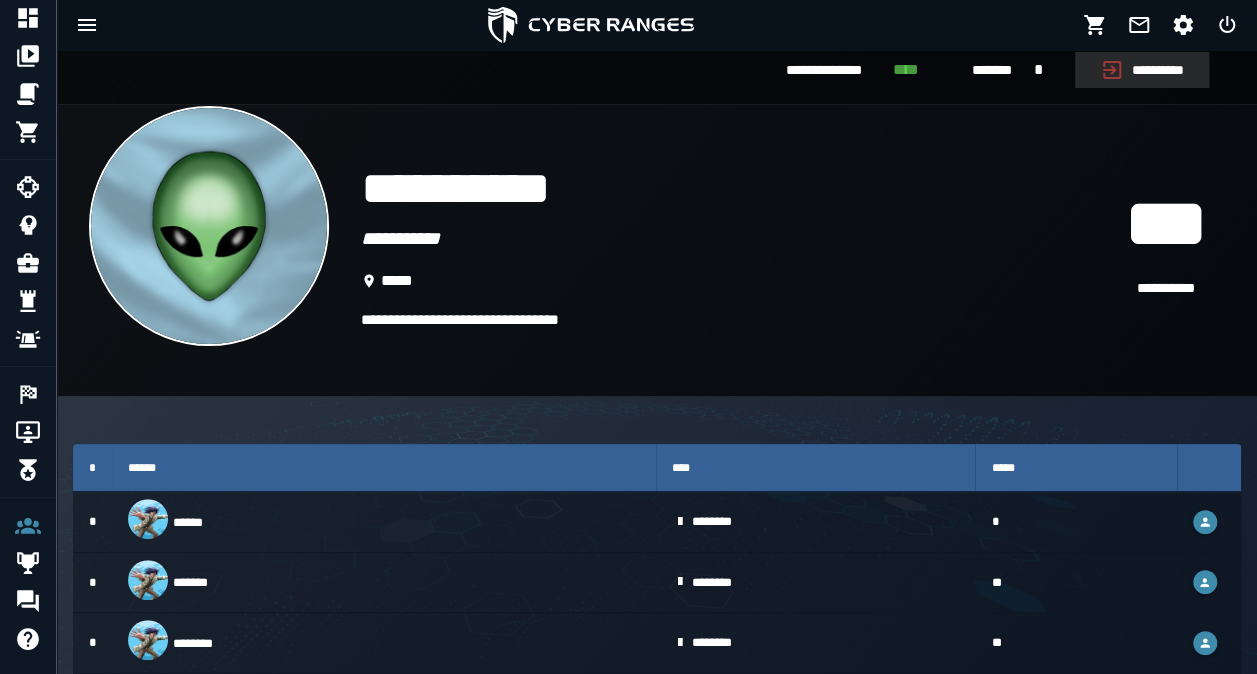 click on "**********" at bounding box center (1142, 70) 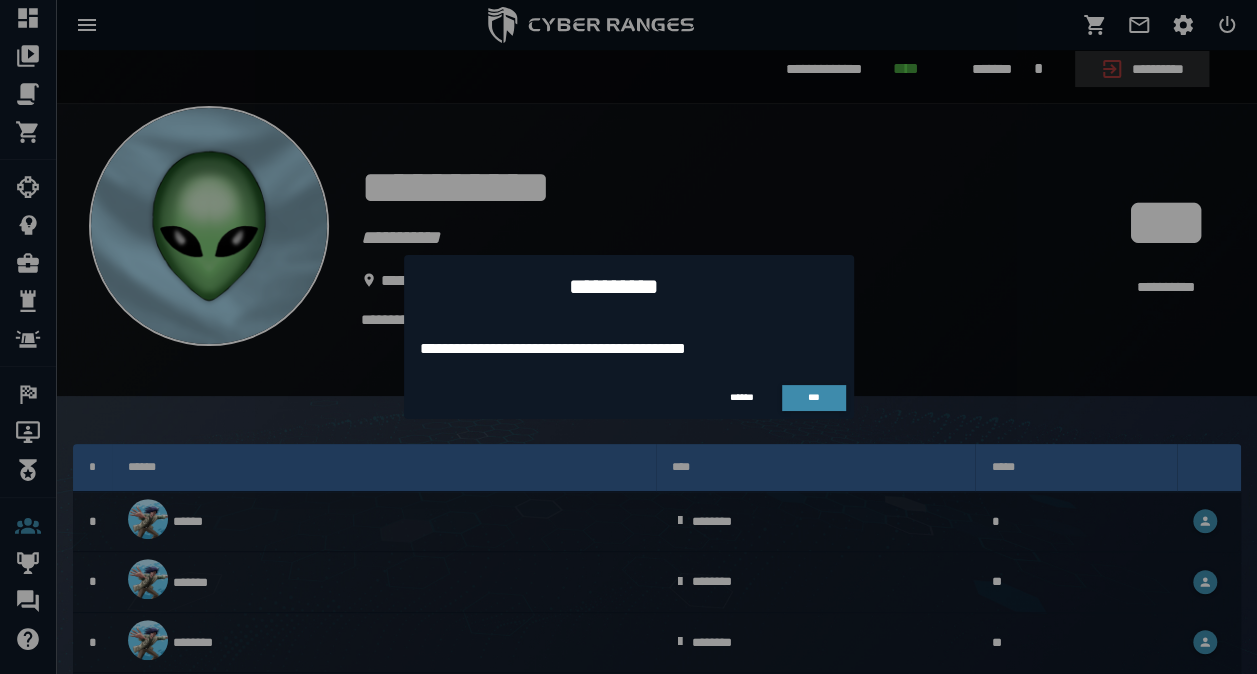 scroll, scrollTop: 0, scrollLeft: 0, axis: both 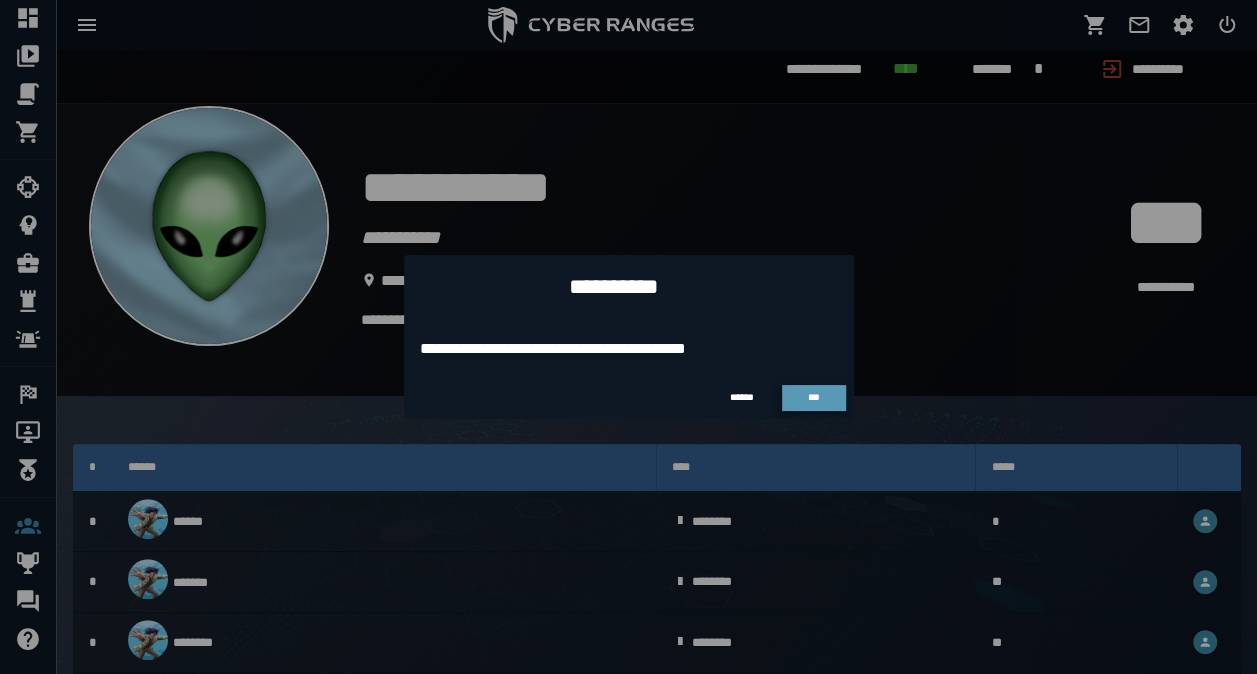 click on "***" at bounding box center [814, 398] 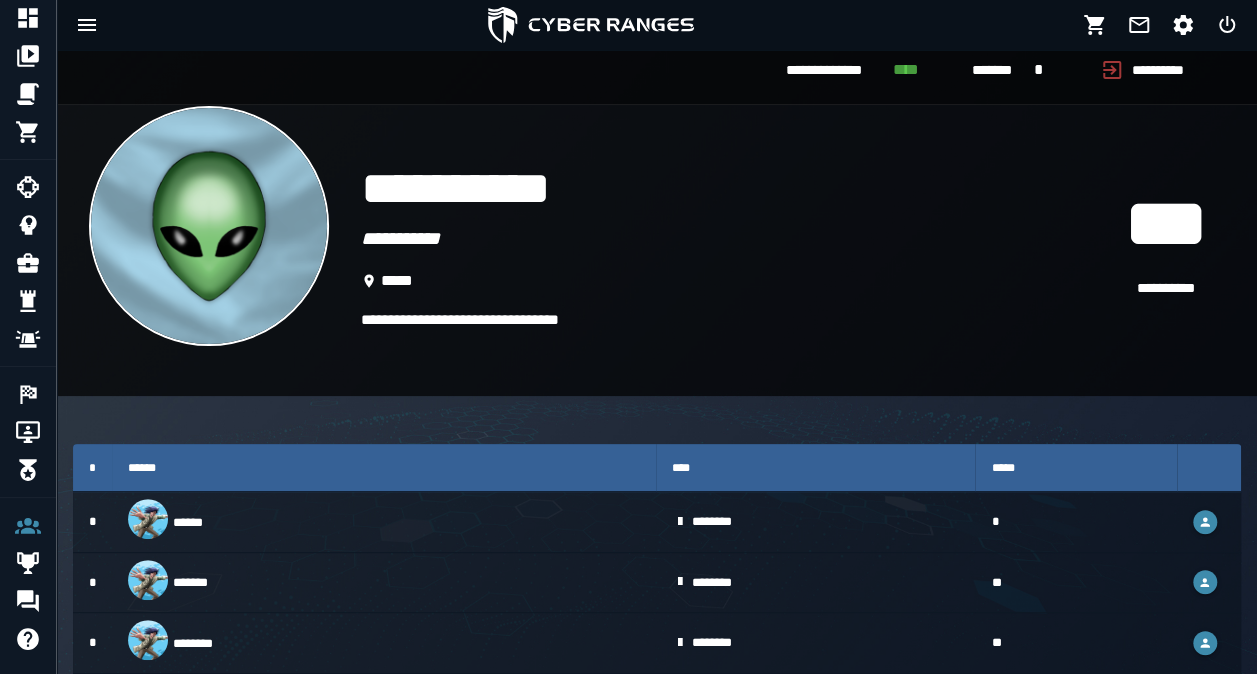 scroll, scrollTop: 0, scrollLeft: 0, axis: both 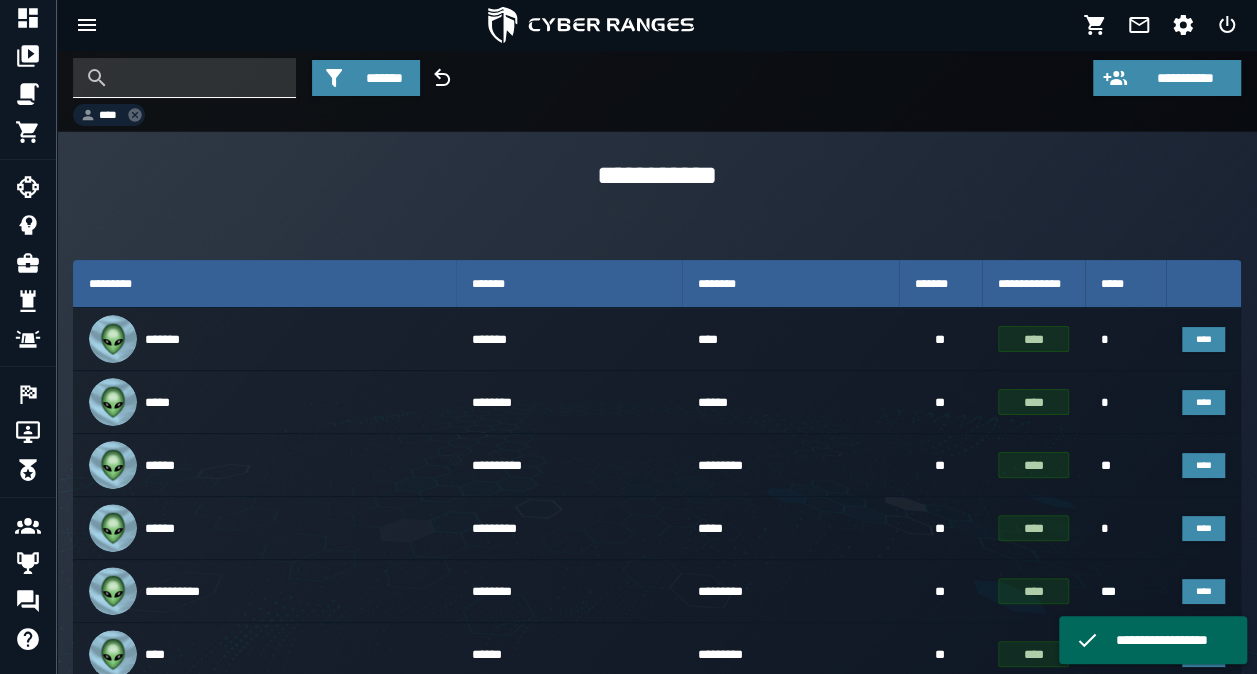 click 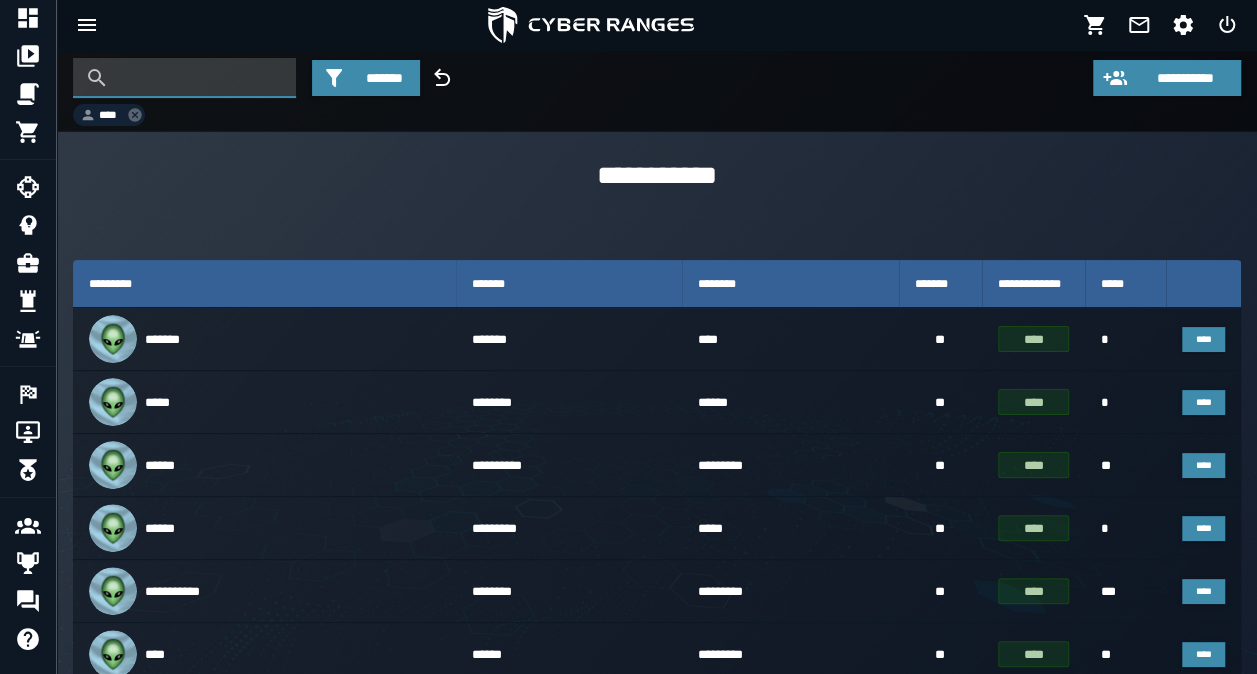 click at bounding box center [199, 78] 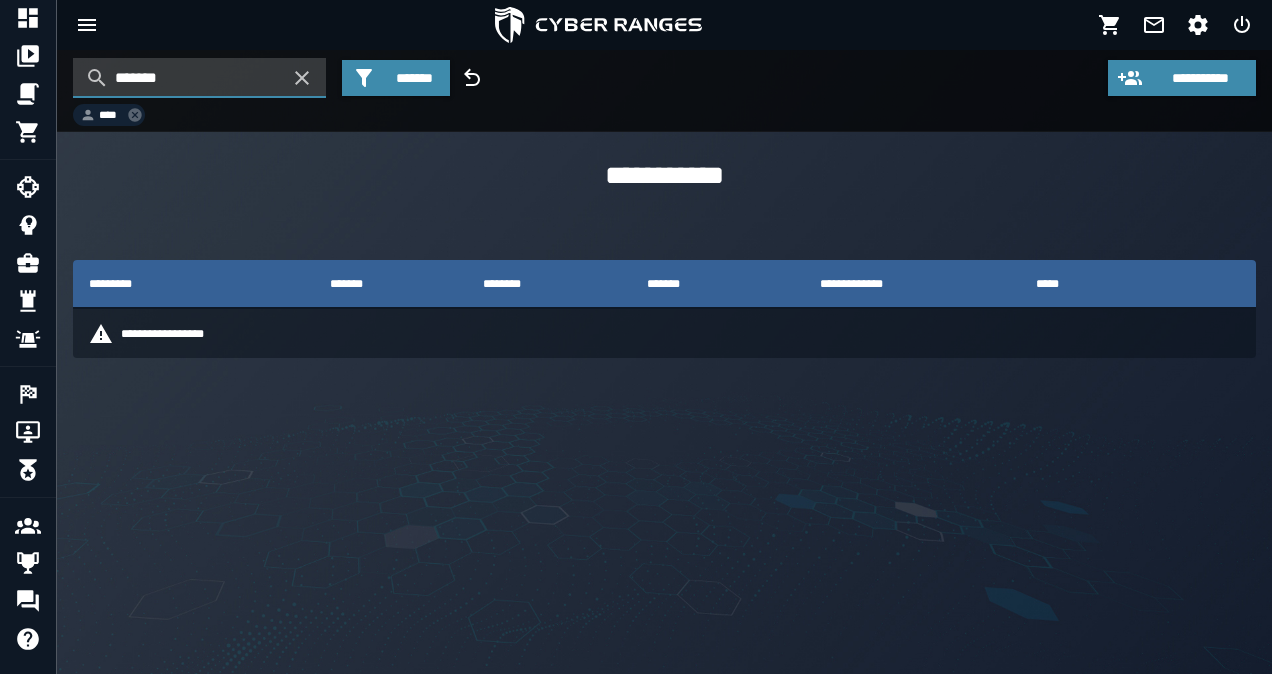 click 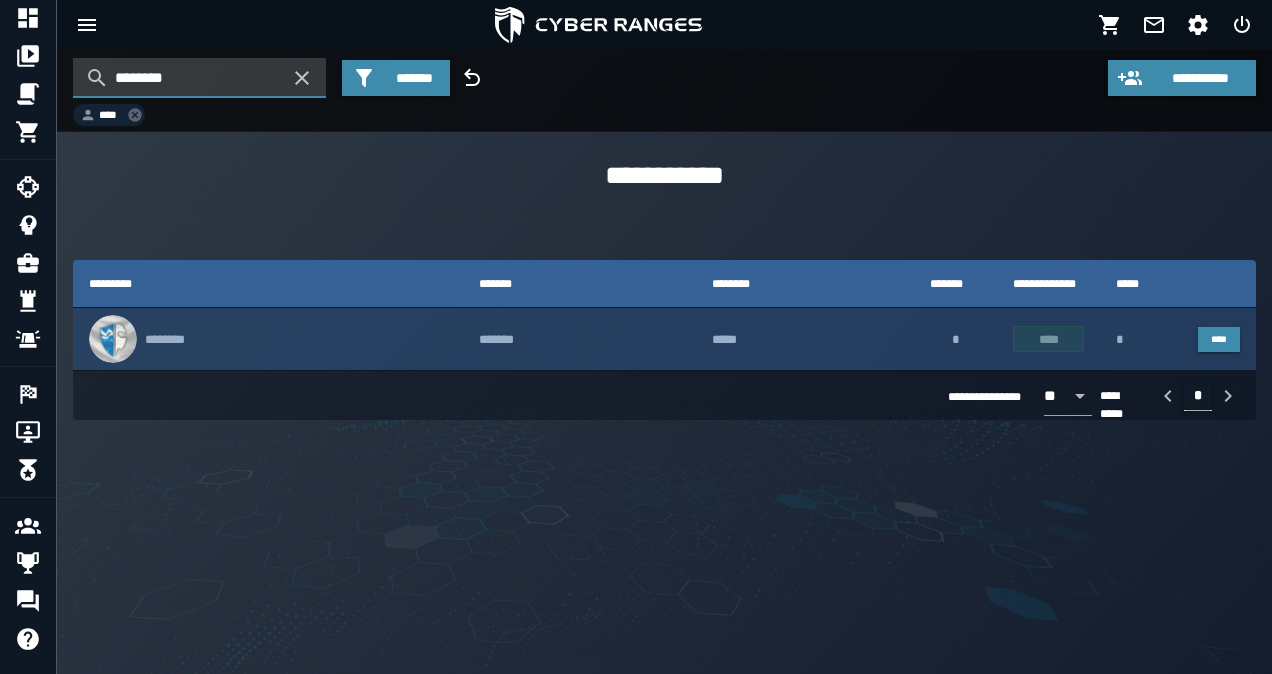type on "********" 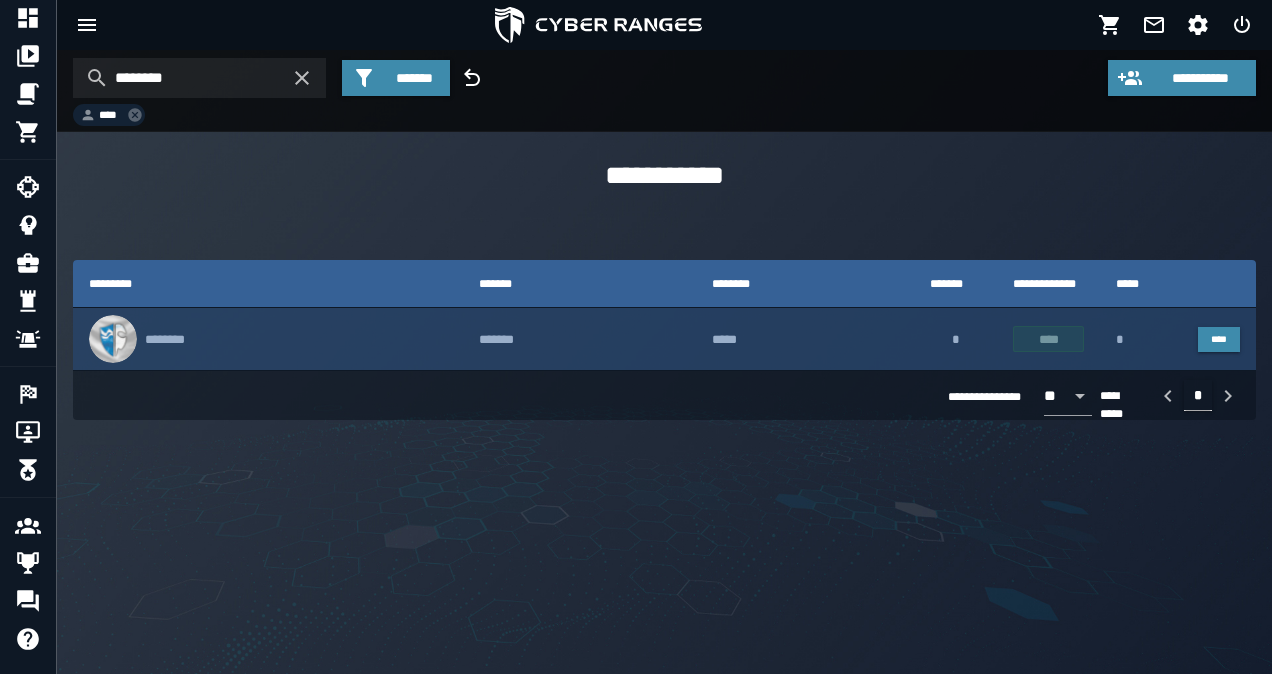 click on "********" at bounding box center [268, 339] 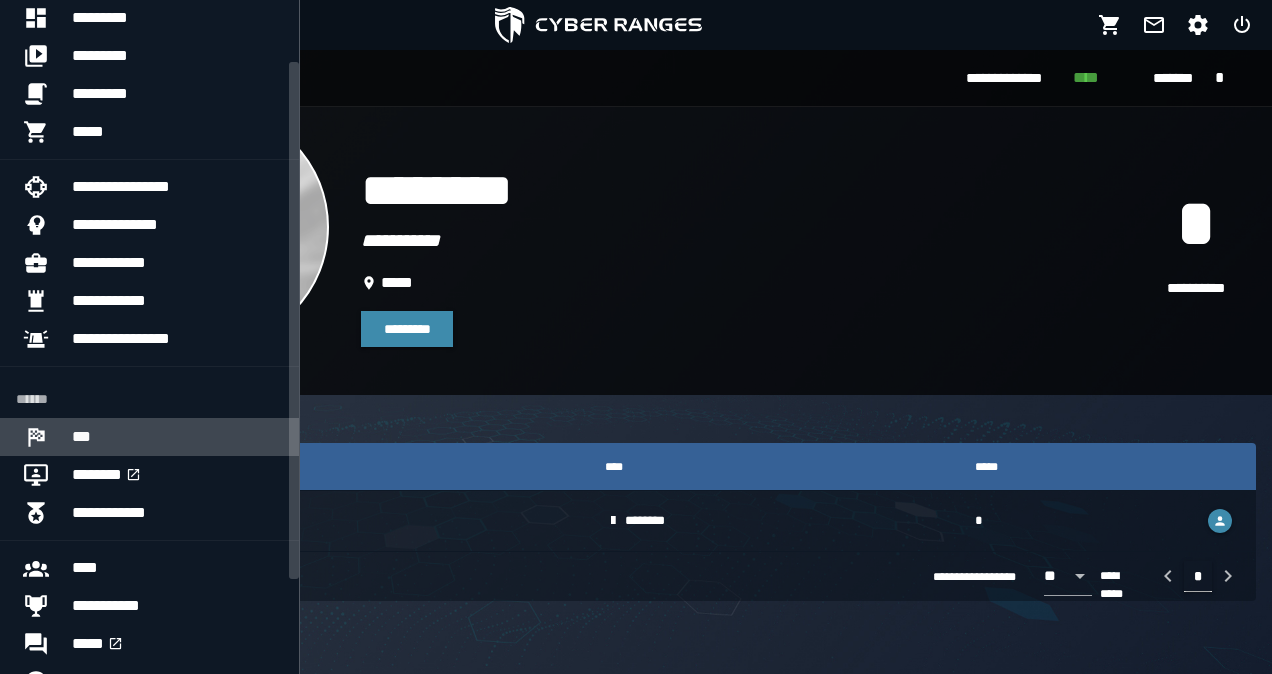 click on "***" at bounding box center [177, 437] 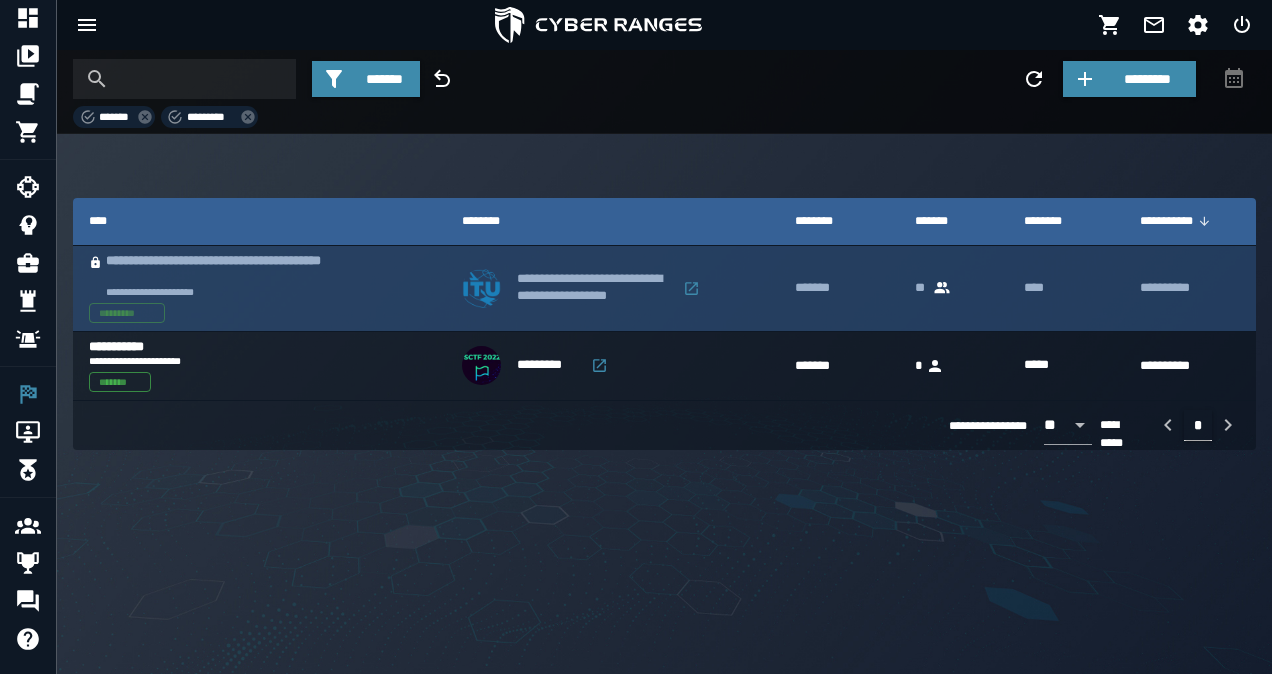 click on "**********" at bounding box center (576, 288) 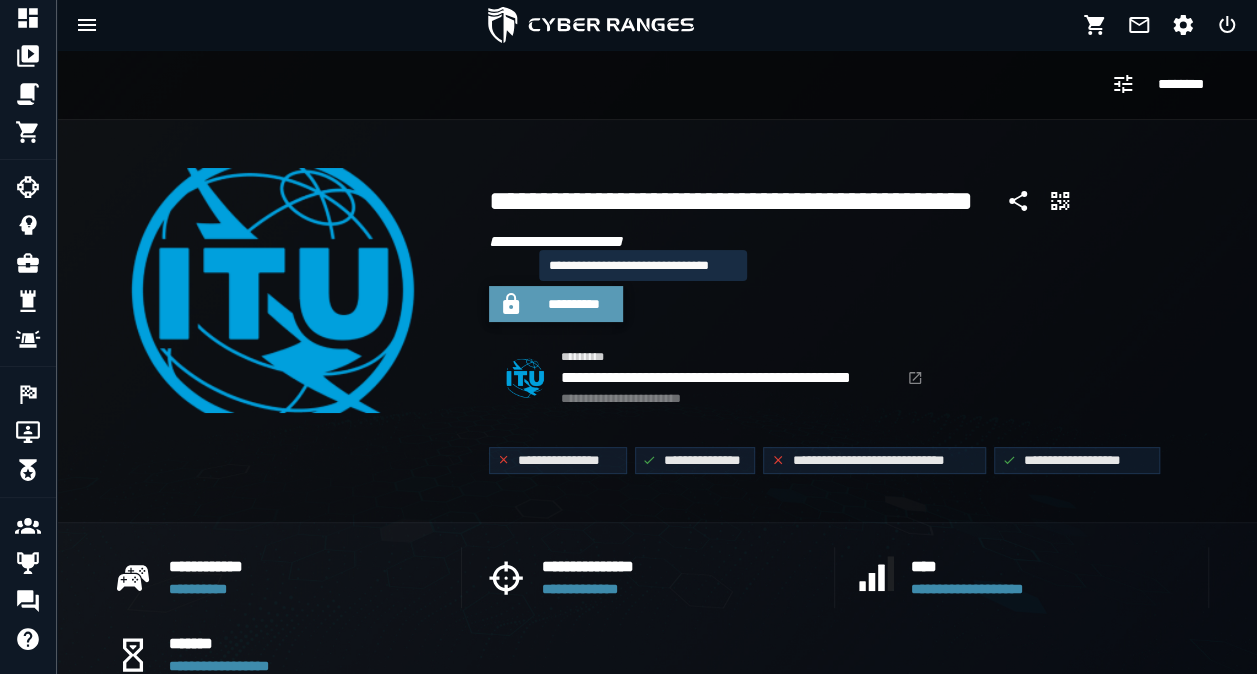 click on "**********" at bounding box center (574, 304) 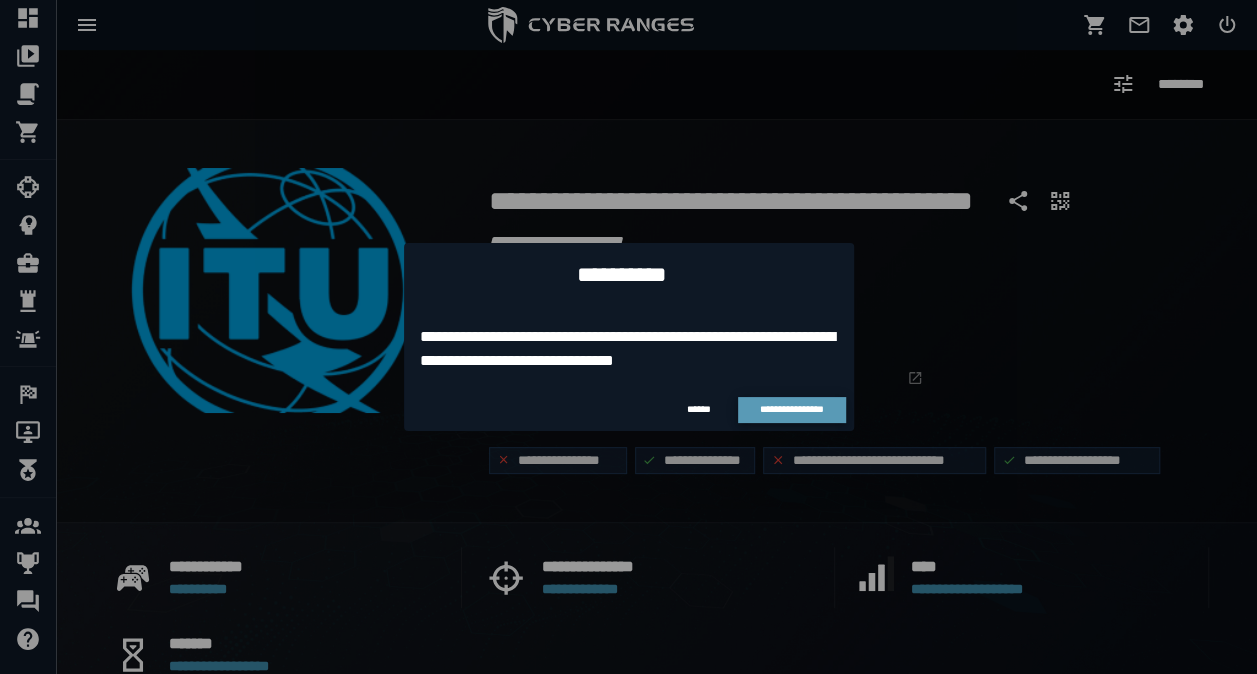 click on "**********" at bounding box center (791, 409) 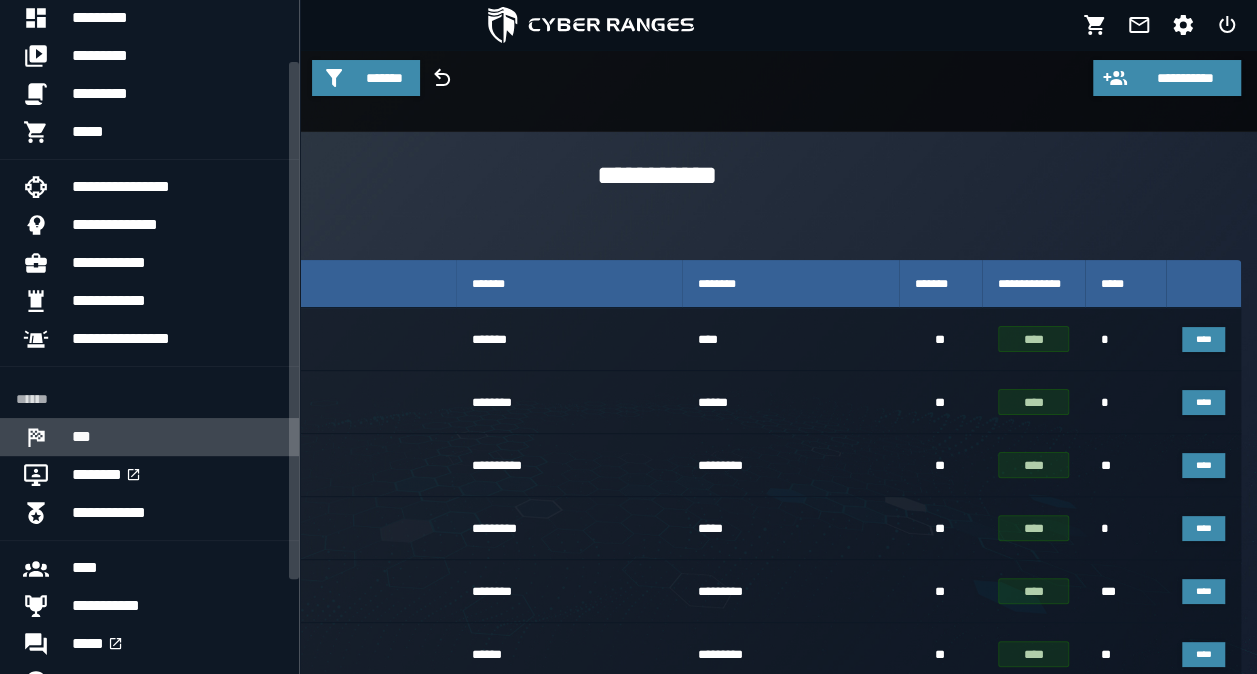 click on "***" at bounding box center (177, 437) 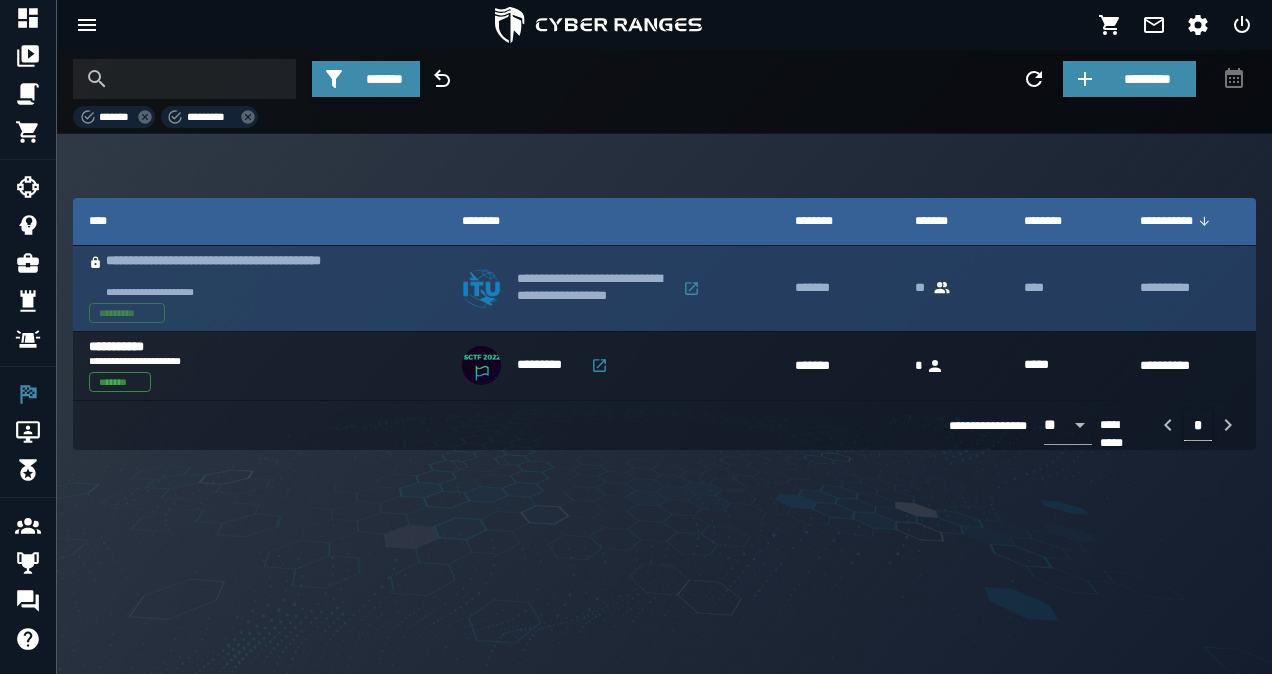 click on "**********" at bounding box center [236, 270] 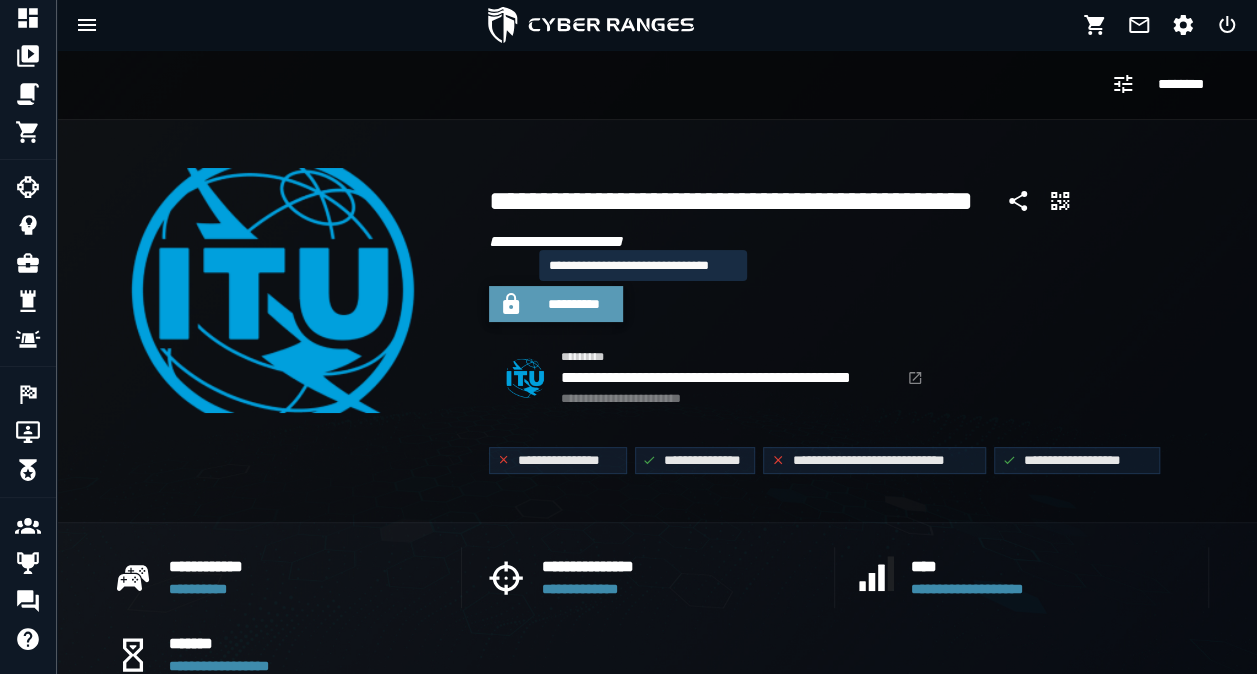 click on "**********" at bounding box center (574, 304) 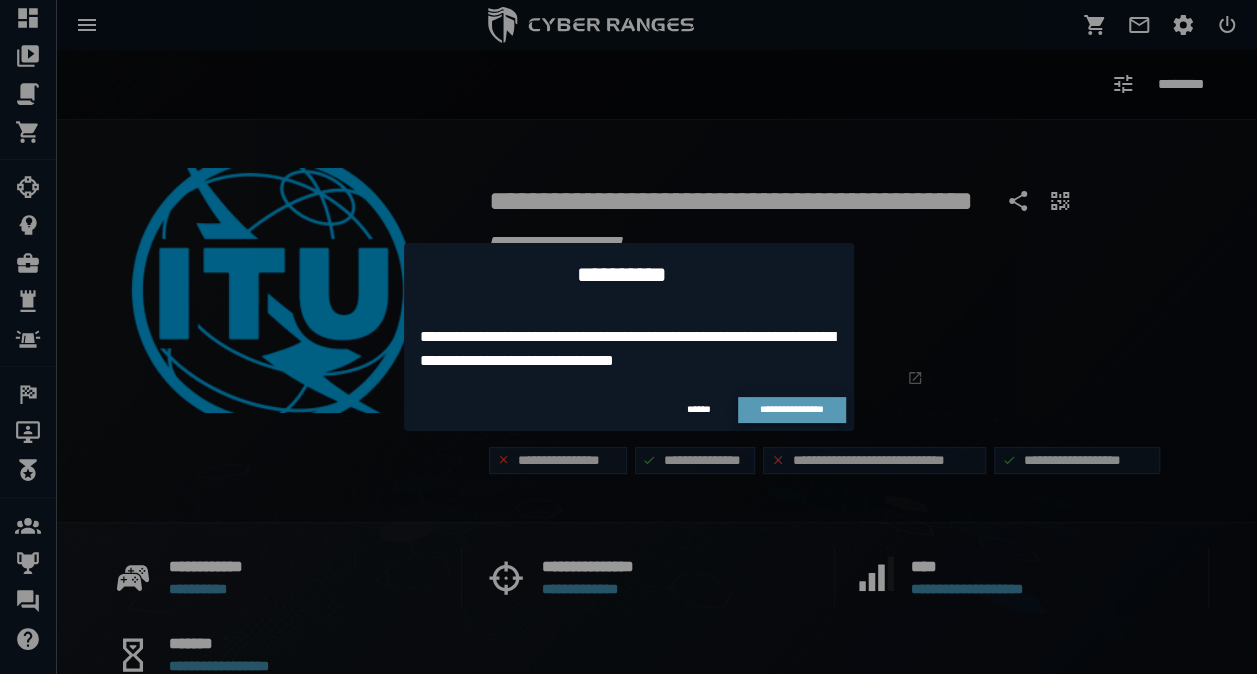 click on "**********" at bounding box center [791, 409] 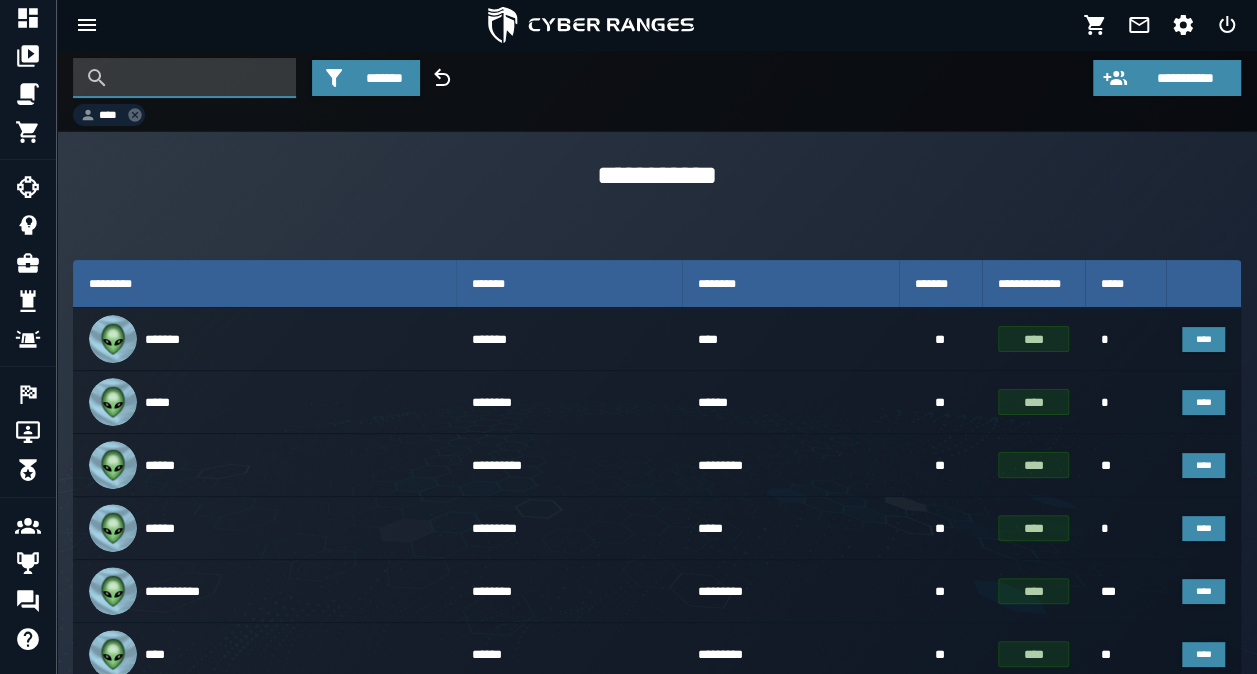 click at bounding box center (199, 78) 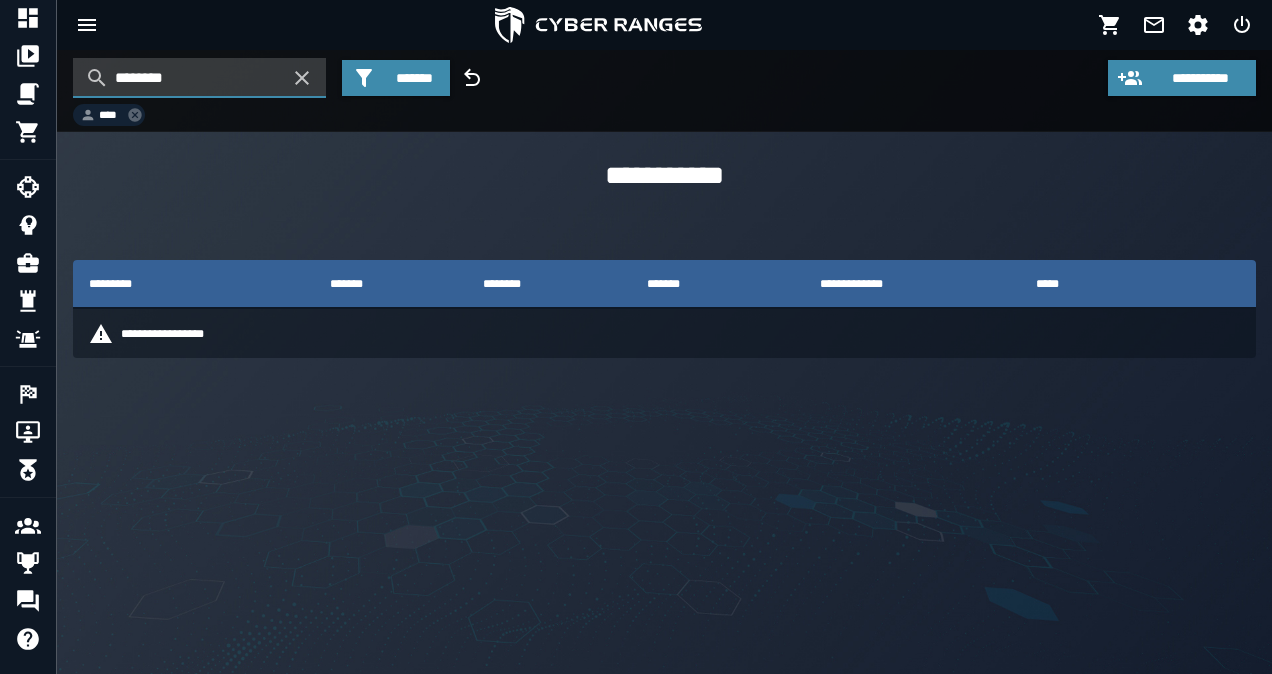 click on "********" at bounding box center (199, 78) 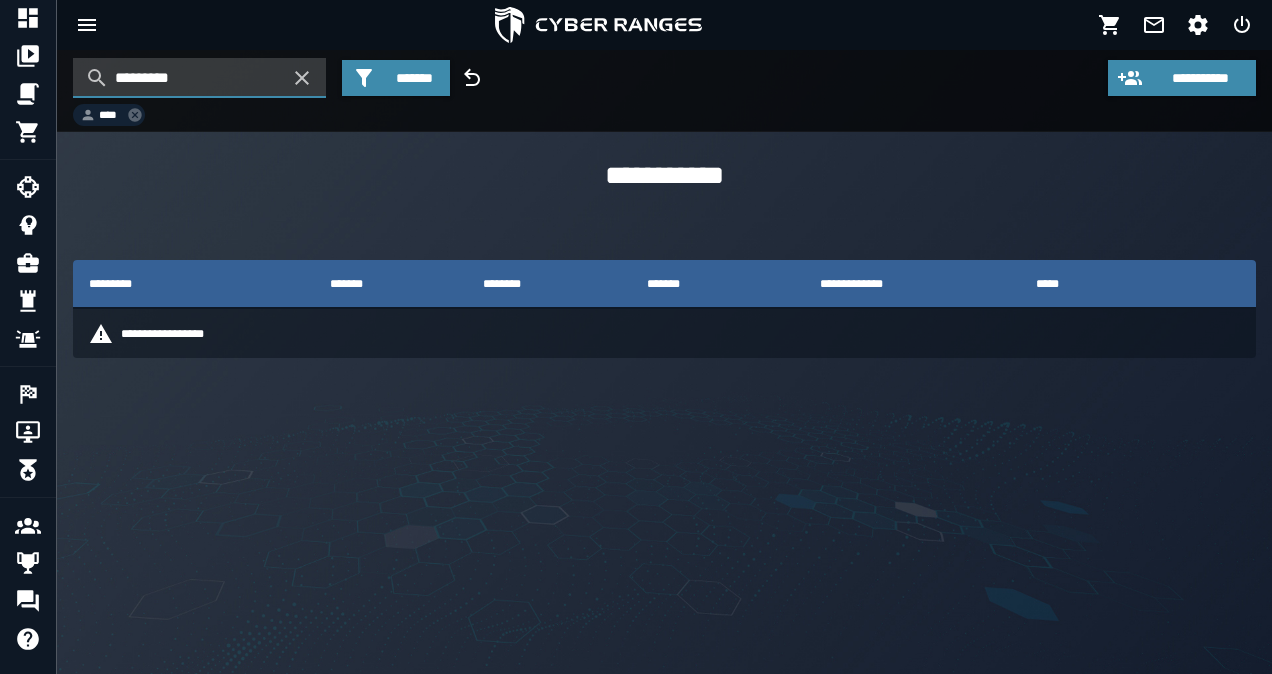 type on "*********" 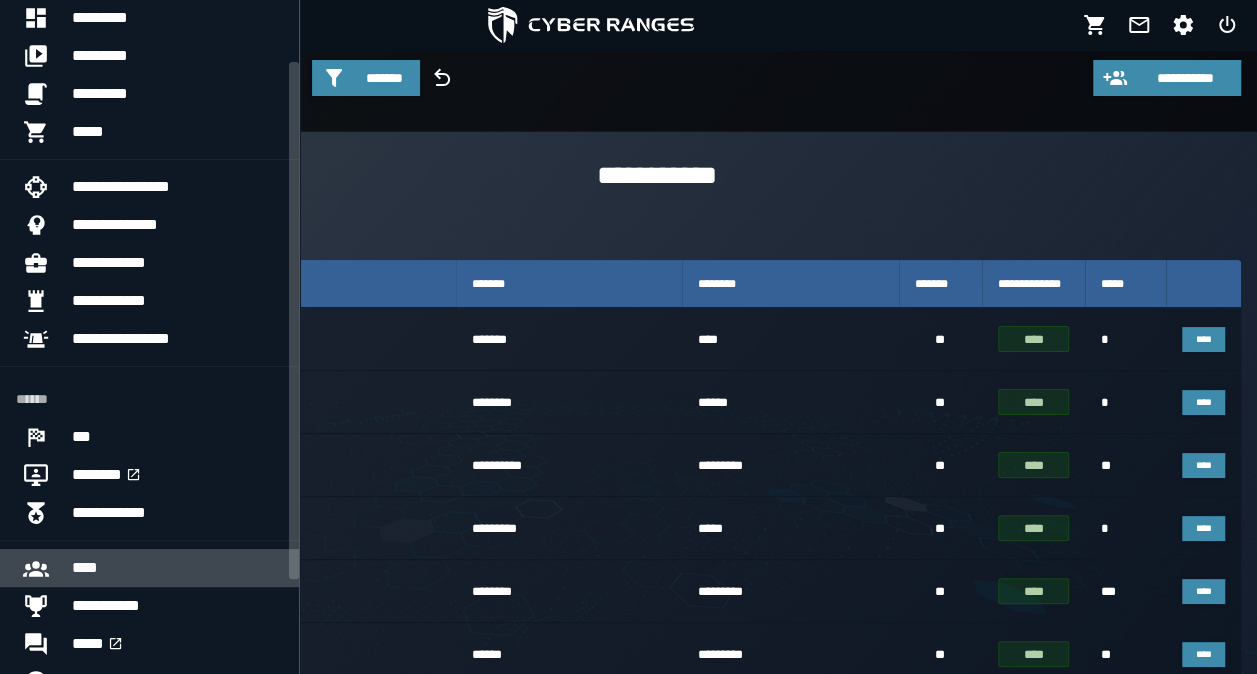 click on "****" at bounding box center (177, 568) 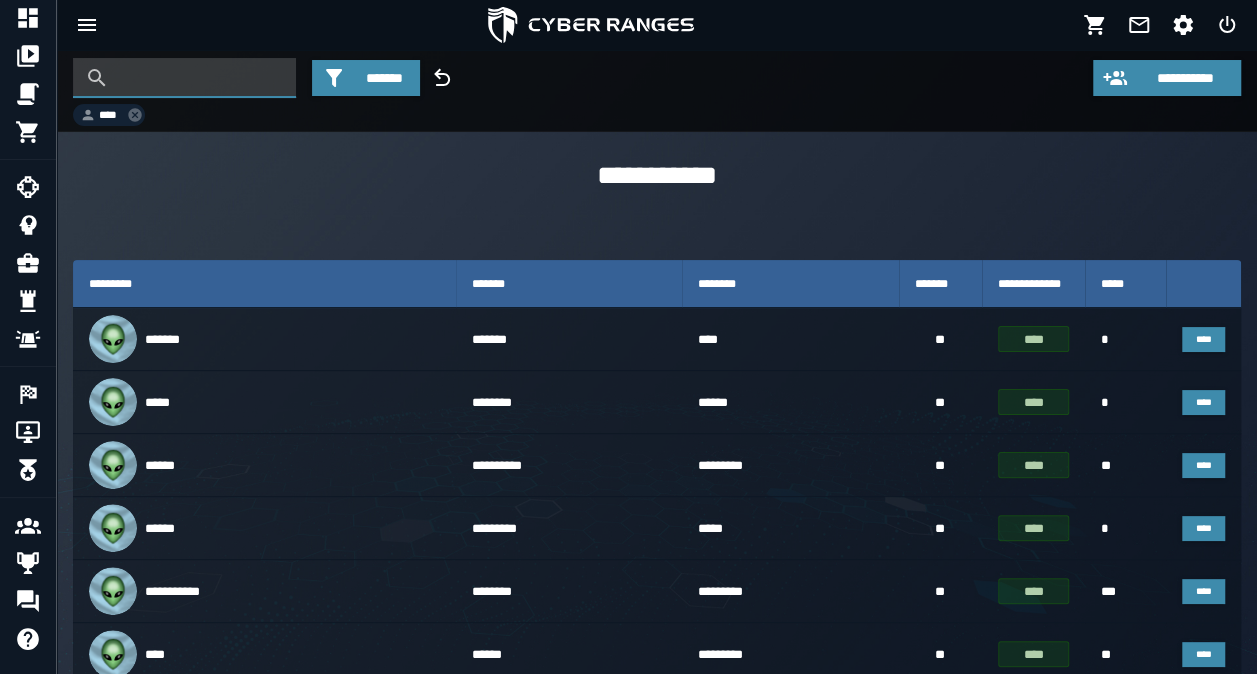 click at bounding box center (199, 78) 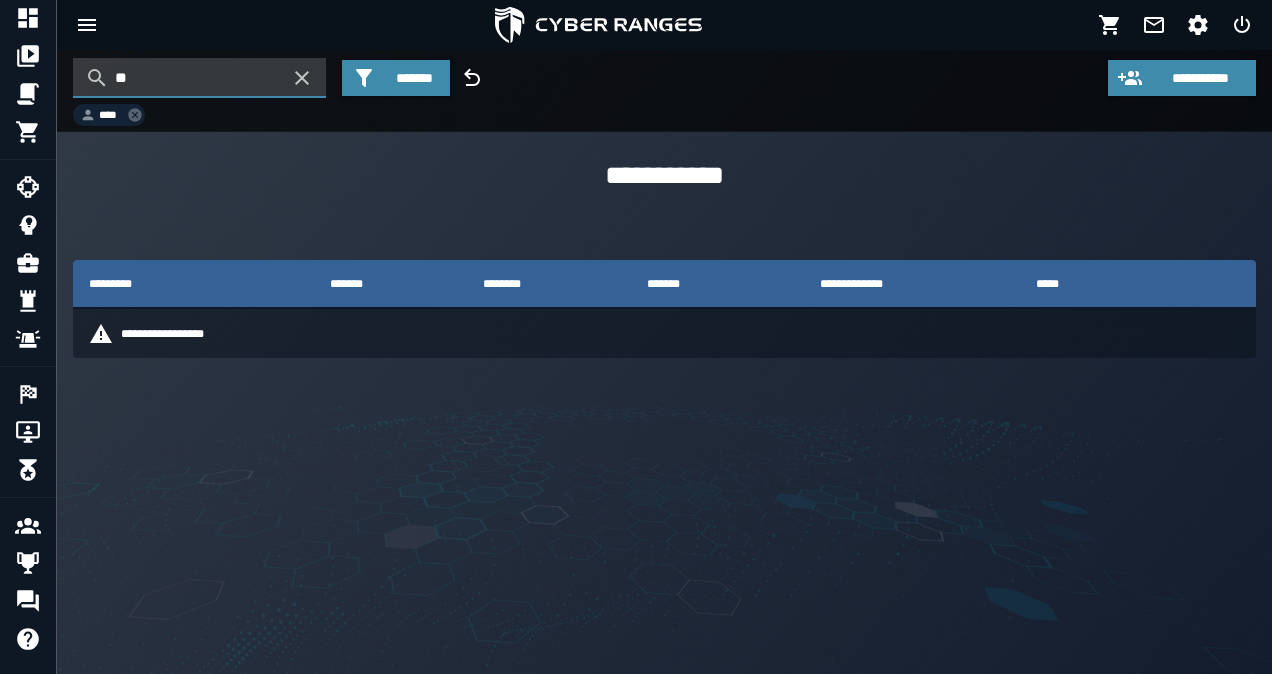 type on "*" 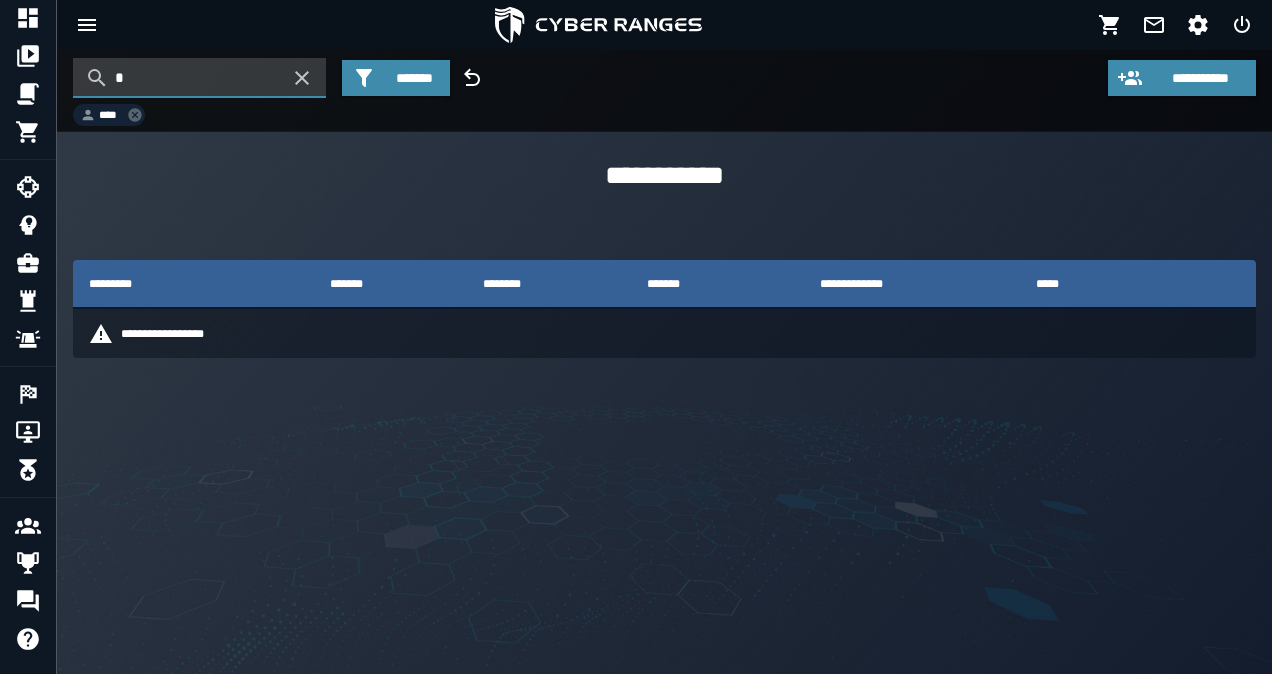 type 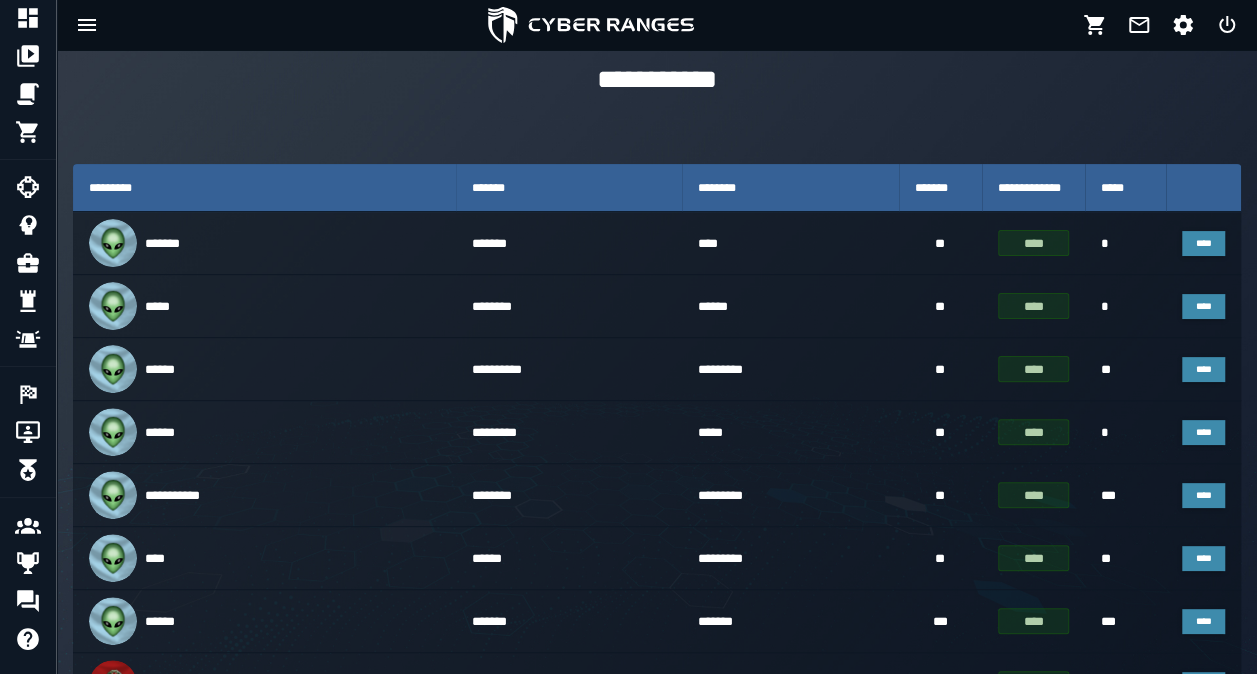 scroll, scrollTop: 40, scrollLeft: 0, axis: vertical 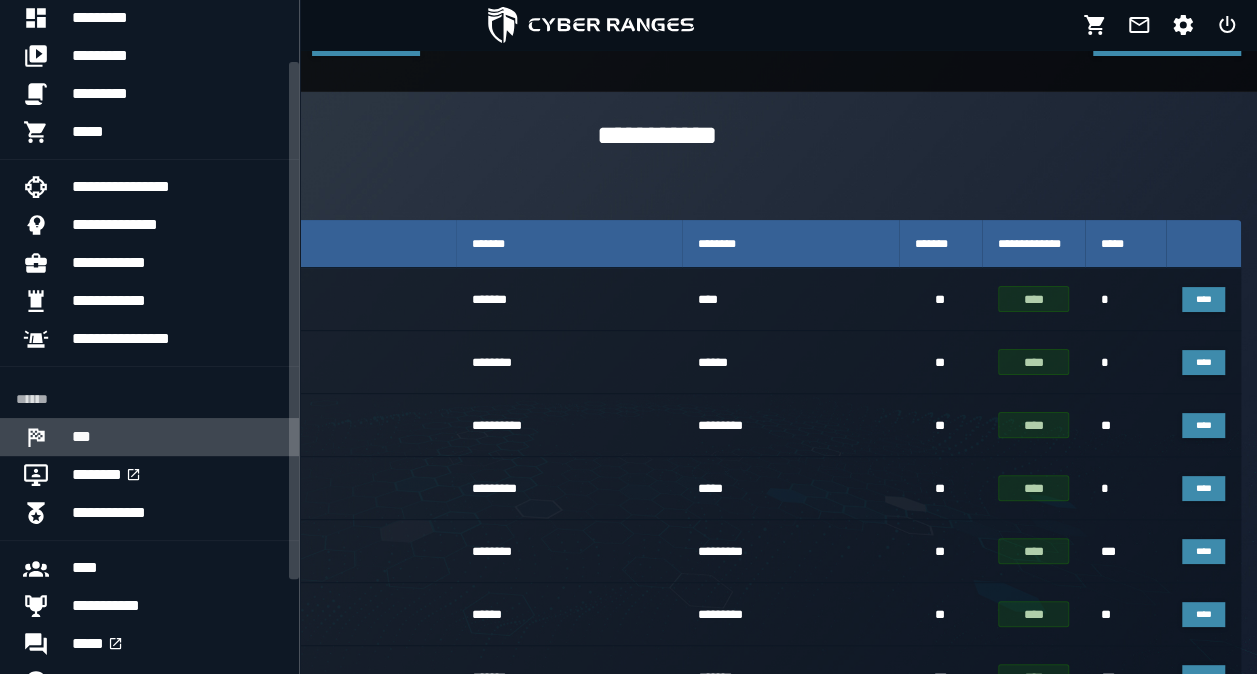 click on "***" at bounding box center [177, 437] 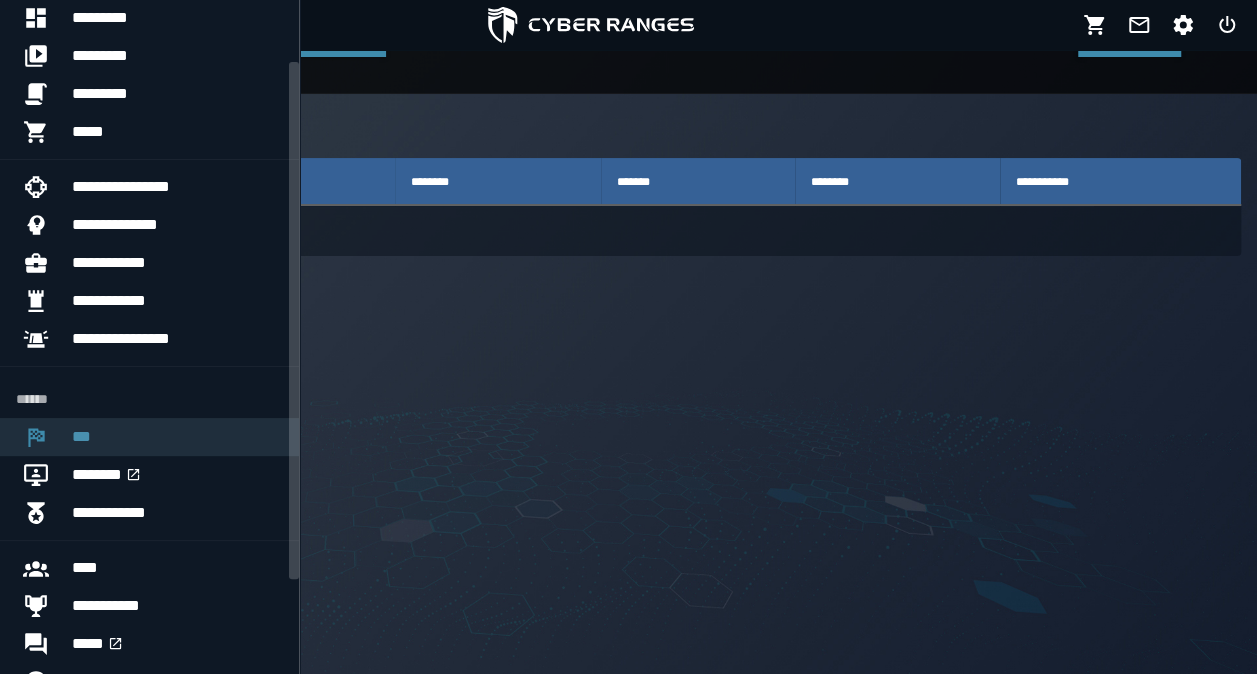 scroll, scrollTop: 0, scrollLeft: 0, axis: both 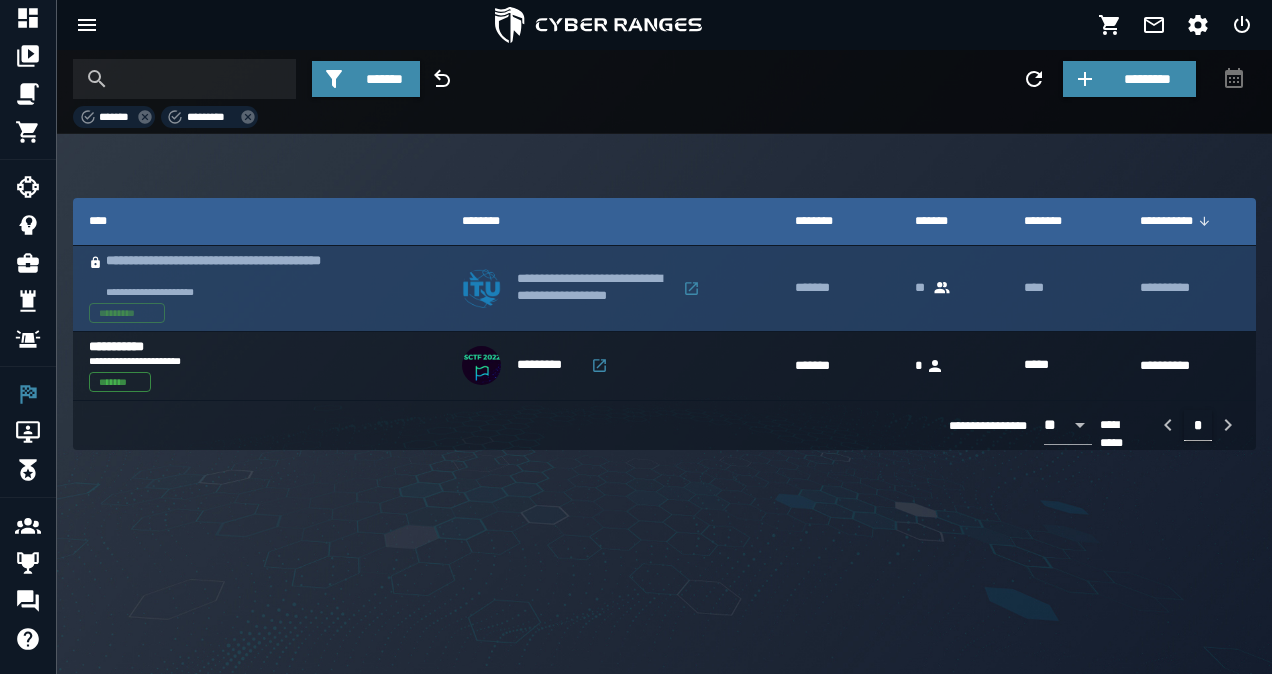click on "**********" at bounding box center [236, 270] 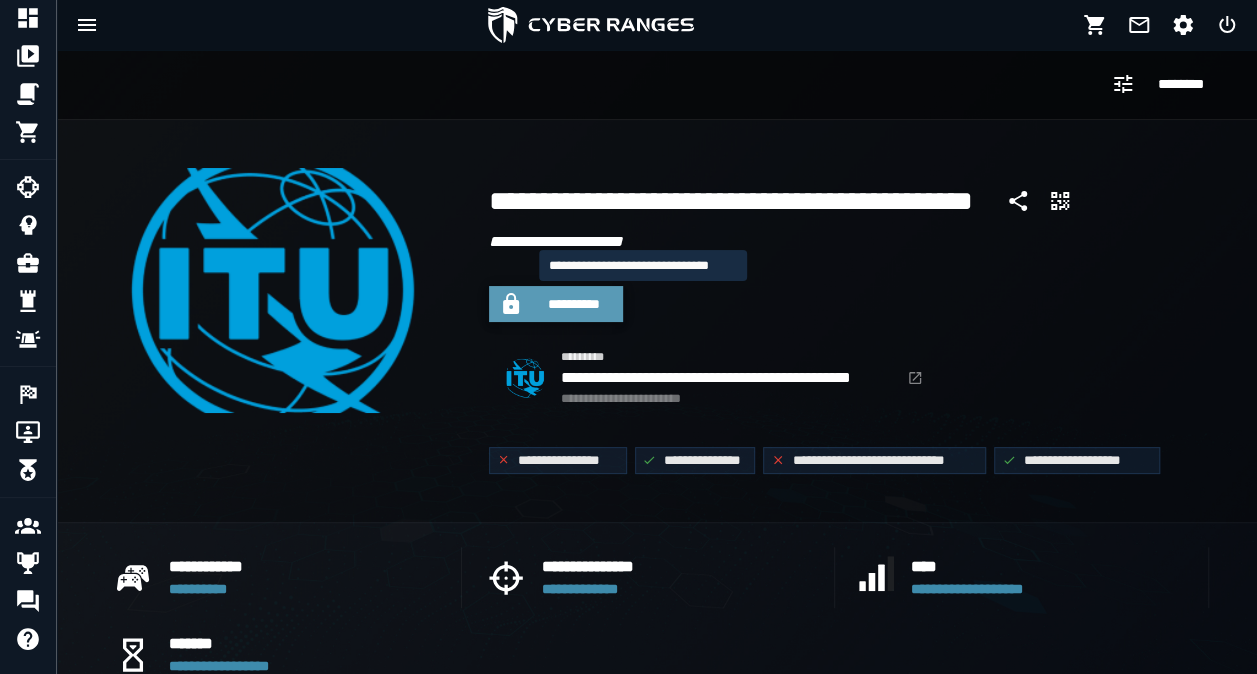 click on "**********" at bounding box center (574, 304) 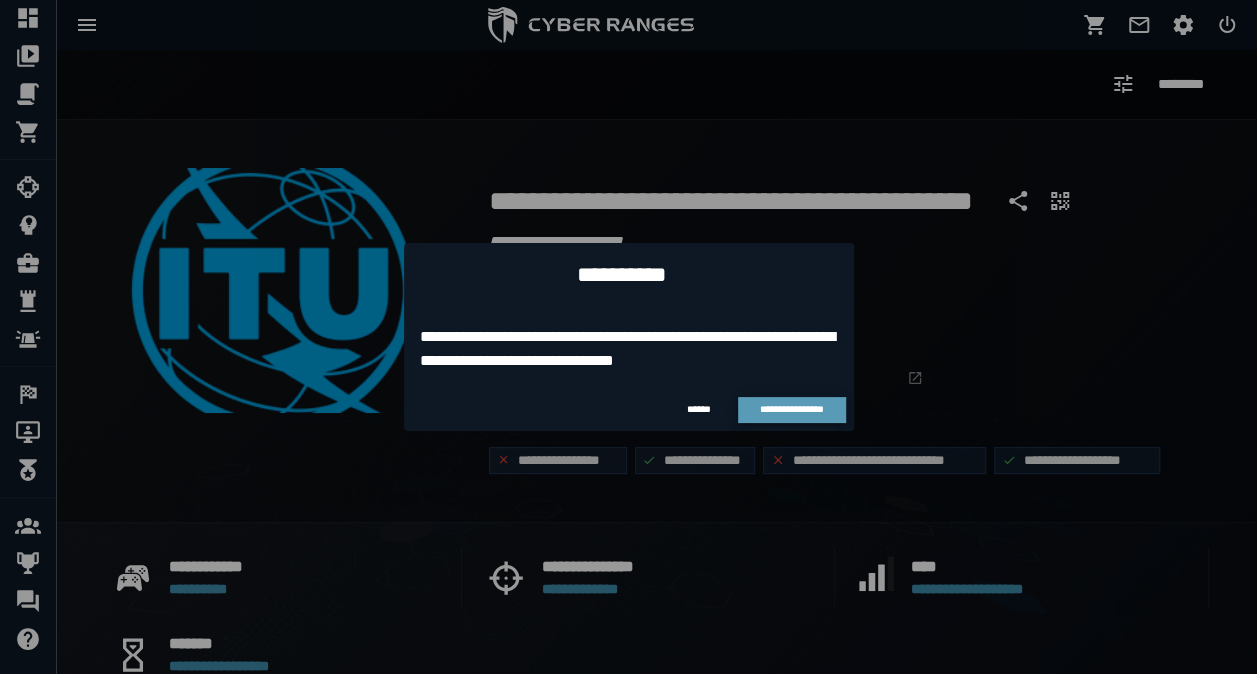 click on "**********" at bounding box center (791, 409) 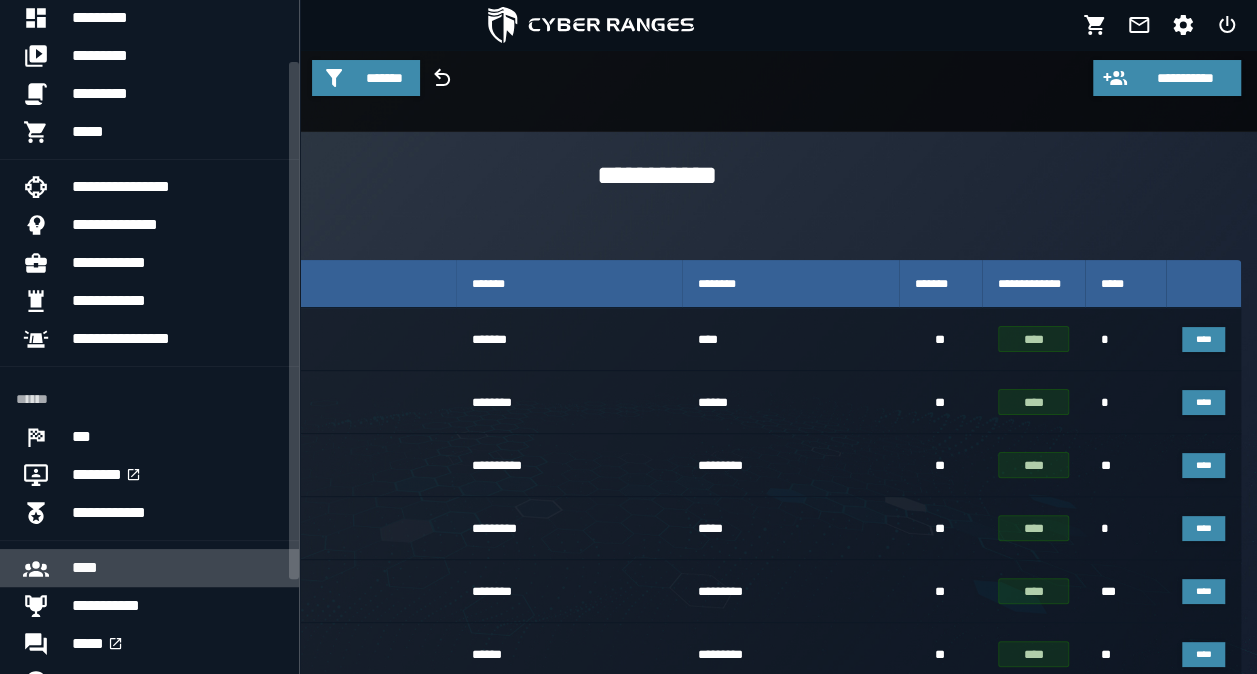 click on "****" at bounding box center [177, 568] 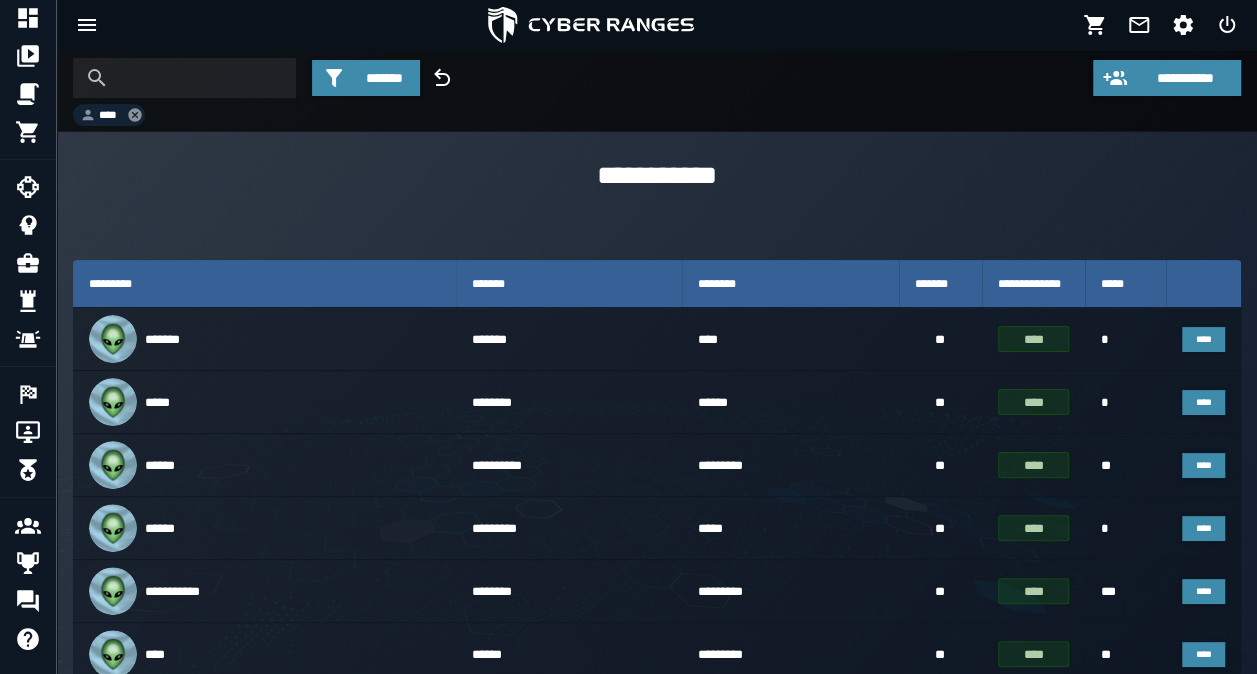 click 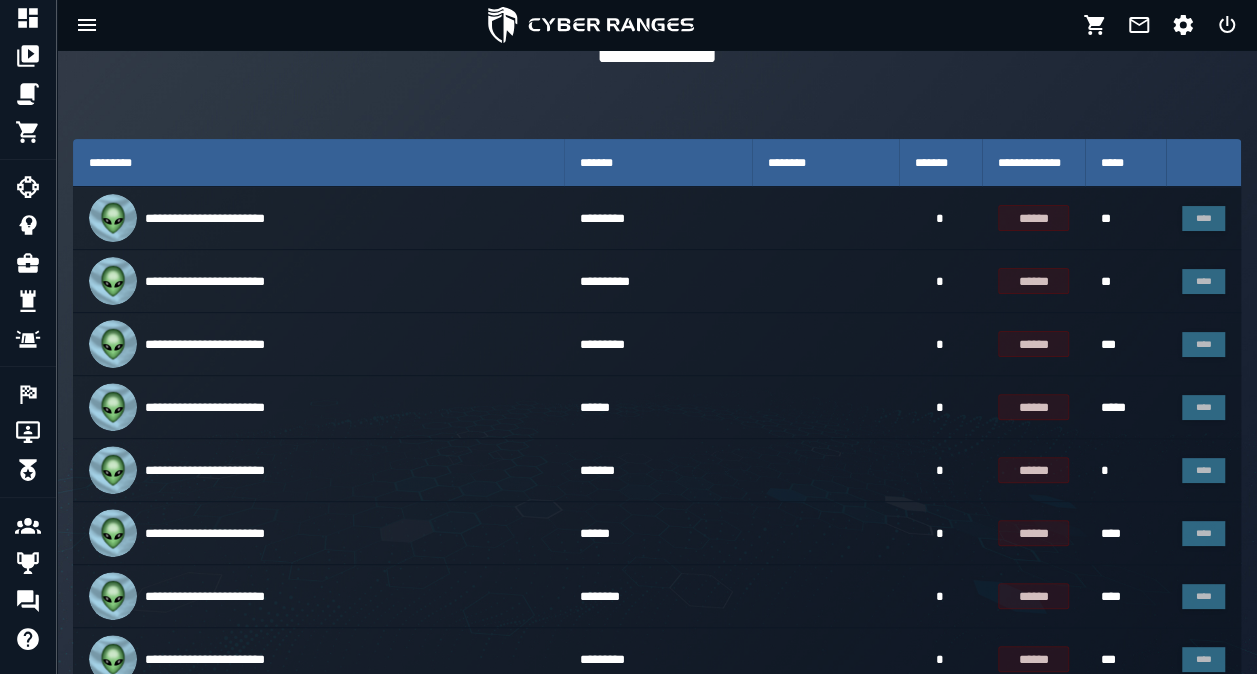 scroll, scrollTop: 73, scrollLeft: 0, axis: vertical 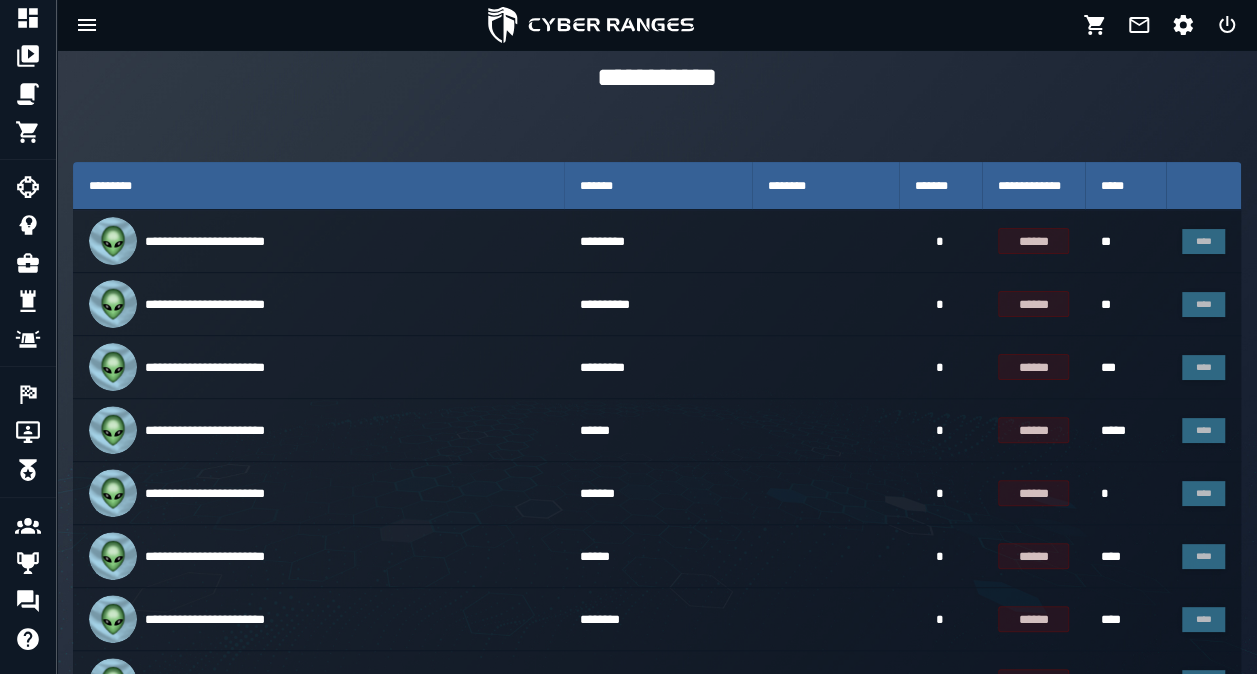 click on "**********" at bounding box center (657, 431) 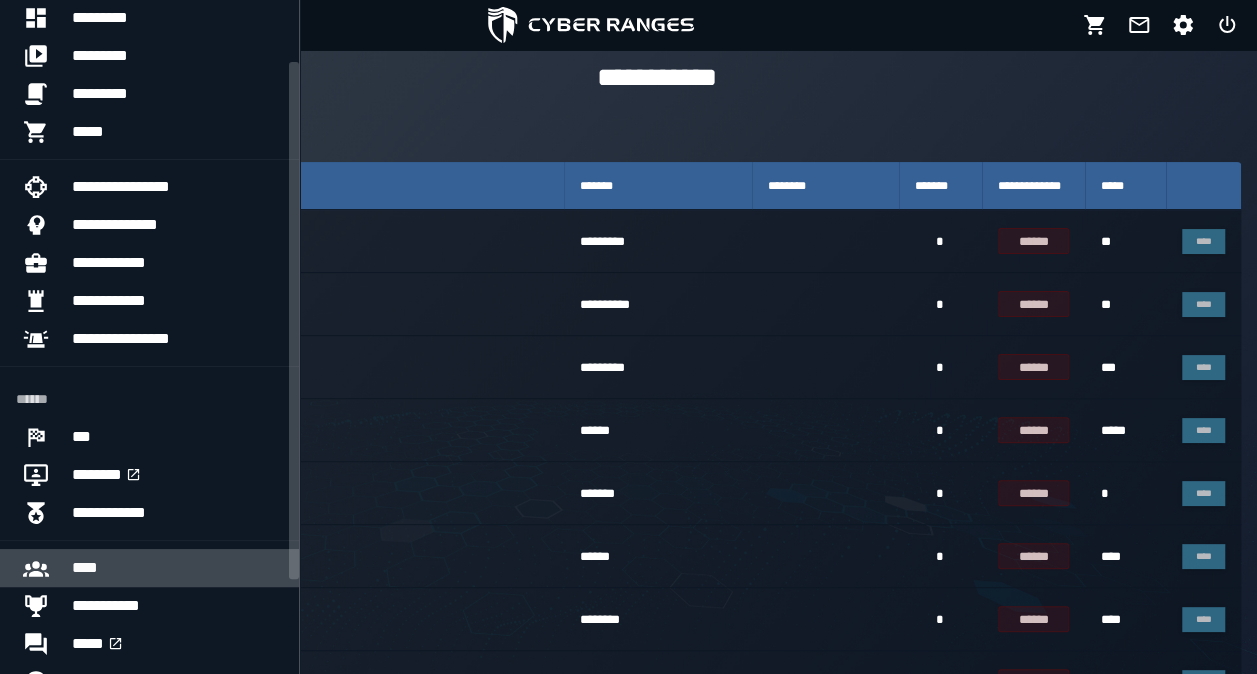 click on "****" at bounding box center (177, 568) 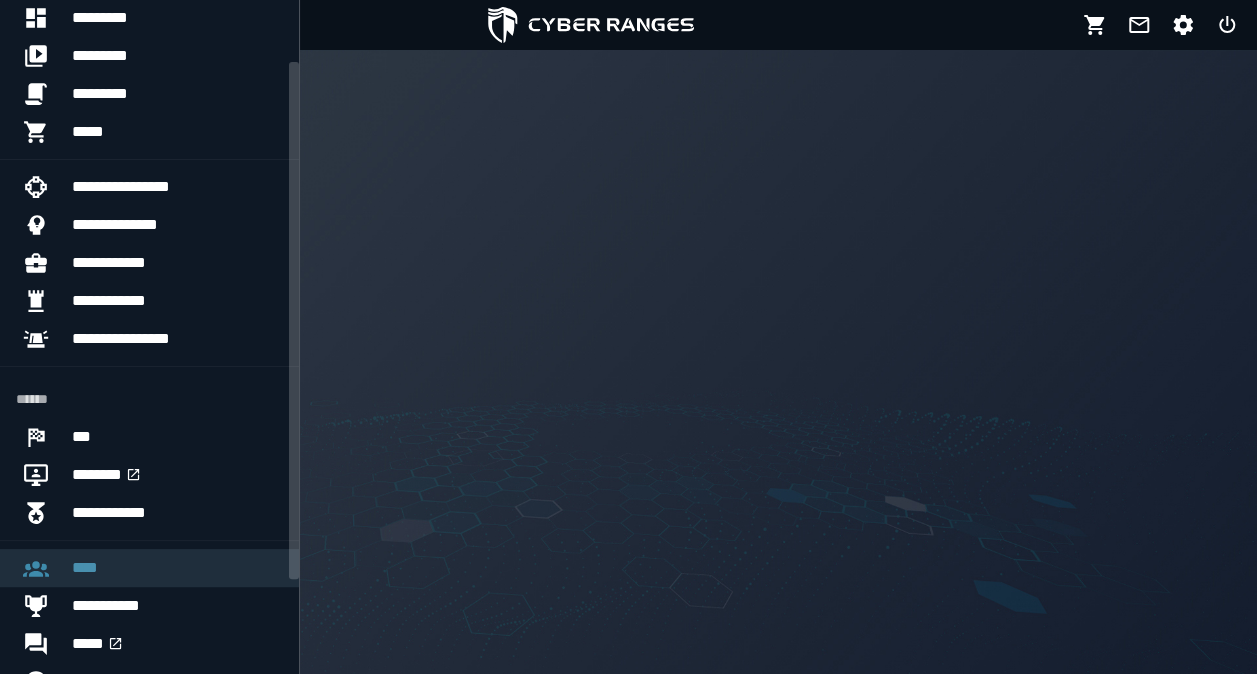 scroll, scrollTop: 0, scrollLeft: 0, axis: both 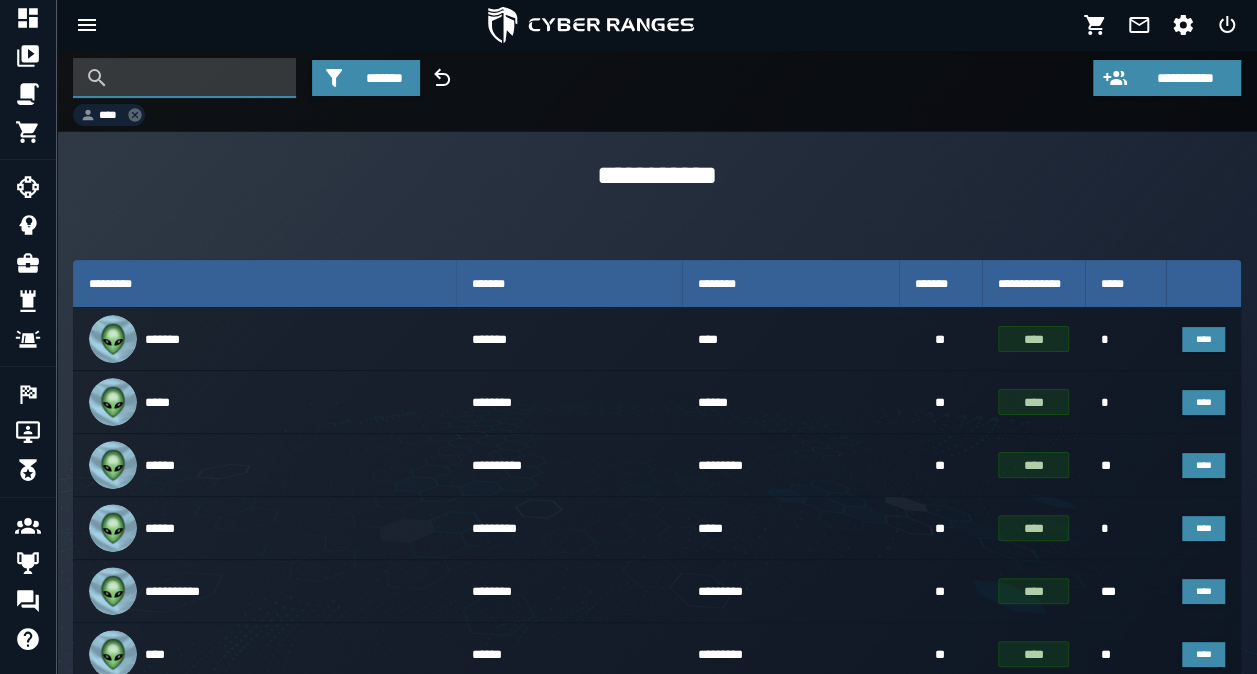 click at bounding box center (199, 78) 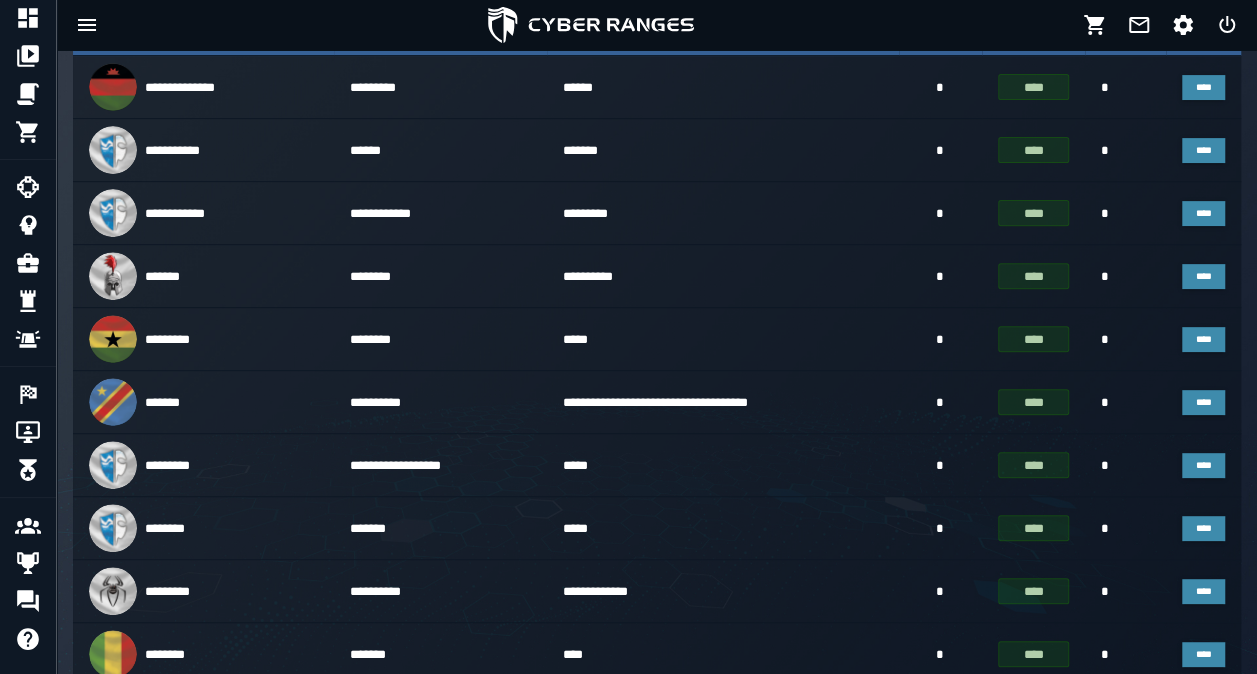 scroll, scrollTop: 257, scrollLeft: 0, axis: vertical 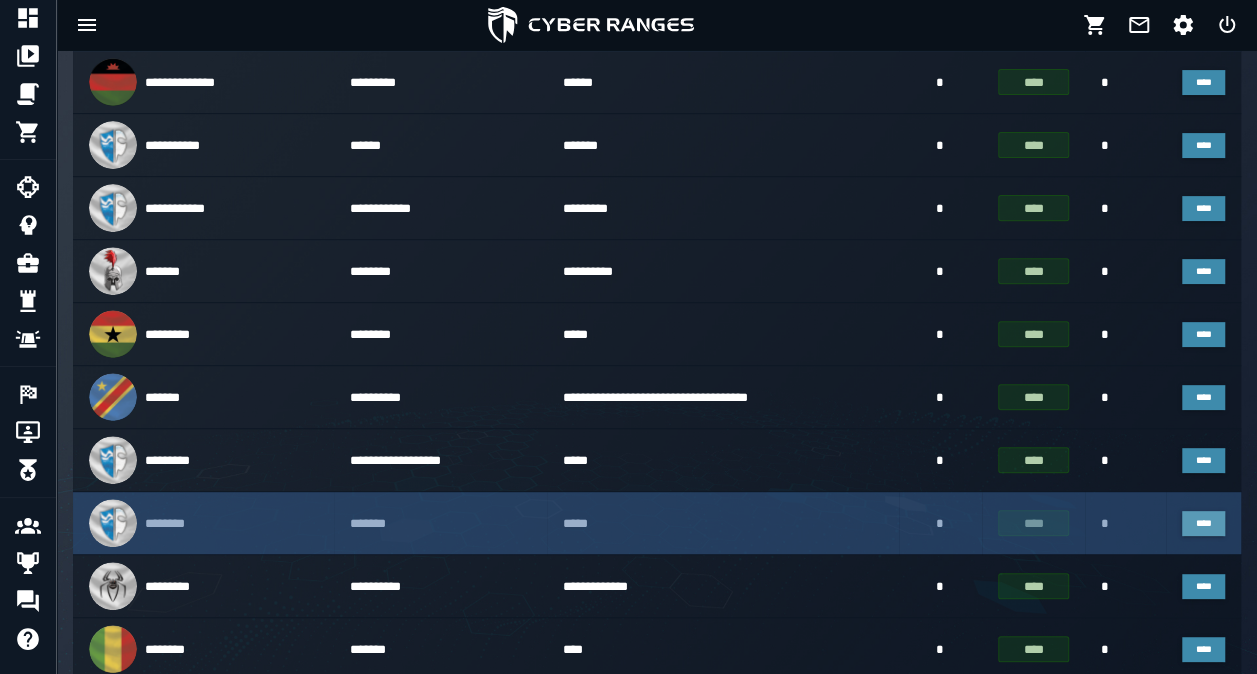 type on "****" 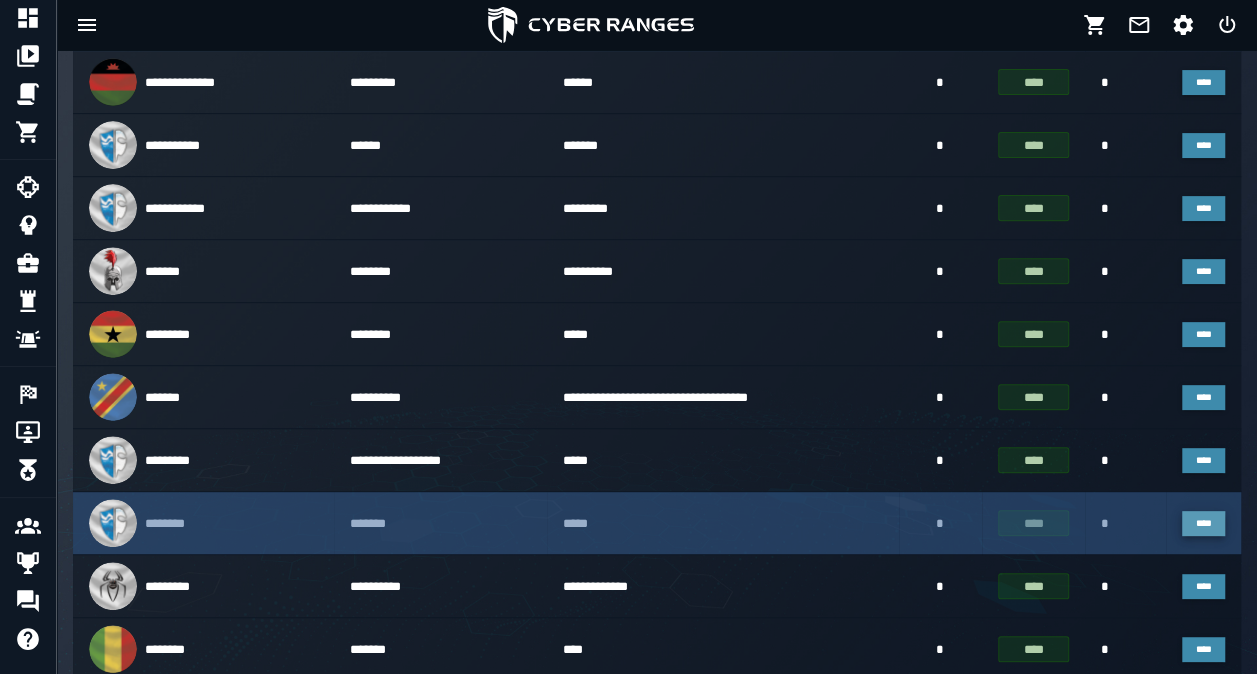 click on "****" at bounding box center (1203, 523) 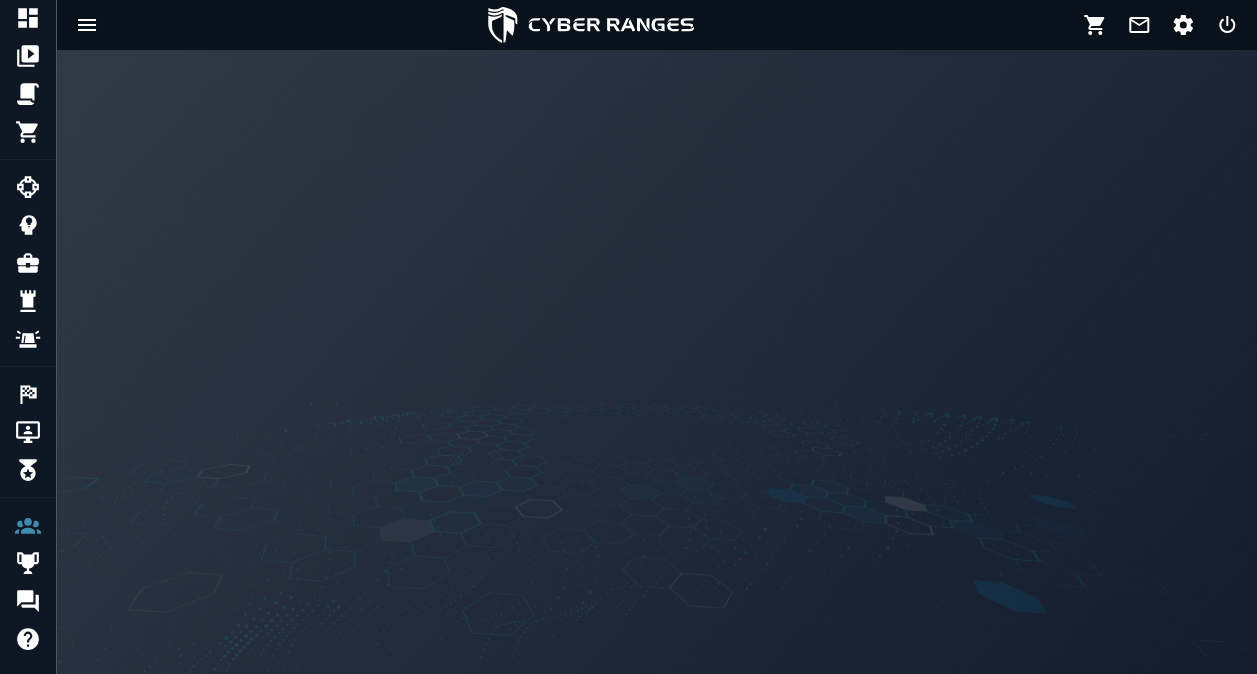 scroll, scrollTop: 0, scrollLeft: 0, axis: both 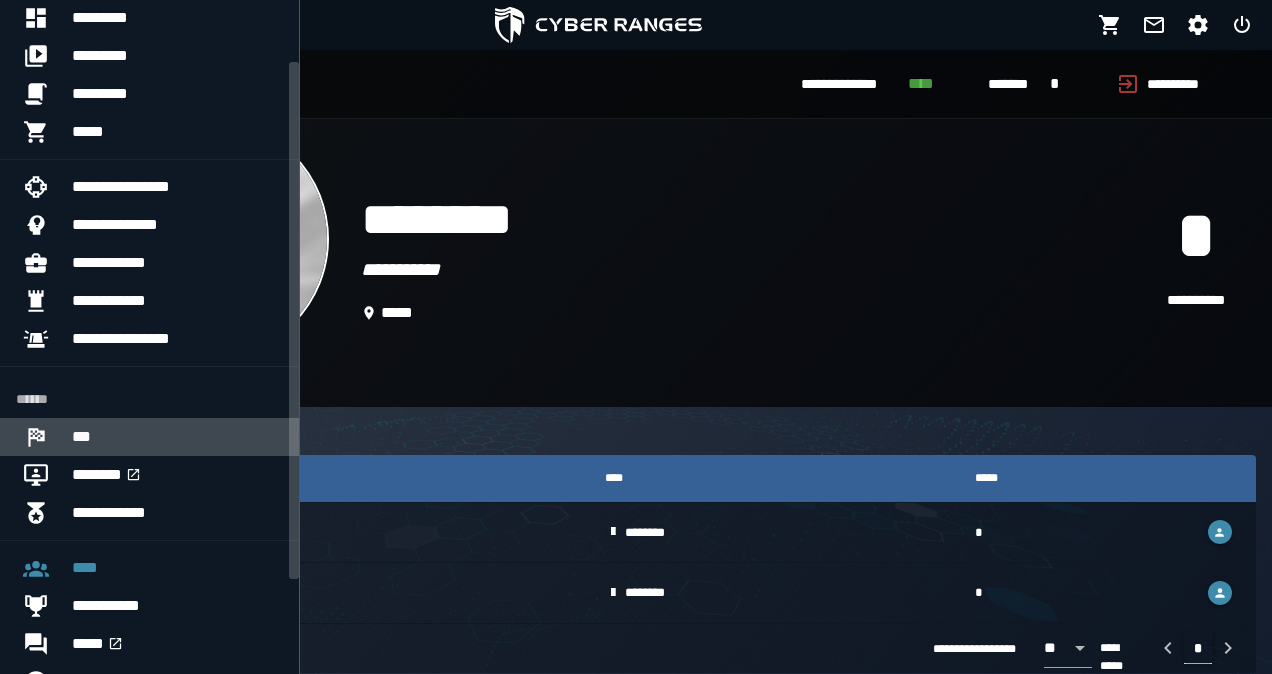 click on "***" at bounding box center [177, 437] 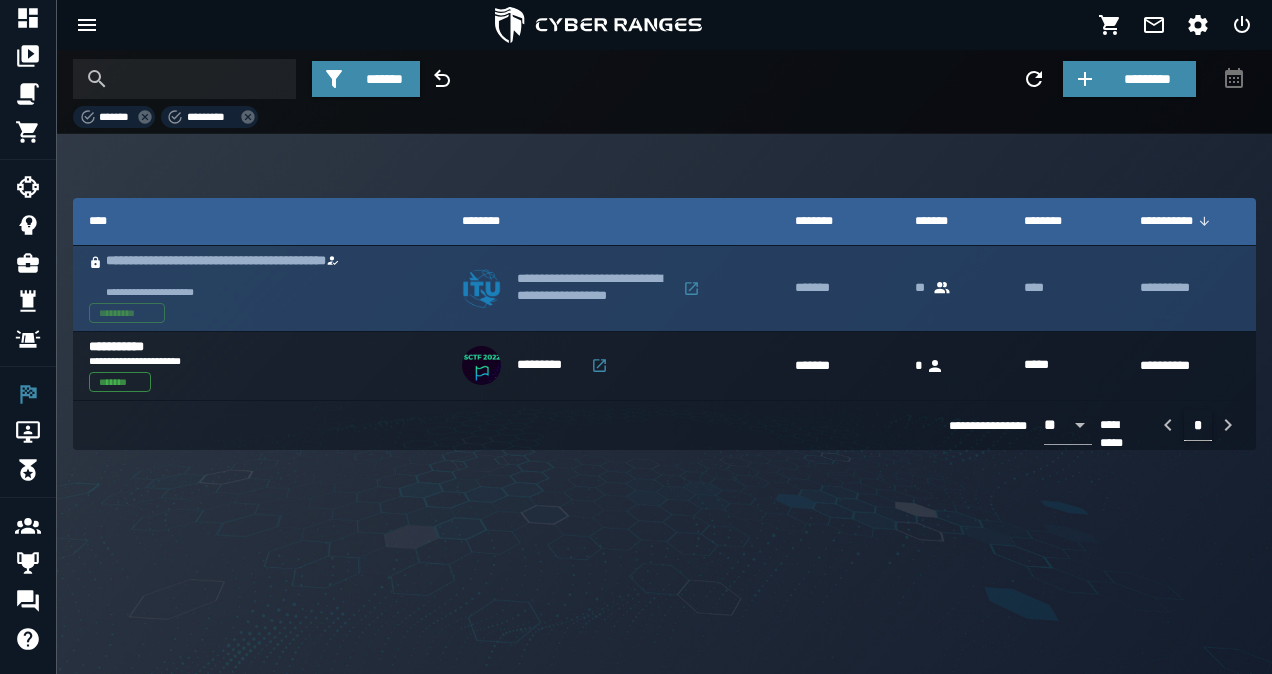 click on "**********" at bounding box center (257, 276) 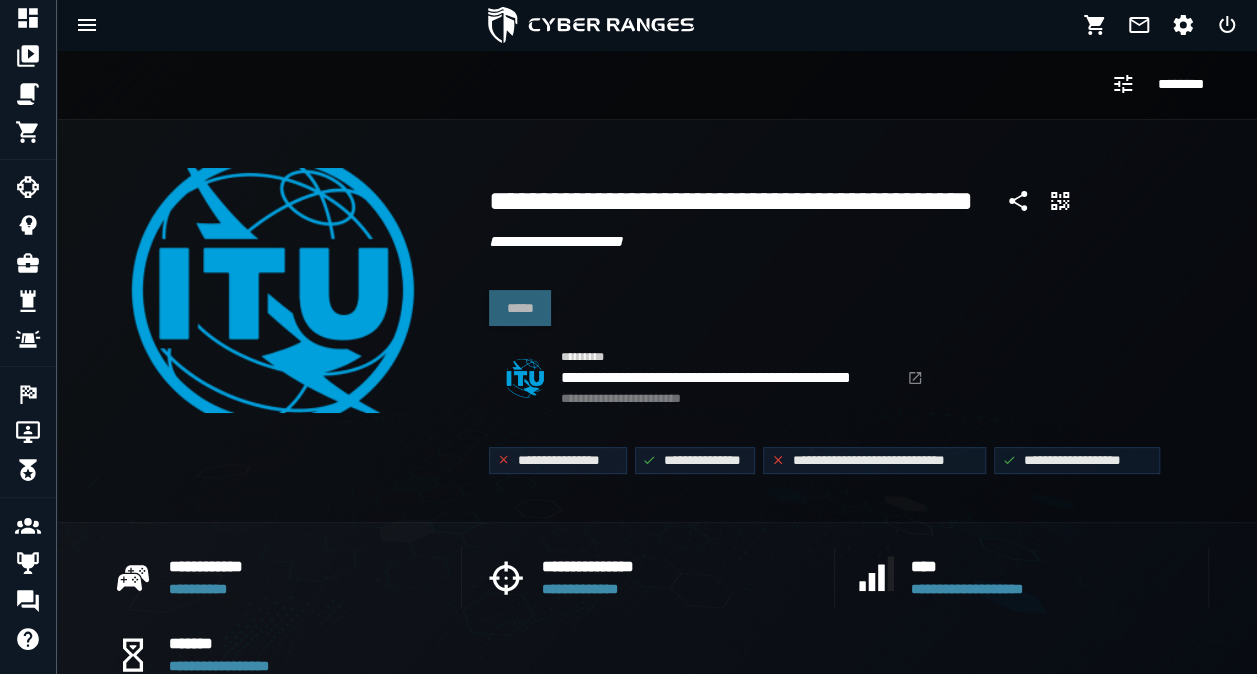 click on "*****" at bounding box center (853, 304) 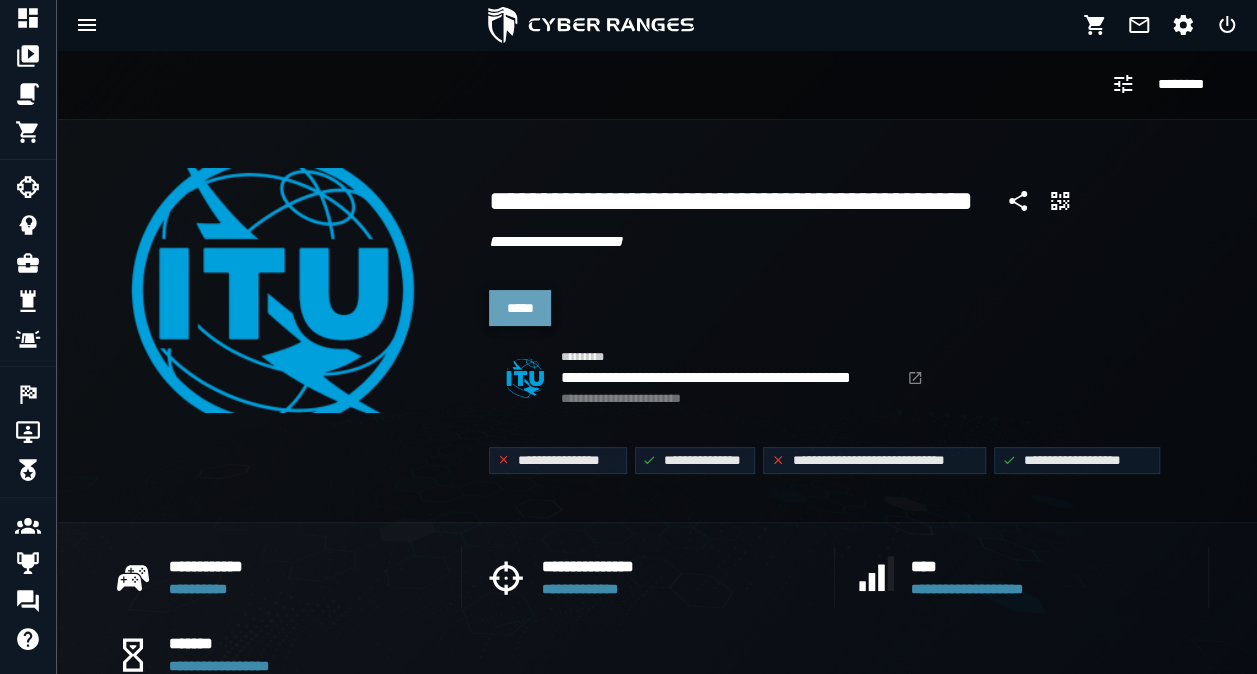 click on "*****" at bounding box center (520, 308) 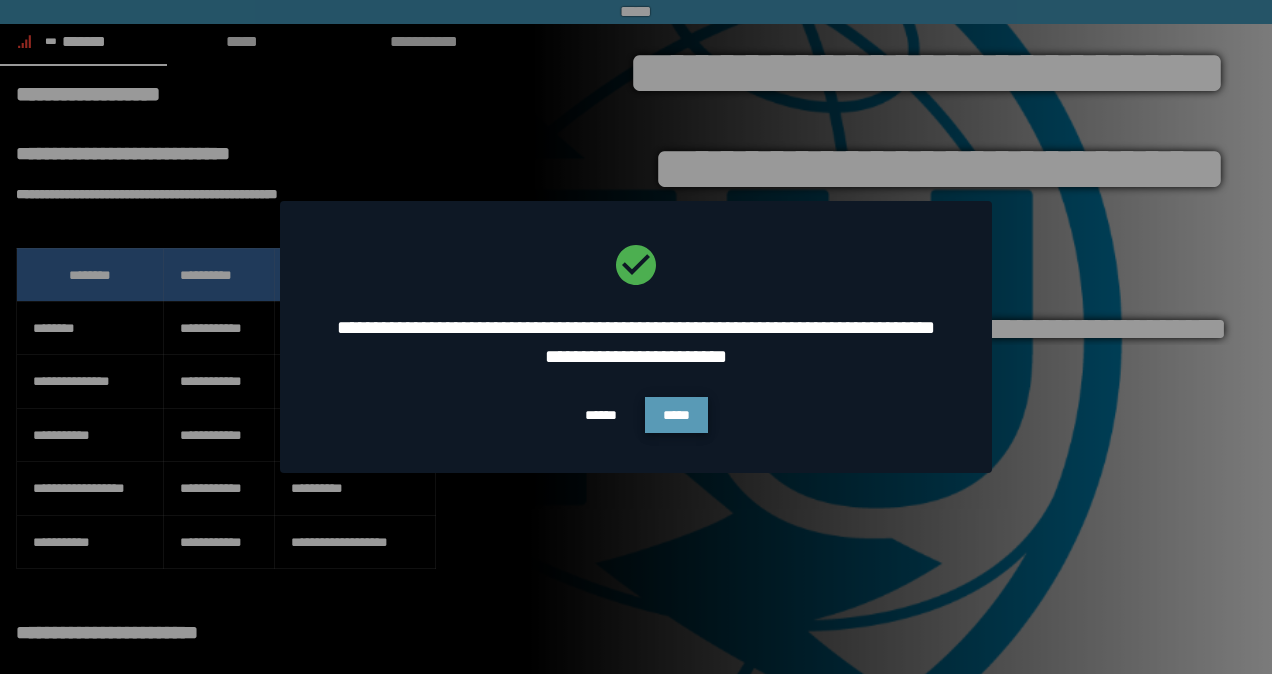 click on "*****" at bounding box center [676, 415] 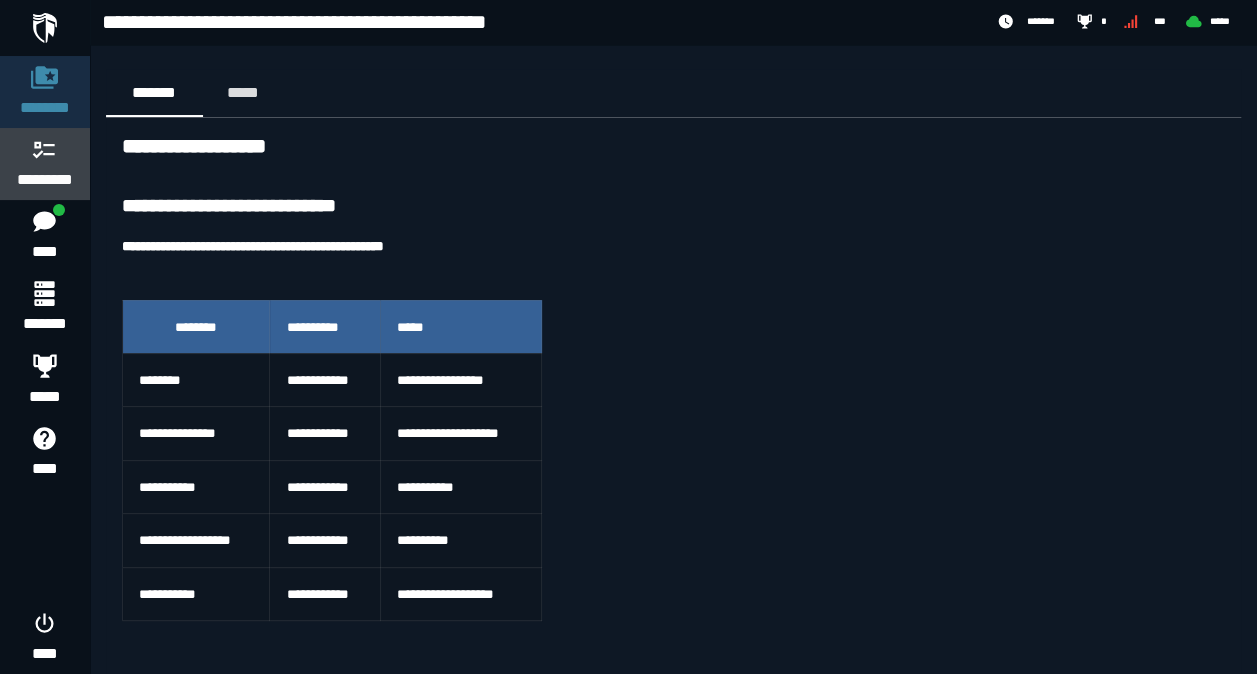 click 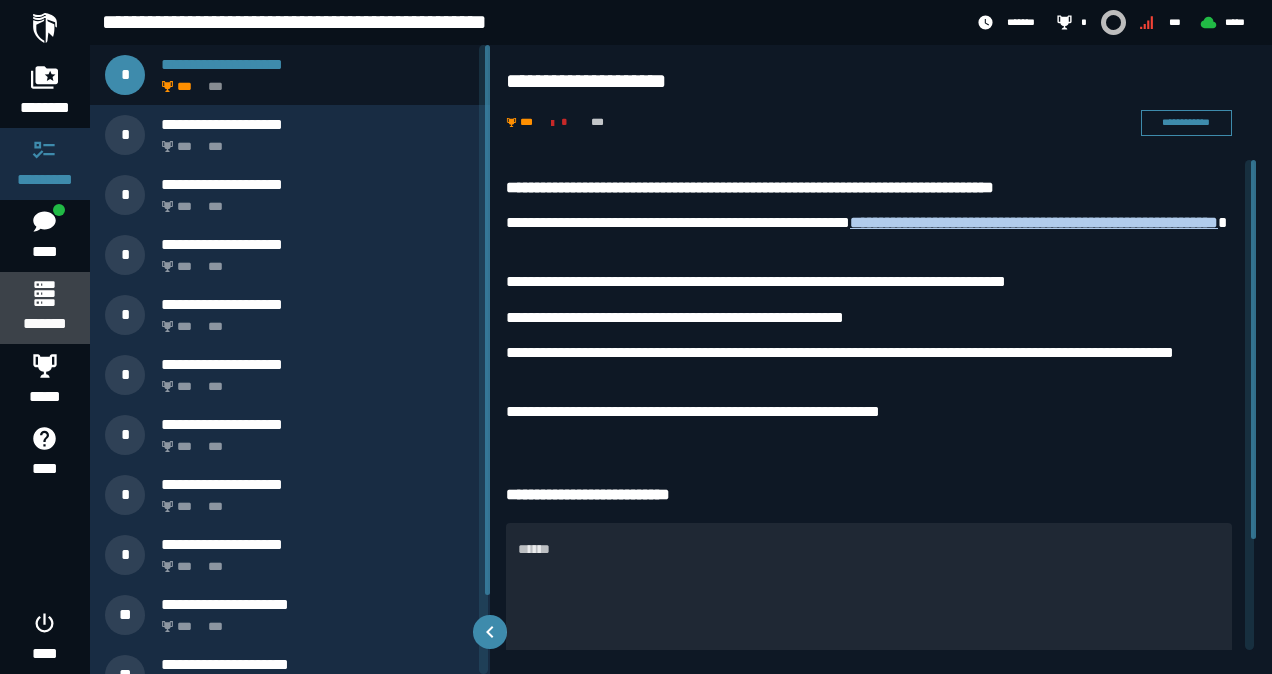 click 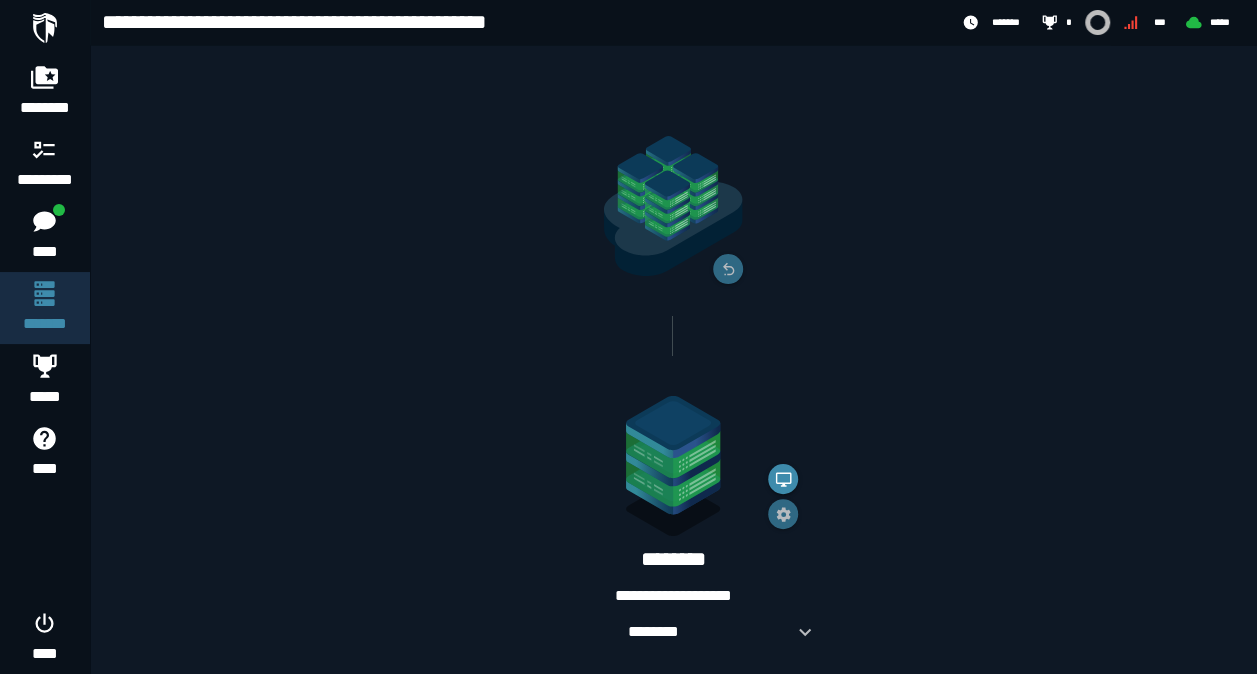 scroll, scrollTop: 137, scrollLeft: 0, axis: vertical 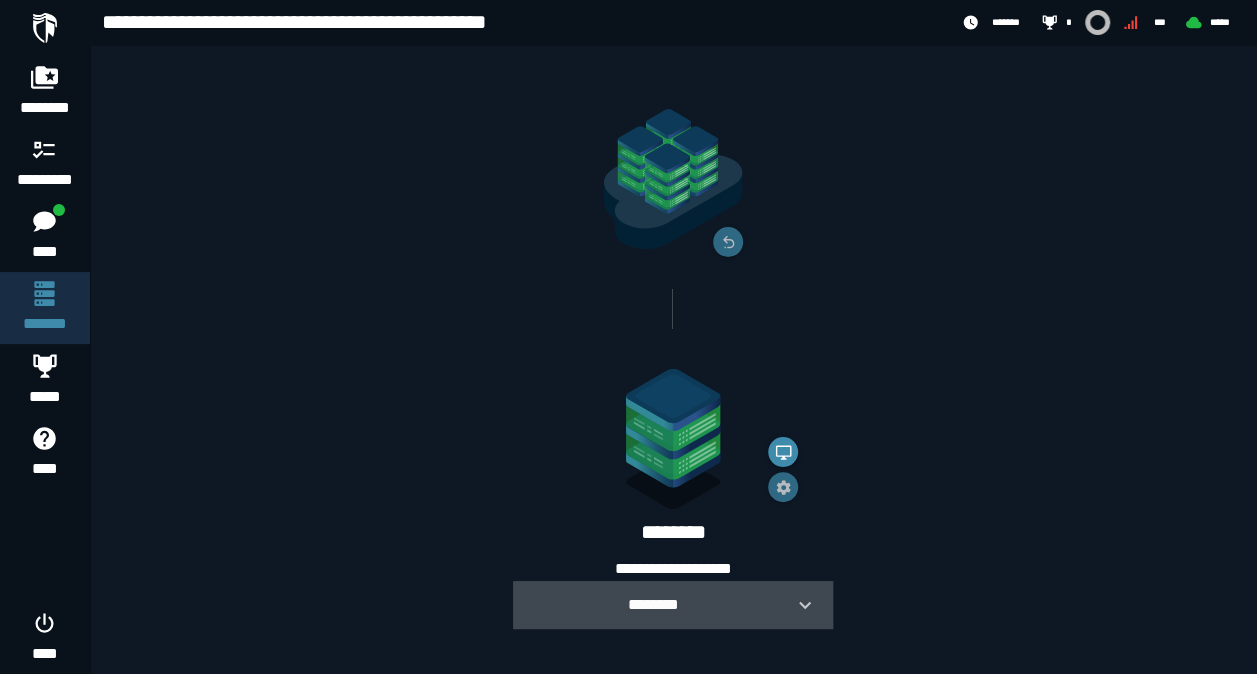 click 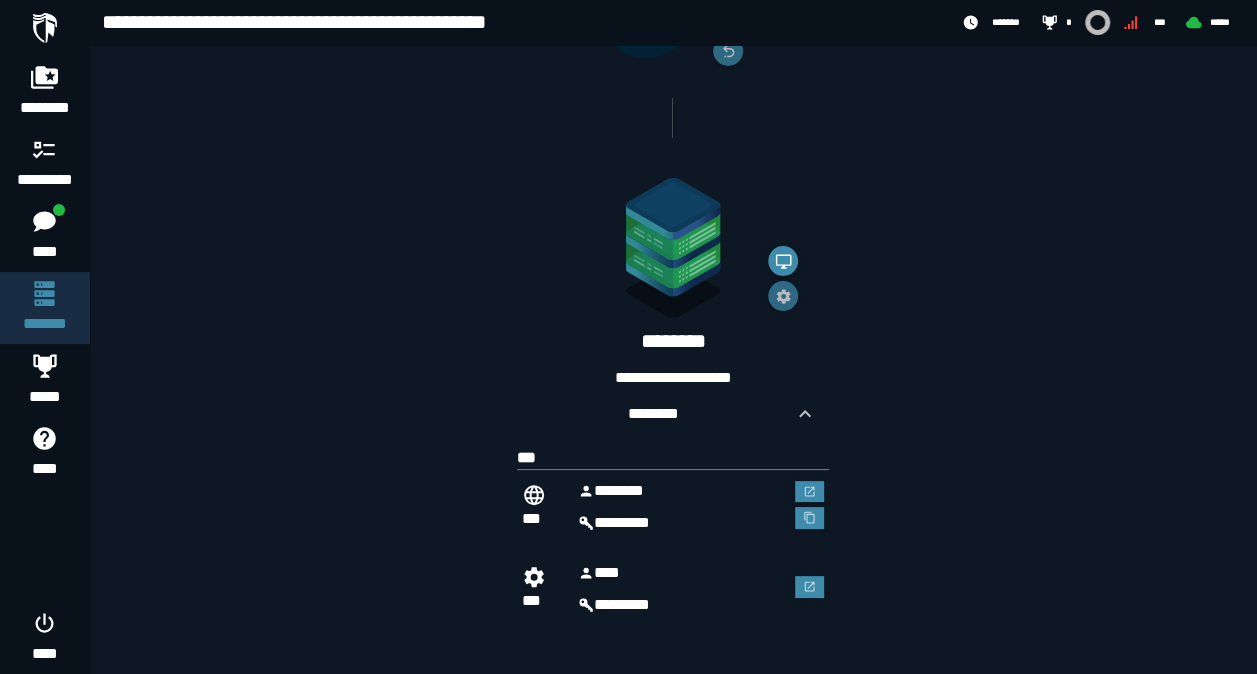 scroll, scrollTop: 330, scrollLeft: 0, axis: vertical 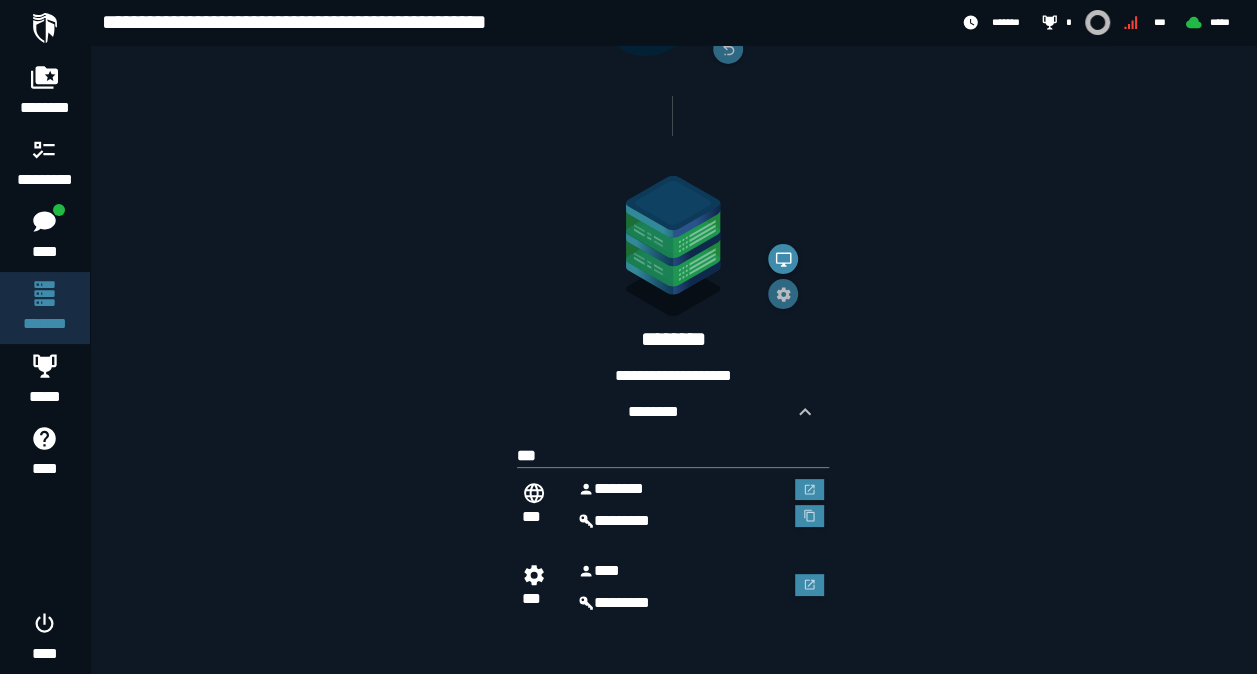 click on "*******" at bounding box center (681, 489) 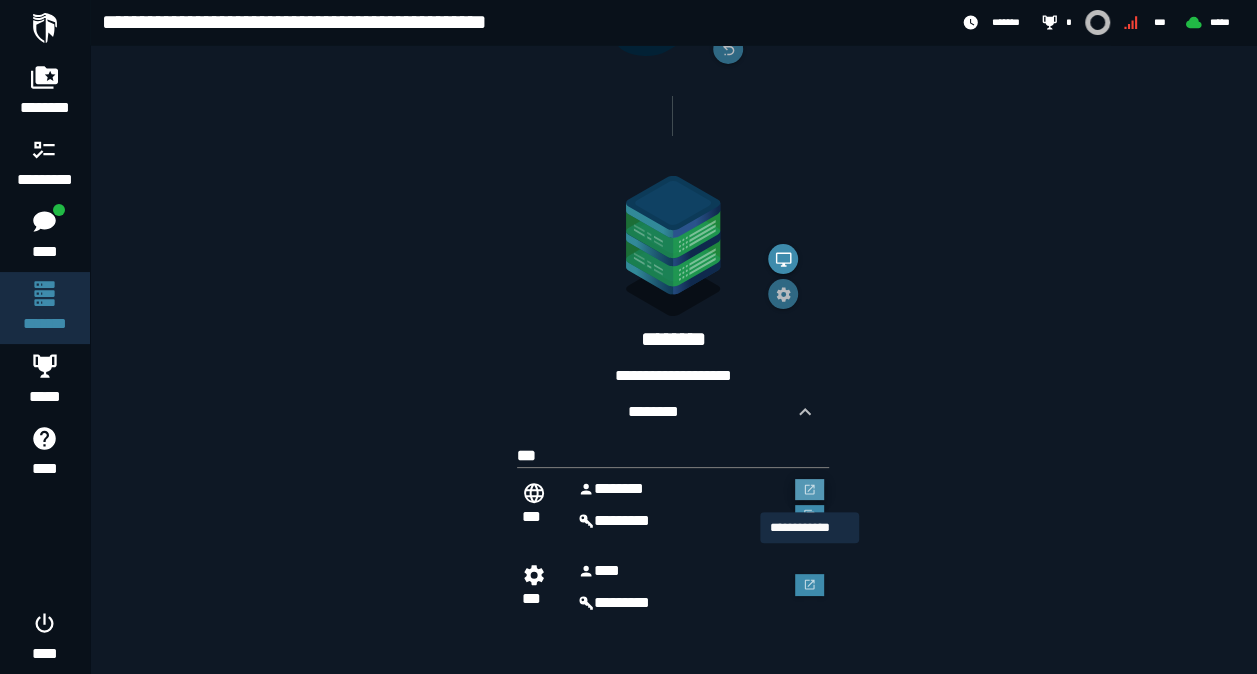 click 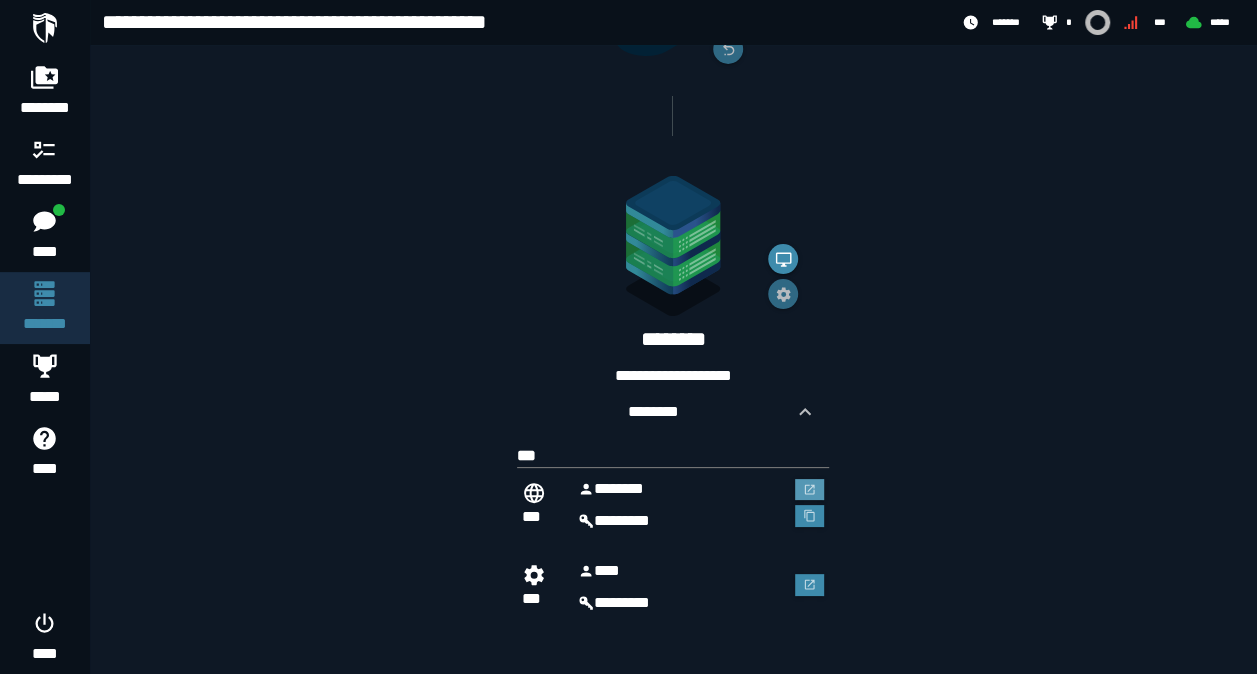 scroll, scrollTop: 330, scrollLeft: 0, axis: vertical 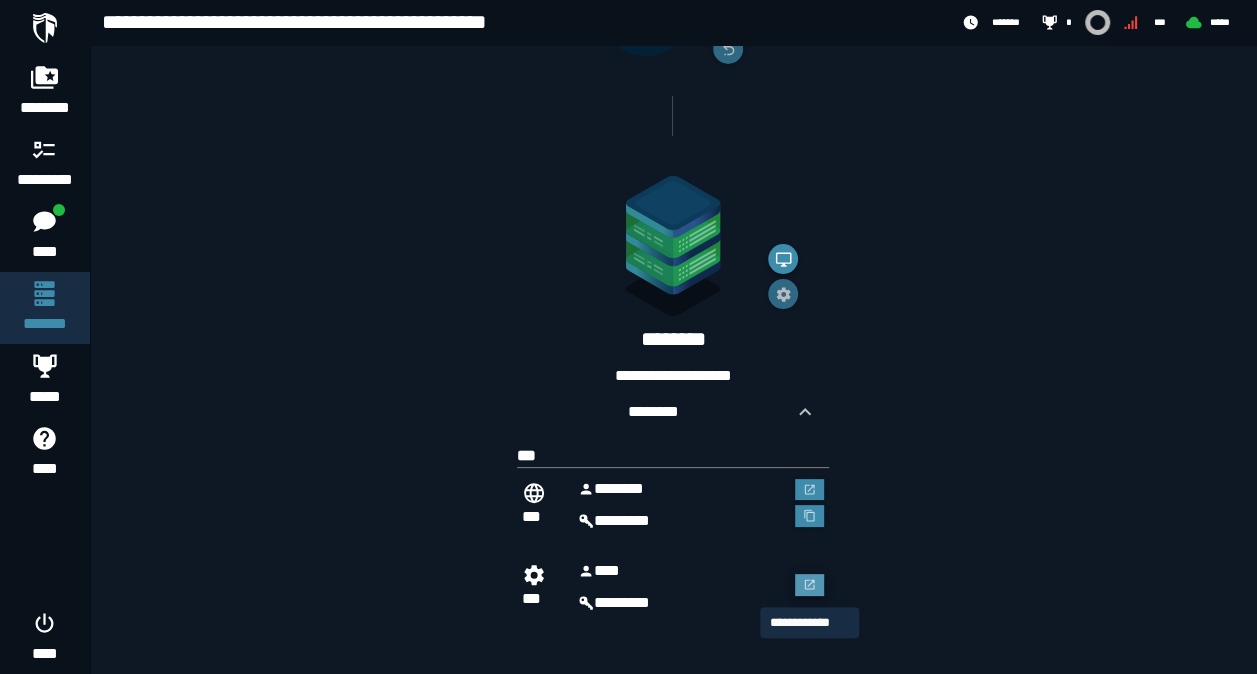 click 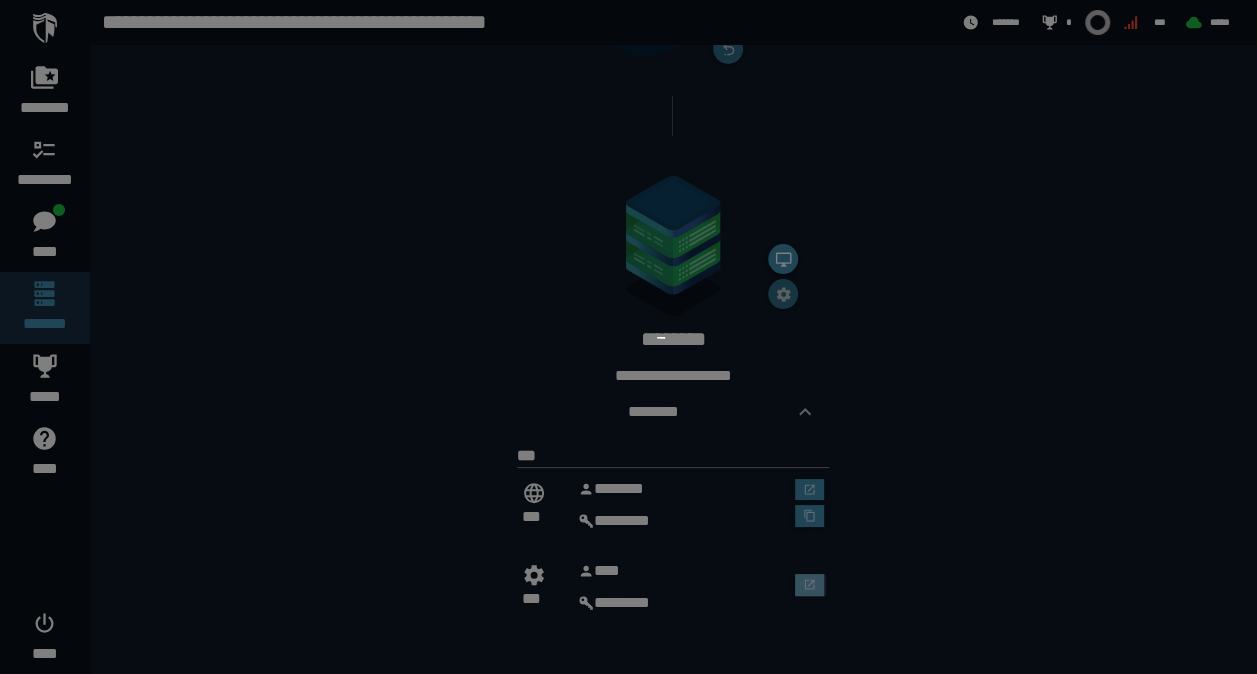 scroll, scrollTop: 0, scrollLeft: 0, axis: both 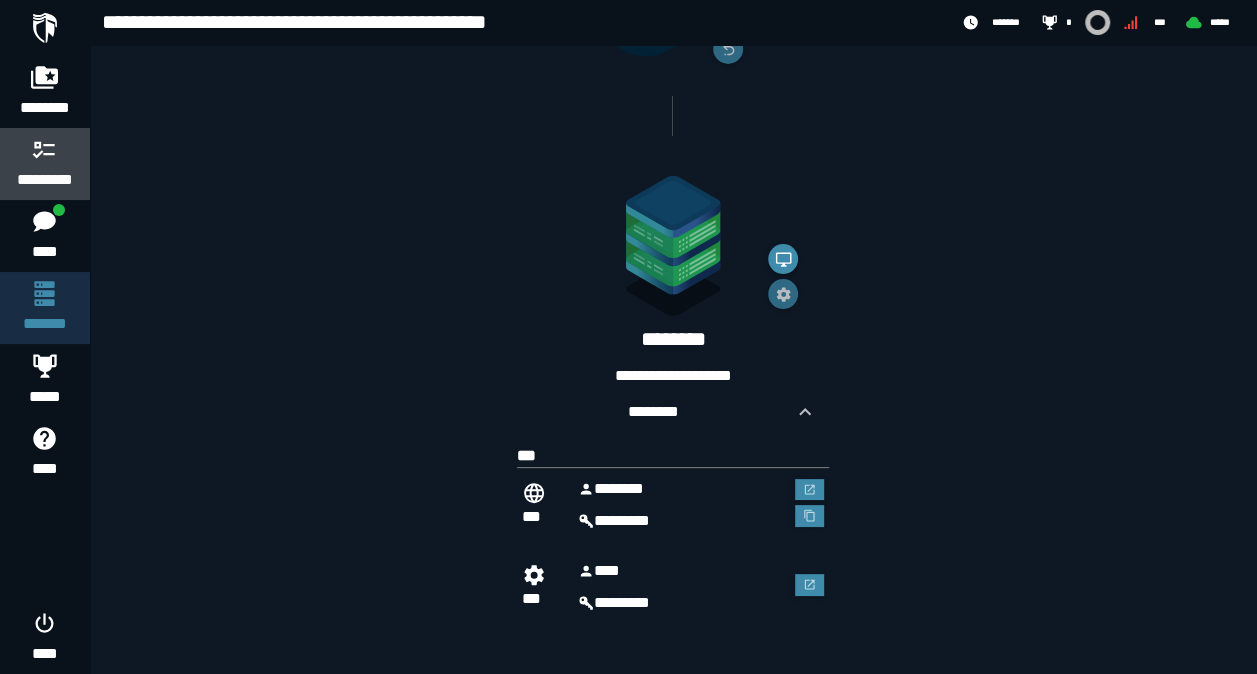 click 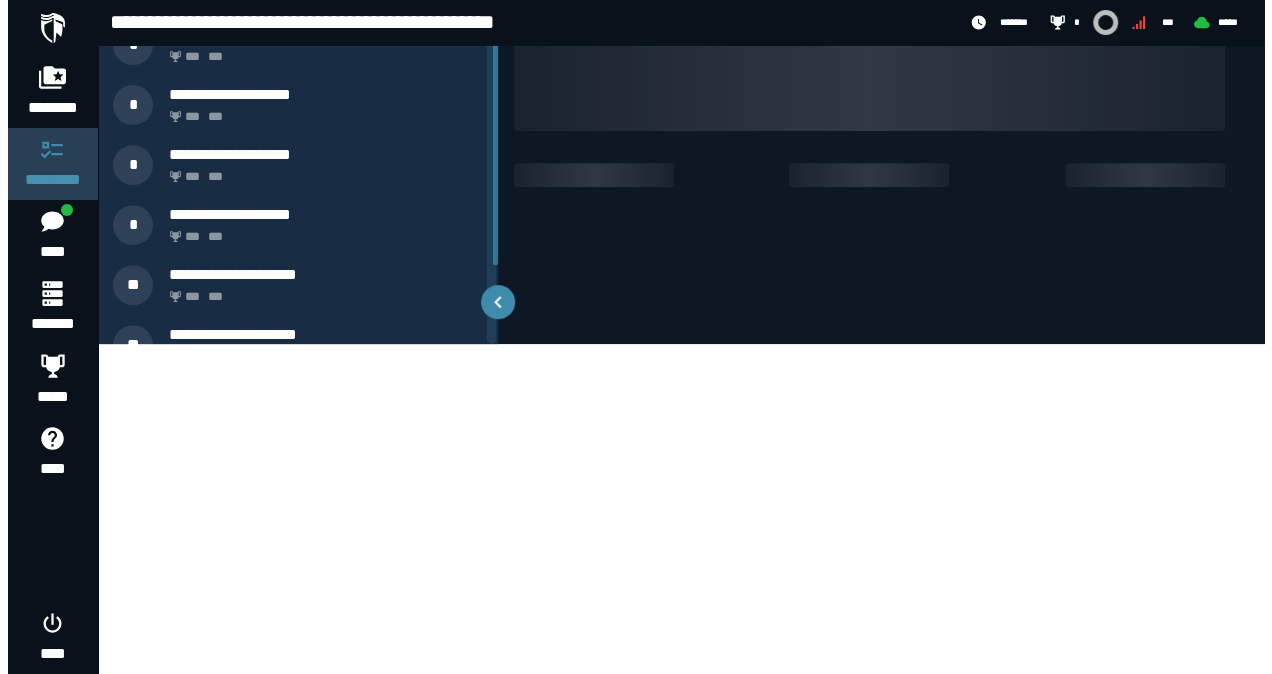 scroll, scrollTop: 0, scrollLeft: 0, axis: both 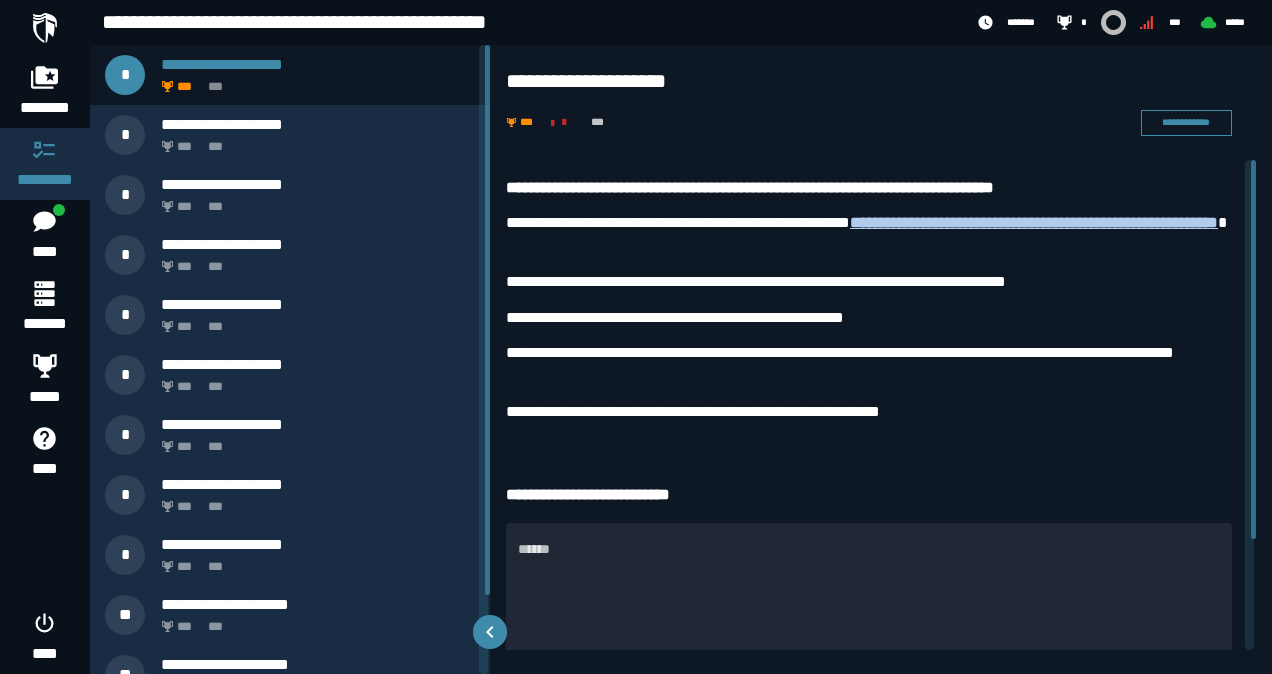 drag, startPoint x: 489, startPoint y: 191, endPoint x: 474, endPoint y: 6, distance: 185.60712 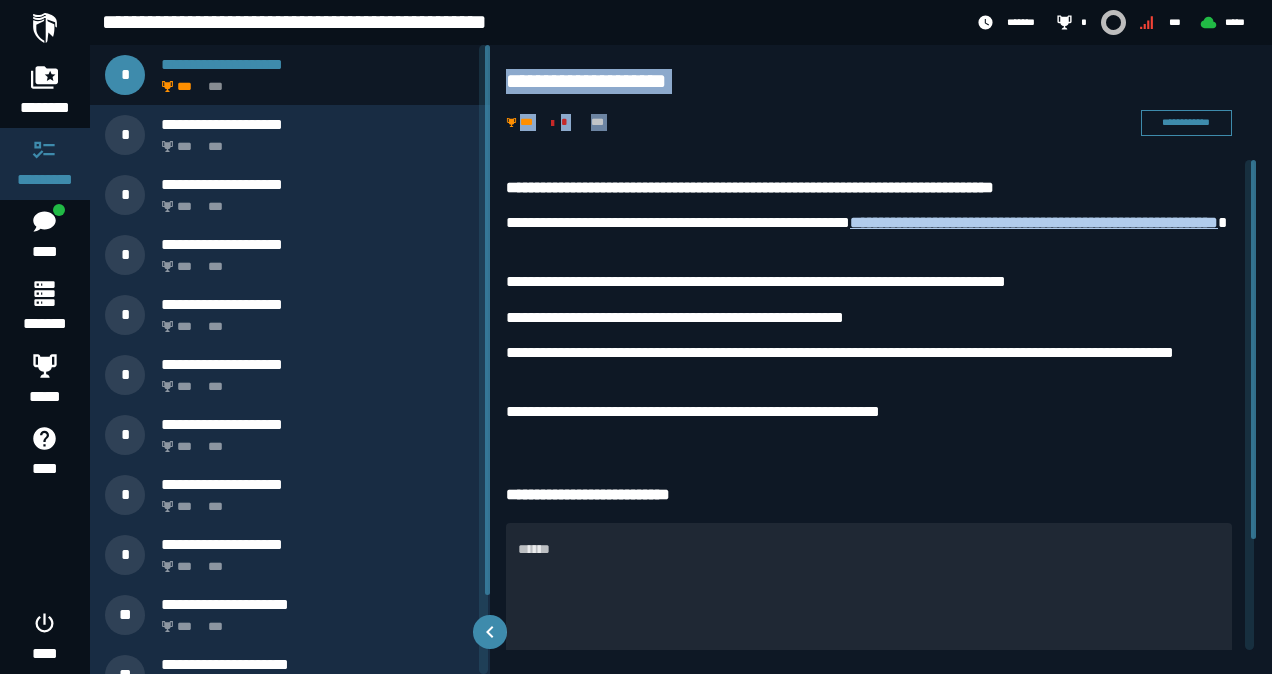 drag, startPoint x: 490, startPoint y: 242, endPoint x: 500, endPoint y: 61, distance: 181.27603 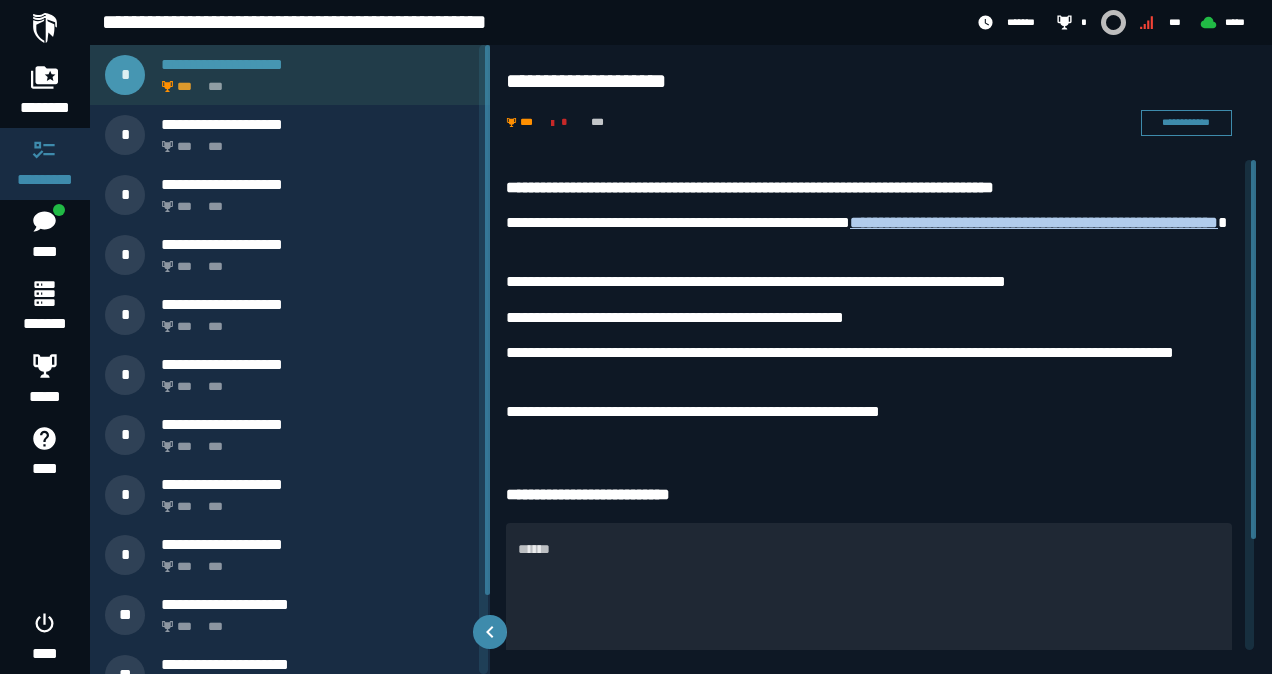 click on "**********" at bounding box center [318, 64] 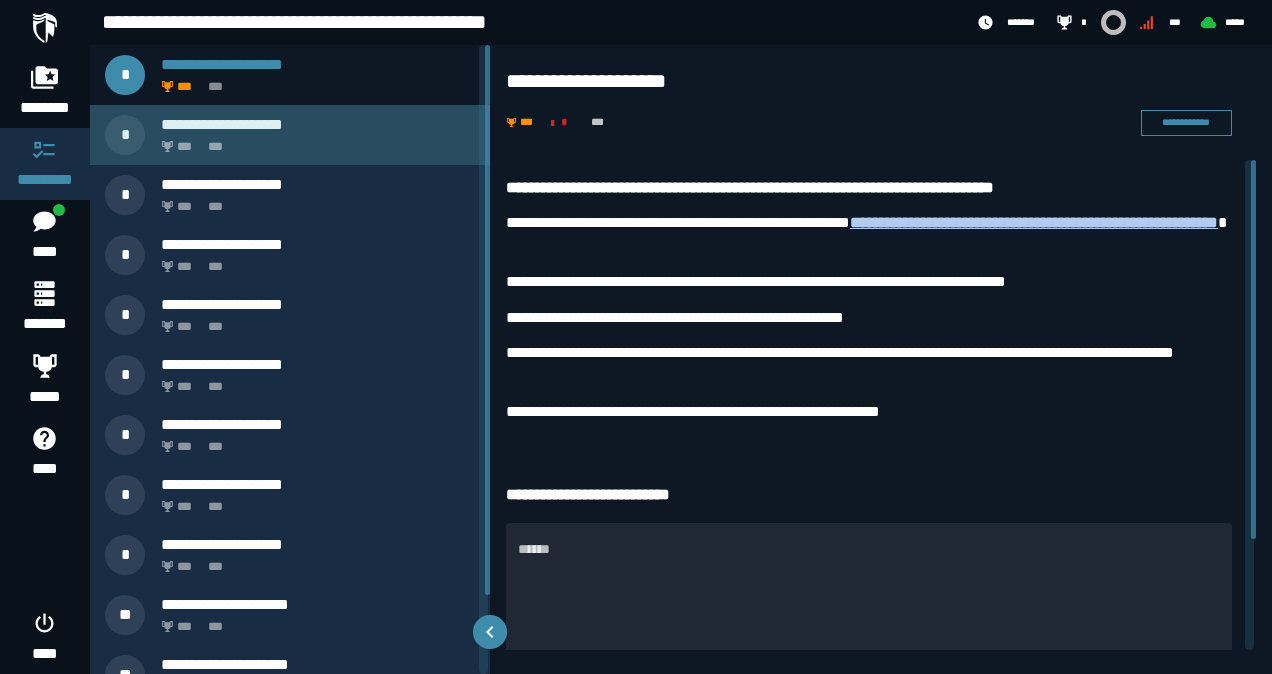 click on "*** ***" at bounding box center [314, 141] 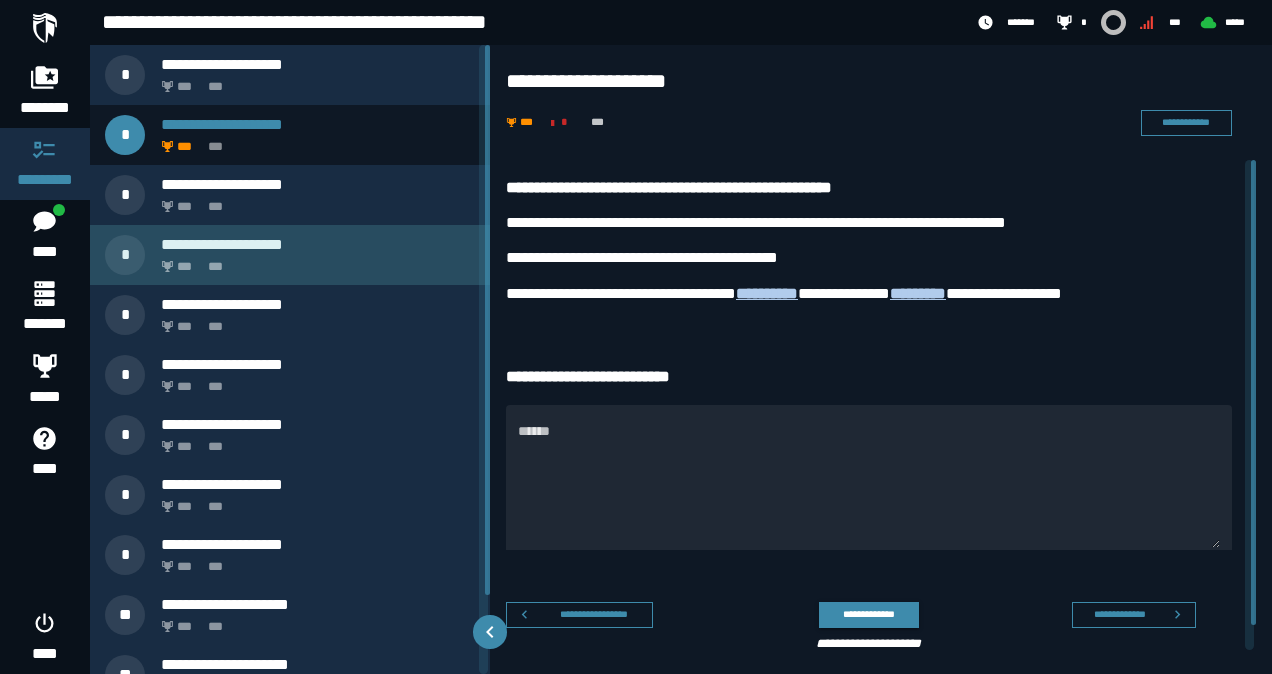 click on "**********" at bounding box center [318, 244] 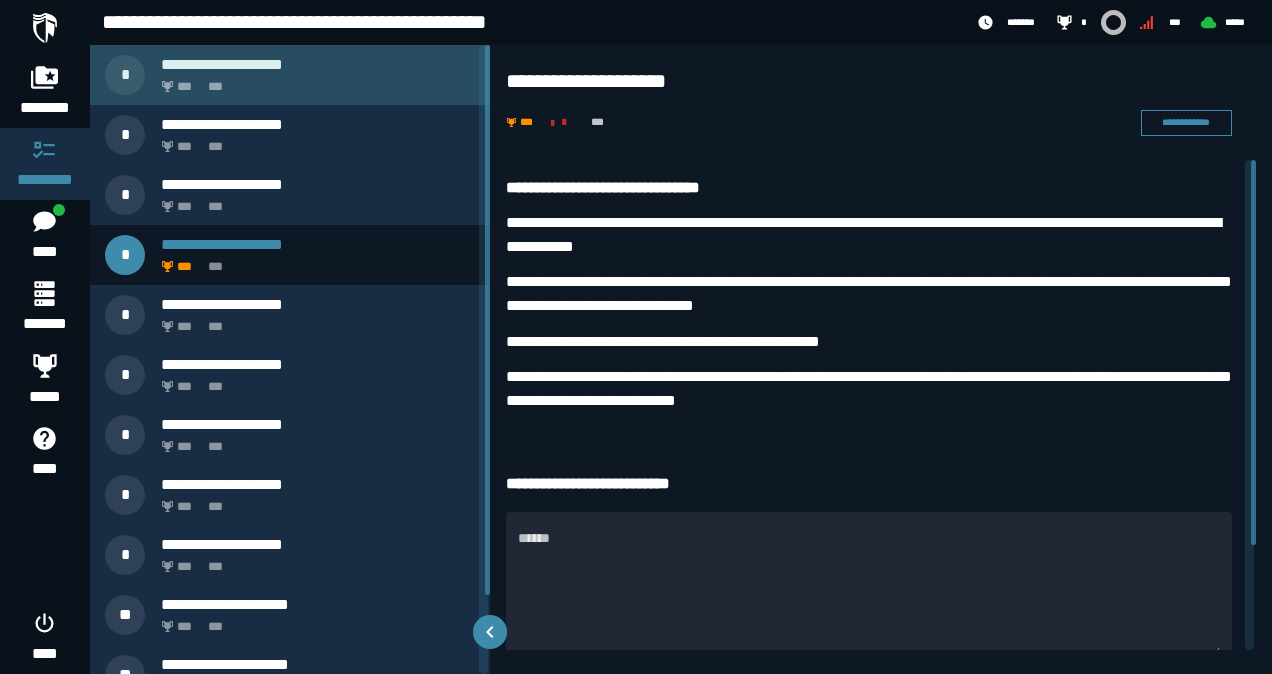 click on "**********" at bounding box center [318, 64] 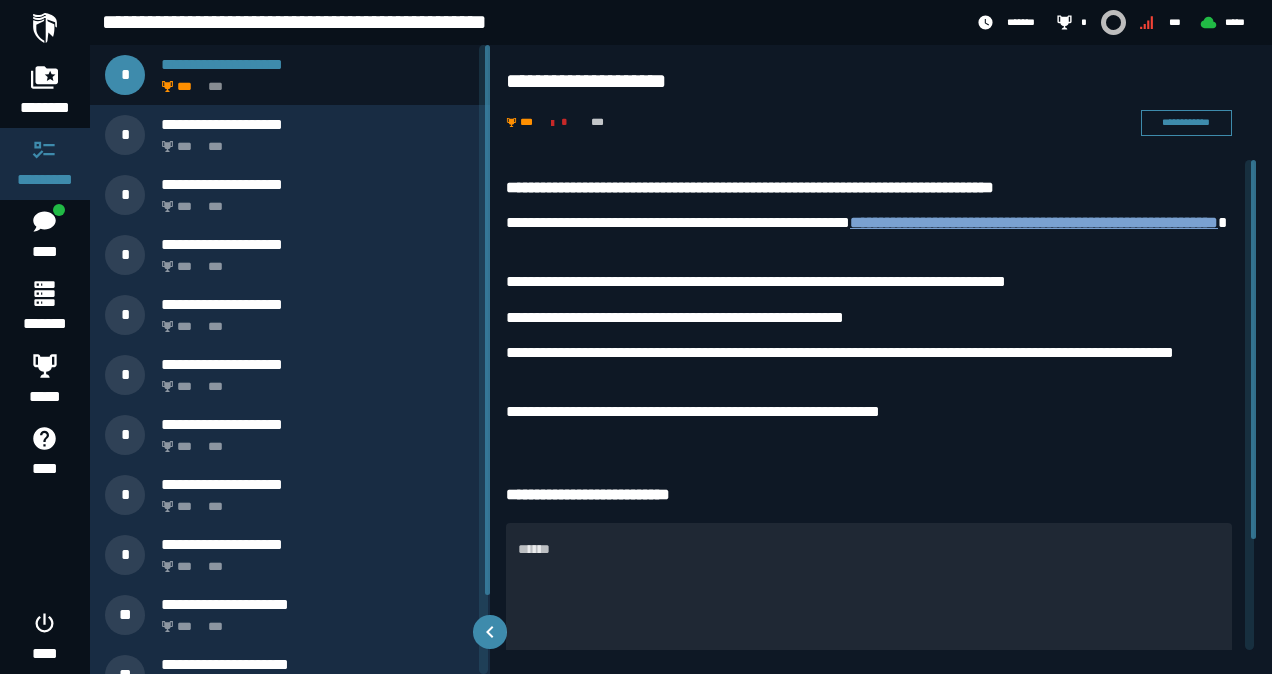 click on "**********" at bounding box center [1034, 222] 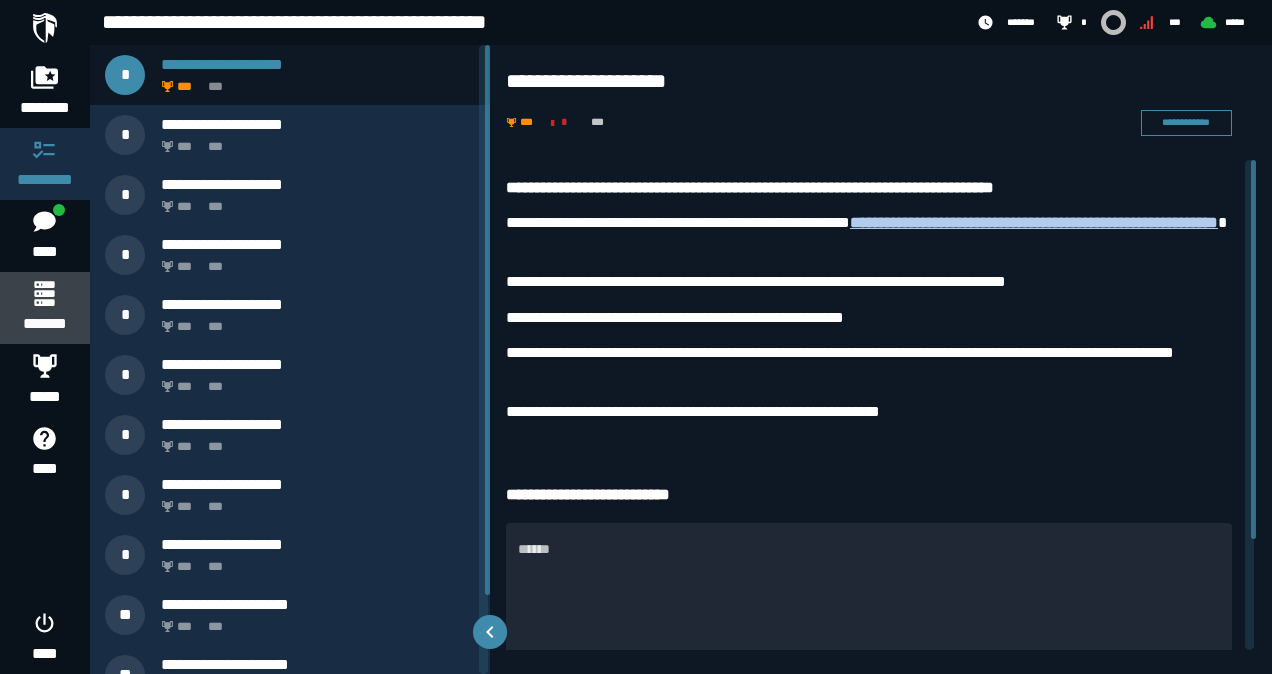 click on "*******" at bounding box center (44, 308) 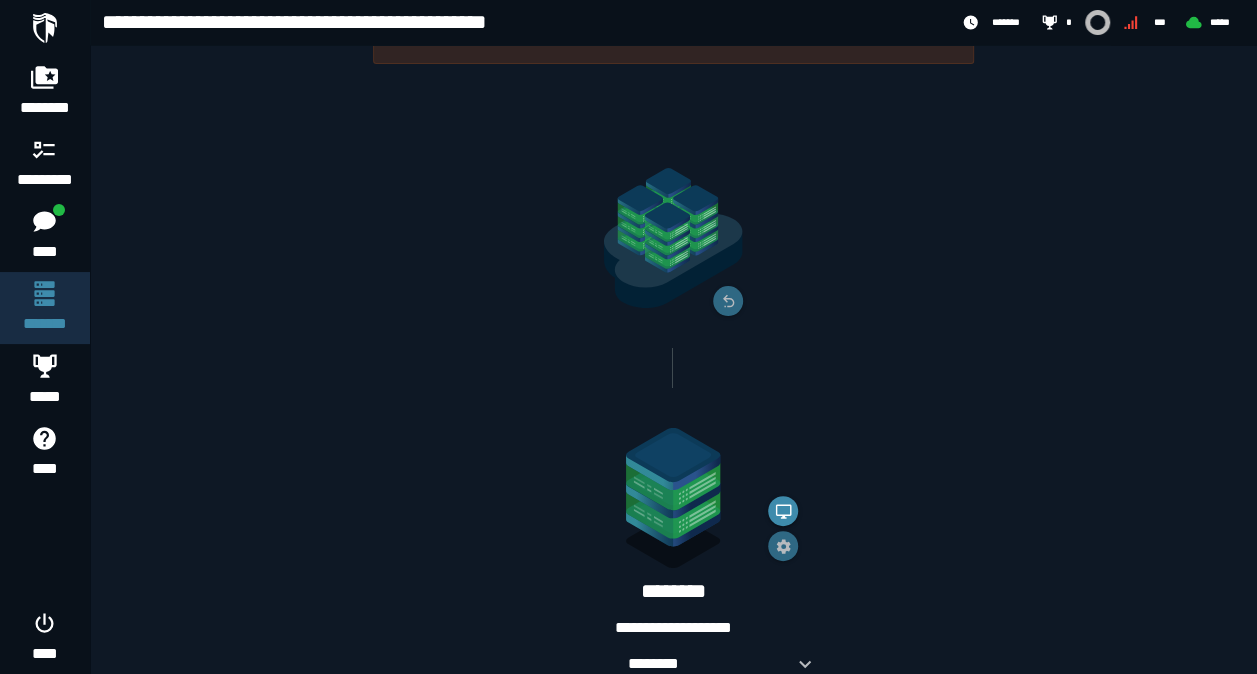 scroll, scrollTop: 137, scrollLeft: 0, axis: vertical 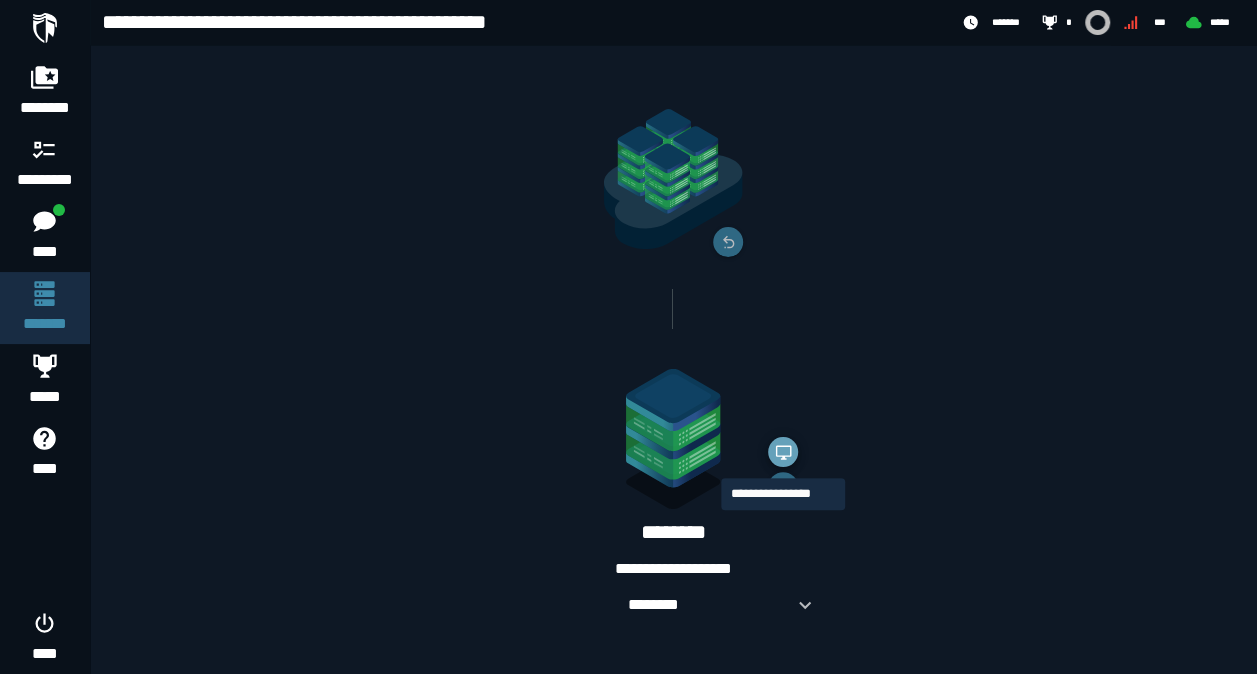 click 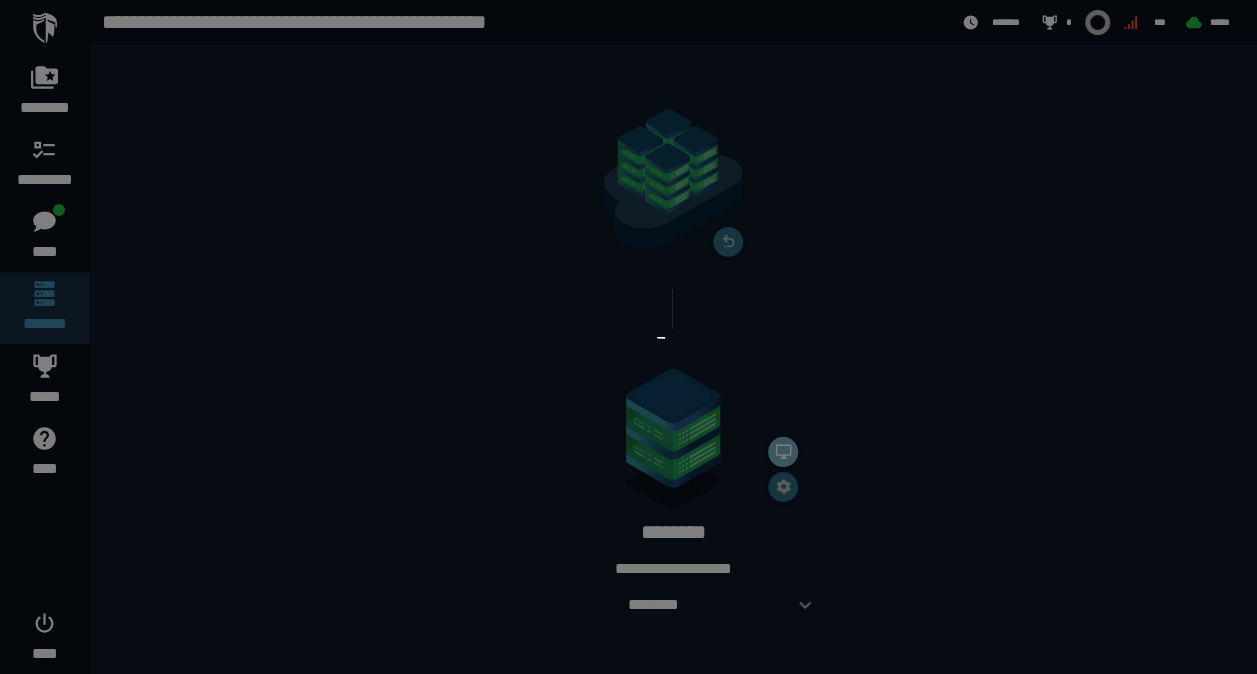 scroll, scrollTop: 0, scrollLeft: 0, axis: both 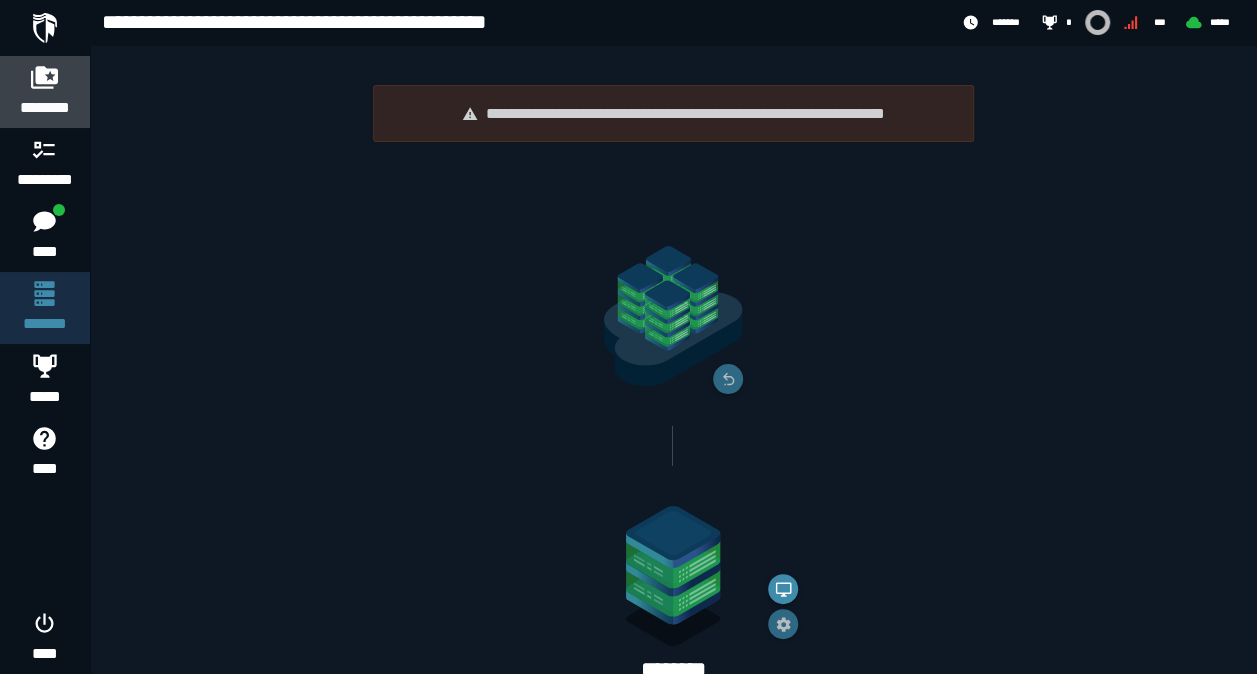 click 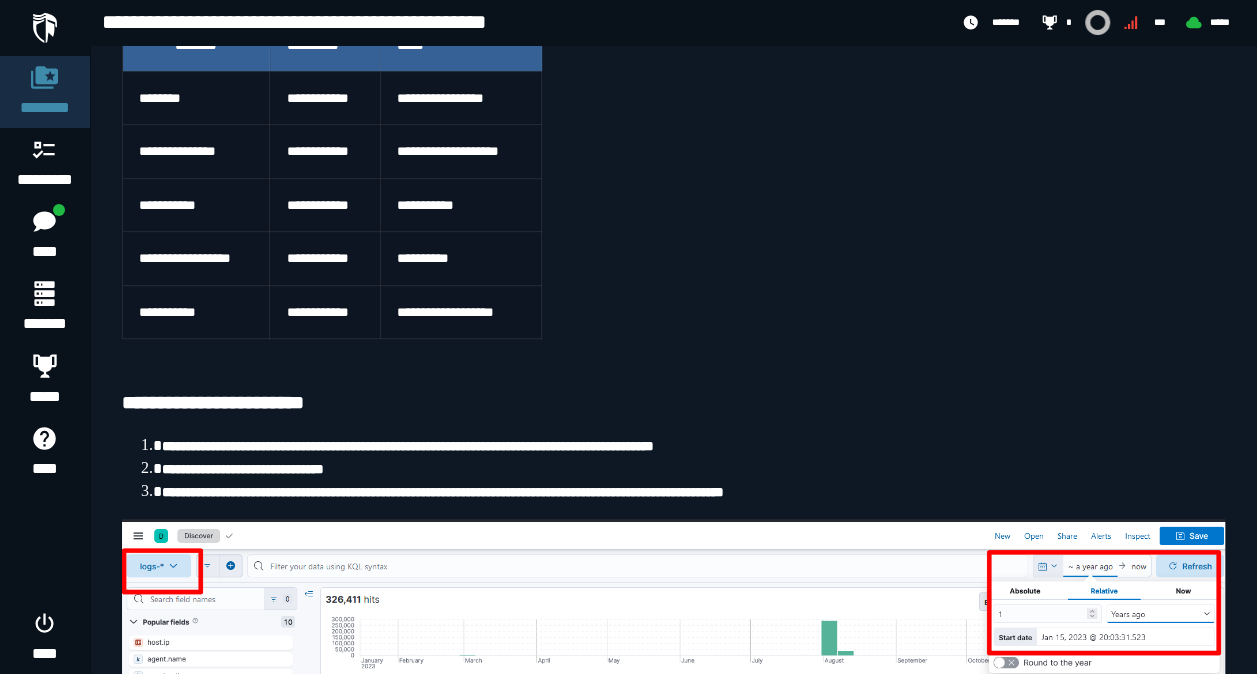 scroll, scrollTop: 0, scrollLeft: 0, axis: both 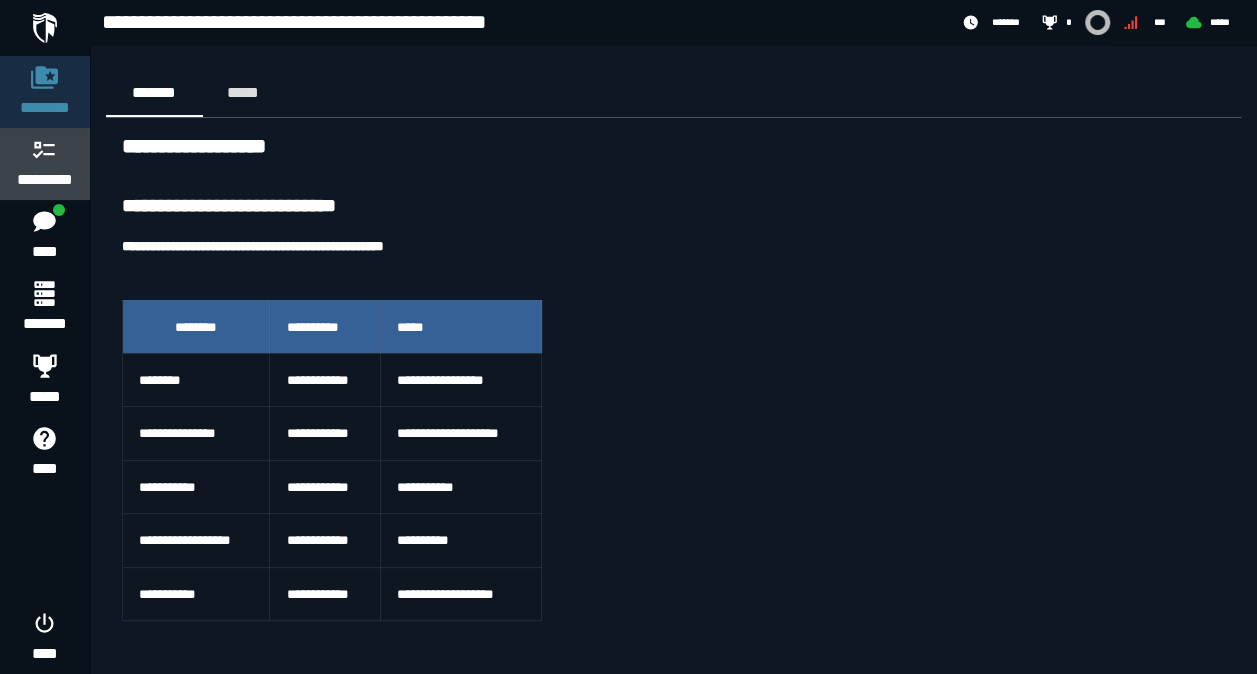 click 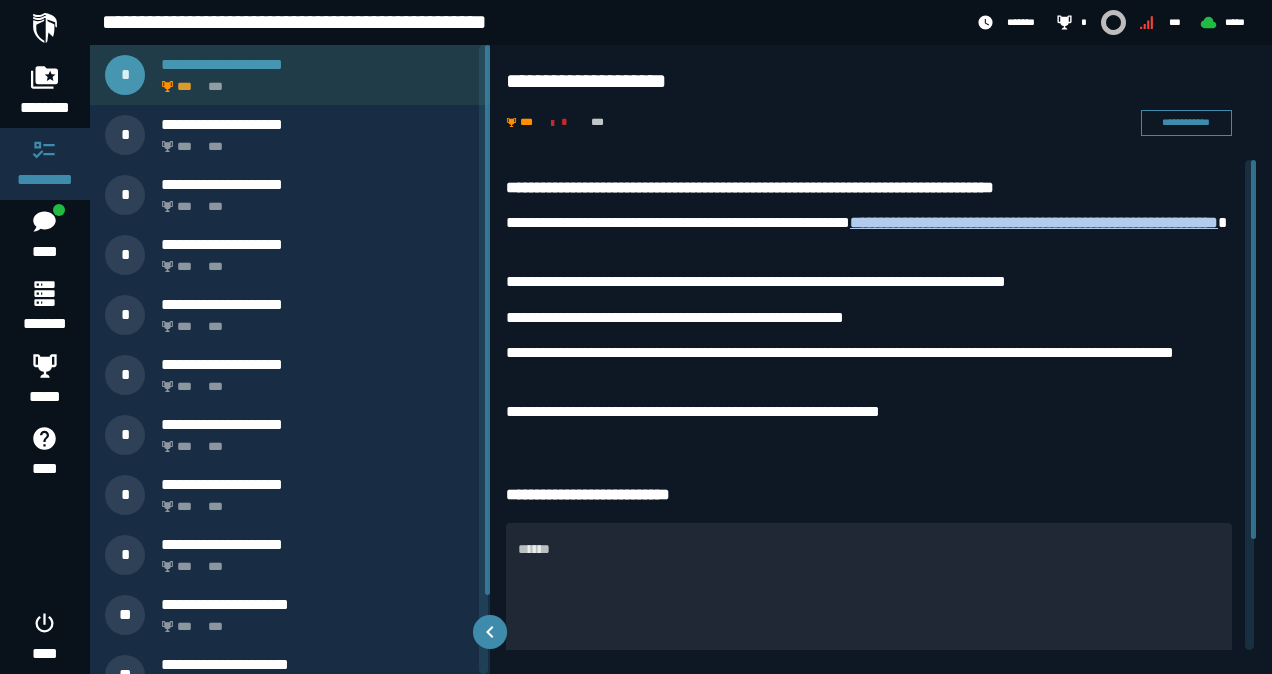 click on "**********" at bounding box center (318, 64) 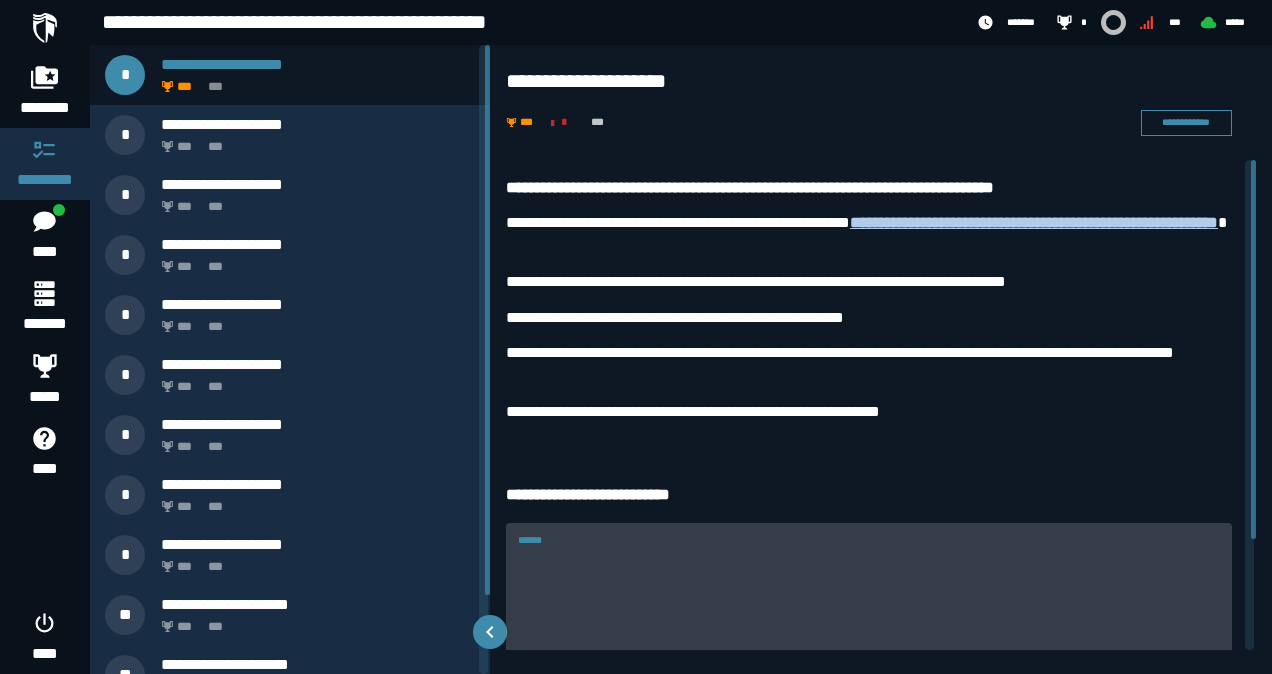 click on "******" at bounding box center [869, 607] 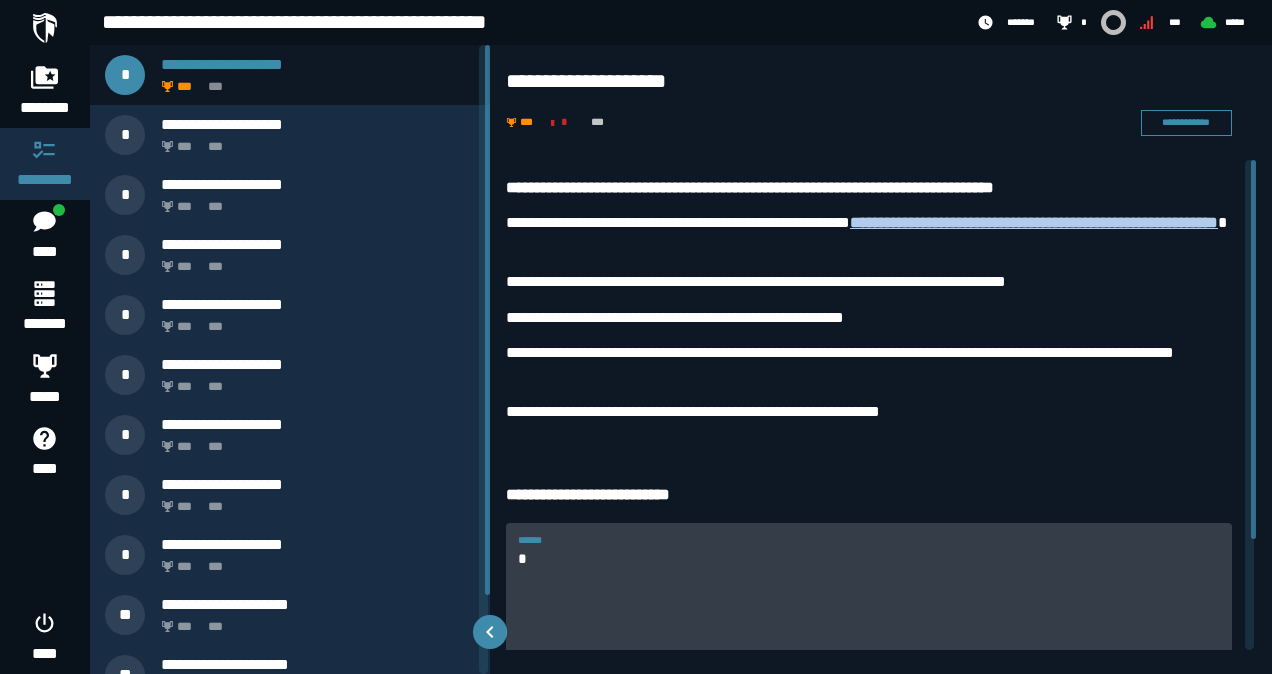 type 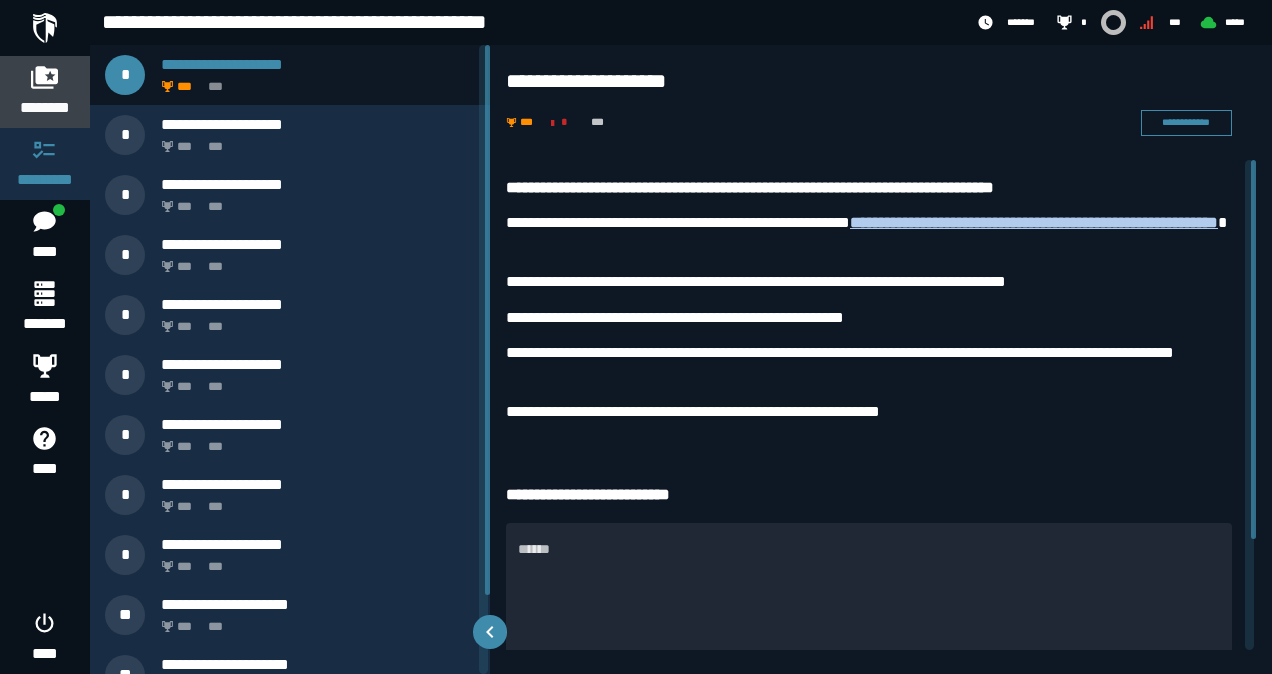 click on "********" at bounding box center (45, 92) 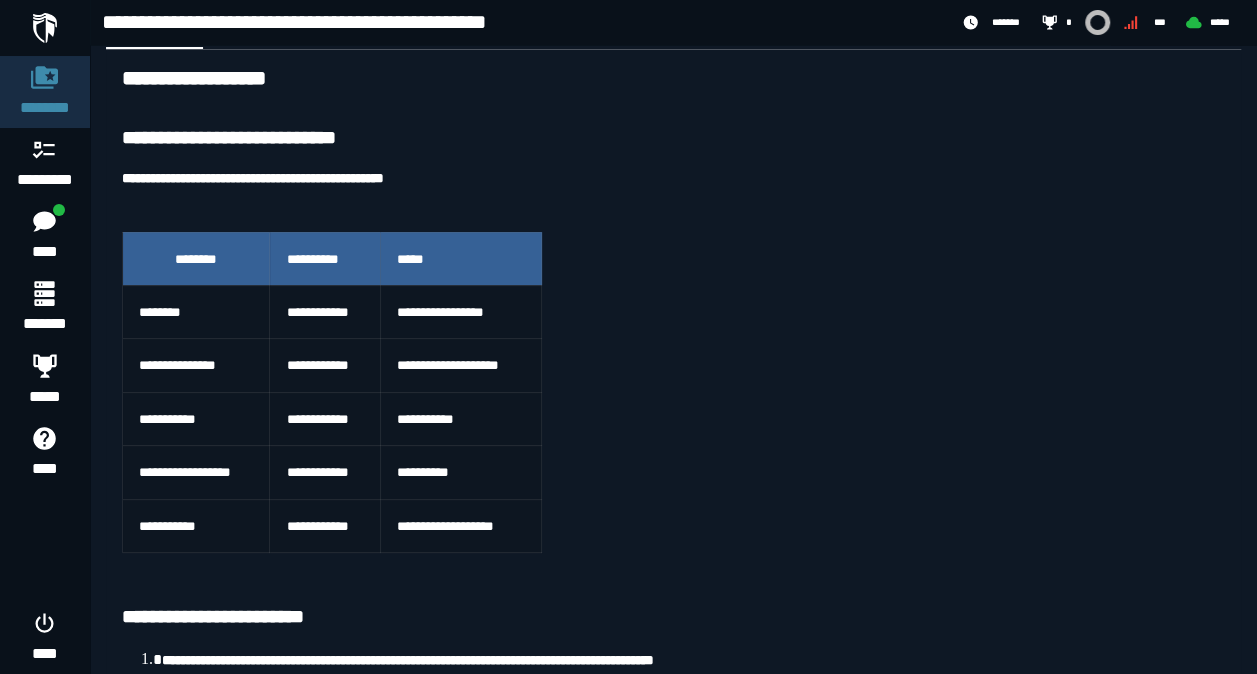 scroll, scrollTop: 80, scrollLeft: 0, axis: vertical 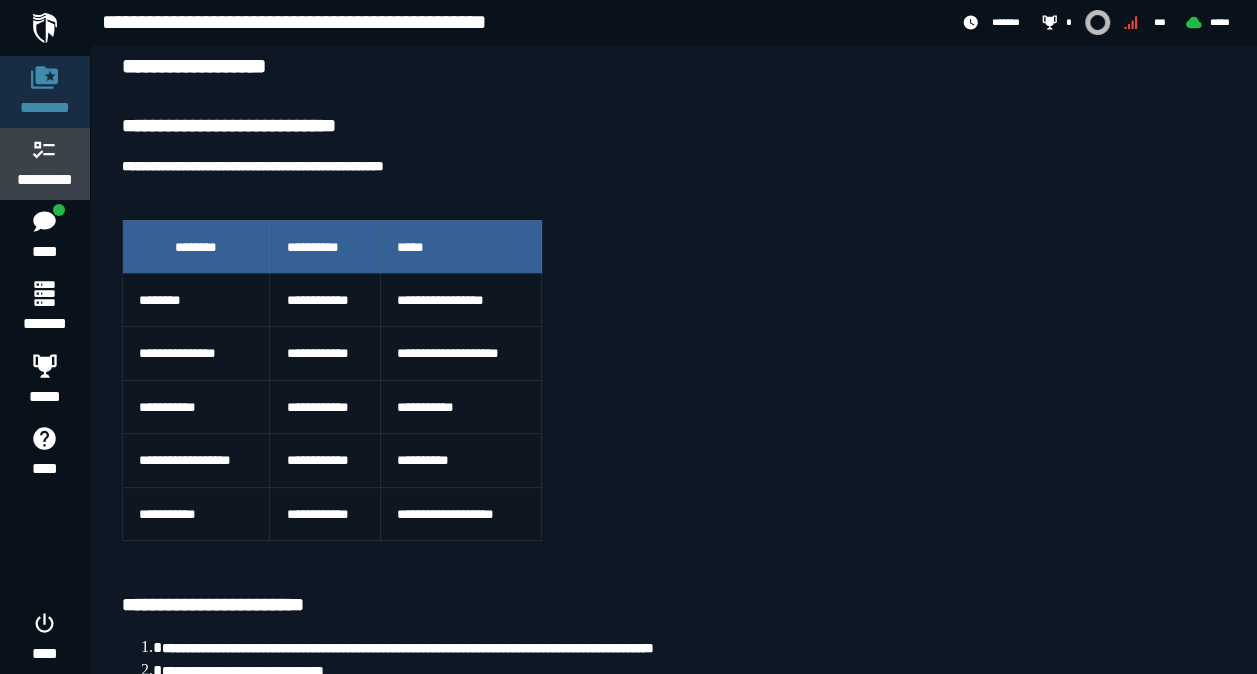 click 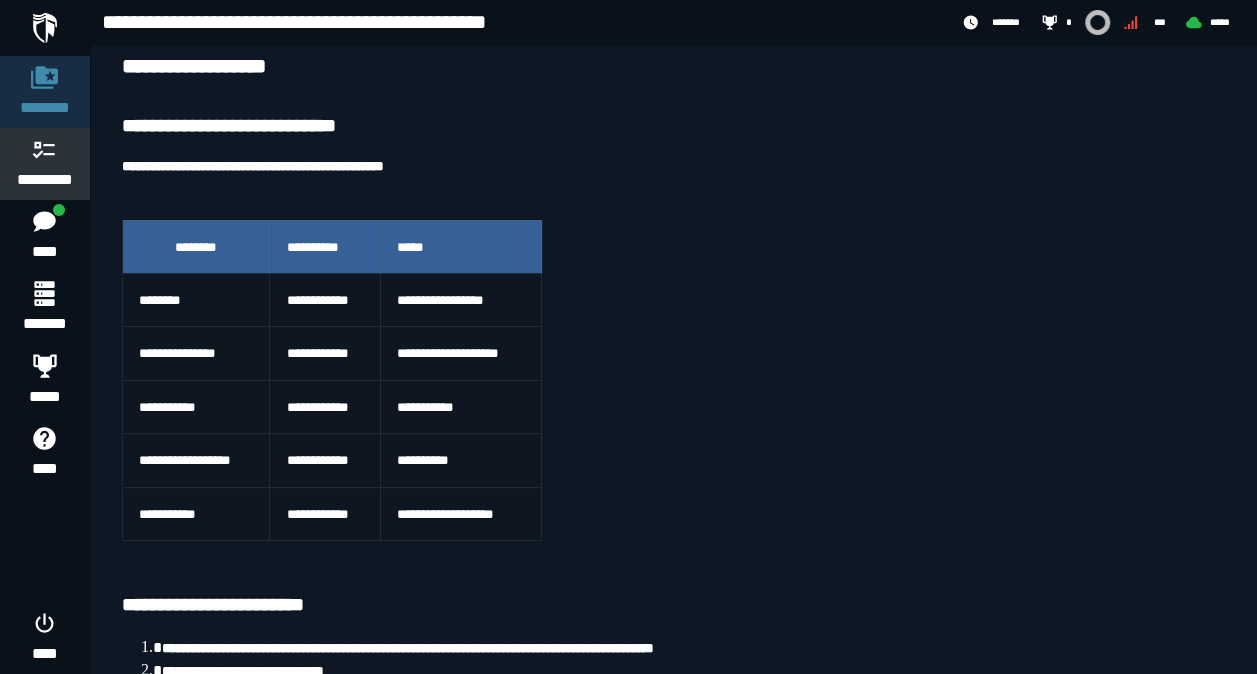 scroll, scrollTop: 0, scrollLeft: 0, axis: both 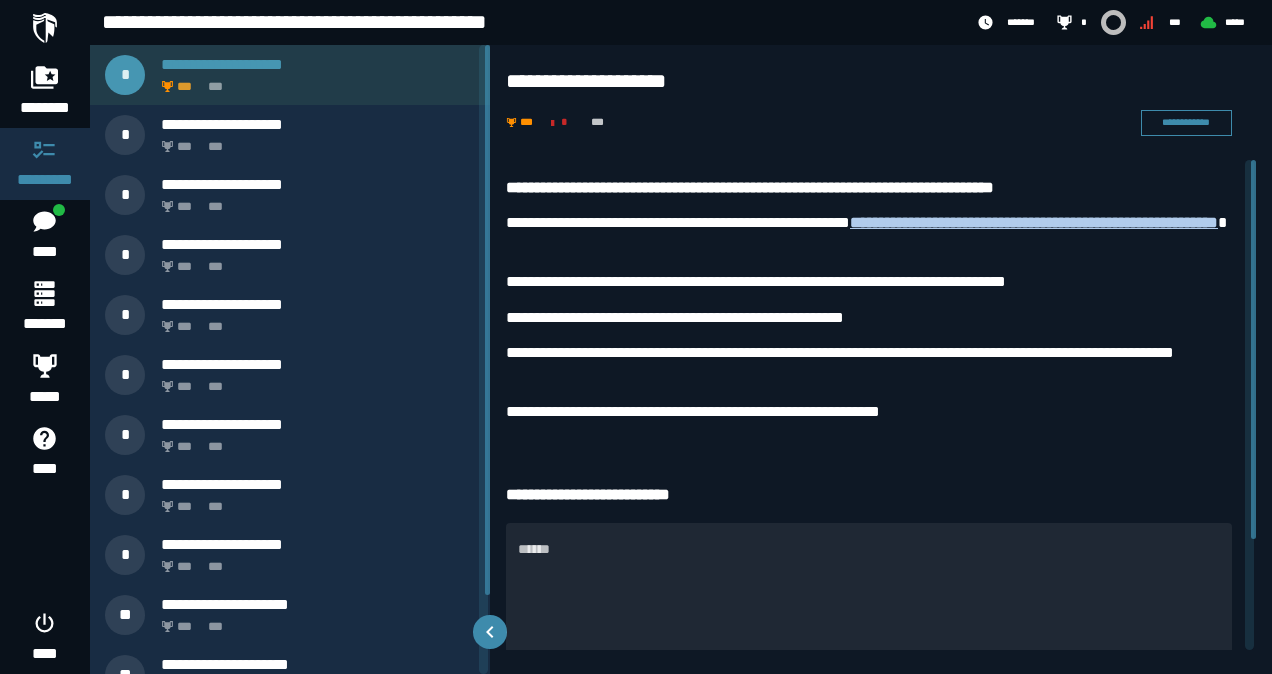 click on "**********" at bounding box center [318, 64] 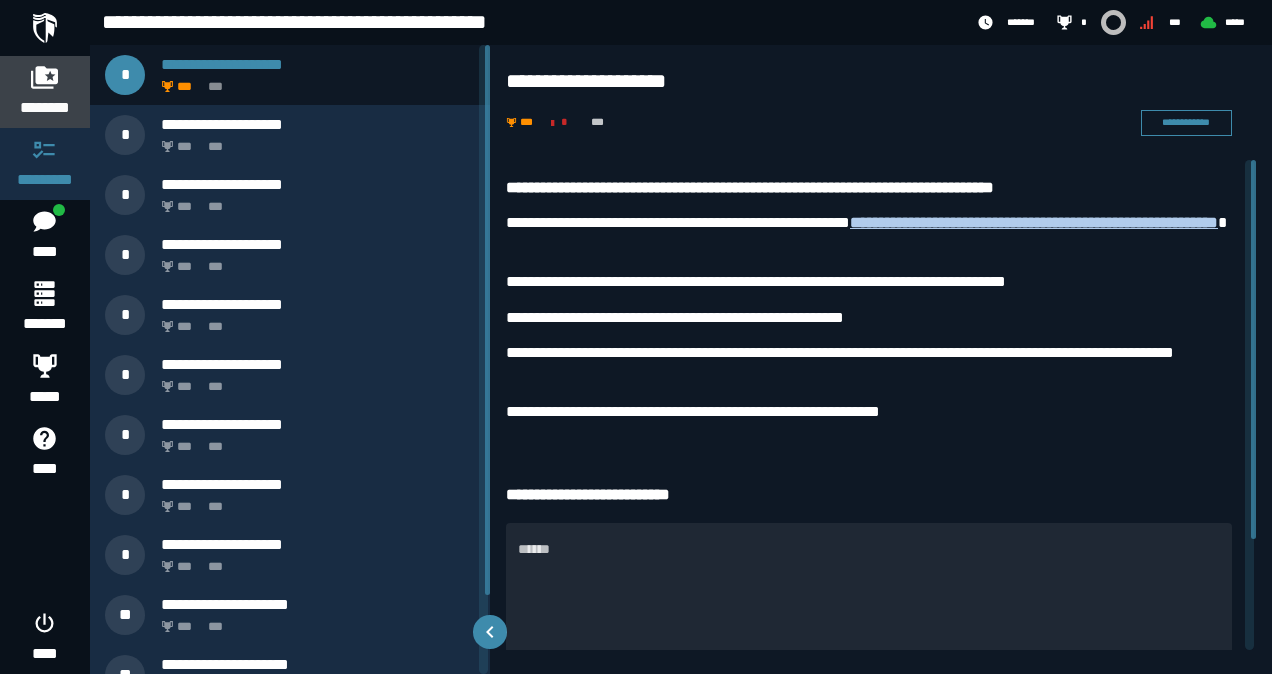 click 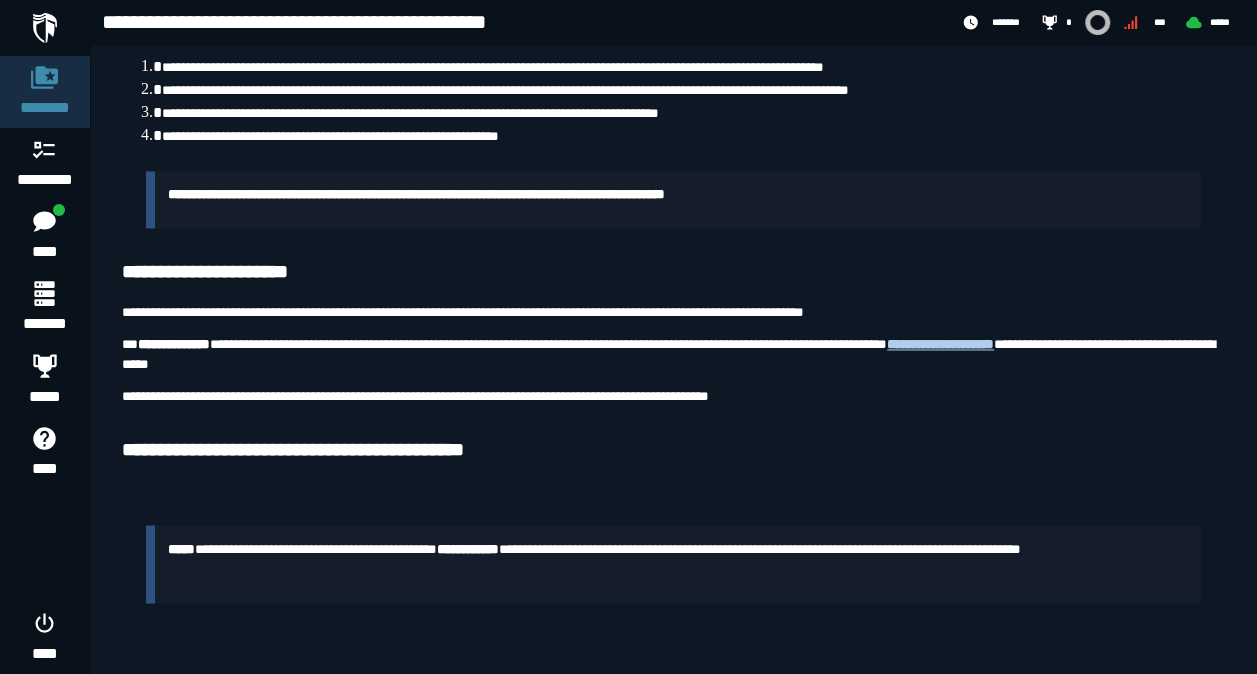 scroll, scrollTop: 1384, scrollLeft: 0, axis: vertical 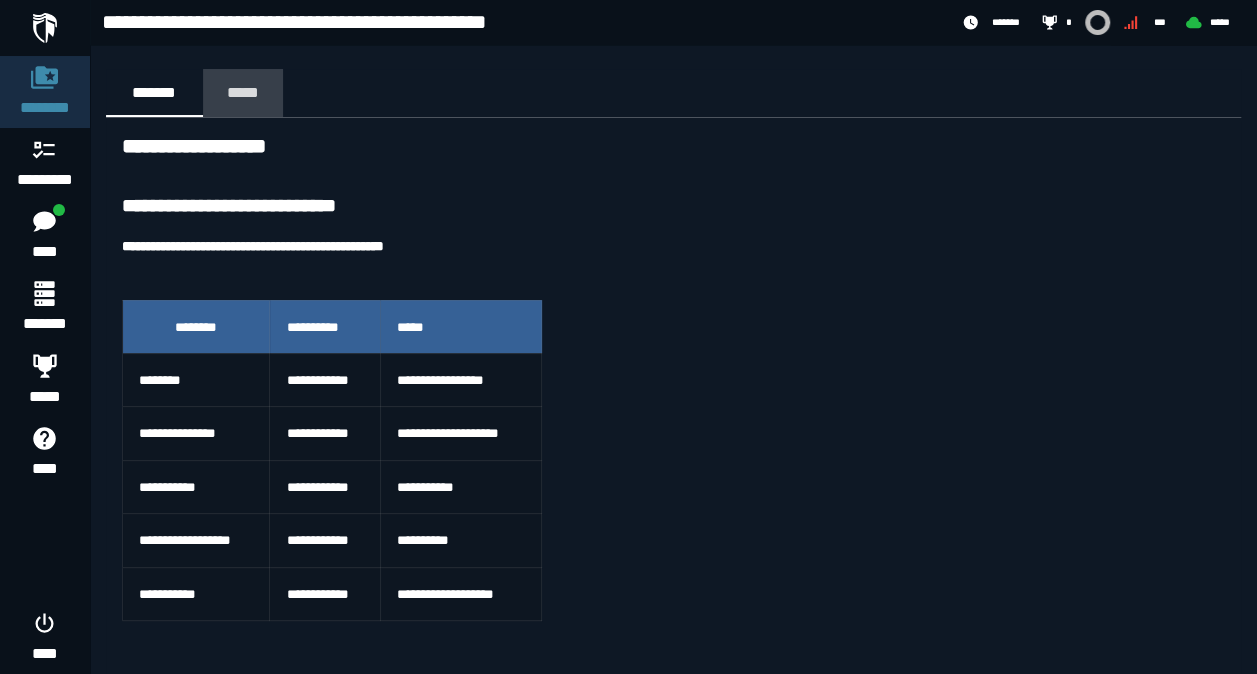 click on "*****" at bounding box center (243, 92) 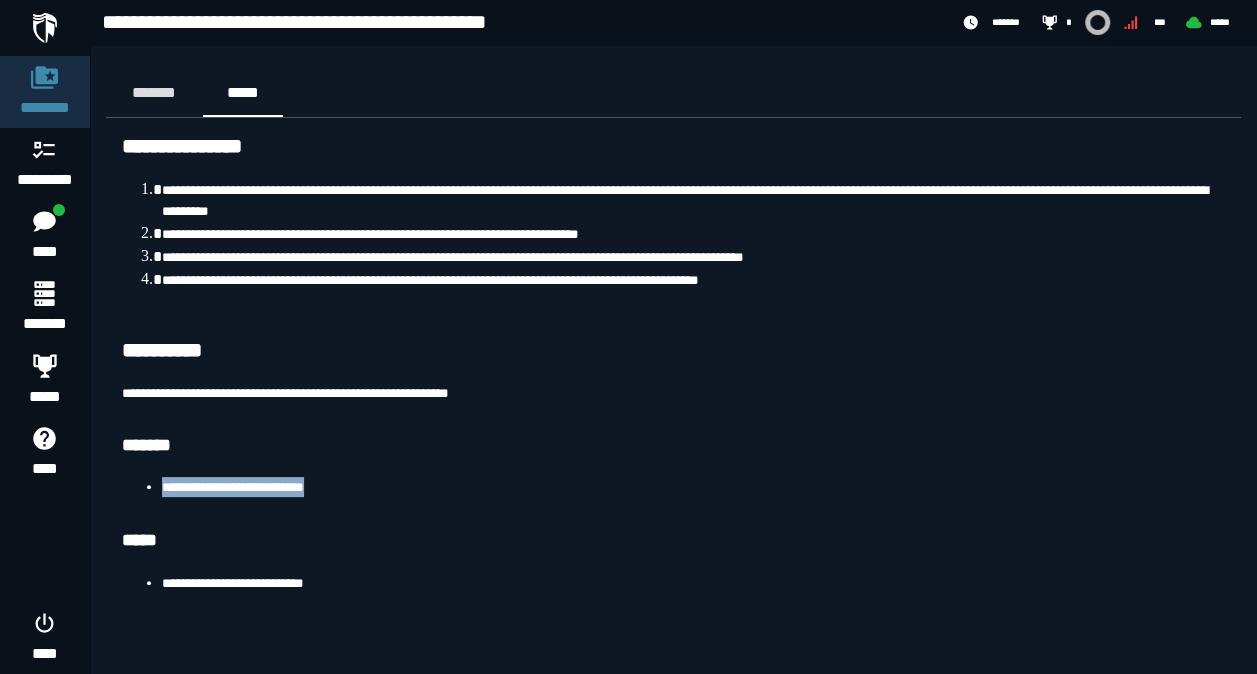 drag, startPoint x: 354, startPoint y: 517, endPoint x: 155, endPoint y: 518, distance: 199.00252 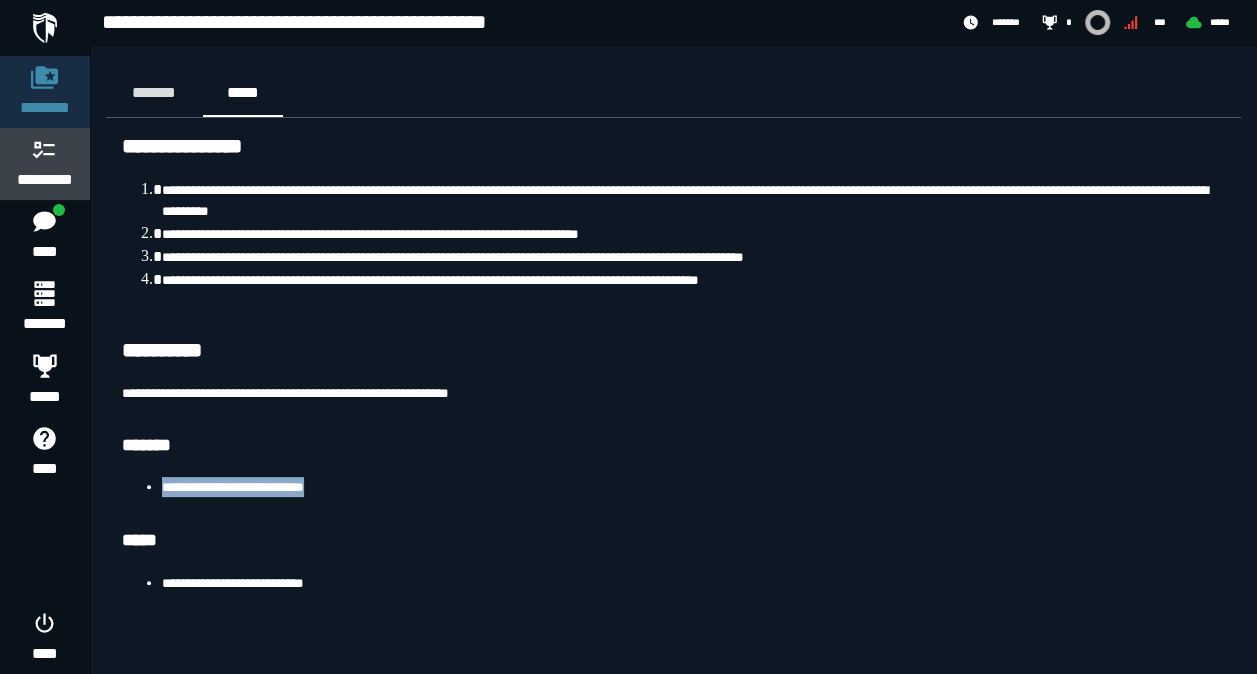 click 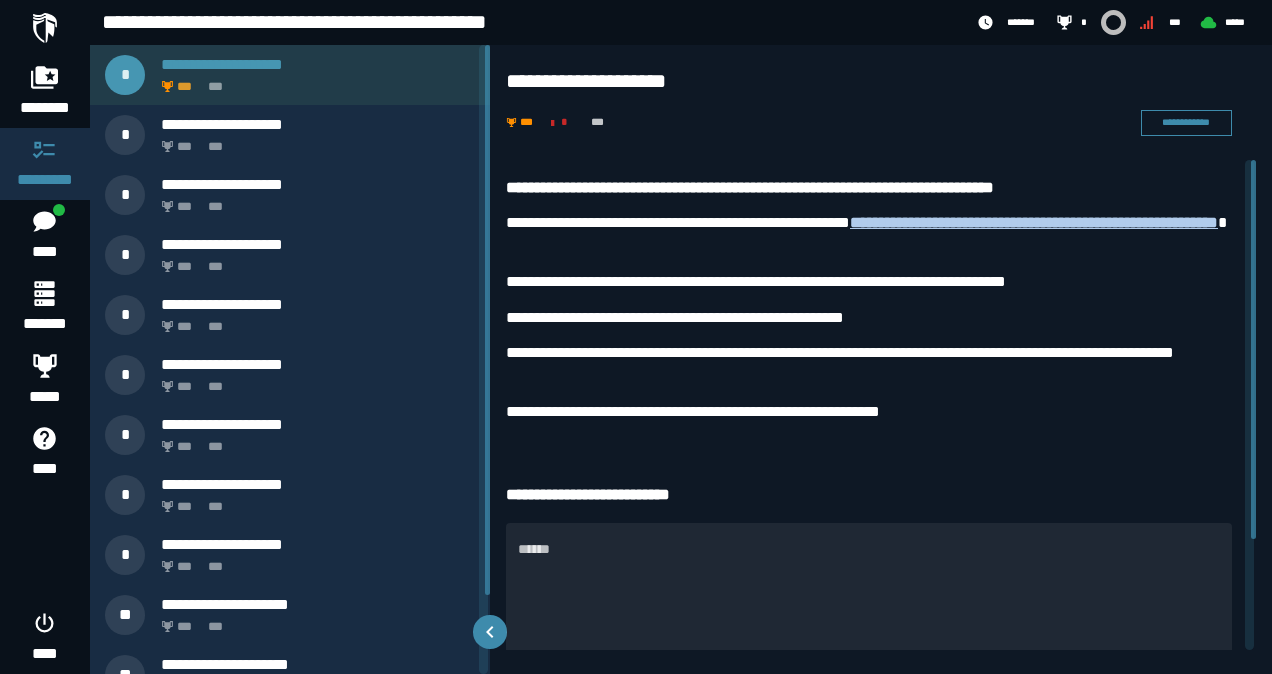 click on "**********" at bounding box center [318, 64] 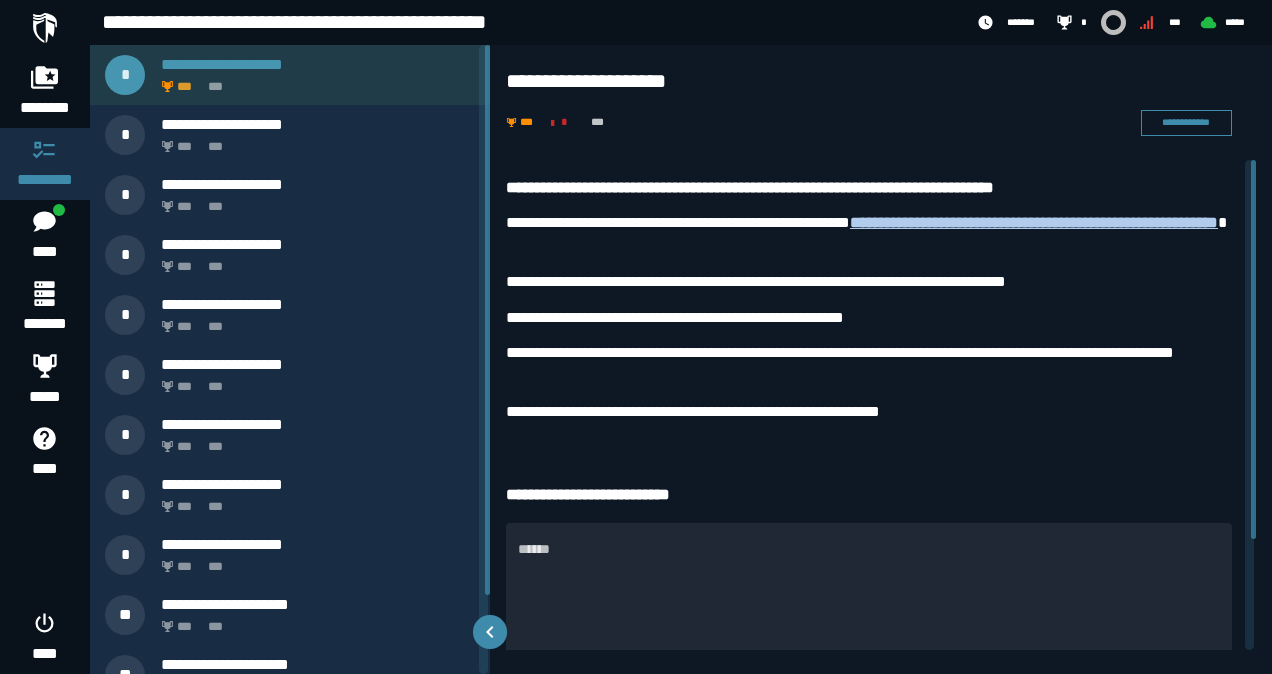 click on "**********" at bounding box center [318, 64] 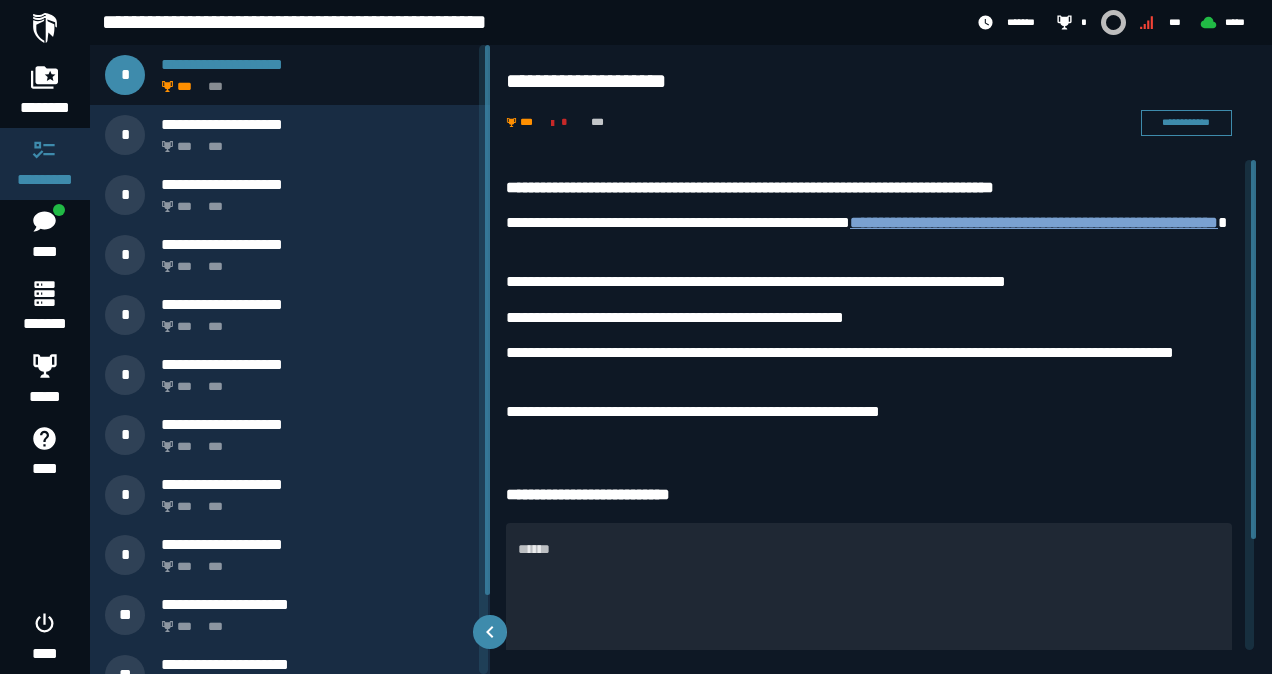 click on "**********" at bounding box center [1034, 222] 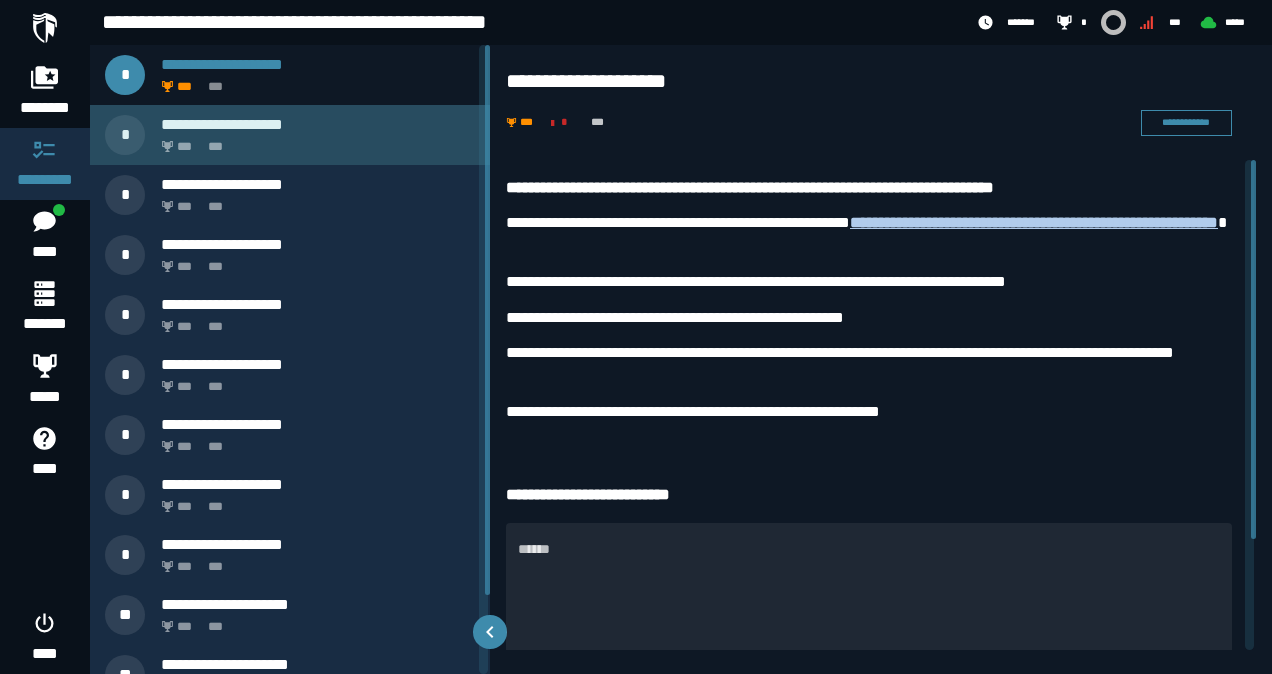 click on "*** ***" at bounding box center [314, 141] 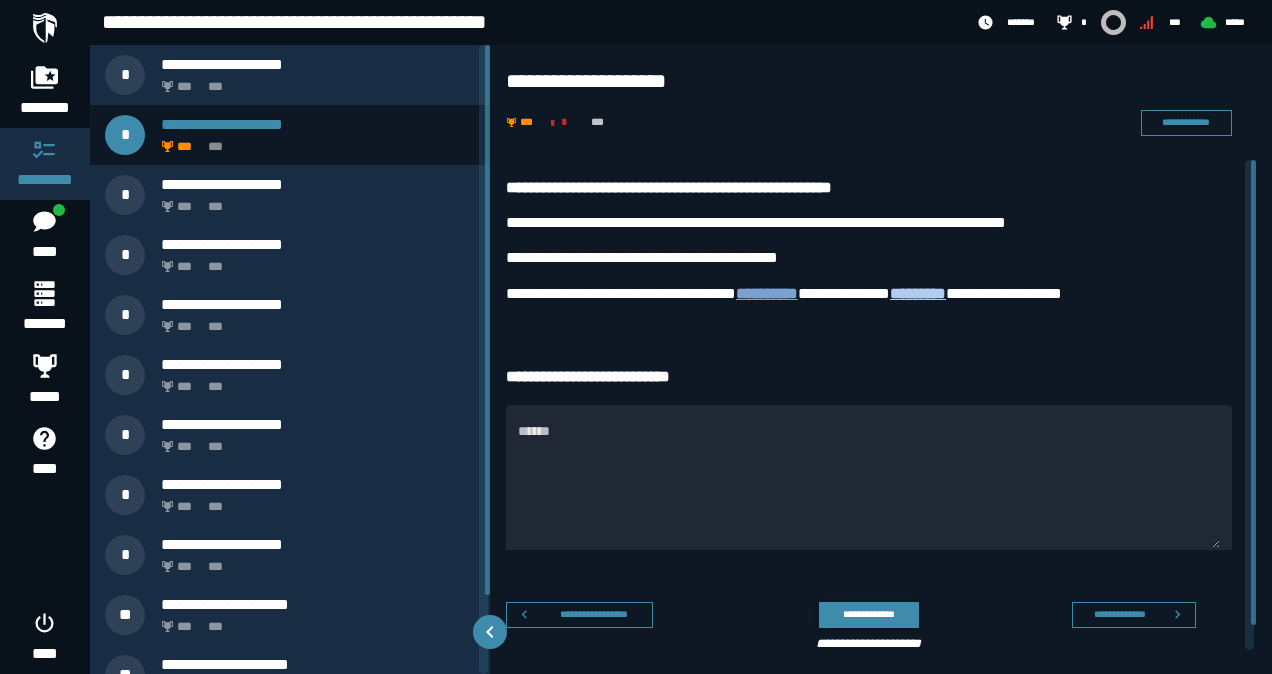 click on "**********" at bounding box center (767, 292) 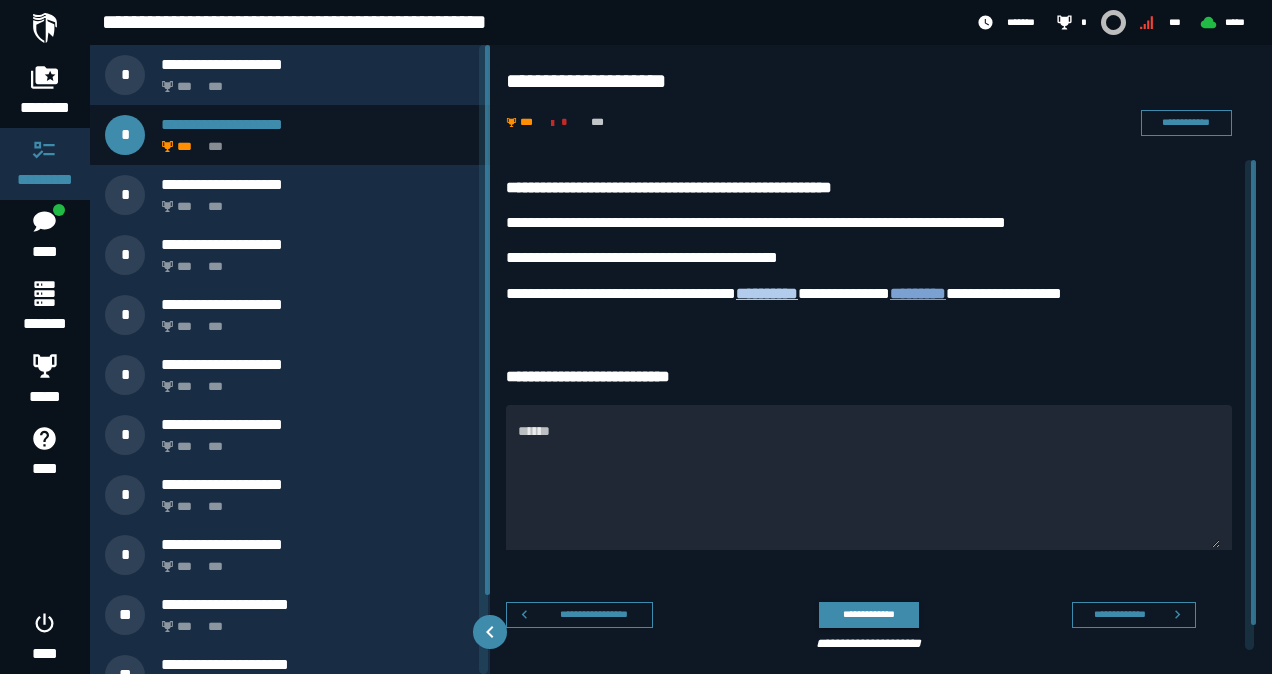 click on "*********" at bounding box center [918, 292] 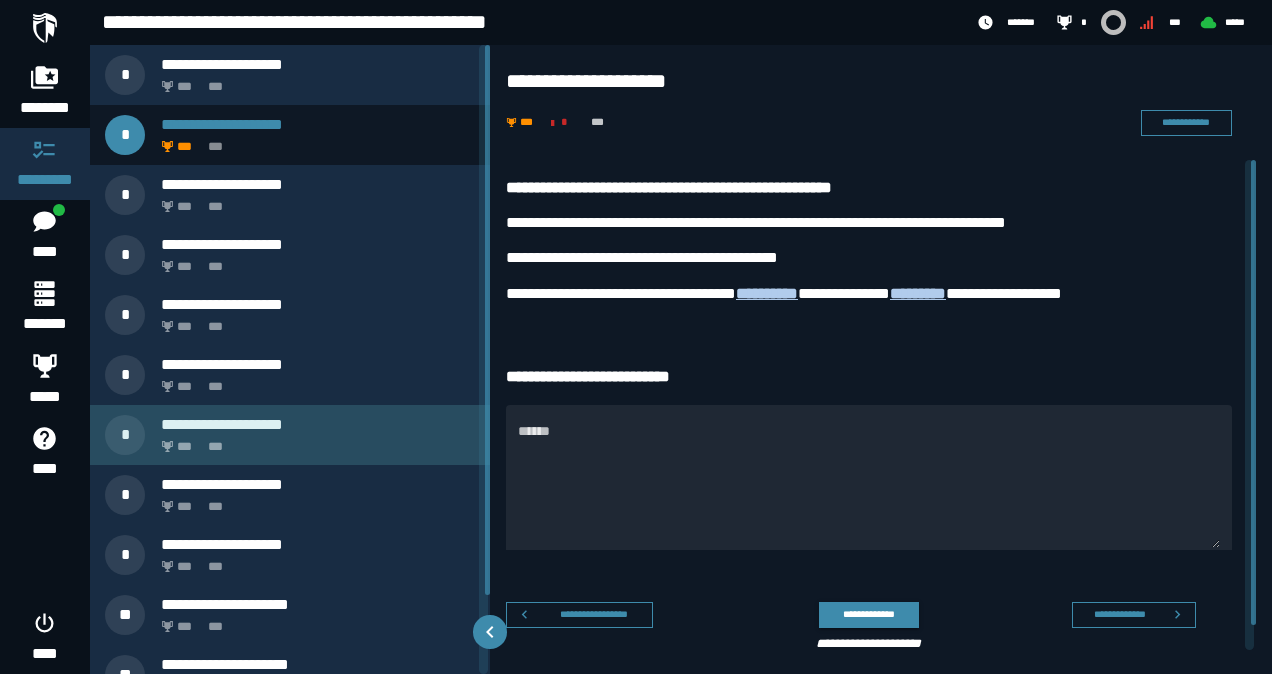 click on "*** ***" at bounding box center (314, 441) 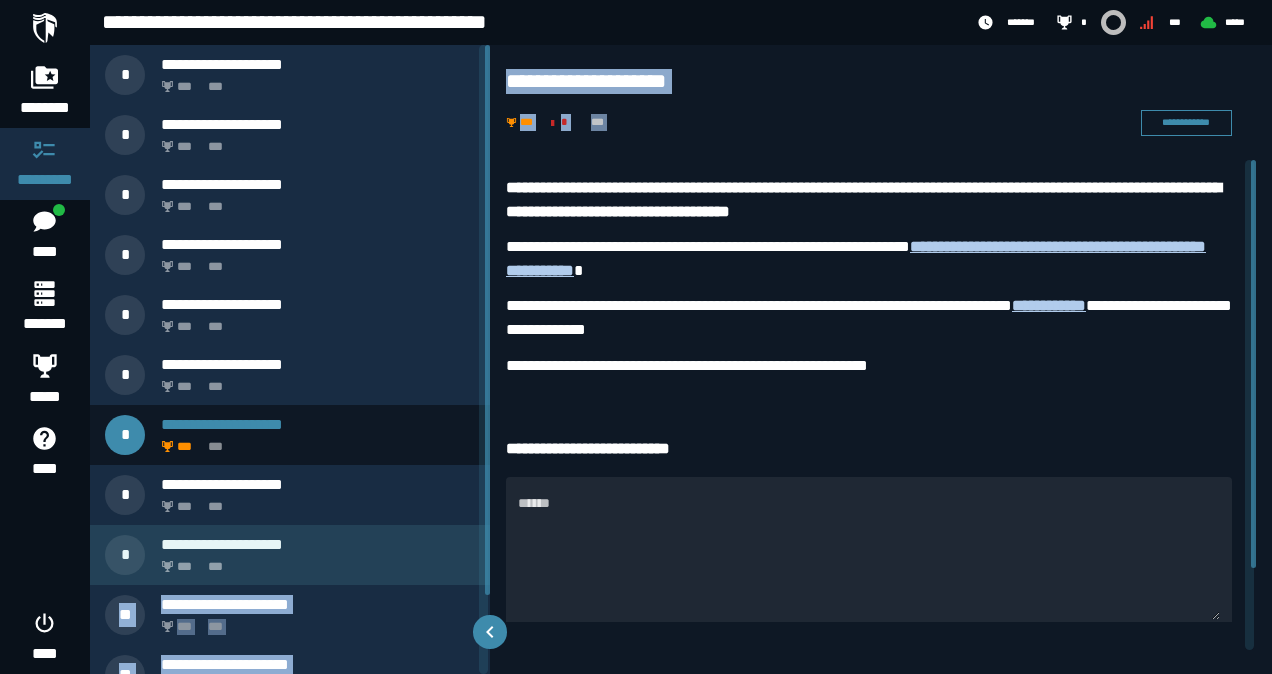 drag, startPoint x: 490, startPoint y: 375, endPoint x: 474, endPoint y: 569, distance: 194.65868 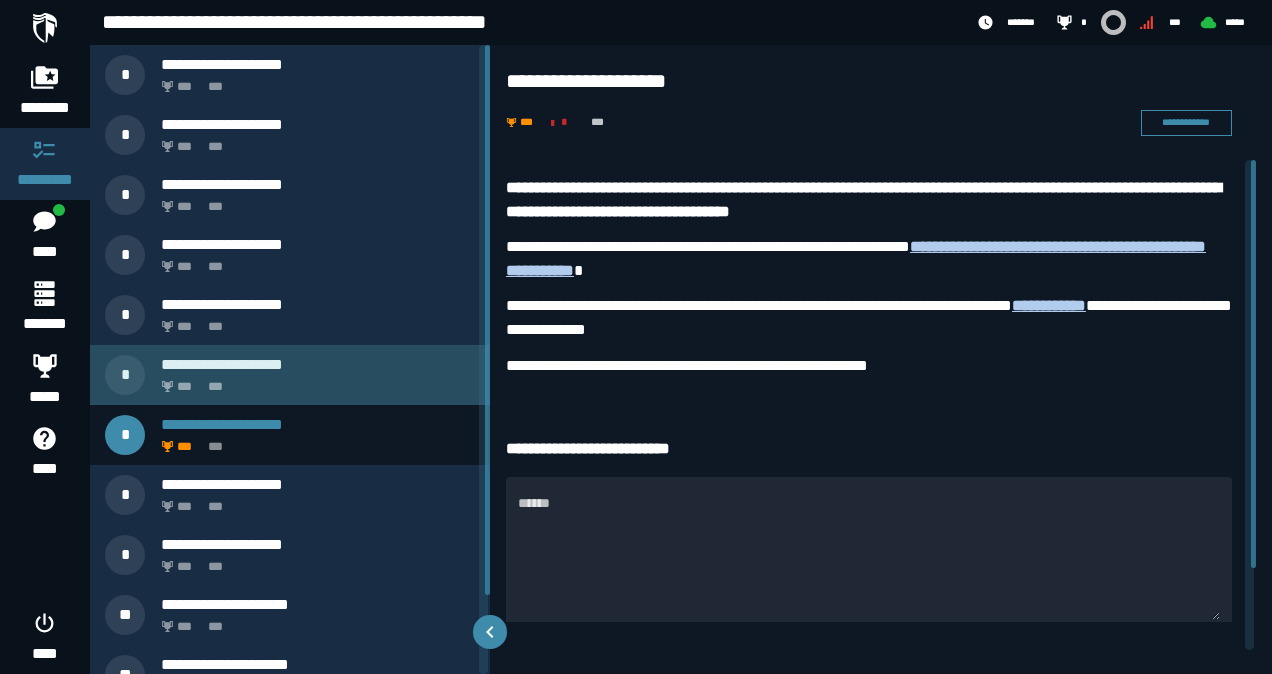 drag, startPoint x: 474, startPoint y: 569, endPoint x: 444, endPoint y: 377, distance: 194.32962 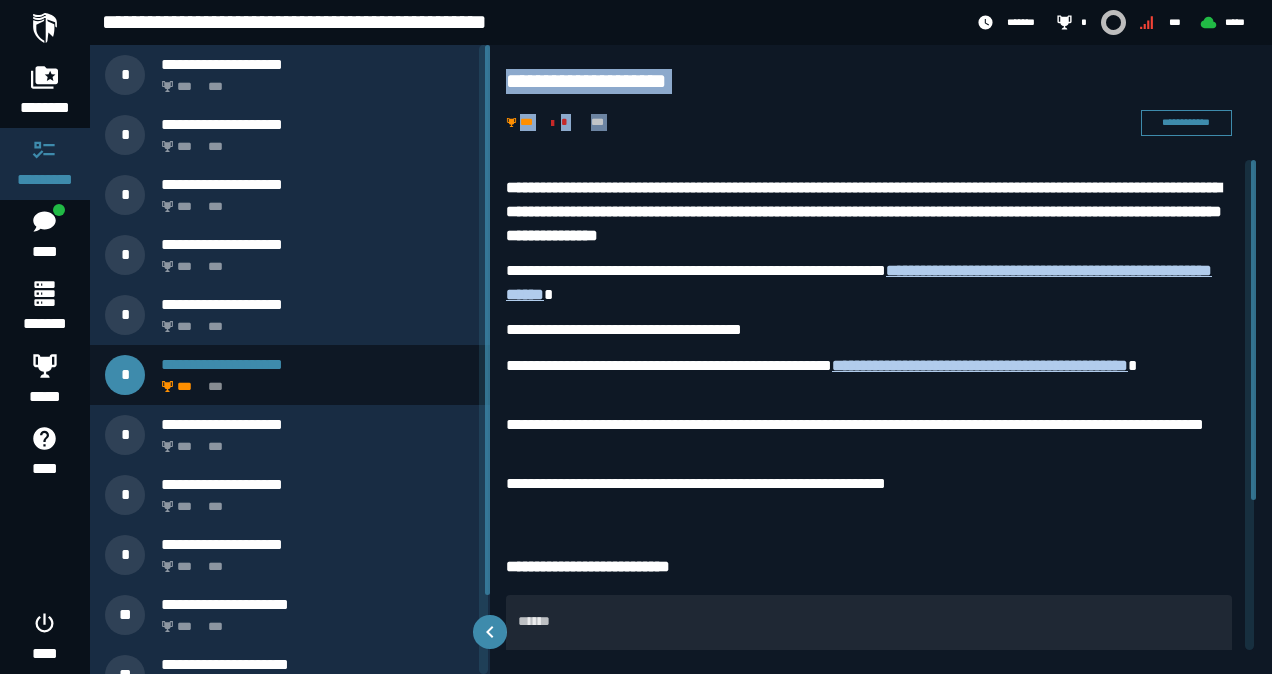 drag, startPoint x: 490, startPoint y: 453, endPoint x: 484, endPoint y: 580, distance: 127.141655 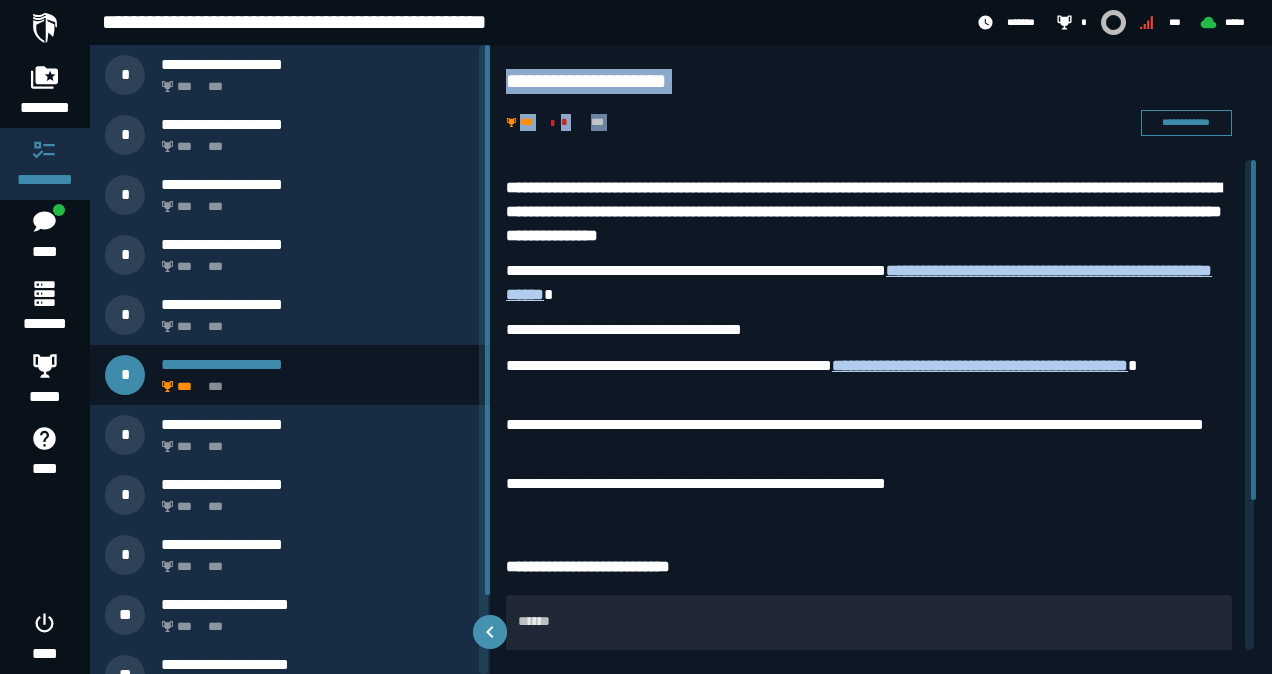 drag, startPoint x: 484, startPoint y: 580, endPoint x: 487, endPoint y: 629, distance: 49.09175 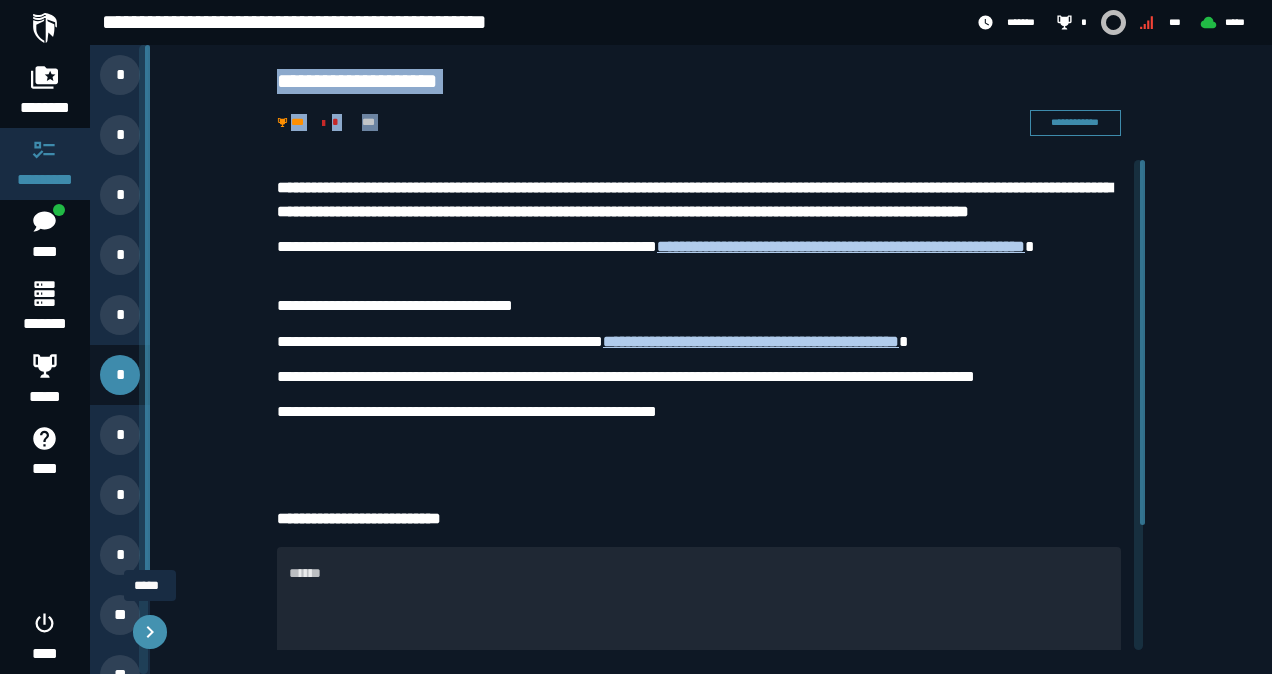 click 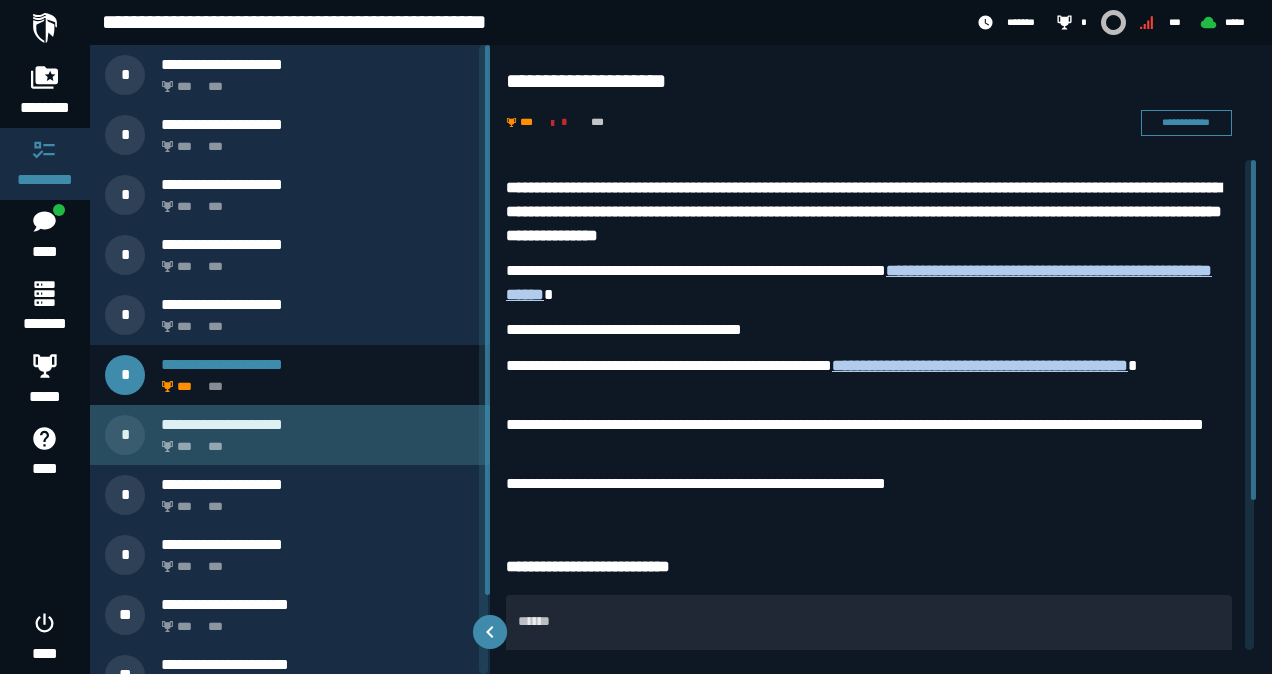 click on "*** ***" at bounding box center [314, 441] 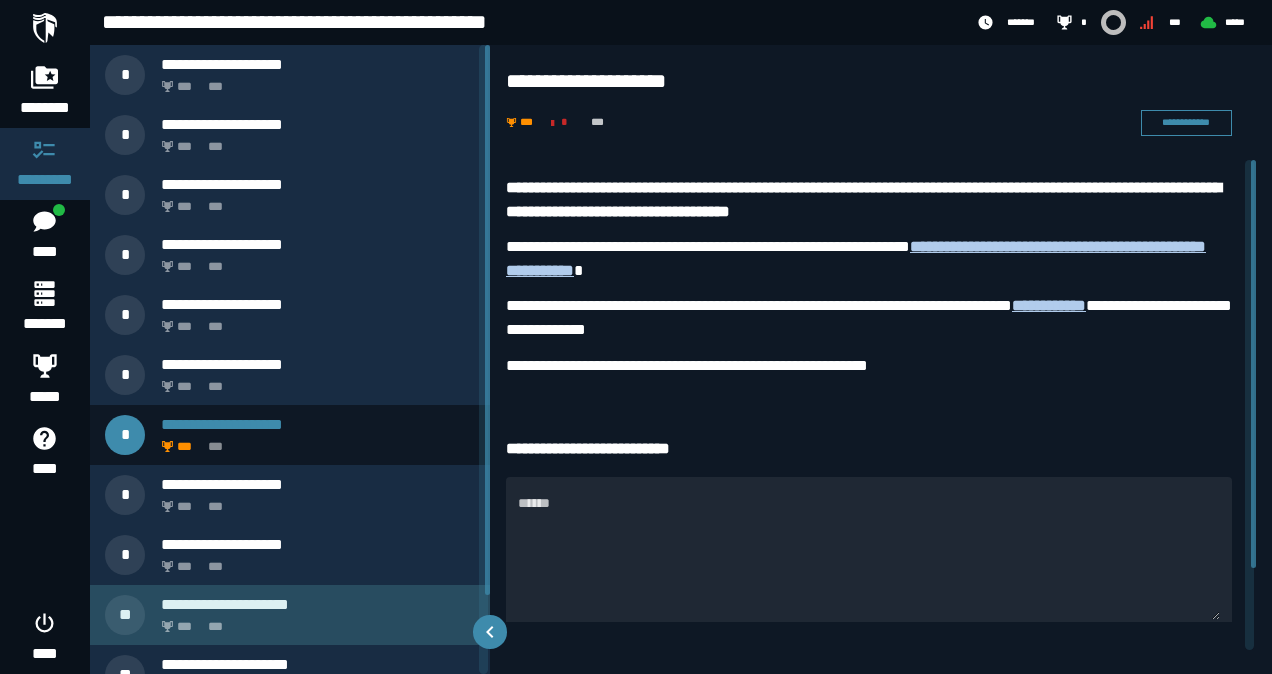 click on "*** ***" at bounding box center [314, 621] 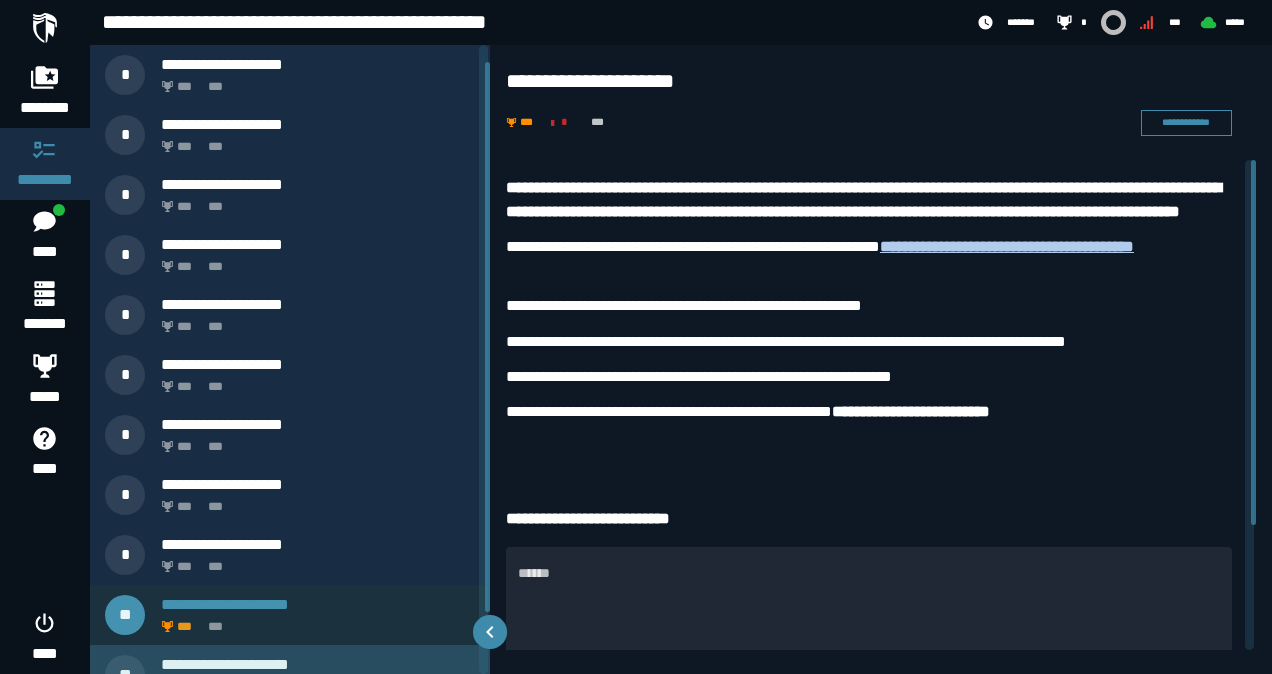 scroll, scrollTop: 80, scrollLeft: 0, axis: vertical 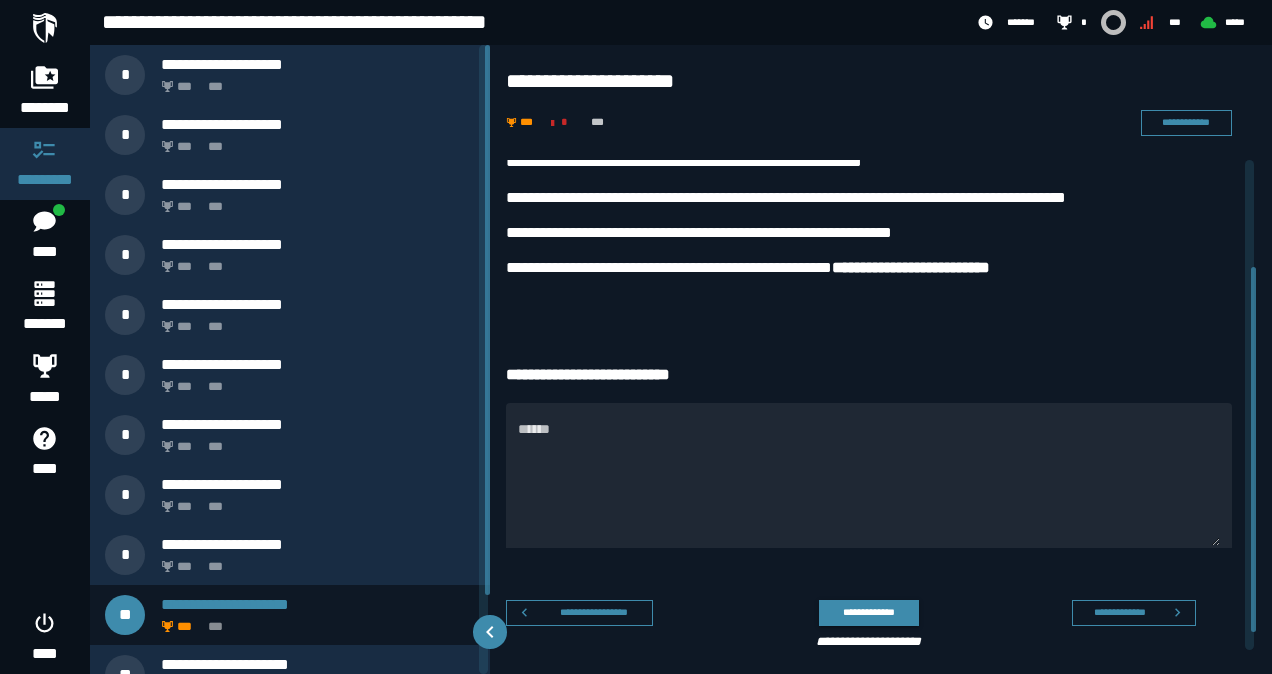 drag, startPoint x: 488, startPoint y: 481, endPoint x: 482, endPoint y: 274, distance: 207.08694 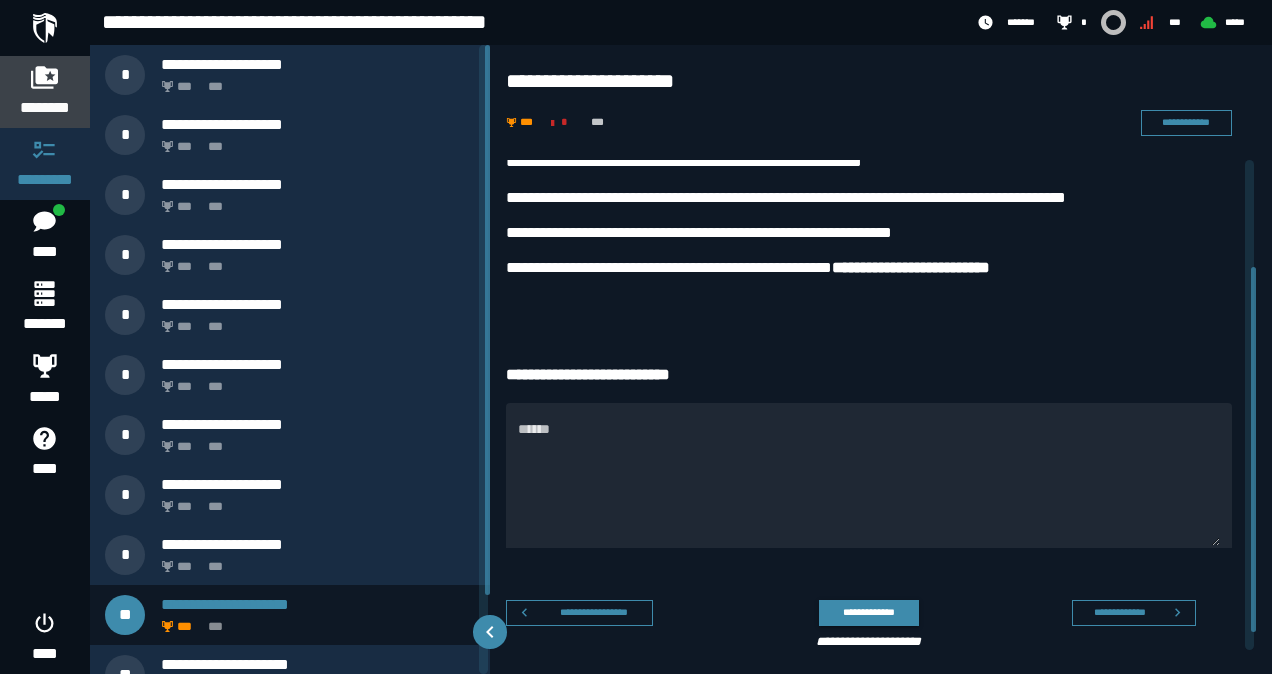 click on "********" at bounding box center [45, 108] 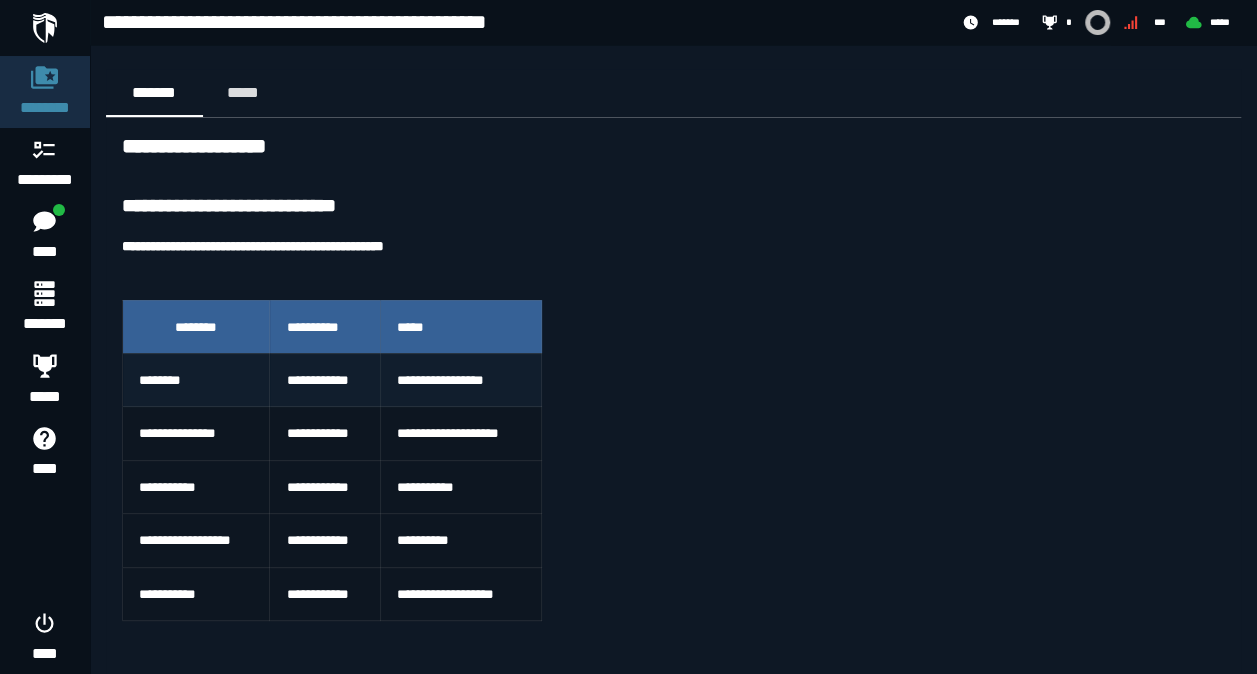 click on "********" at bounding box center (196, 380) 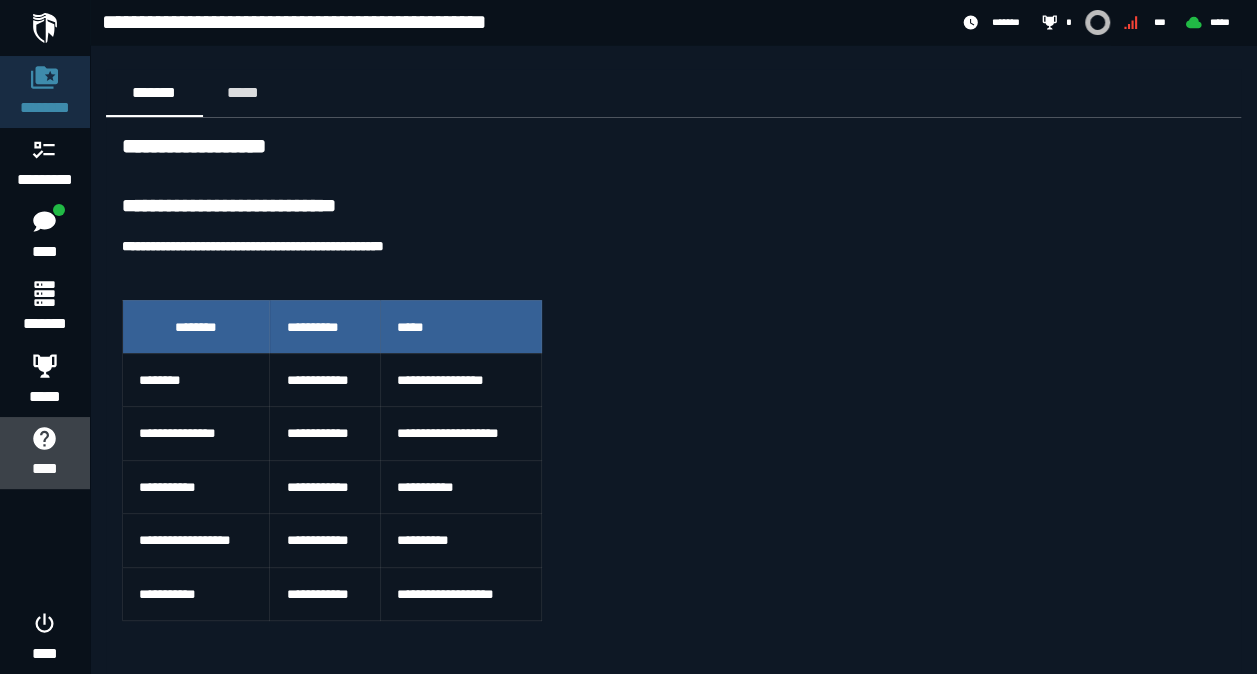 click on "****" at bounding box center (45, 453) 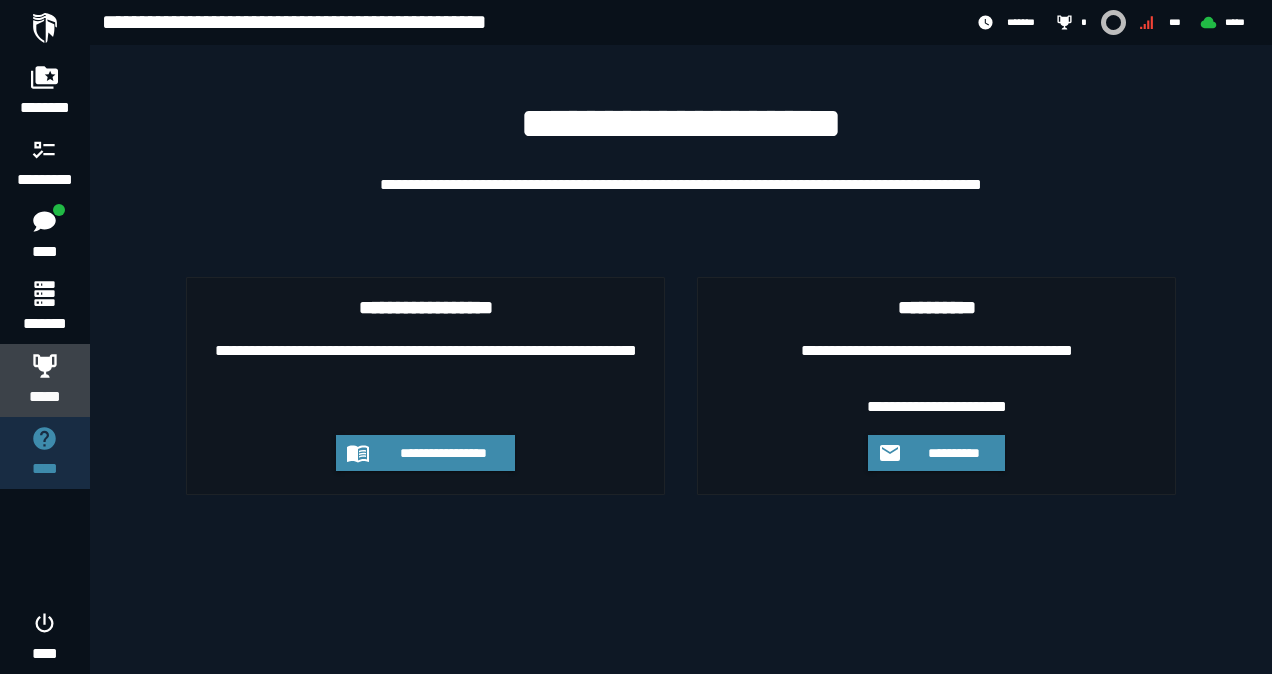 click 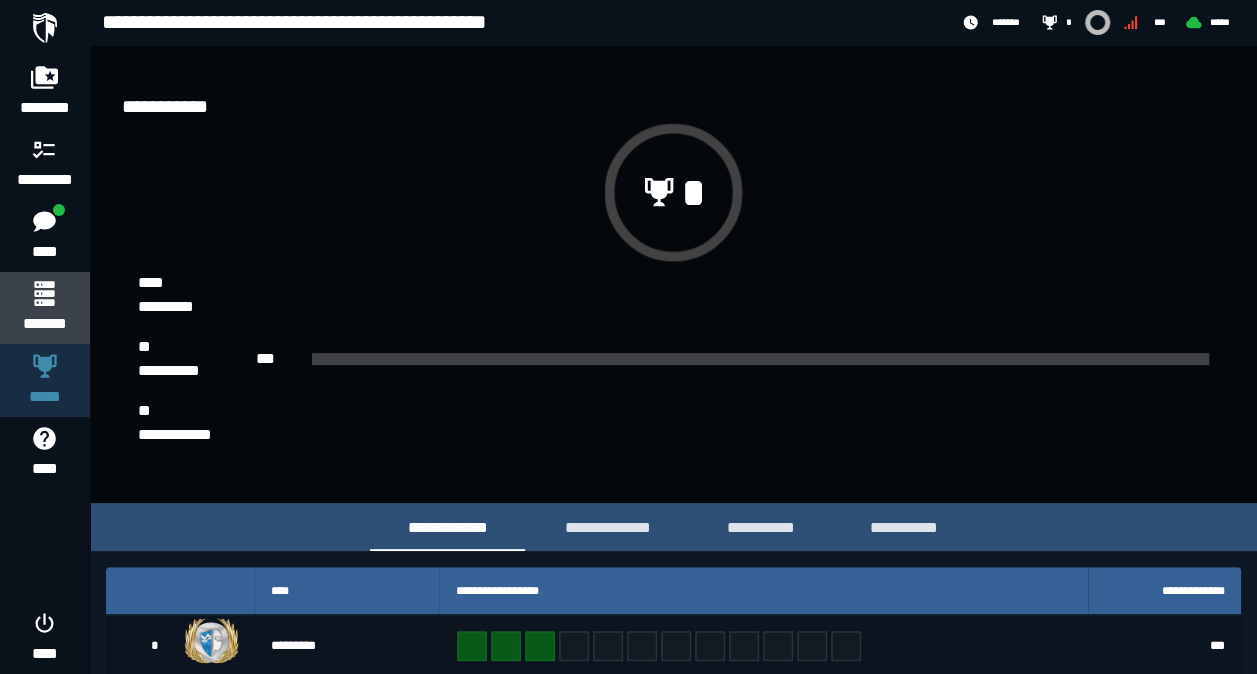 click 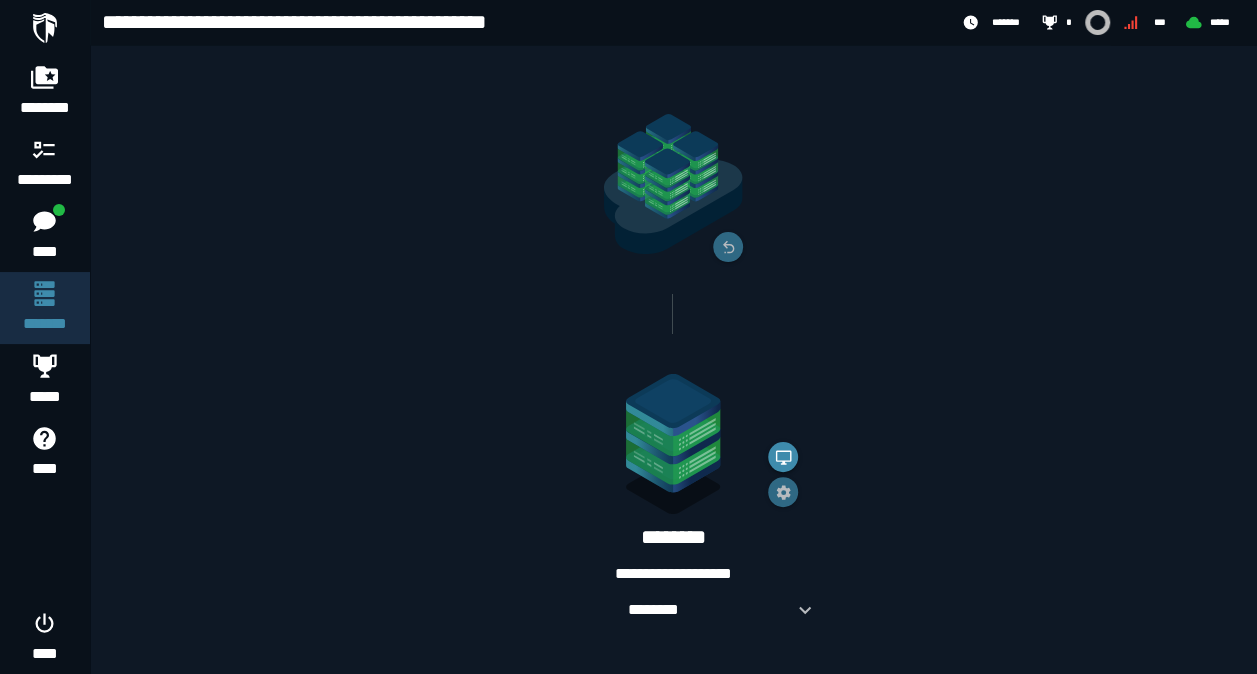scroll, scrollTop: 137, scrollLeft: 0, axis: vertical 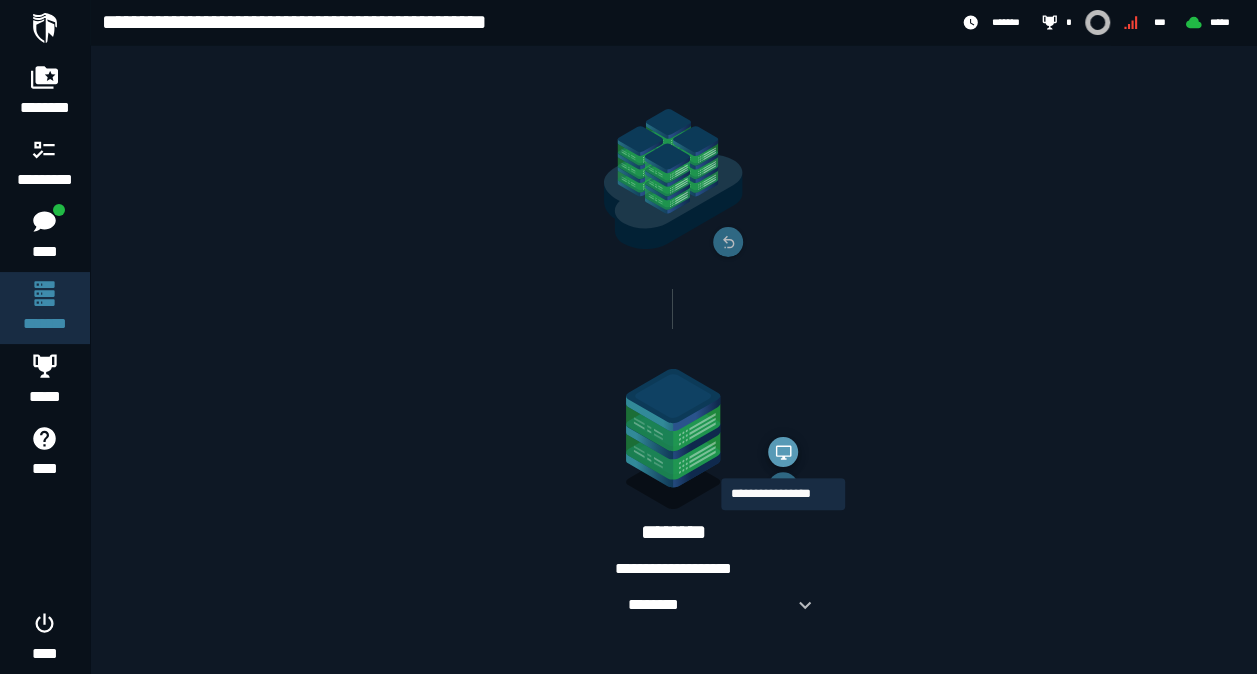 click 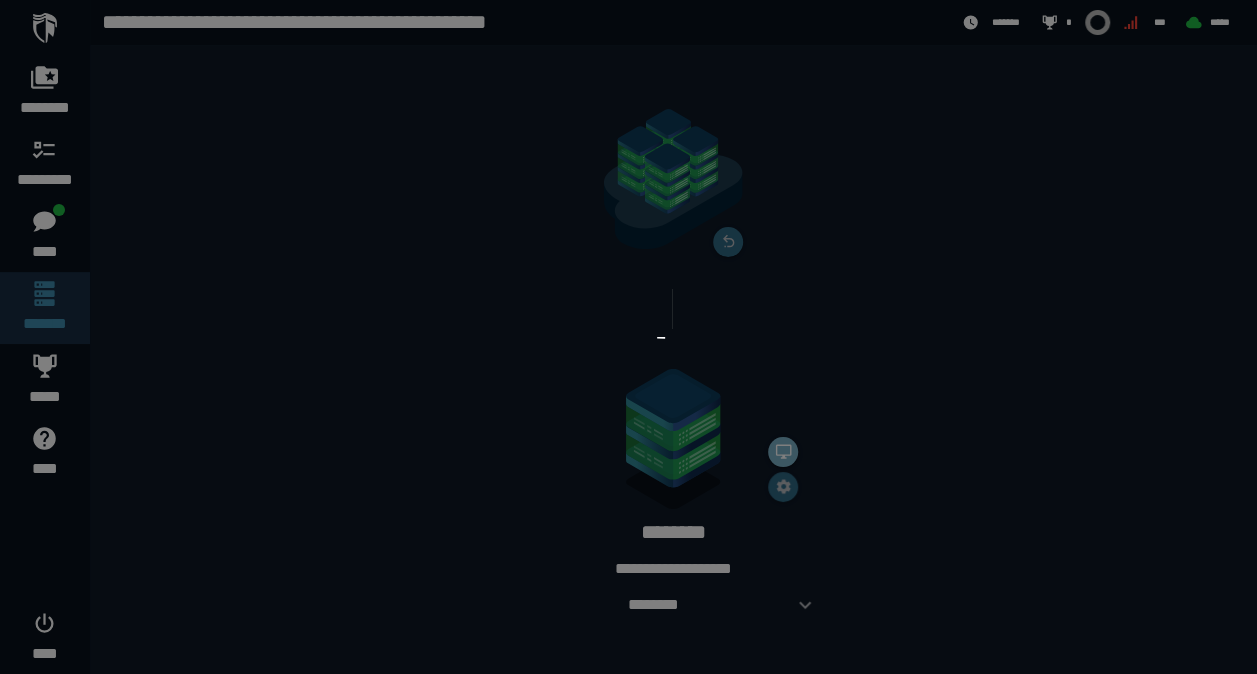 scroll, scrollTop: 0, scrollLeft: 0, axis: both 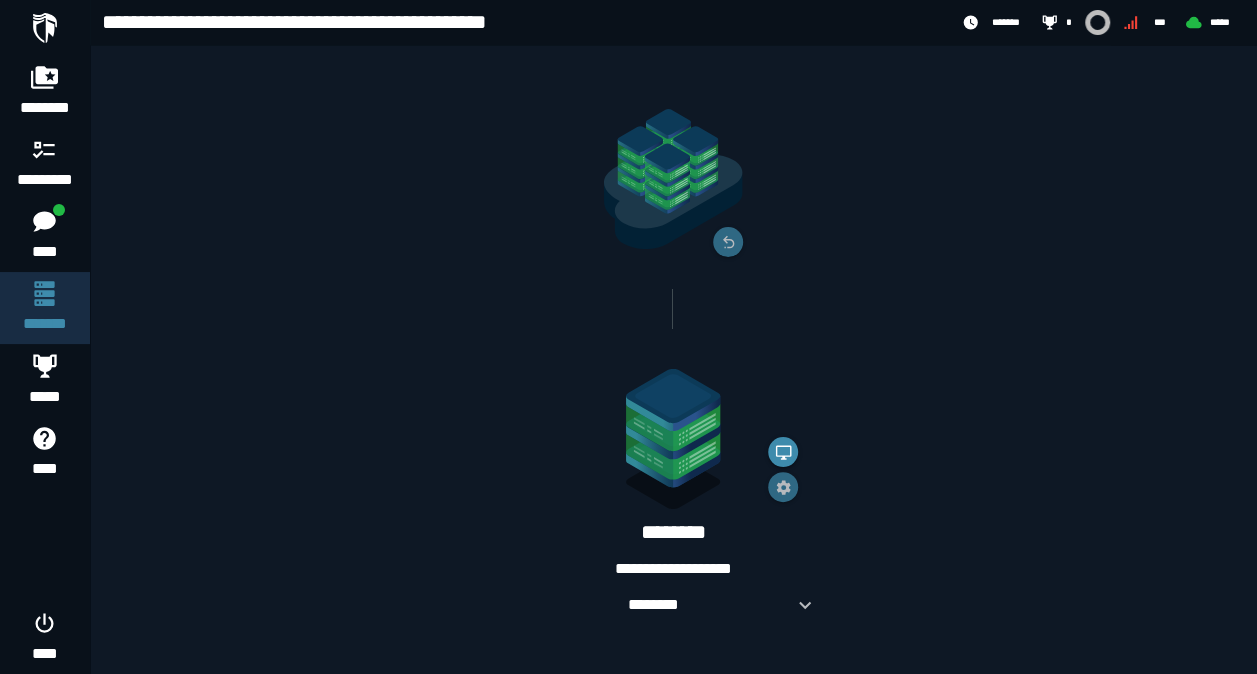 click 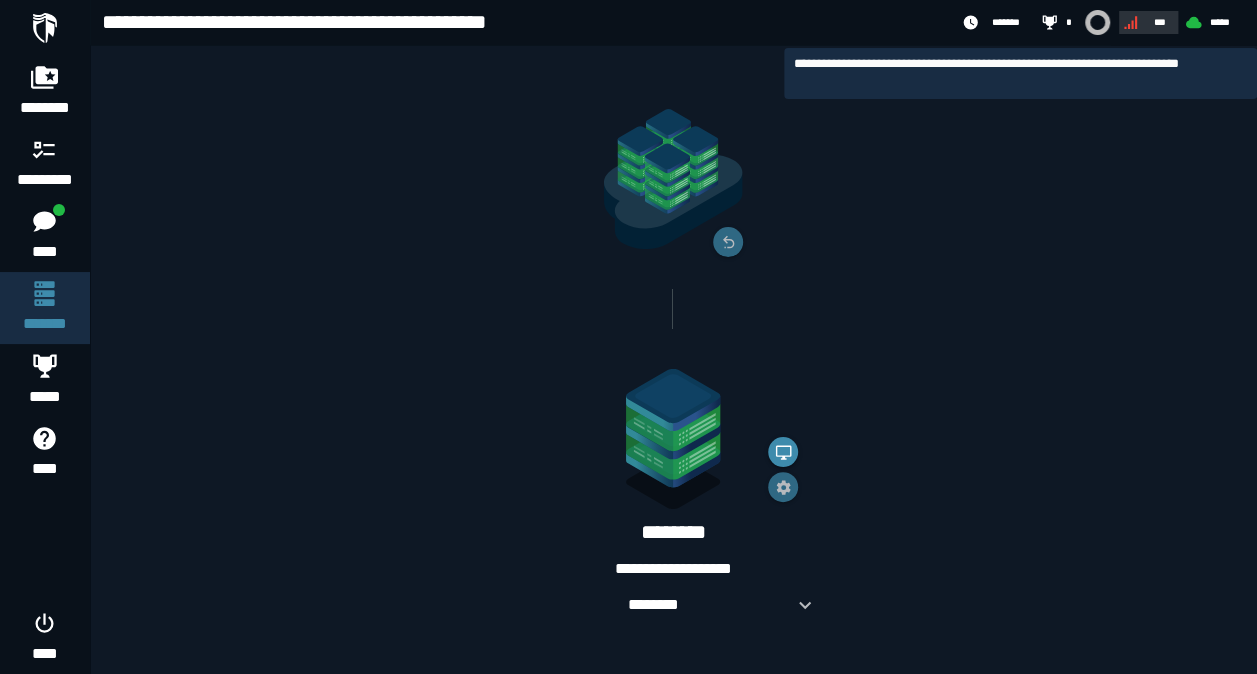 click on "***" at bounding box center [1159, 22] 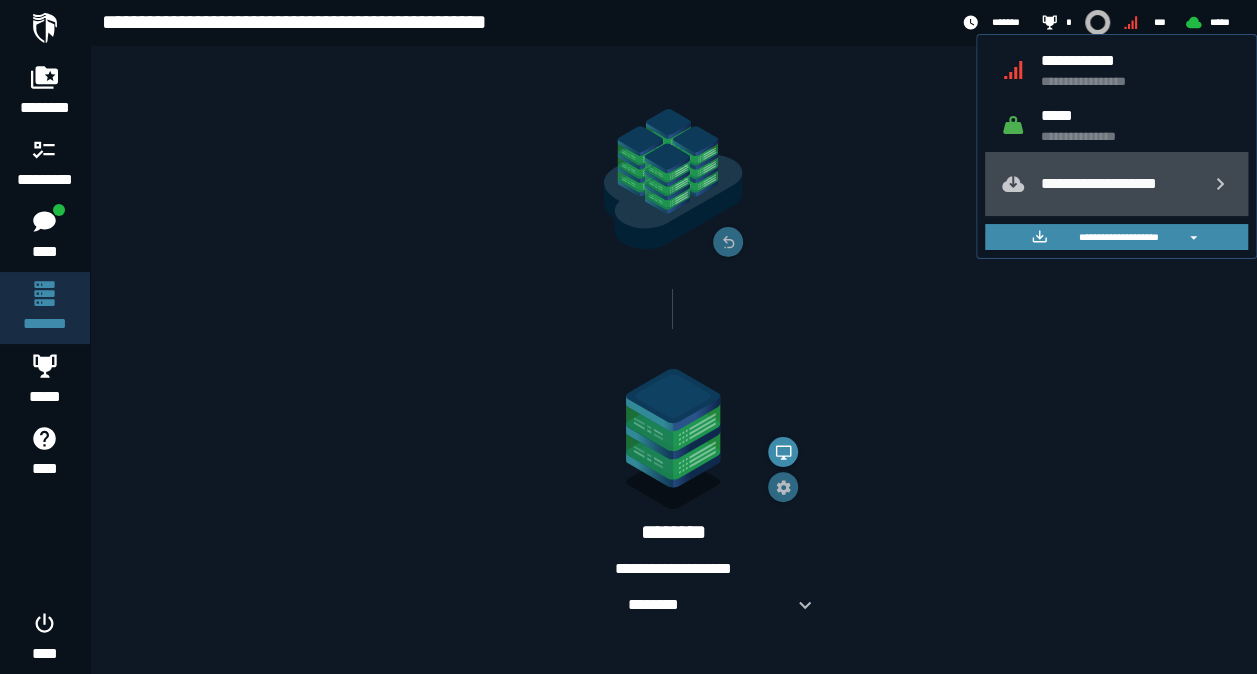click on "**********" 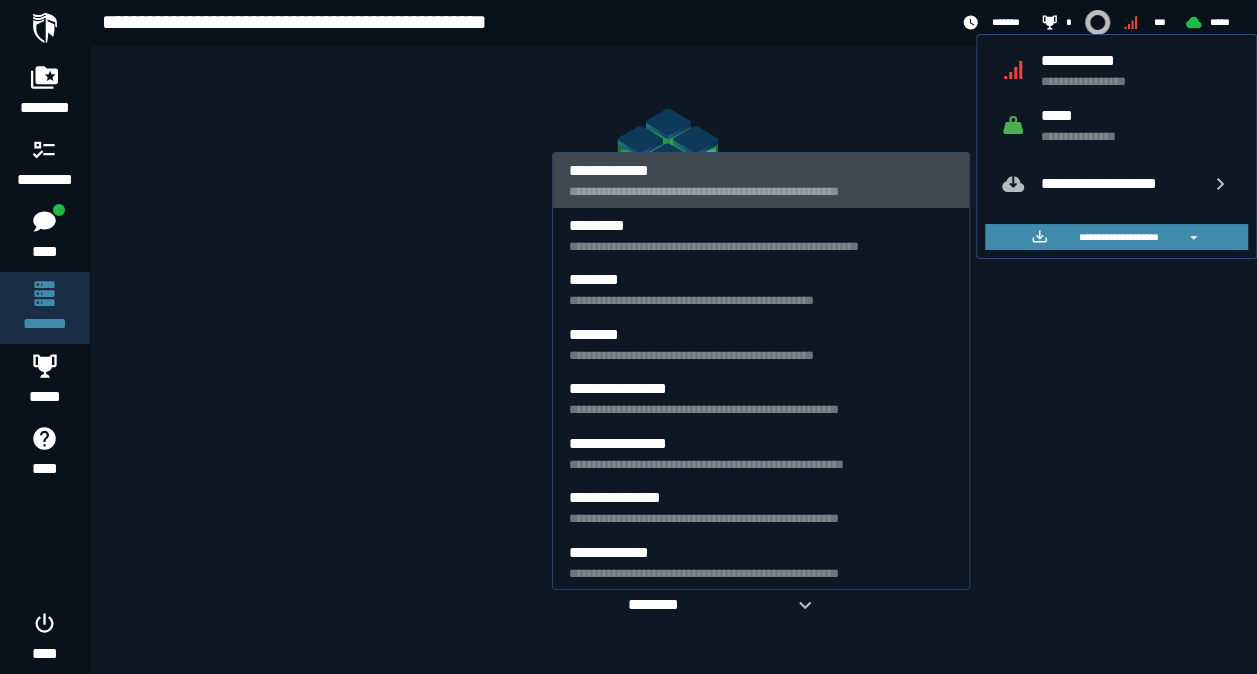click on "**********" at bounding box center [761, 191] 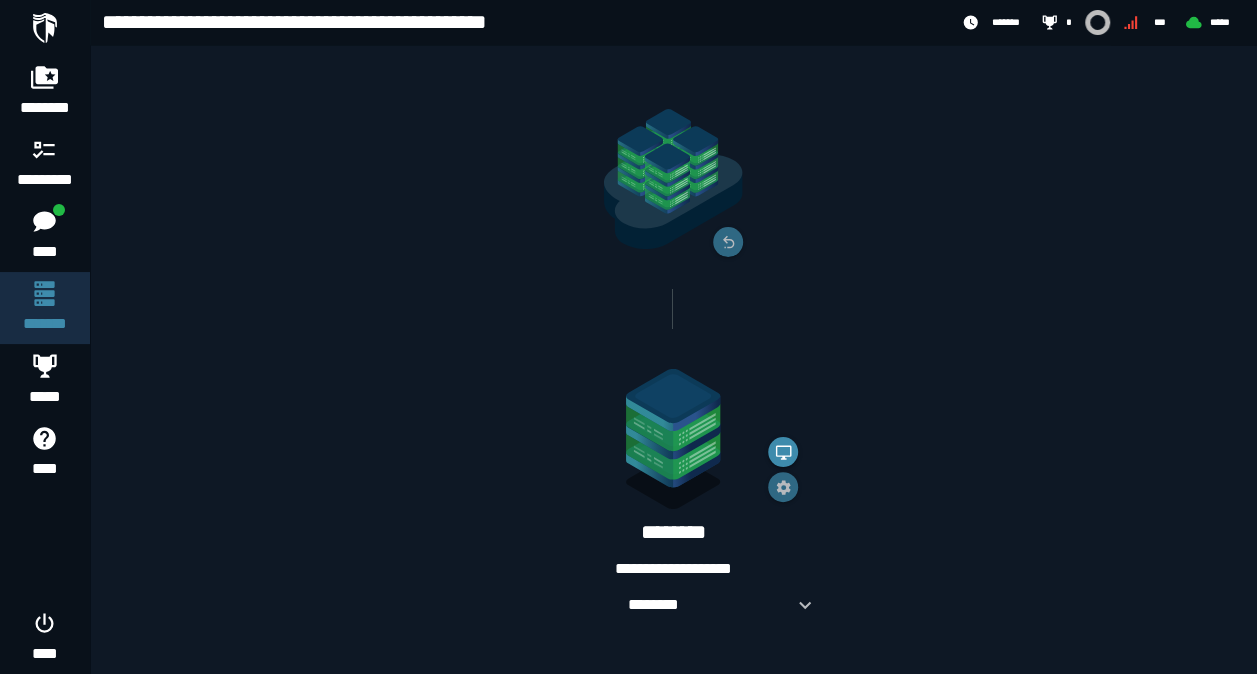click 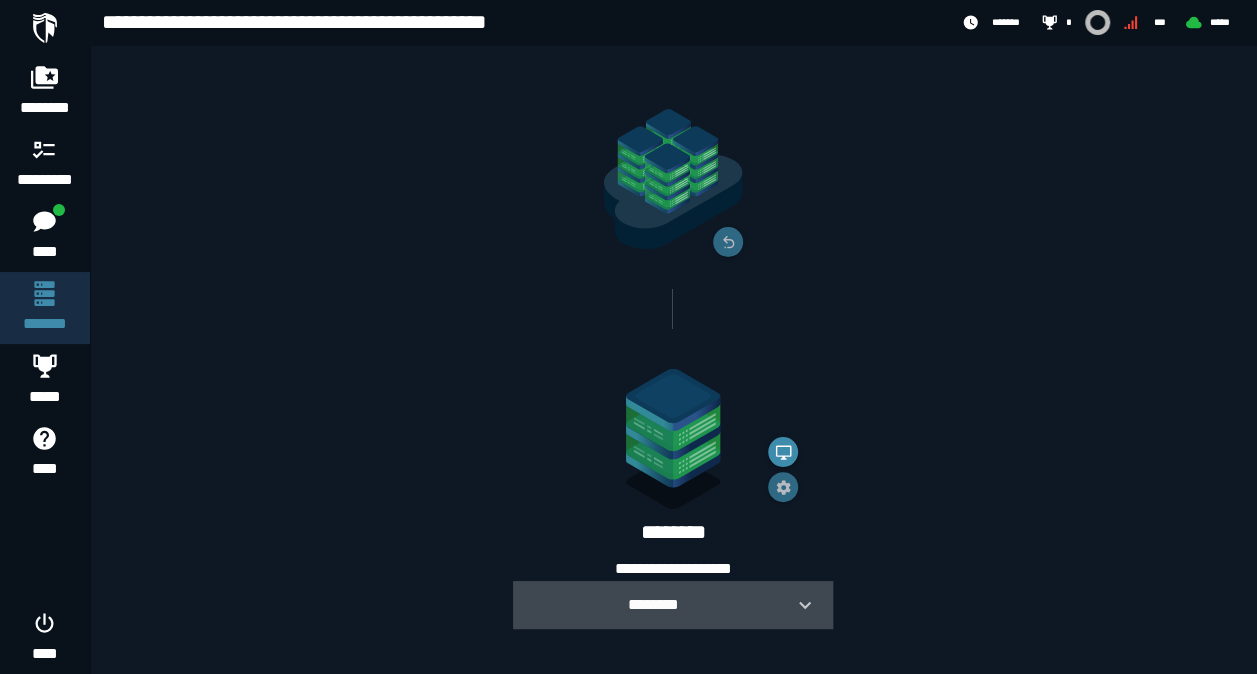 click 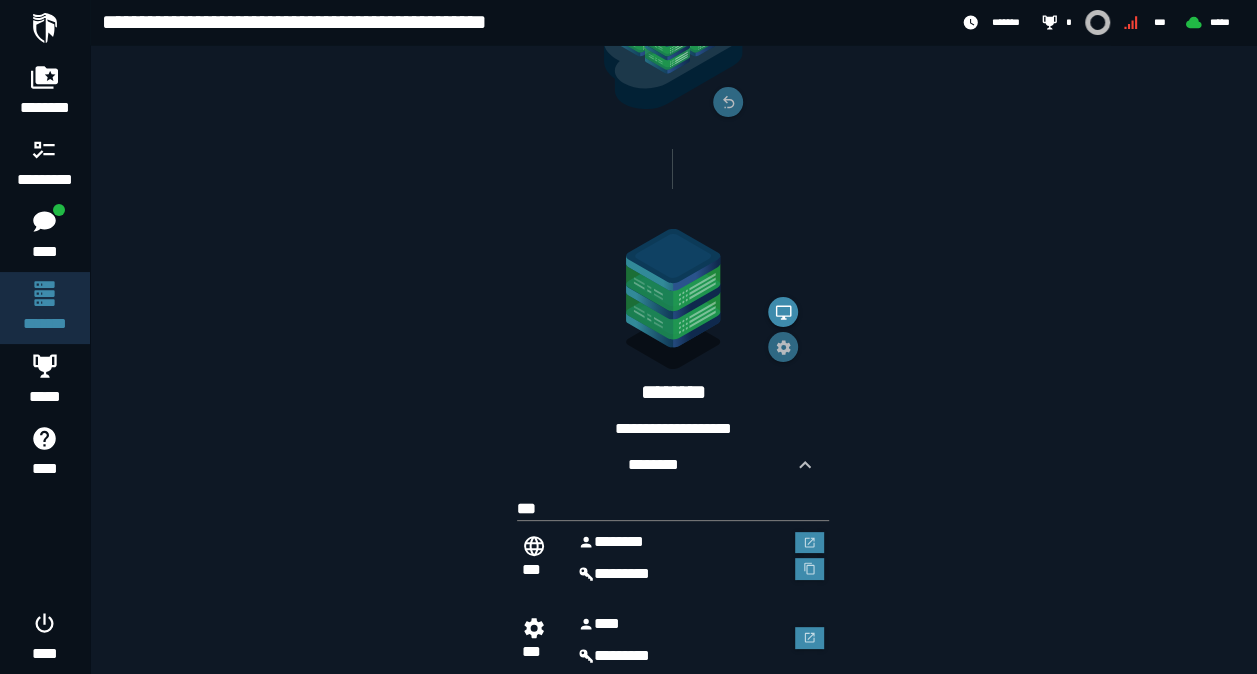 scroll, scrollTop: 330, scrollLeft: 0, axis: vertical 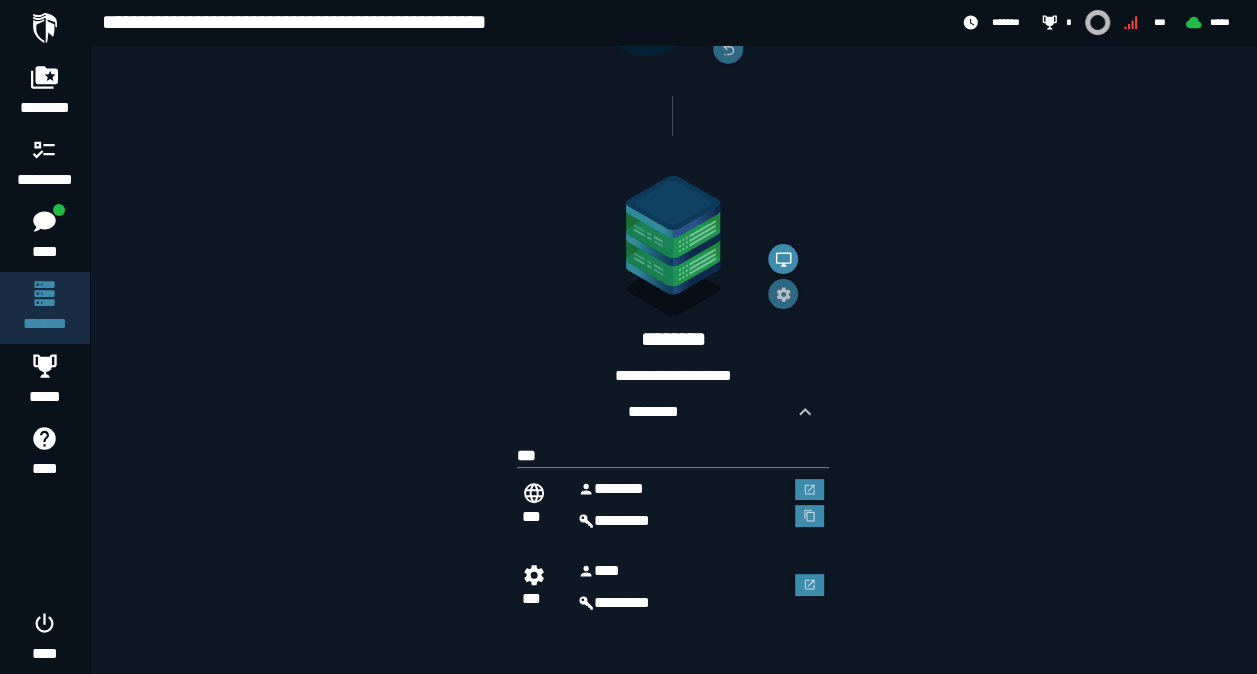 click on "********" at bounding box center (681, 521) 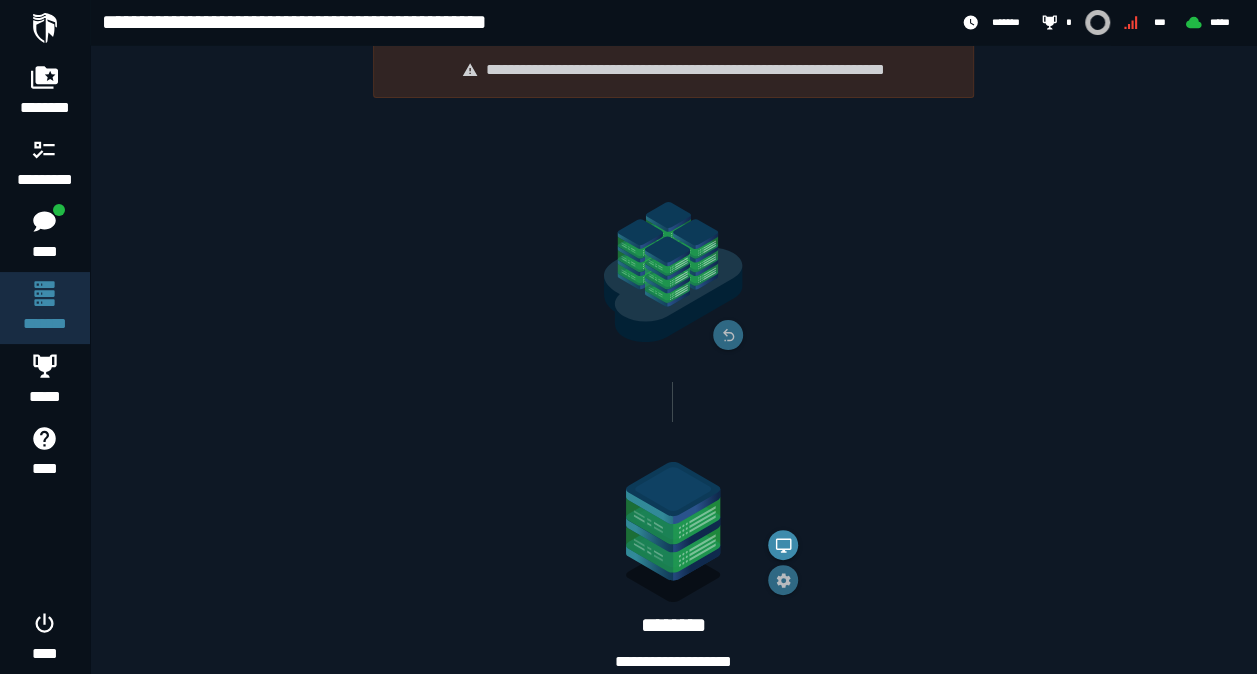scroll, scrollTop: 0, scrollLeft: 0, axis: both 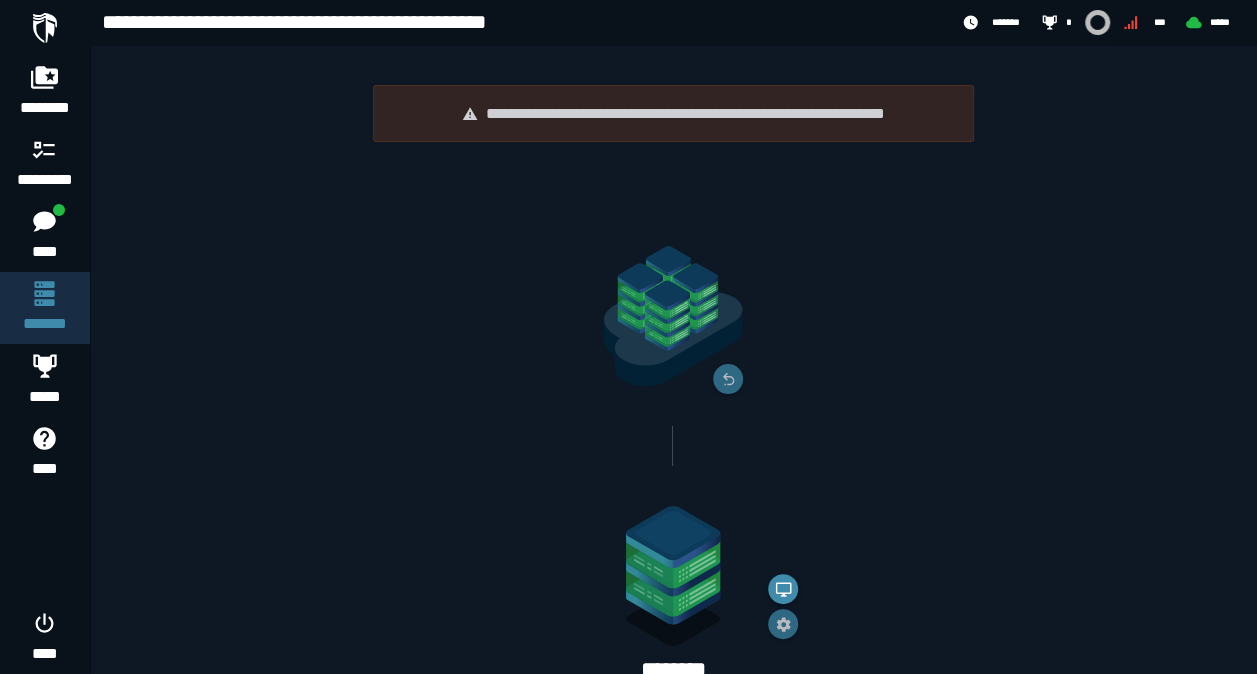 click on "**********" 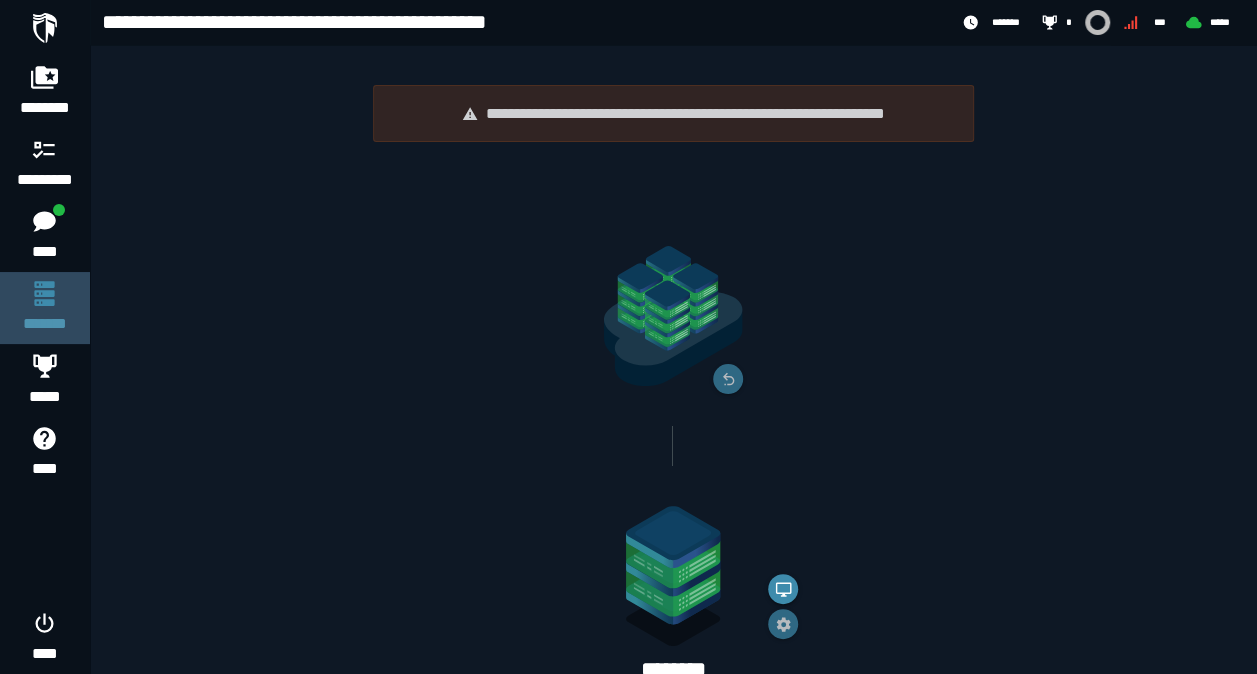 click 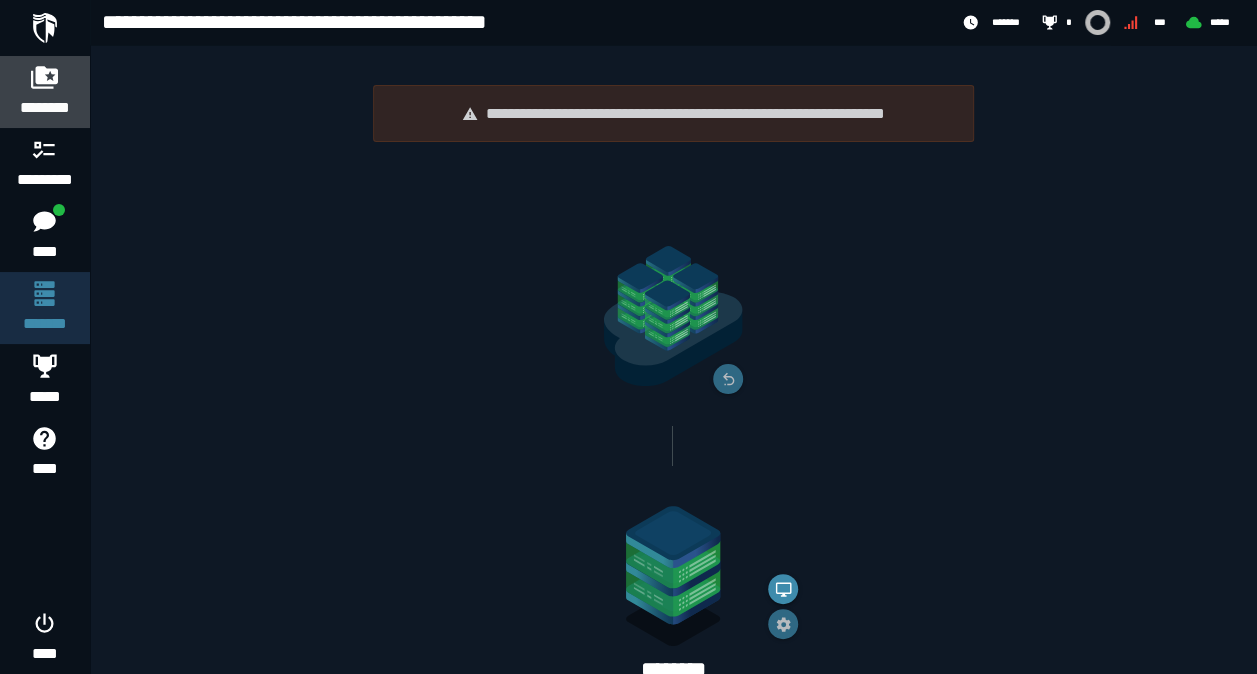 click 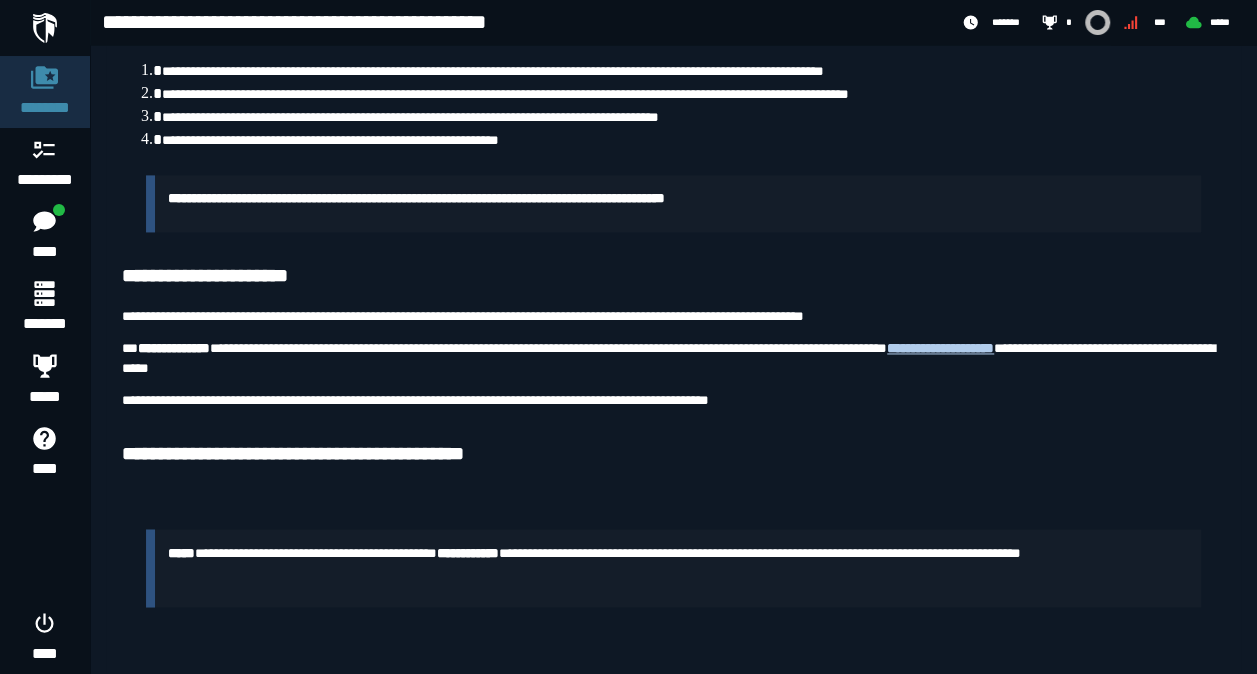 scroll, scrollTop: 1398, scrollLeft: 0, axis: vertical 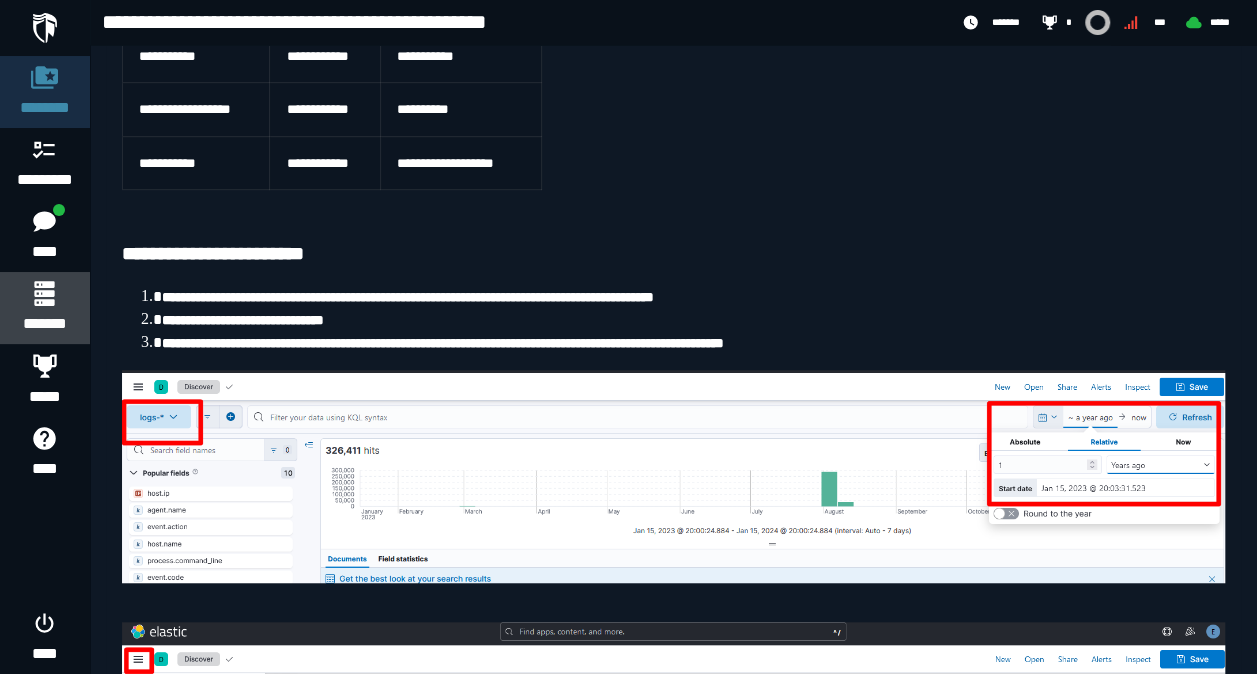 click 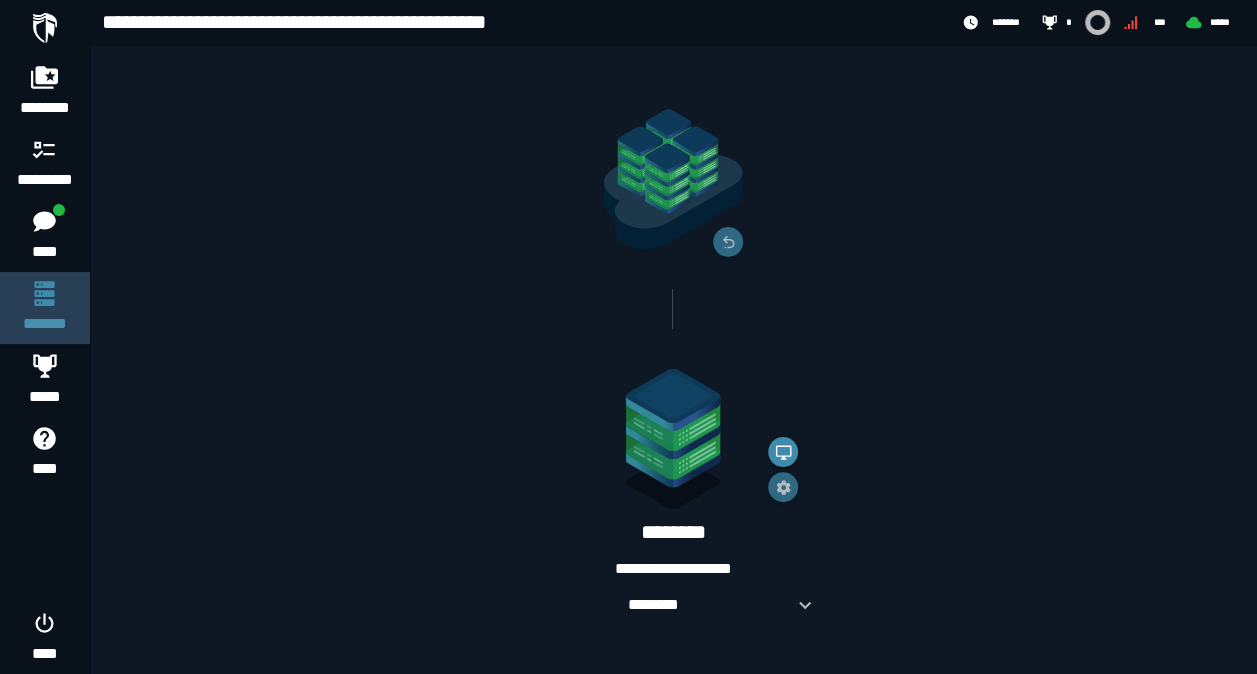 scroll, scrollTop: 0, scrollLeft: 0, axis: both 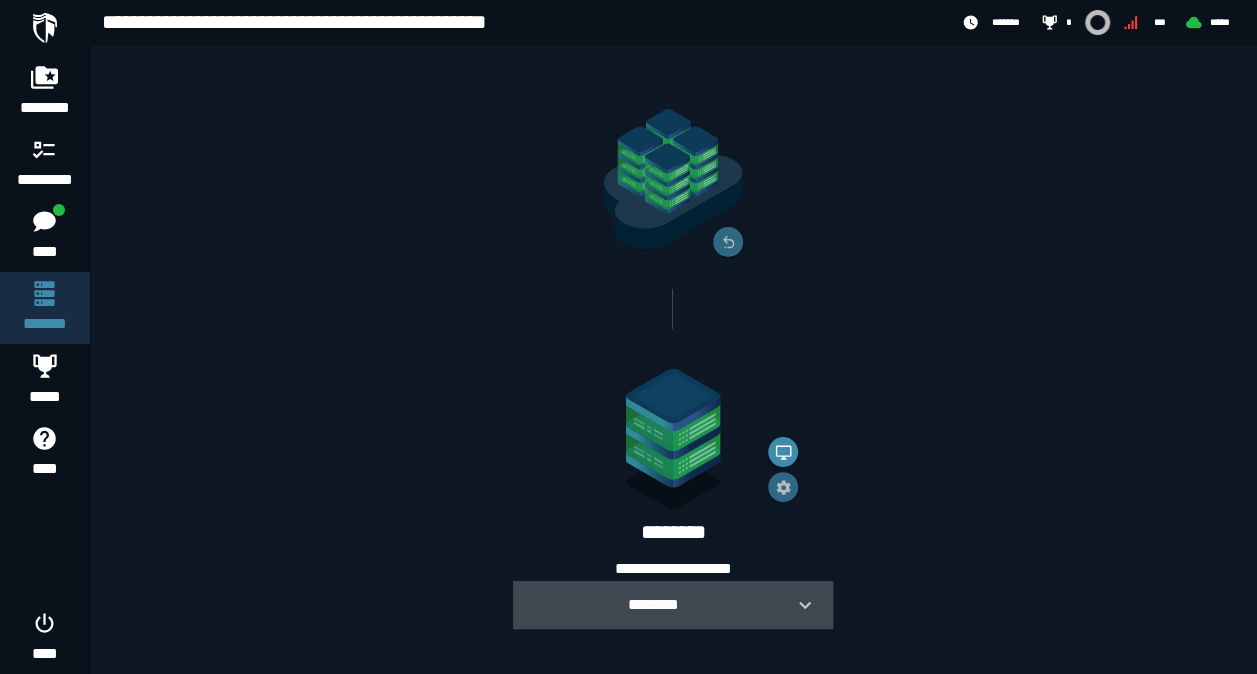 click on "********" at bounding box center (653, 604) 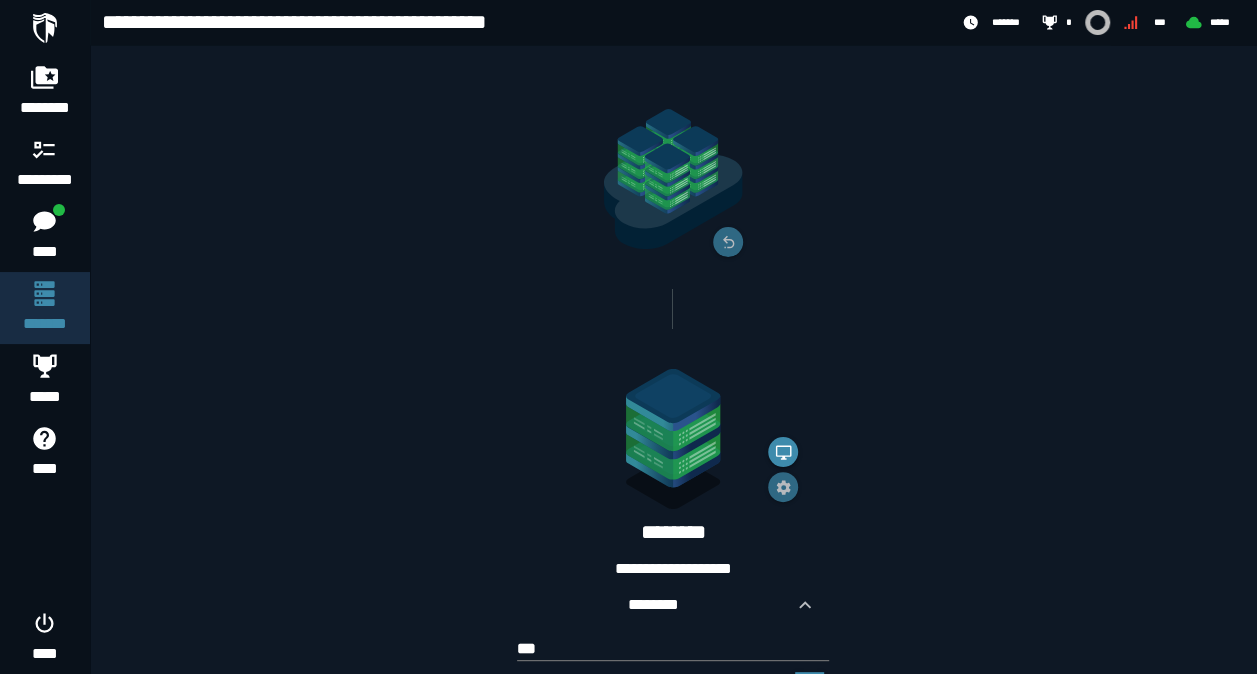 click on "**********" 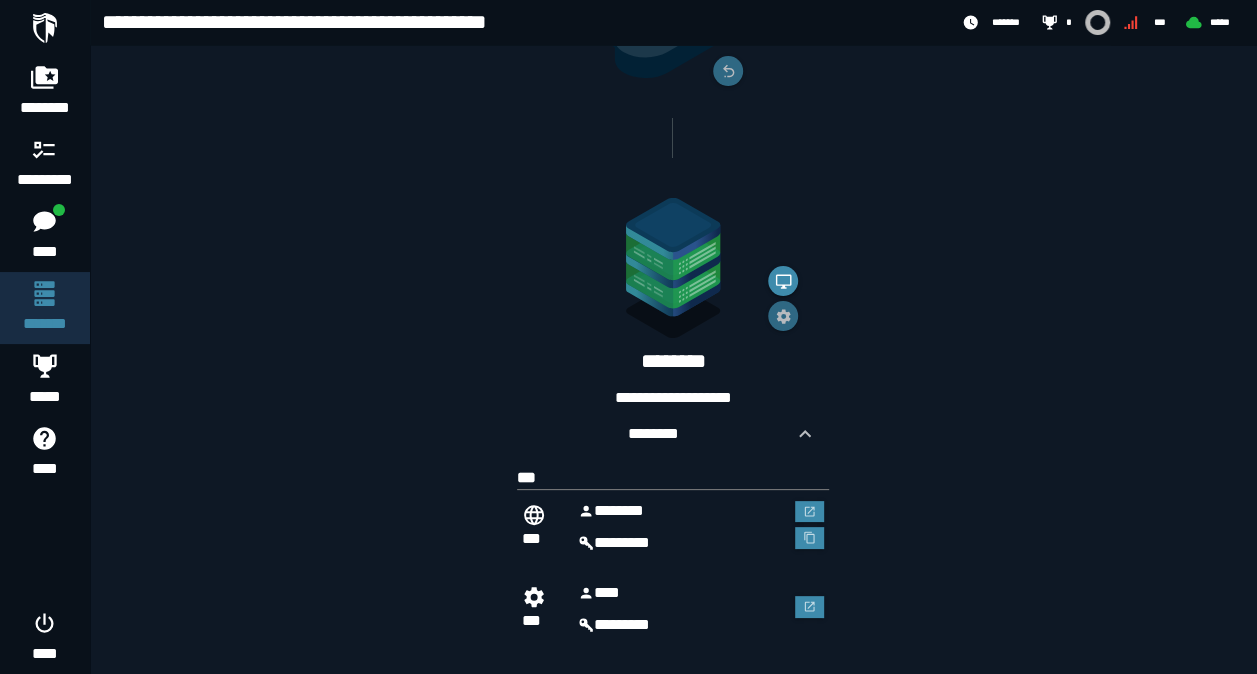 scroll, scrollTop: 330, scrollLeft: 0, axis: vertical 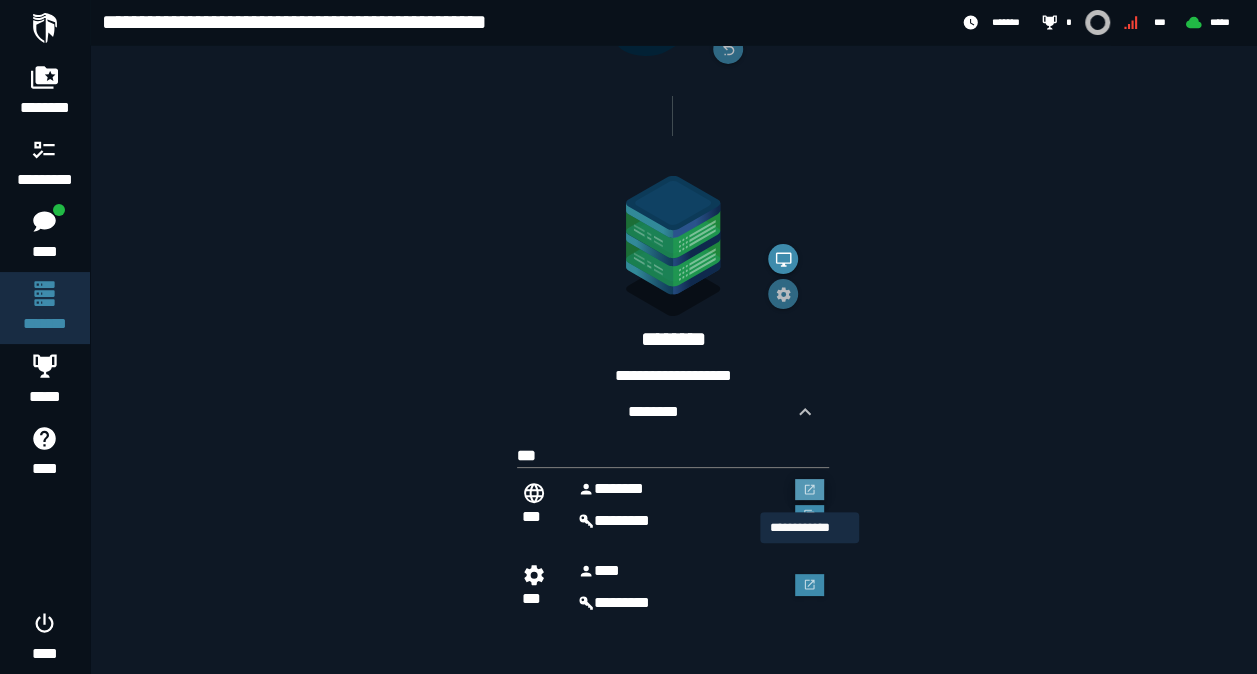 click 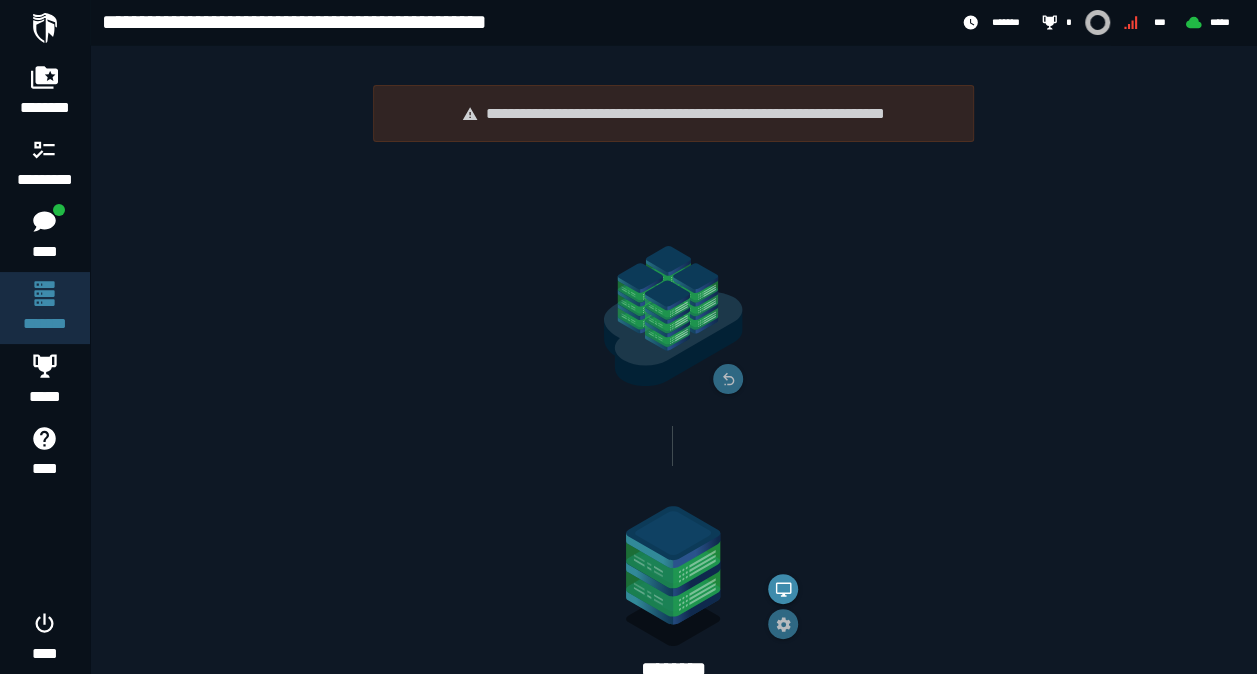 scroll, scrollTop: 330, scrollLeft: 0, axis: vertical 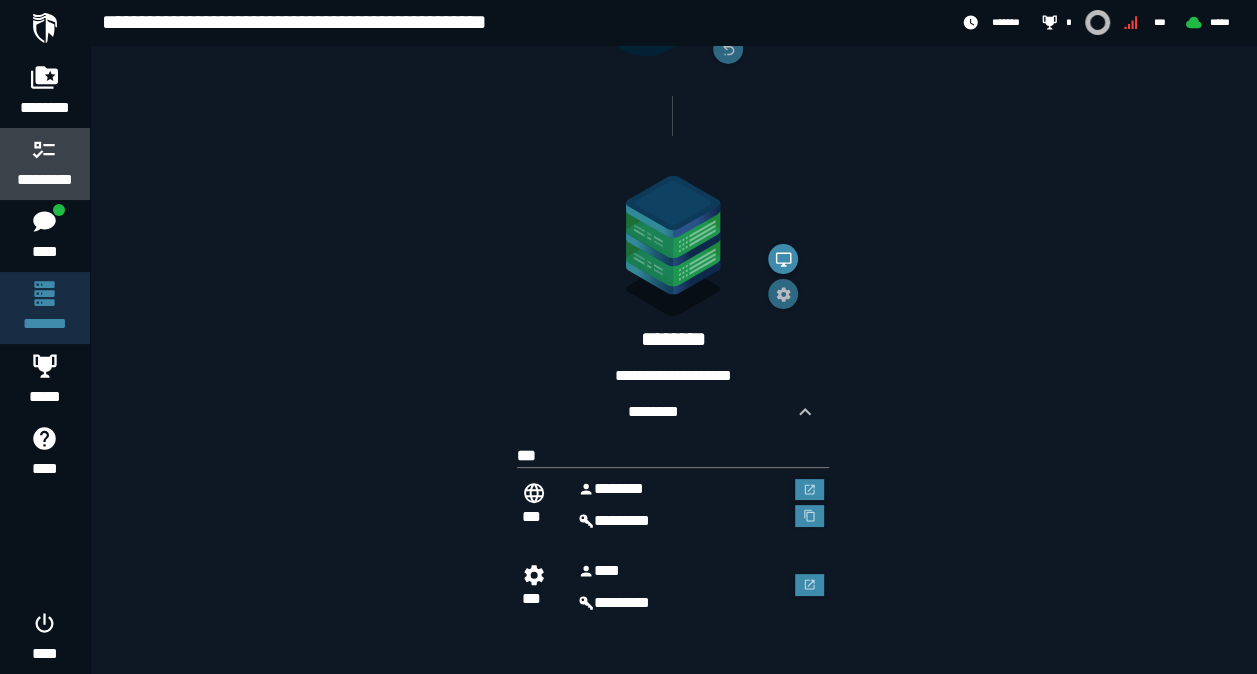 click on "*********" at bounding box center [45, 164] 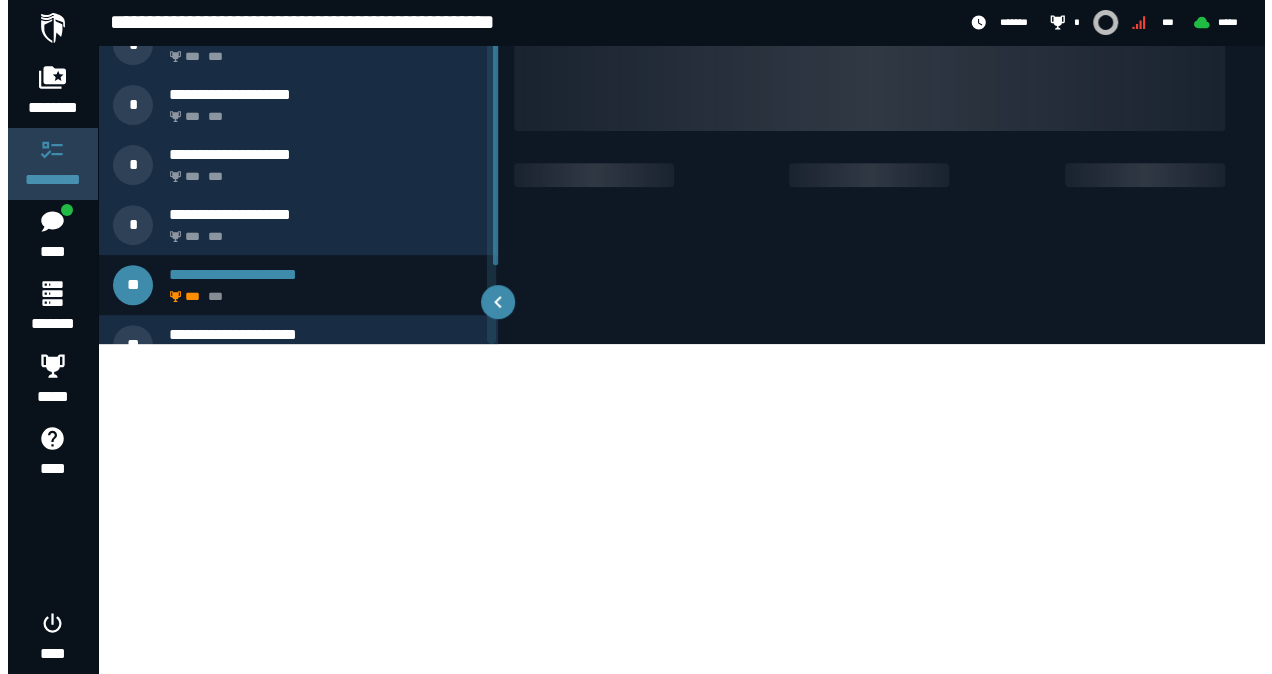 scroll, scrollTop: 0, scrollLeft: 0, axis: both 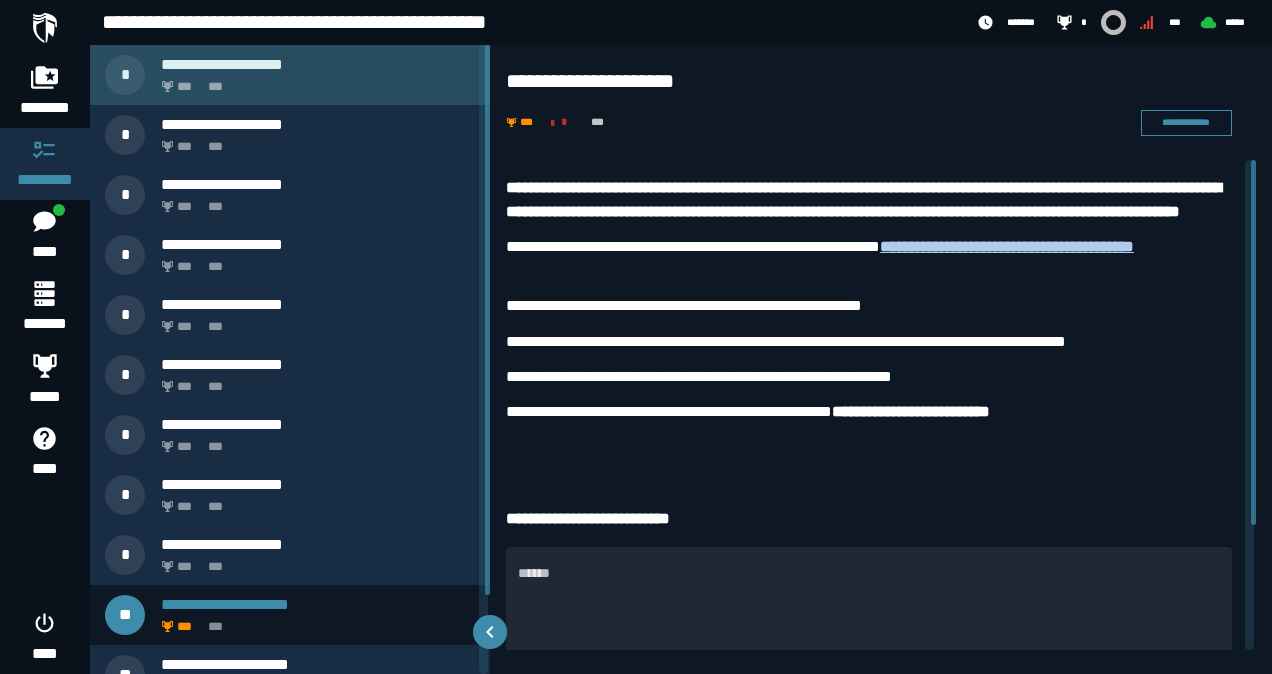 click on "*** ***" at bounding box center [314, 81] 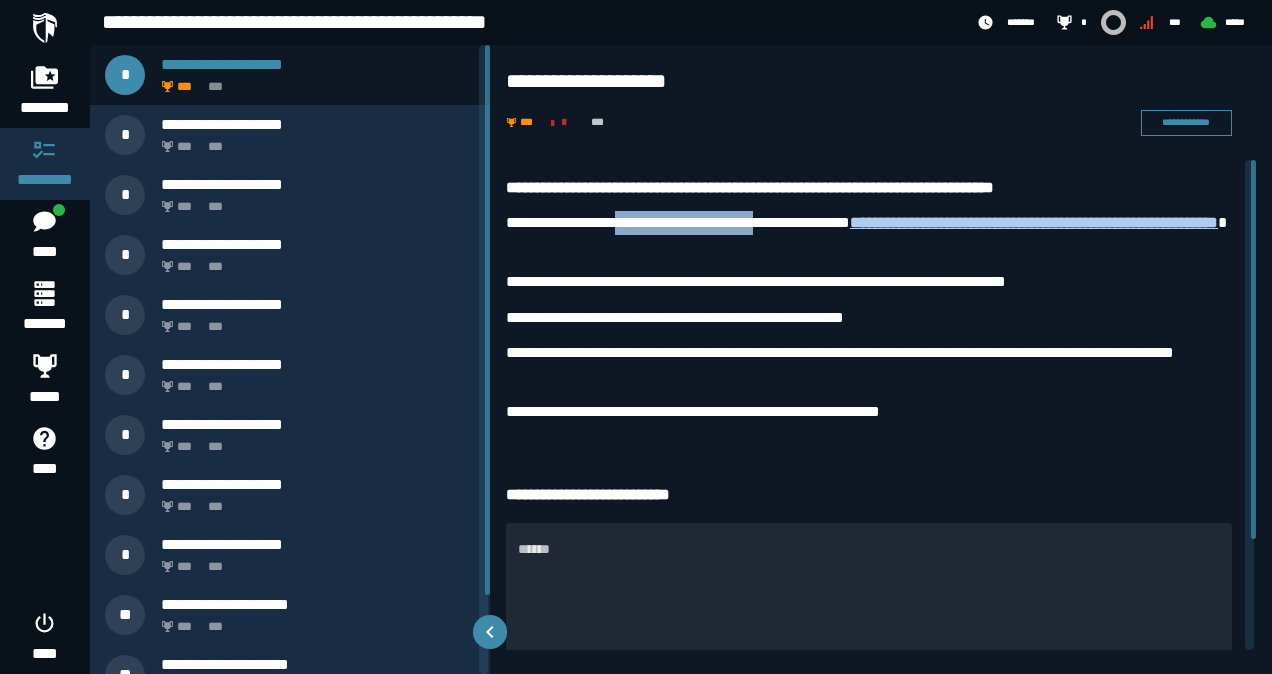drag, startPoint x: 606, startPoint y: 217, endPoint x: 788, endPoint y: 224, distance: 182.13457 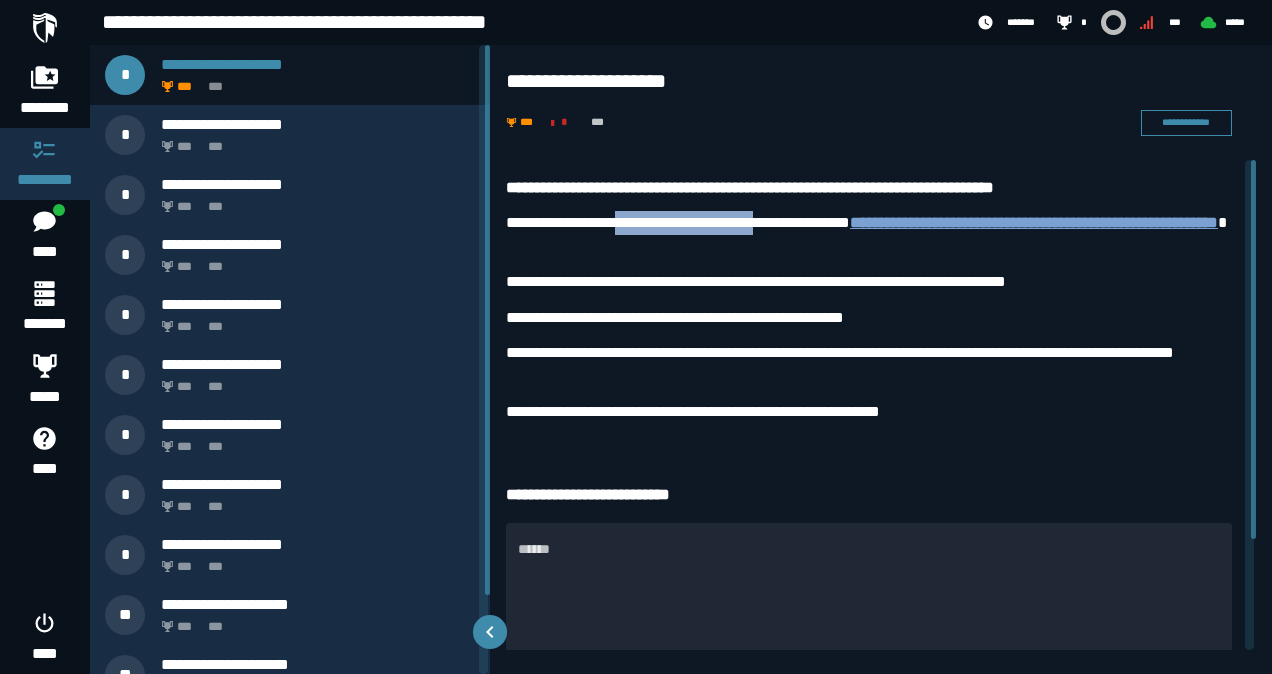 drag, startPoint x: 788, startPoint y: 224, endPoint x: 957, endPoint y: 218, distance: 169.10648 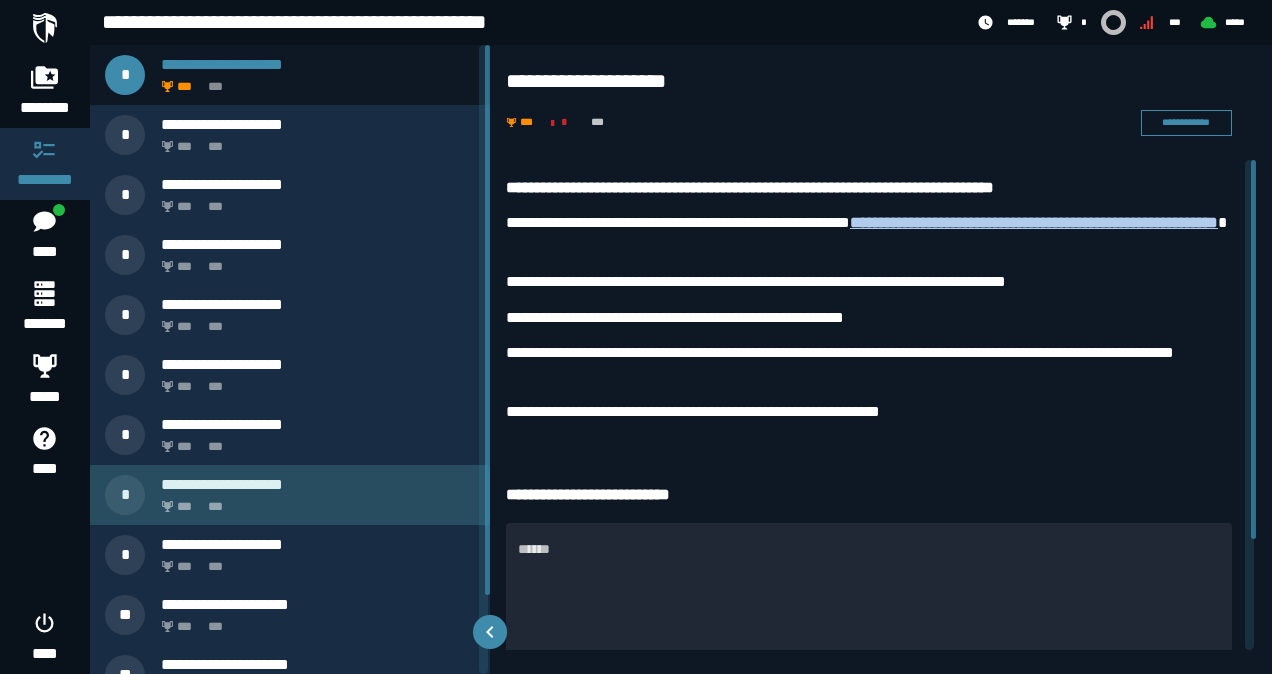 click on "**********" at bounding box center (290, 495) 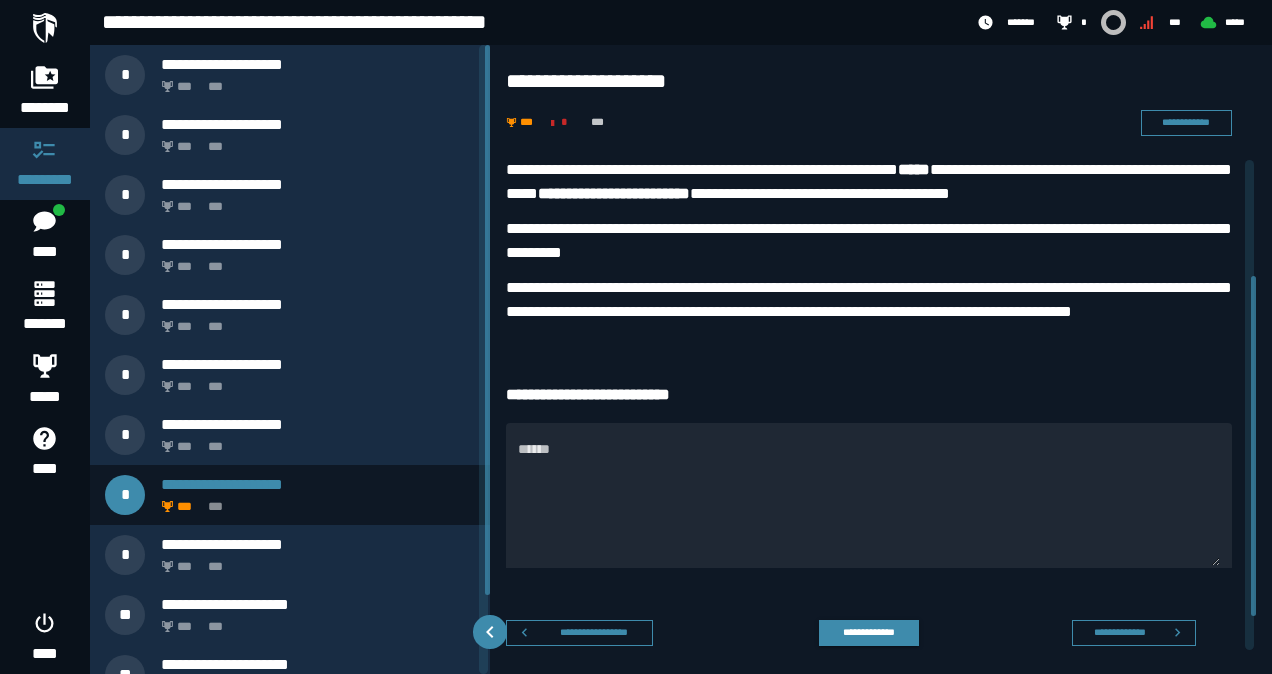 scroll, scrollTop: 176, scrollLeft: 0, axis: vertical 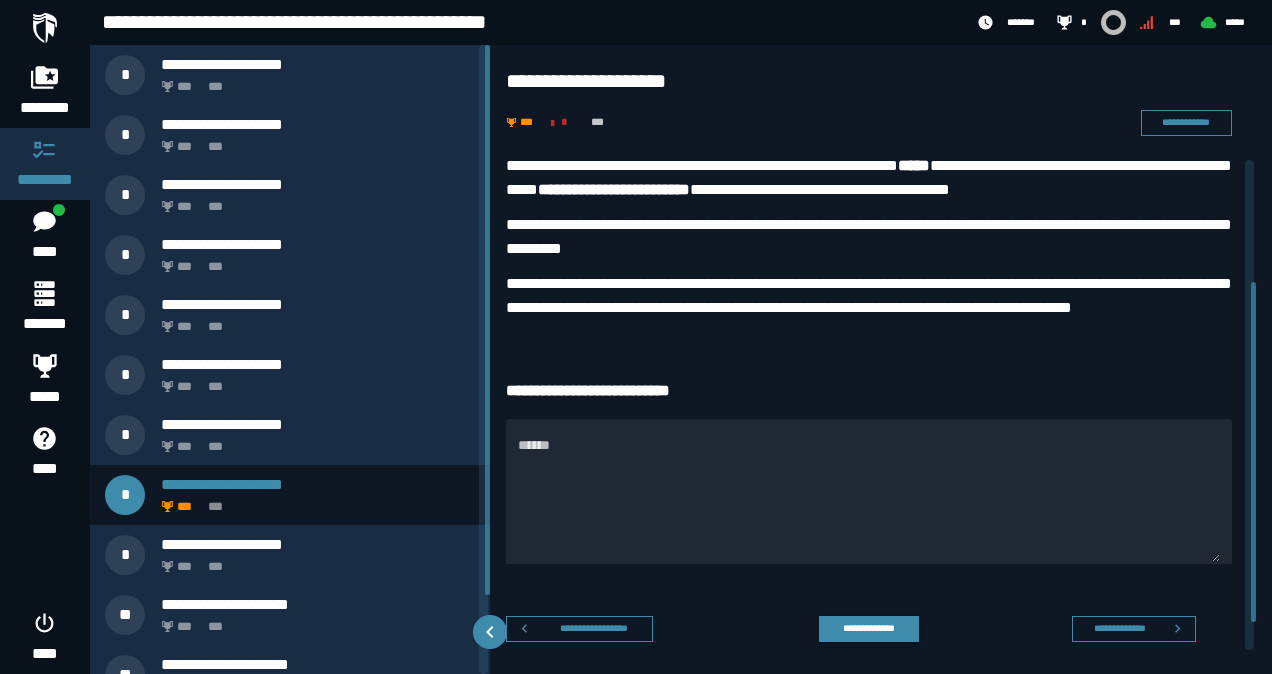 drag, startPoint x: 1254, startPoint y: 404, endPoint x: 1241, endPoint y: 526, distance: 122.69067 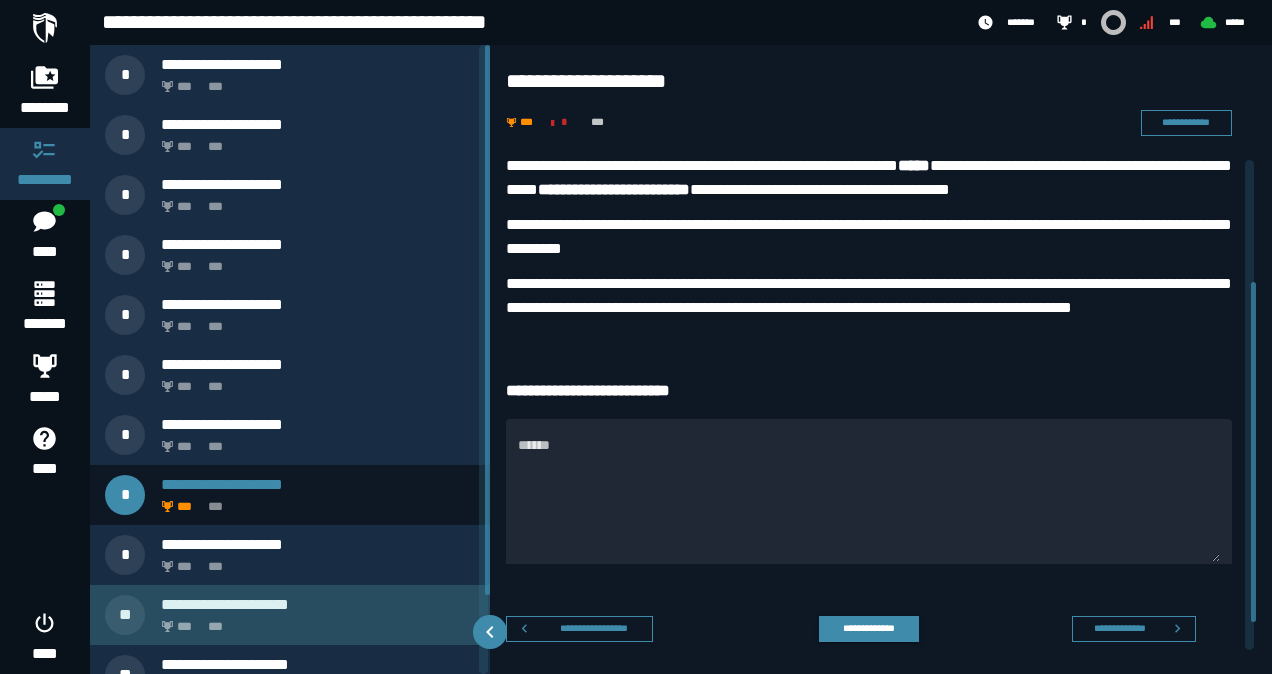 click on "*** ***" at bounding box center [314, 621] 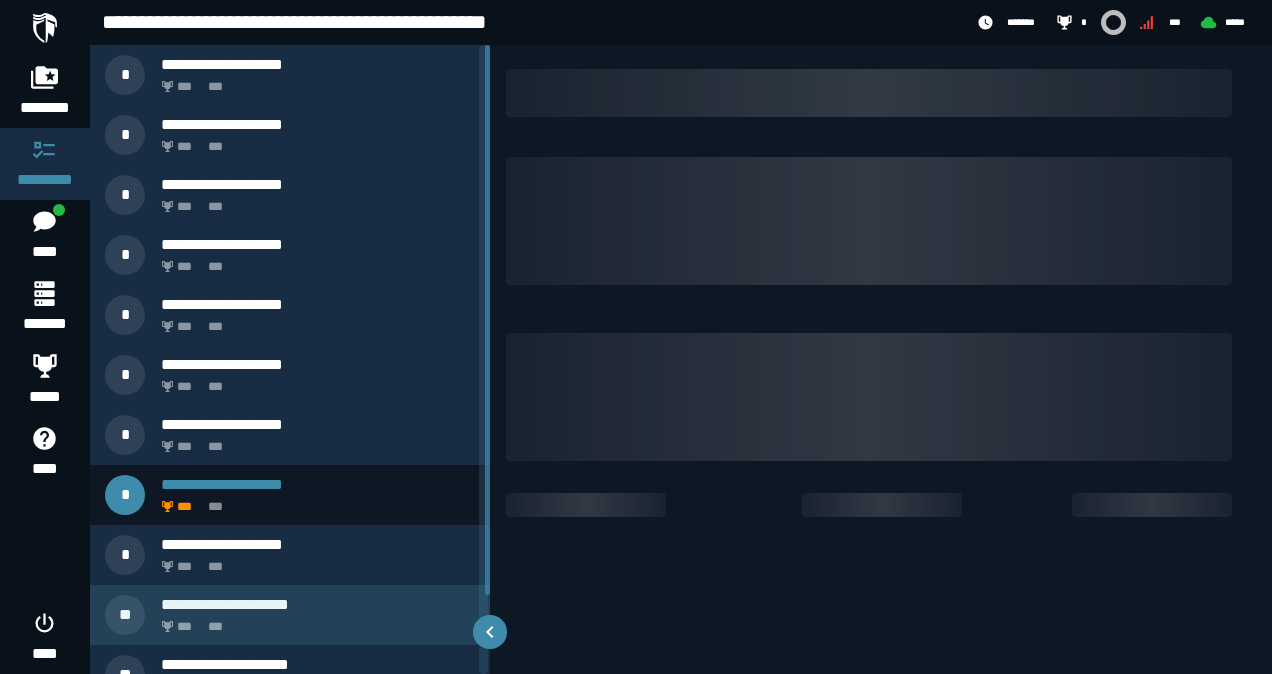 scroll, scrollTop: 0, scrollLeft: 0, axis: both 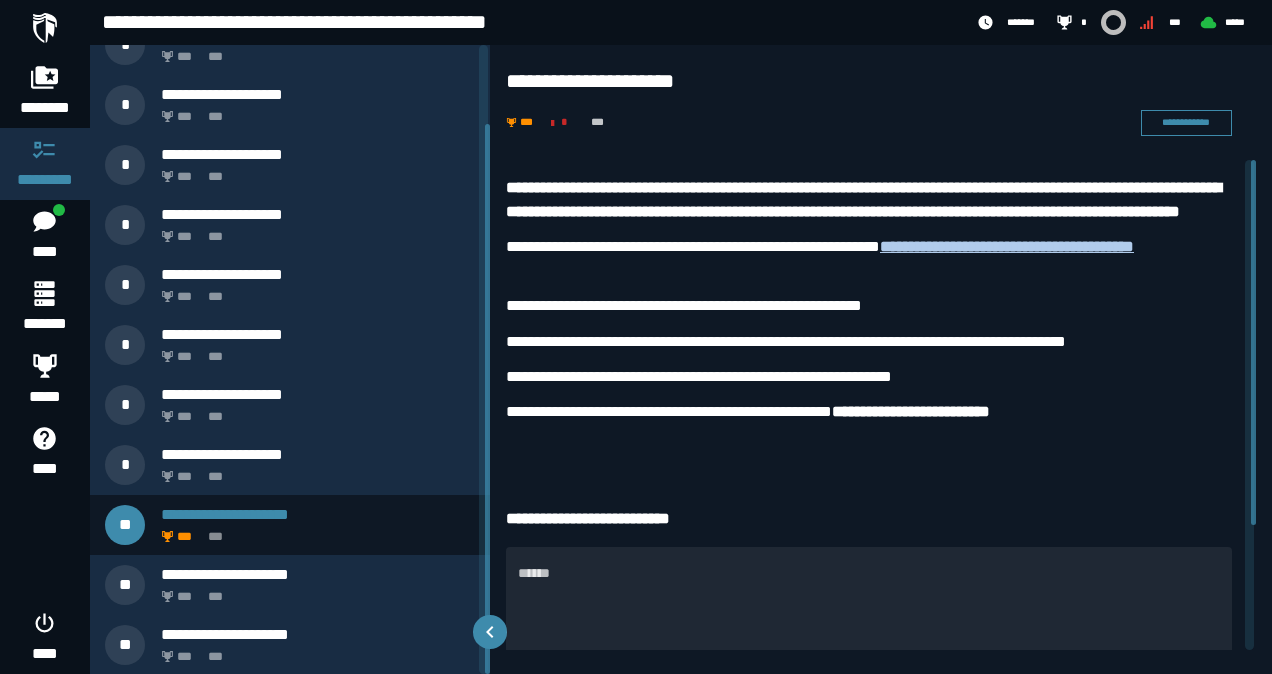 drag, startPoint x: 486, startPoint y: 470, endPoint x: 502, endPoint y: 600, distance: 130.98091 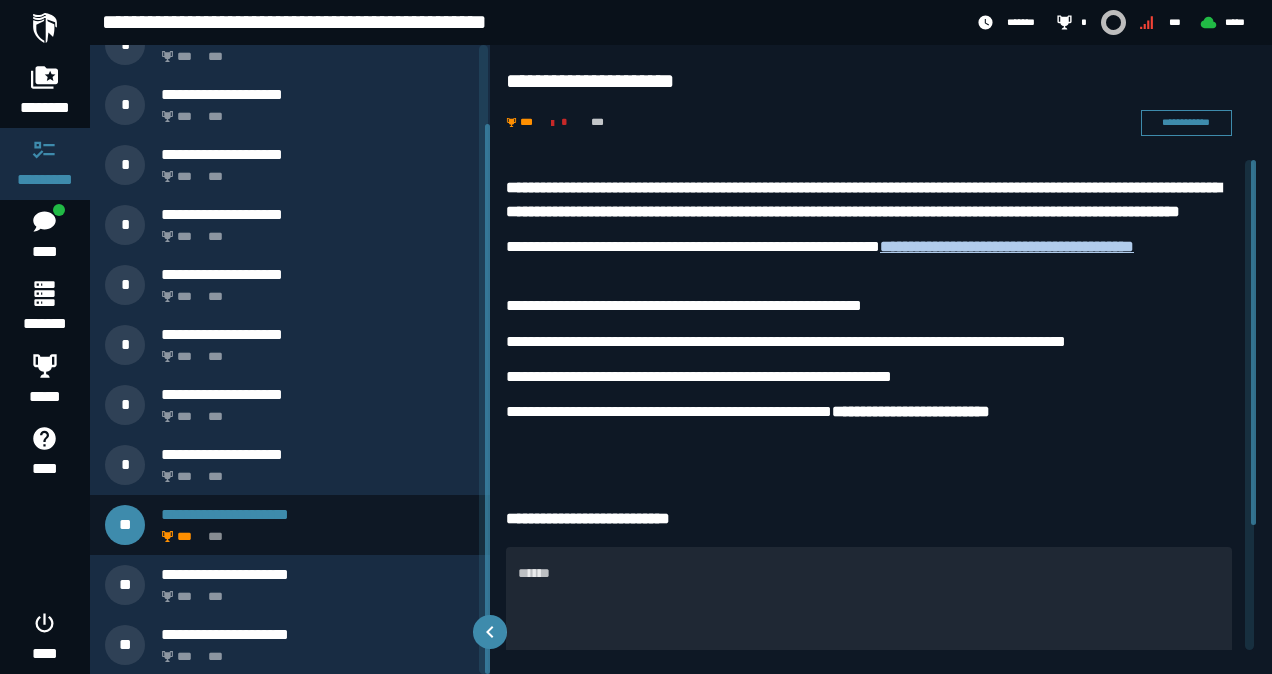 drag, startPoint x: 487, startPoint y: 550, endPoint x: 483, endPoint y: 606, distance: 56.142673 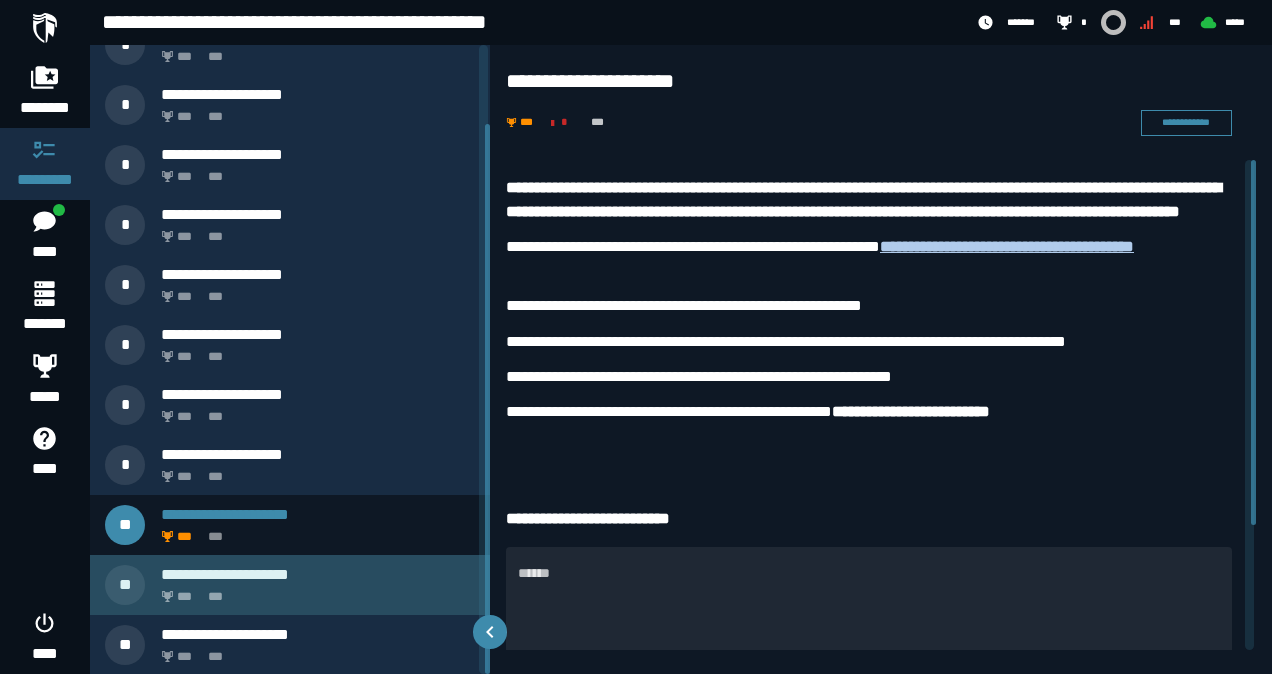 click on "**********" at bounding box center (318, 574) 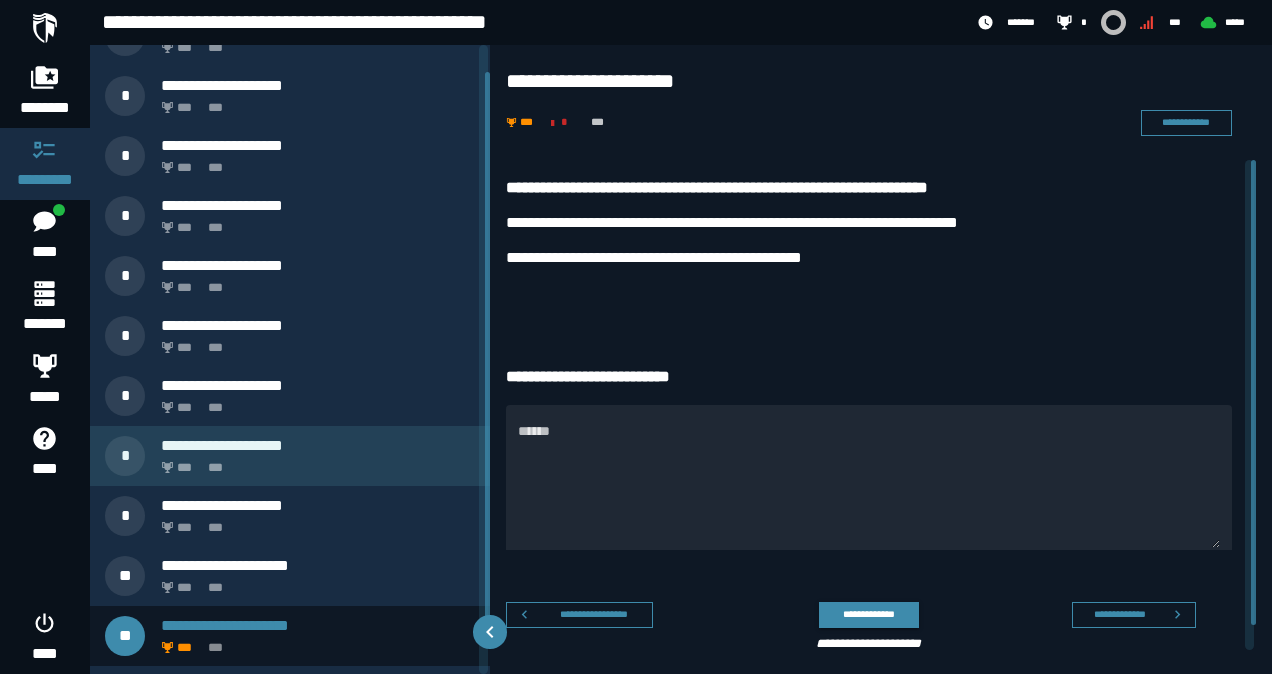 scroll, scrollTop: 31, scrollLeft: 0, axis: vertical 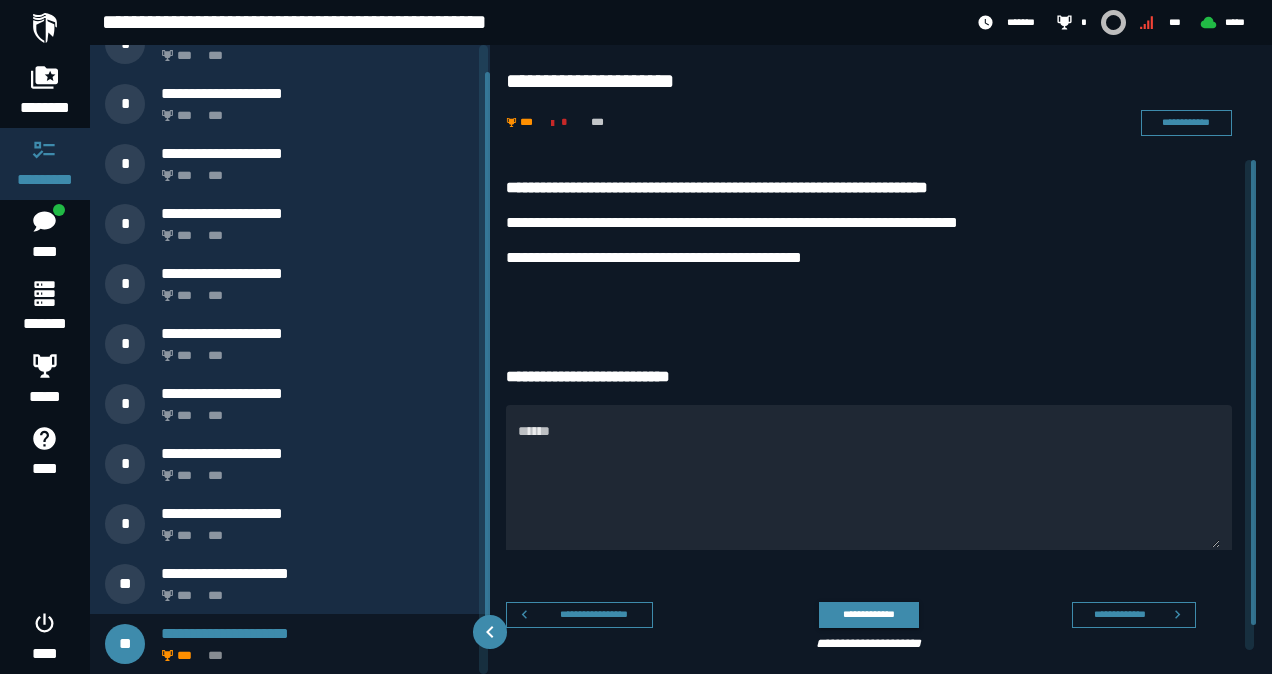 drag, startPoint x: 490, startPoint y: 441, endPoint x: 492, endPoint y: 344, distance: 97.020615 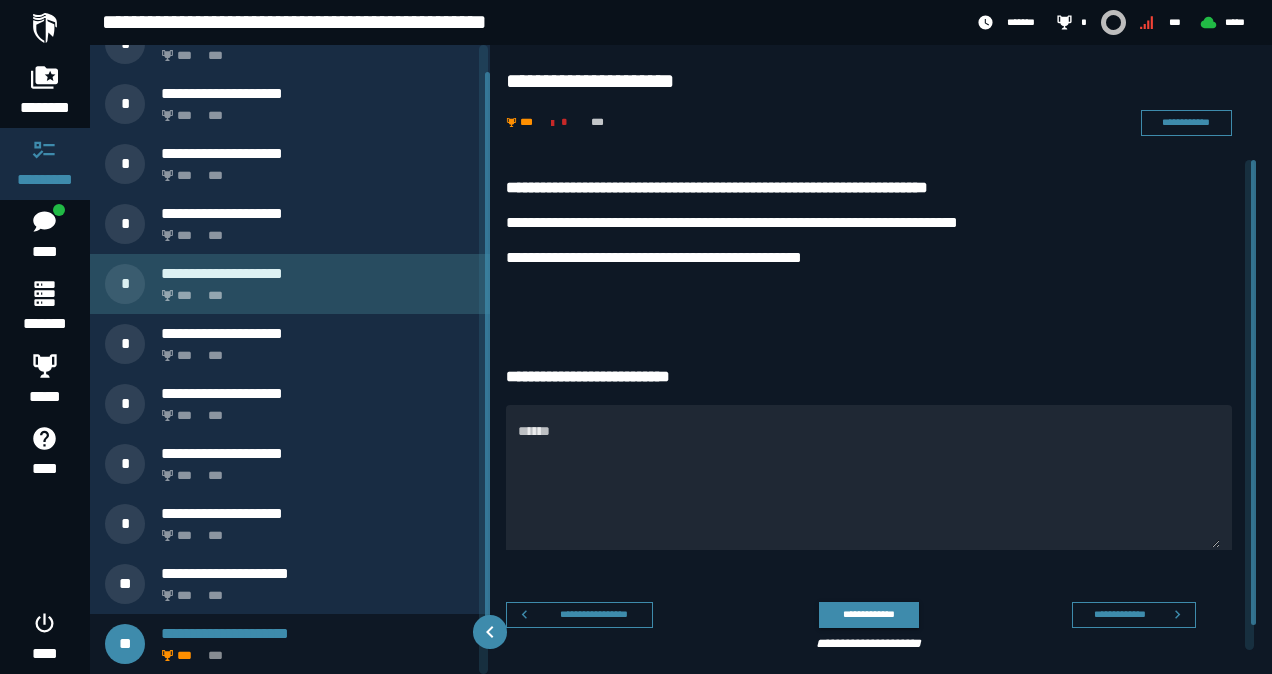 click on "*** ***" at bounding box center [314, 290] 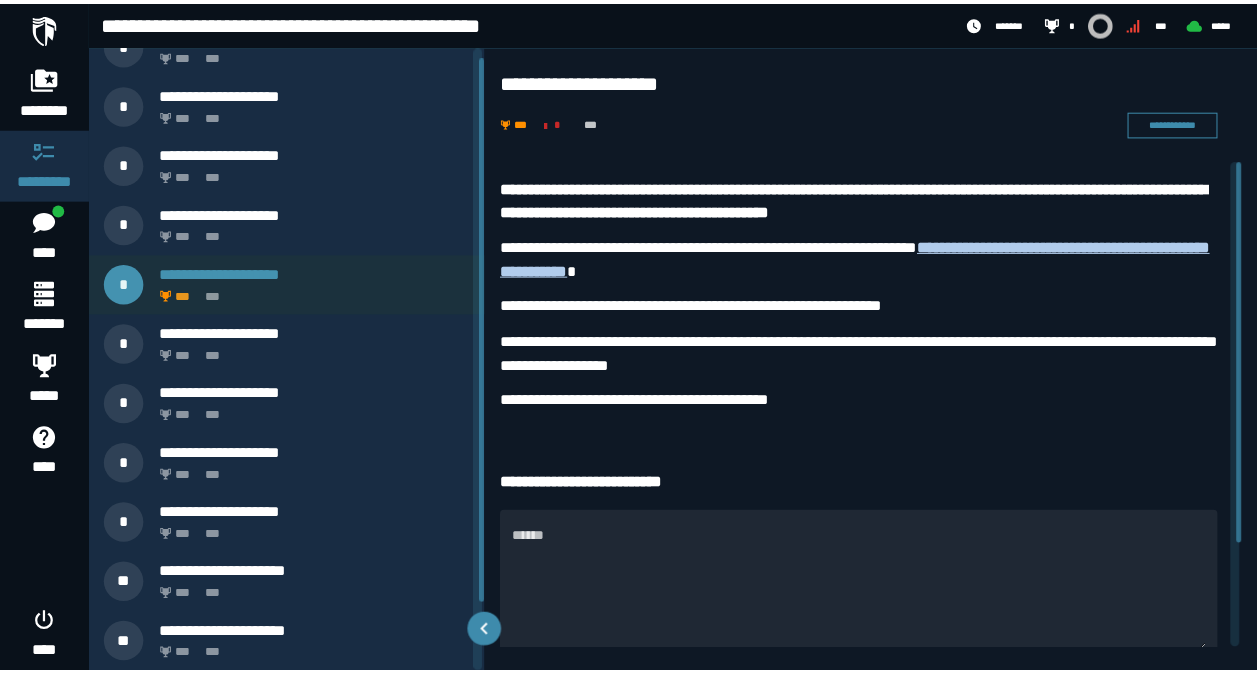 scroll, scrollTop: 0, scrollLeft: 0, axis: both 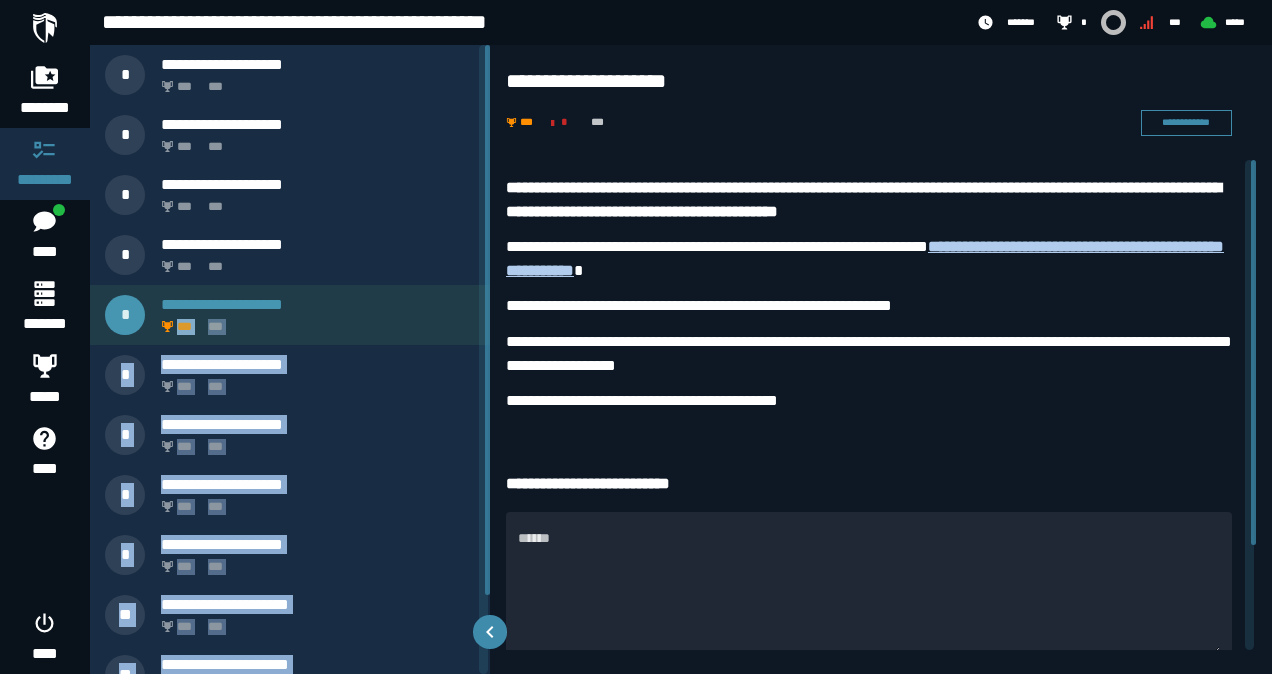 drag, startPoint x: 476, startPoint y: 312, endPoint x: 479, endPoint y: 212, distance: 100.04499 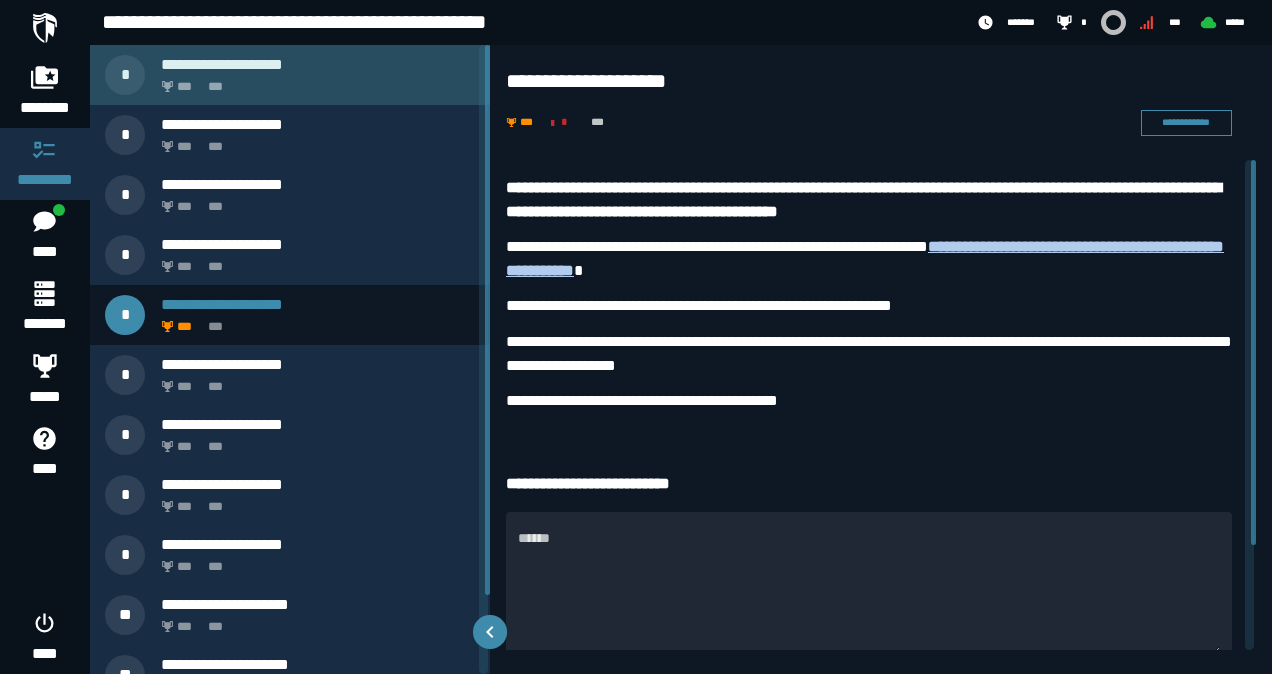 click on "*** ***" at bounding box center (314, 81) 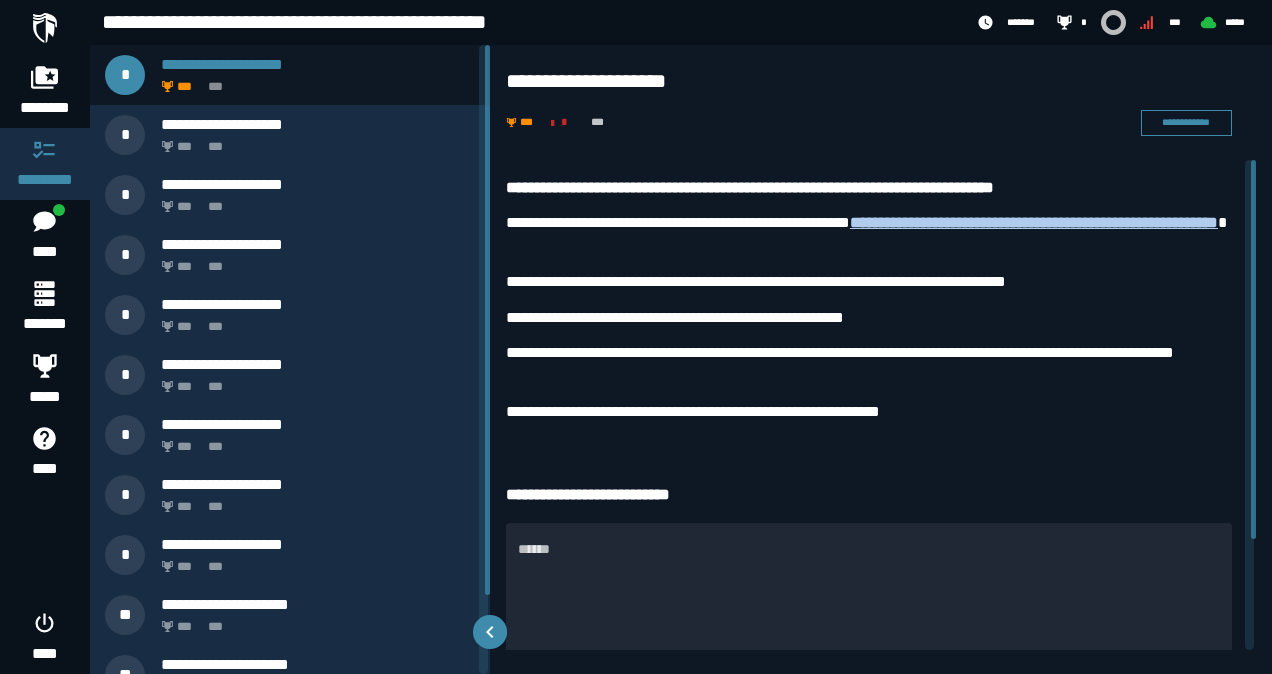 click on "**********" at bounding box center [869, 305] 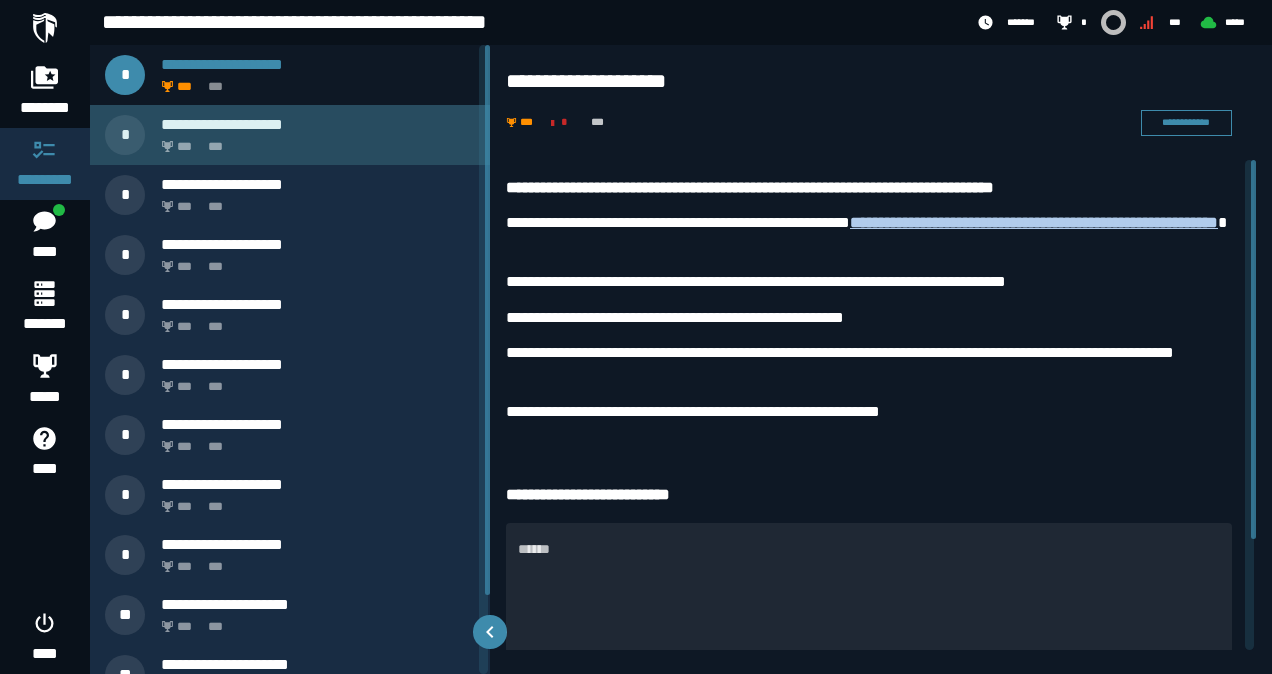 click on "*** ***" at bounding box center (314, 141) 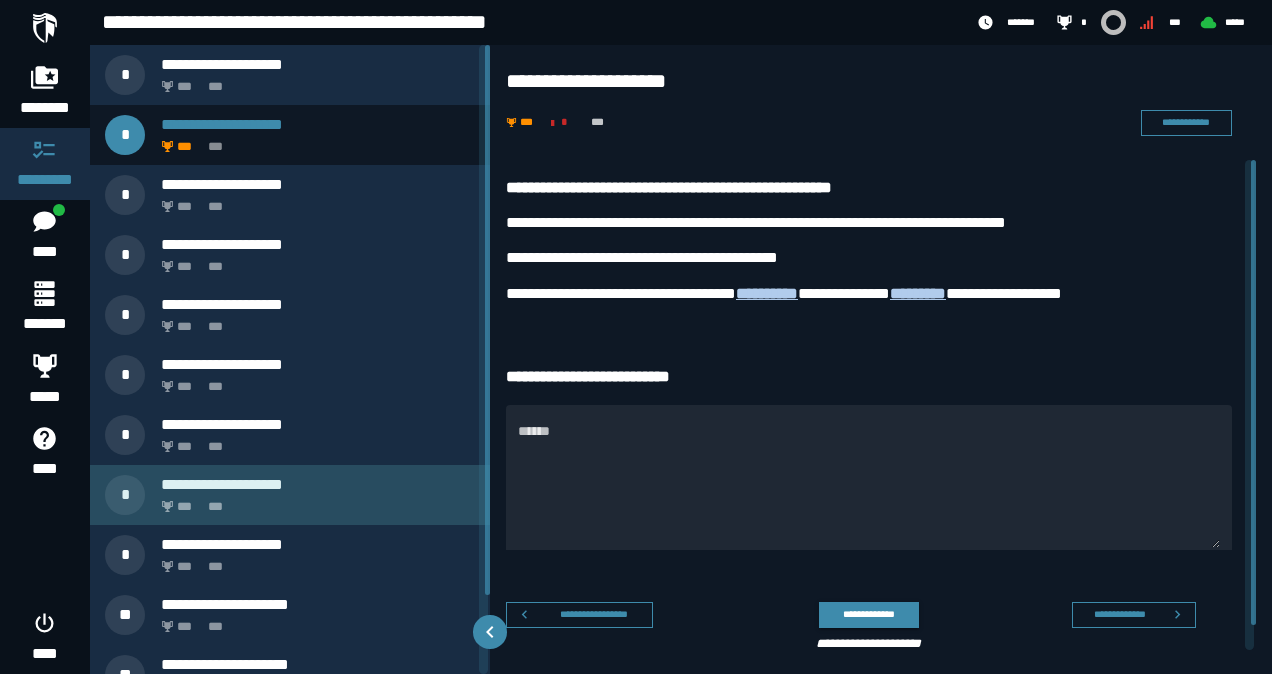 click on "**********" at bounding box center [318, 484] 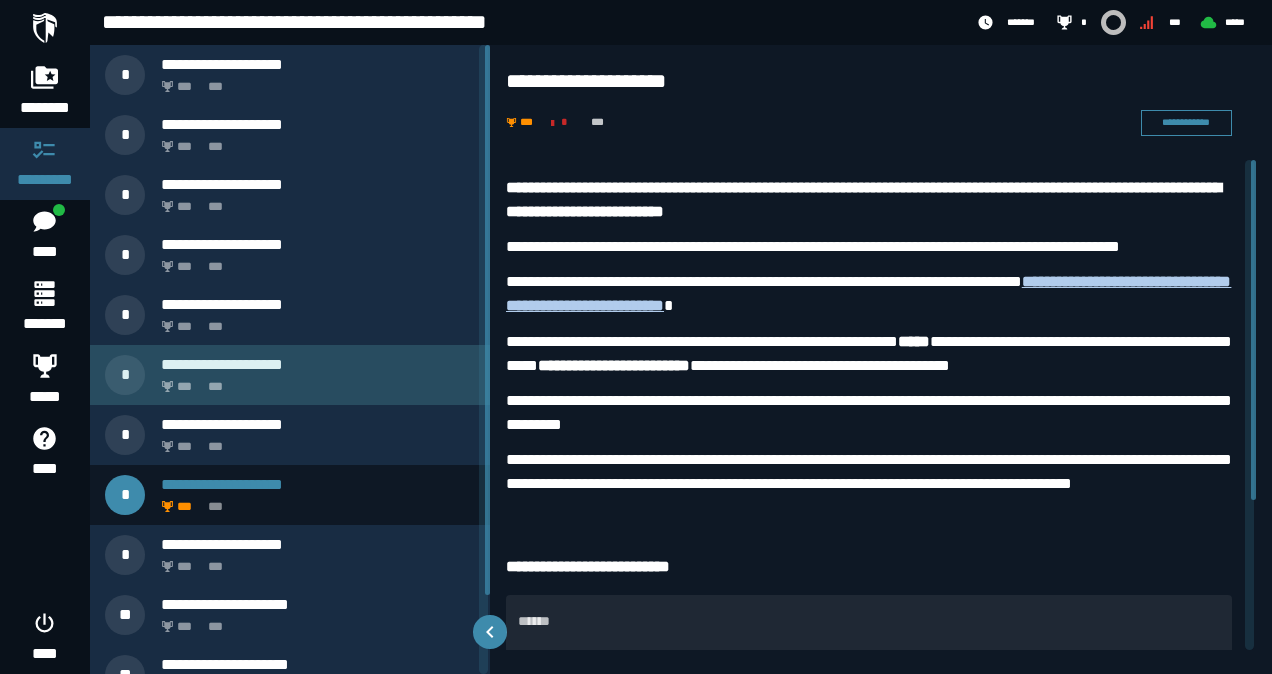 click on "*** ***" at bounding box center [314, 381] 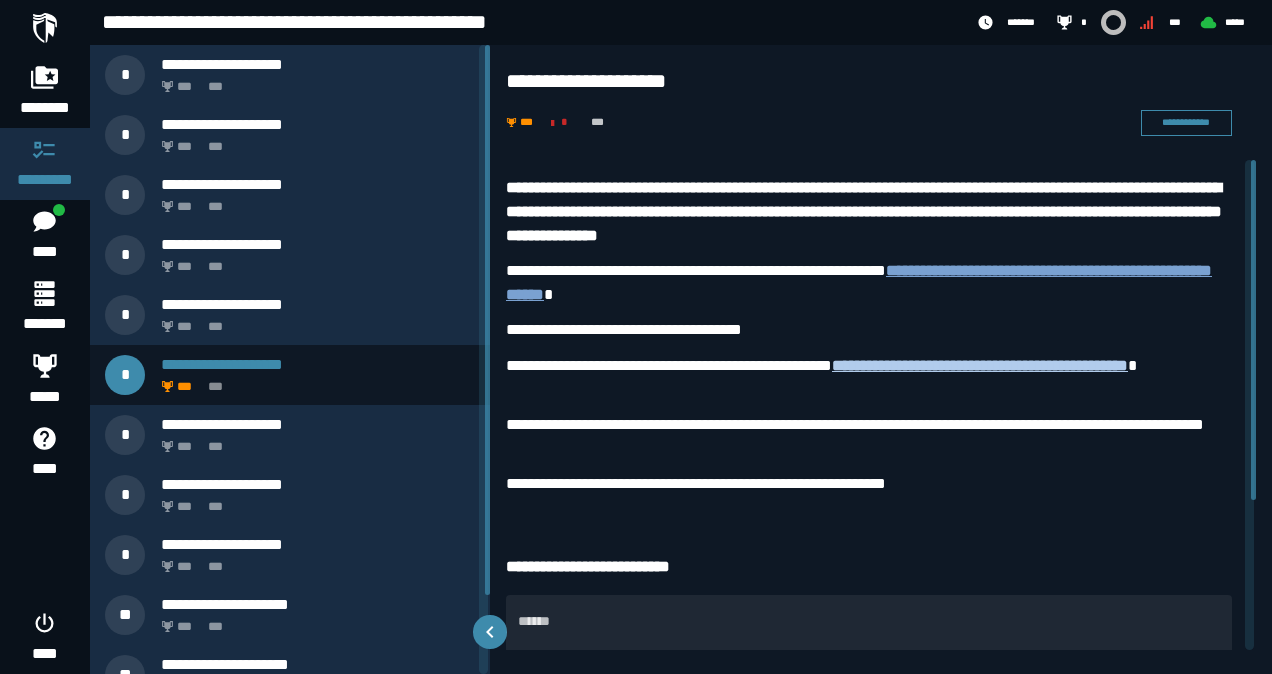 click on "**********" at bounding box center [859, 282] 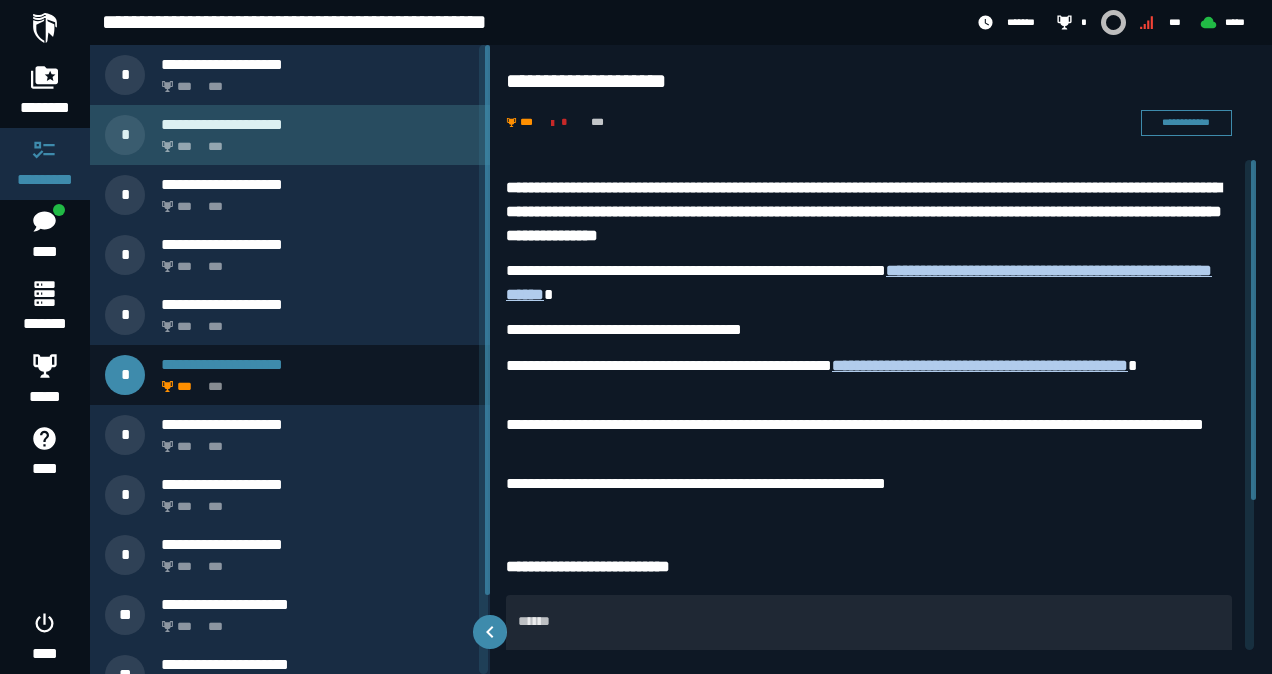 click on "**********" at bounding box center [318, 124] 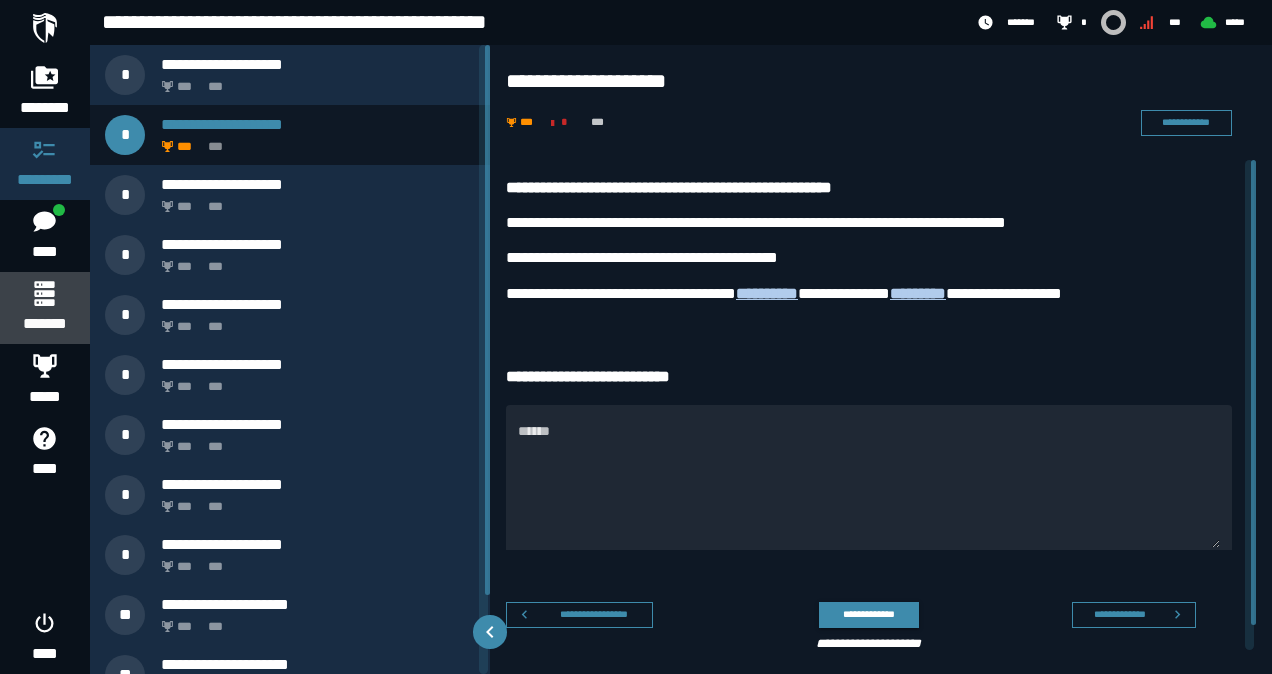 click 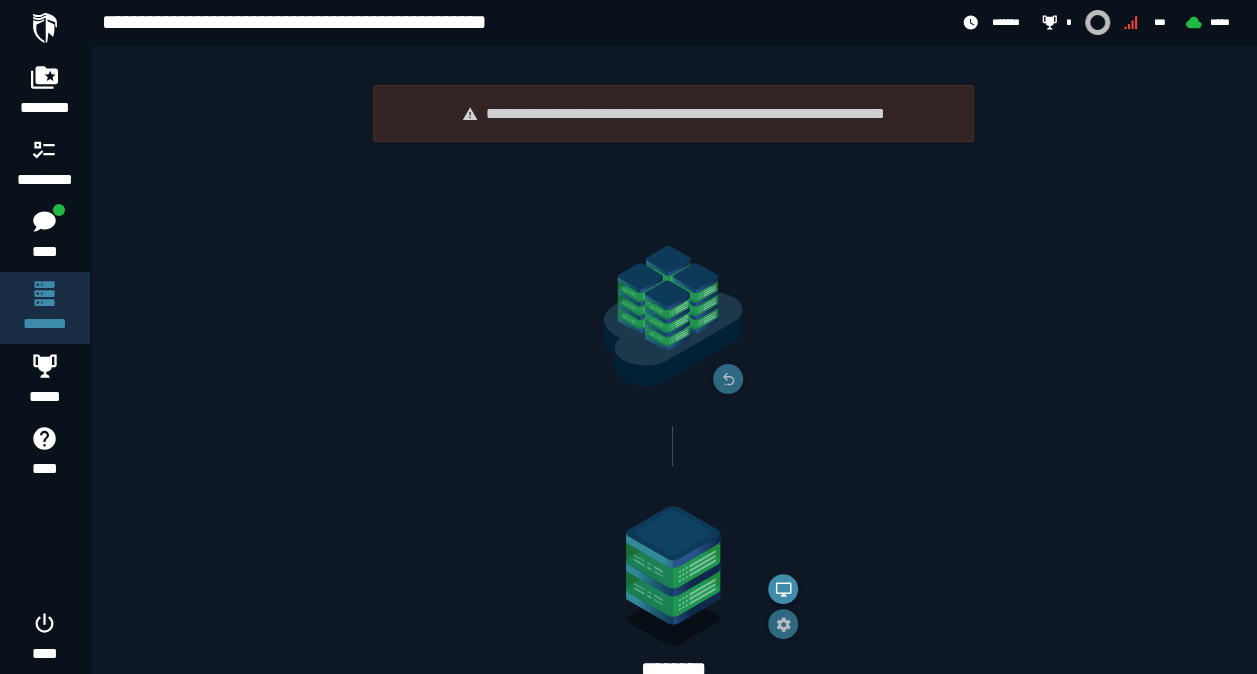 click 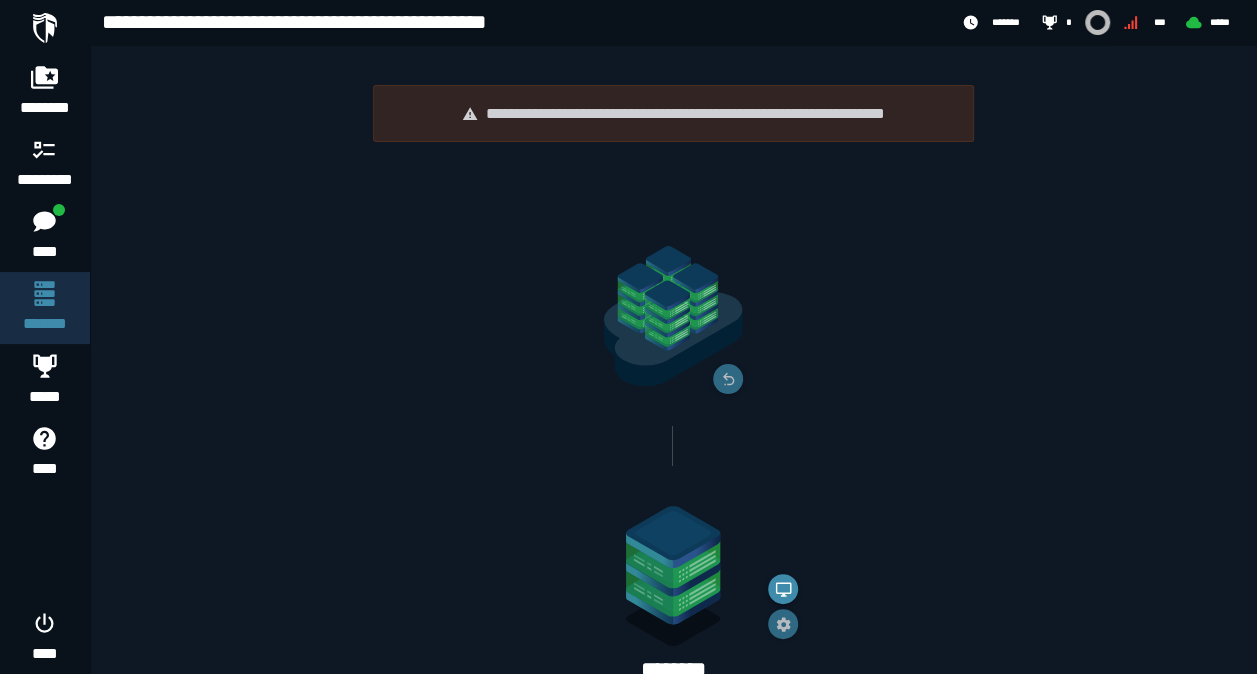 scroll, scrollTop: 137, scrollLeft: 0, axis: vertical 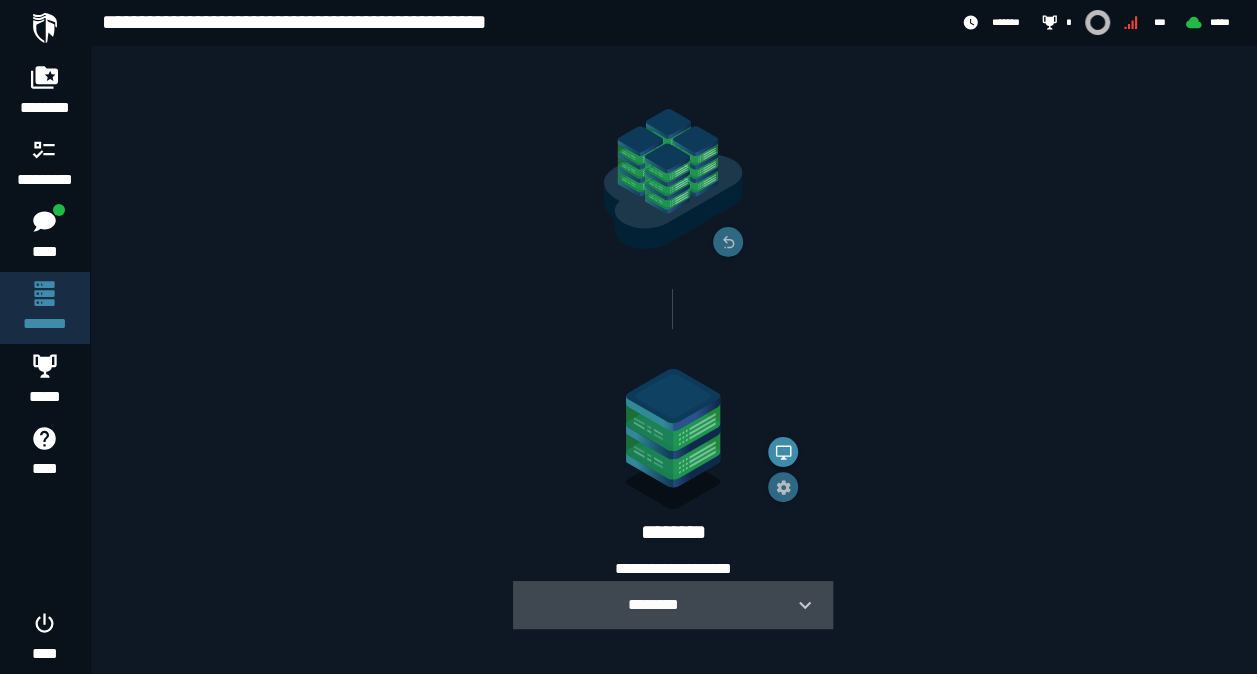 click 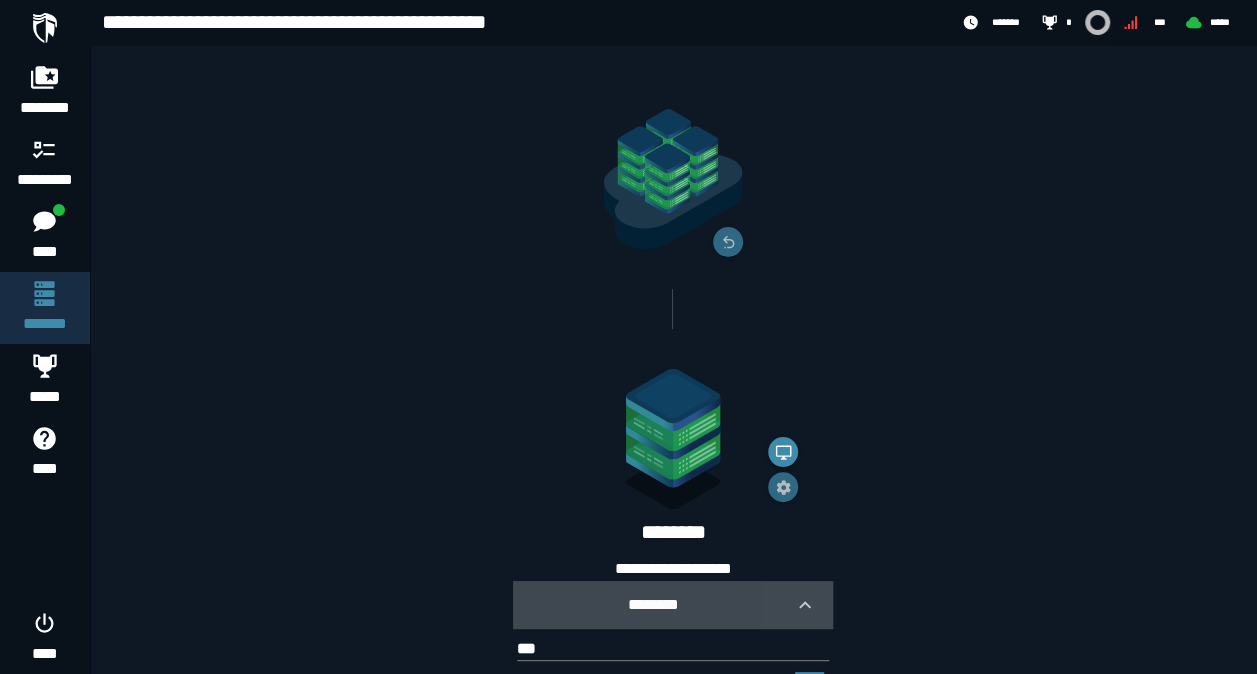 click 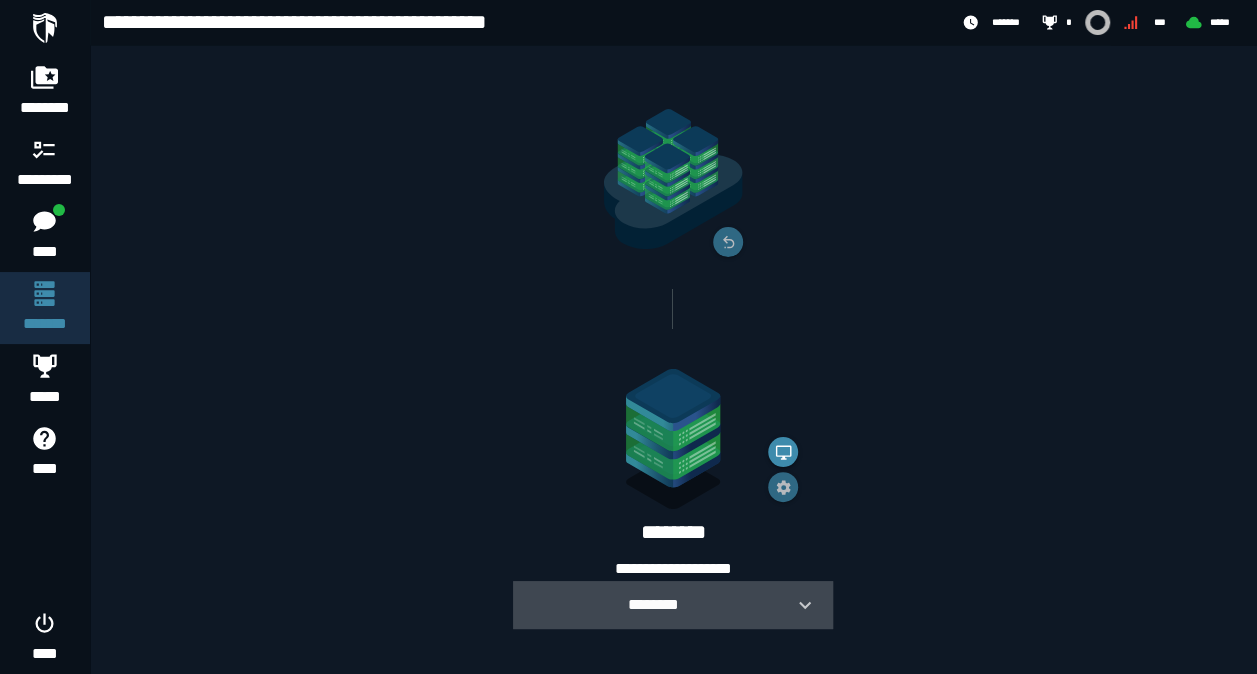 click 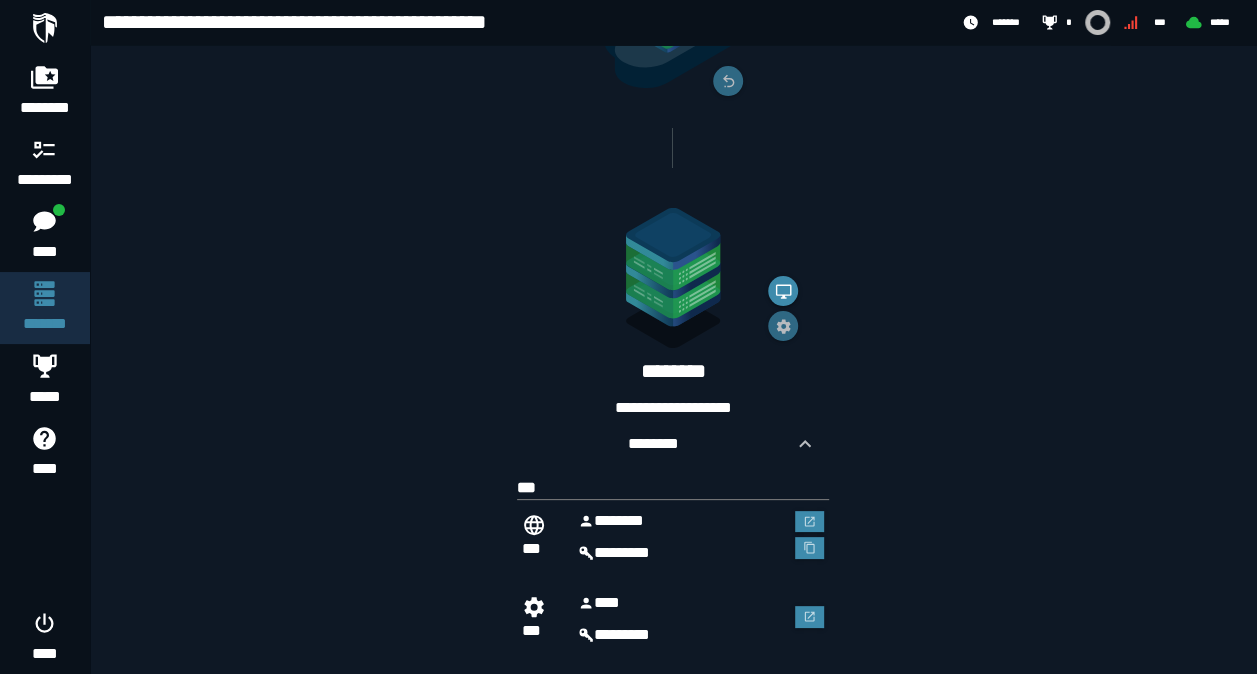scroll, scrollTop: 330, scrollLeft: 0, axis: vertical 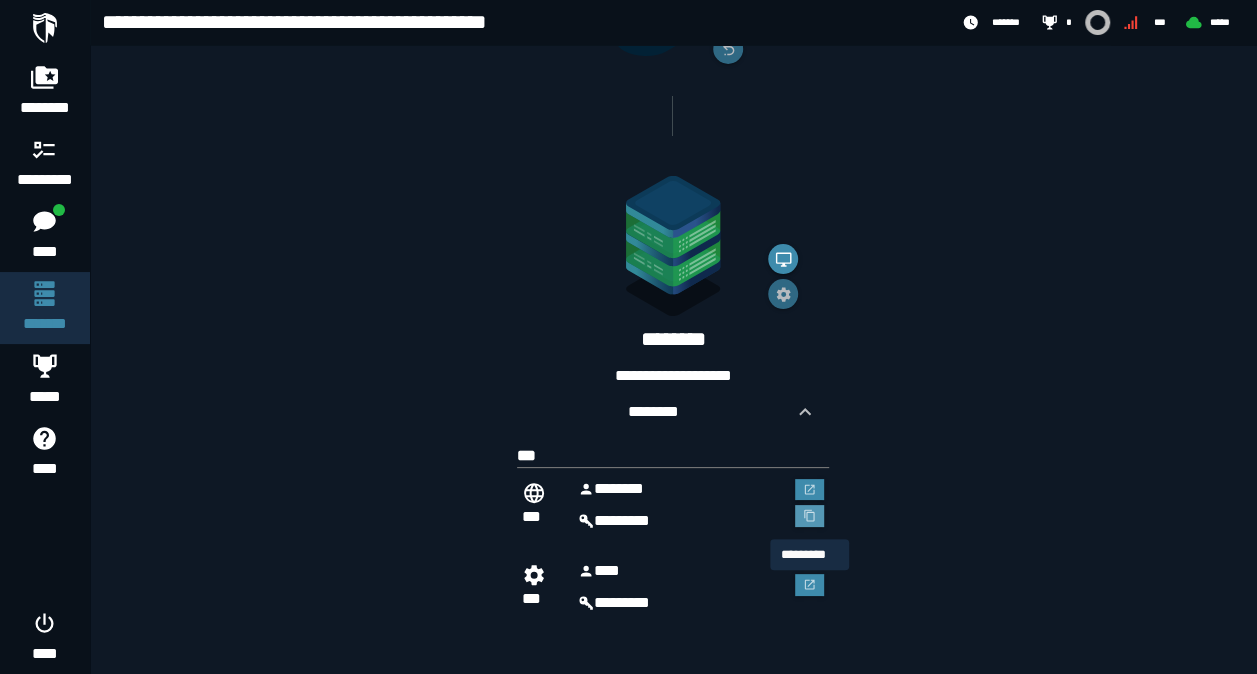 click 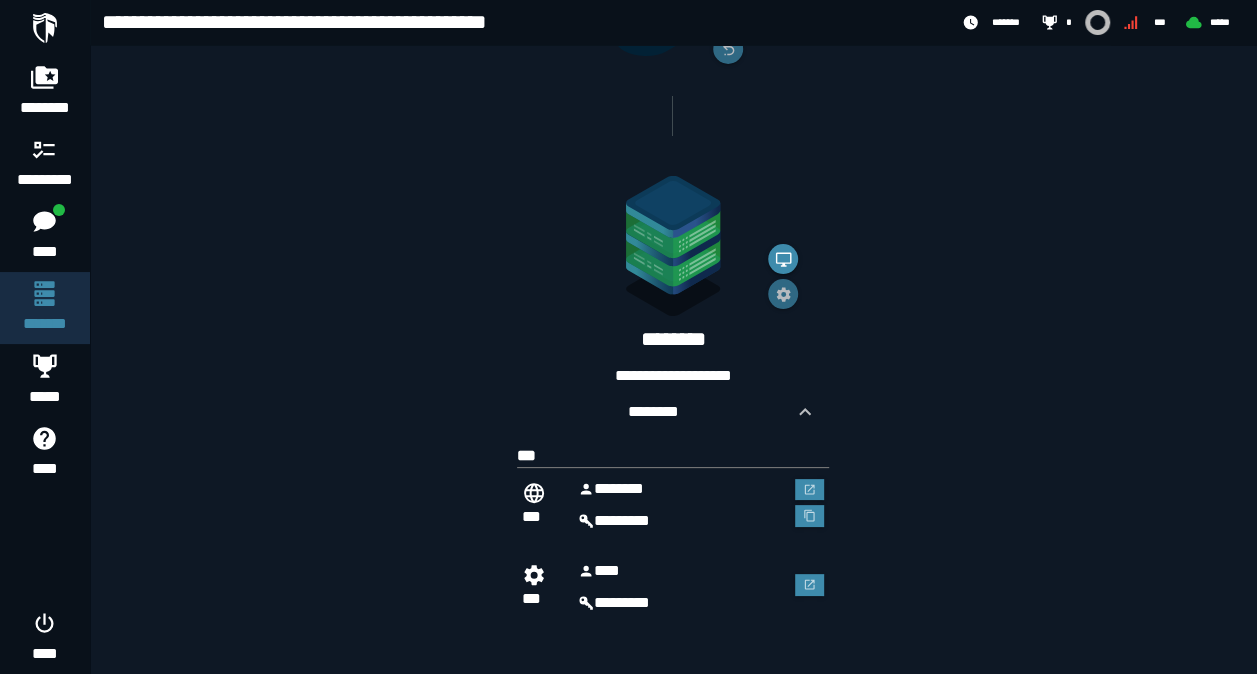 click 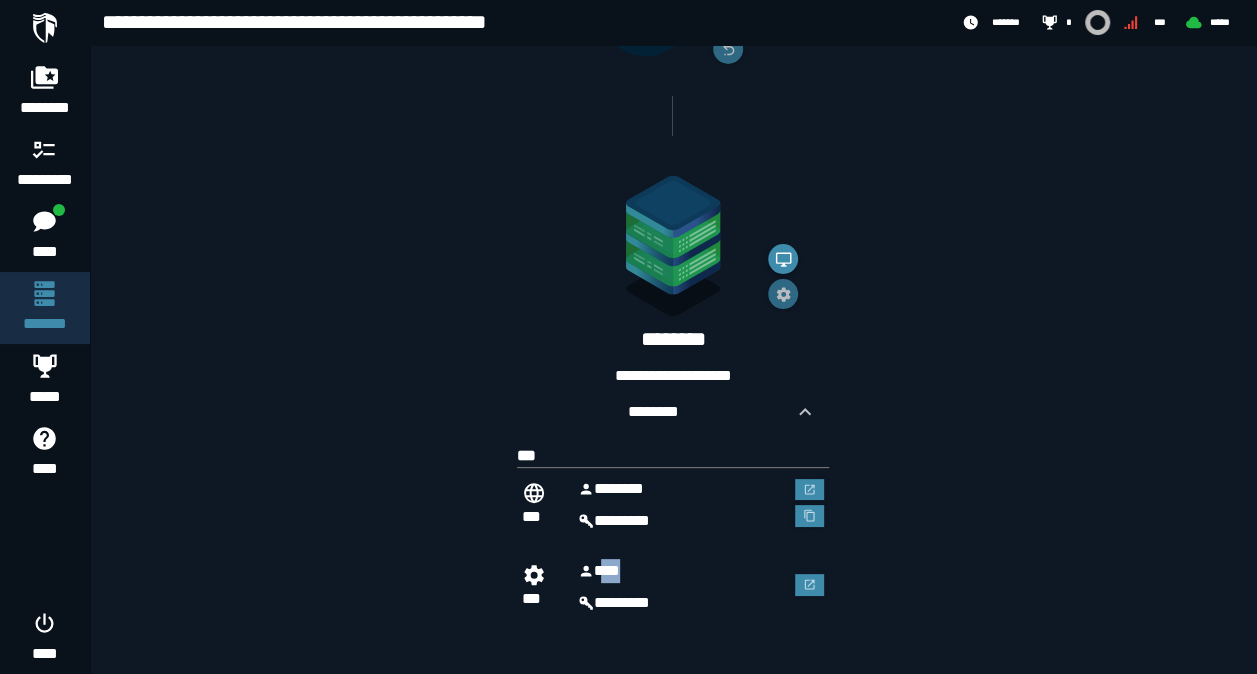 click on "***" at bounding box center (681, 571) 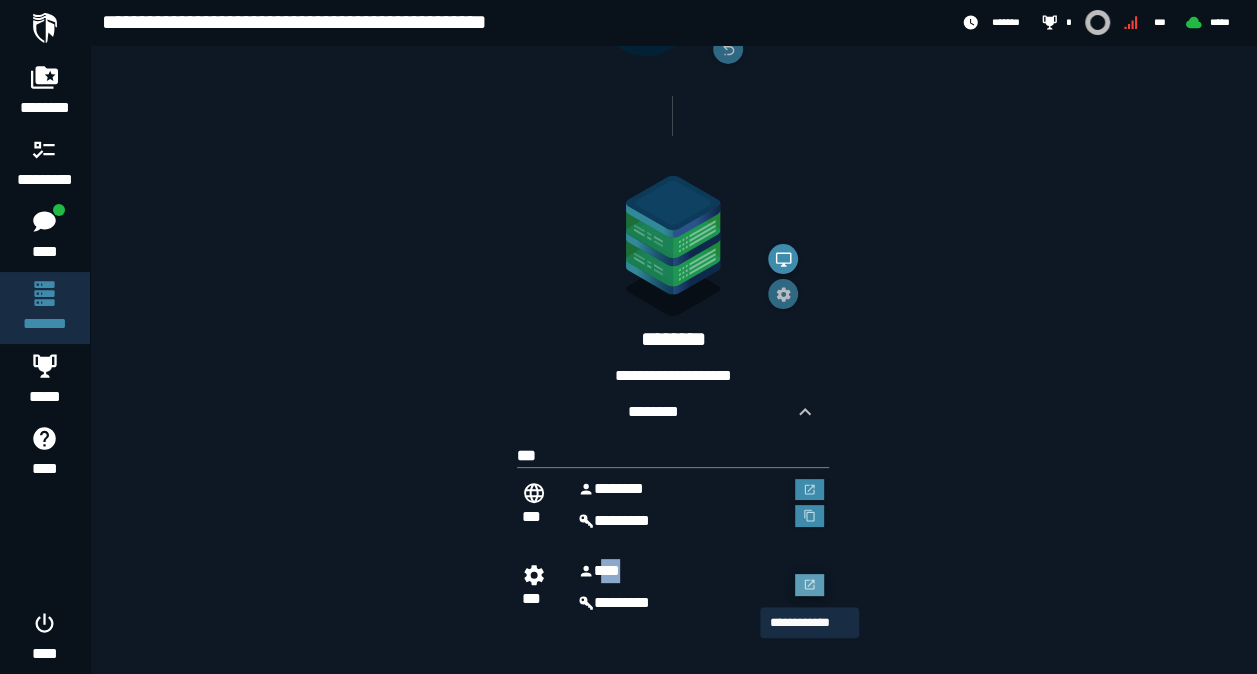click 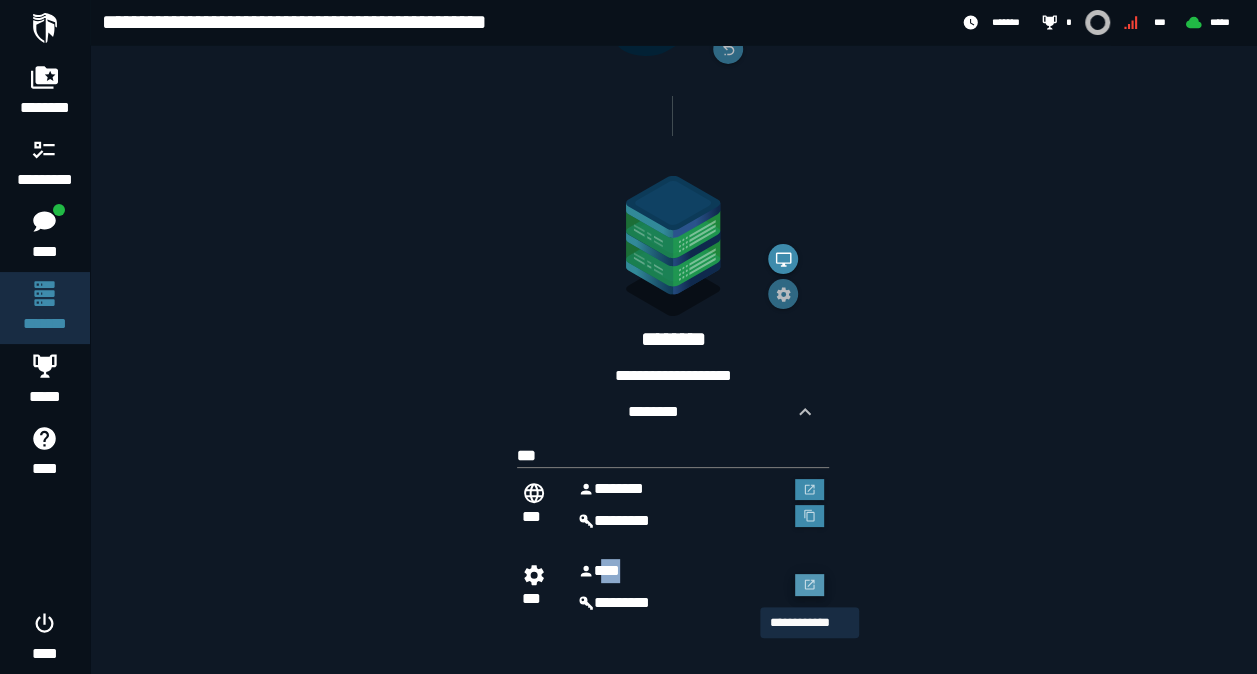 scroll, scrollTop: 0, scrollLeft: 0, axis: both 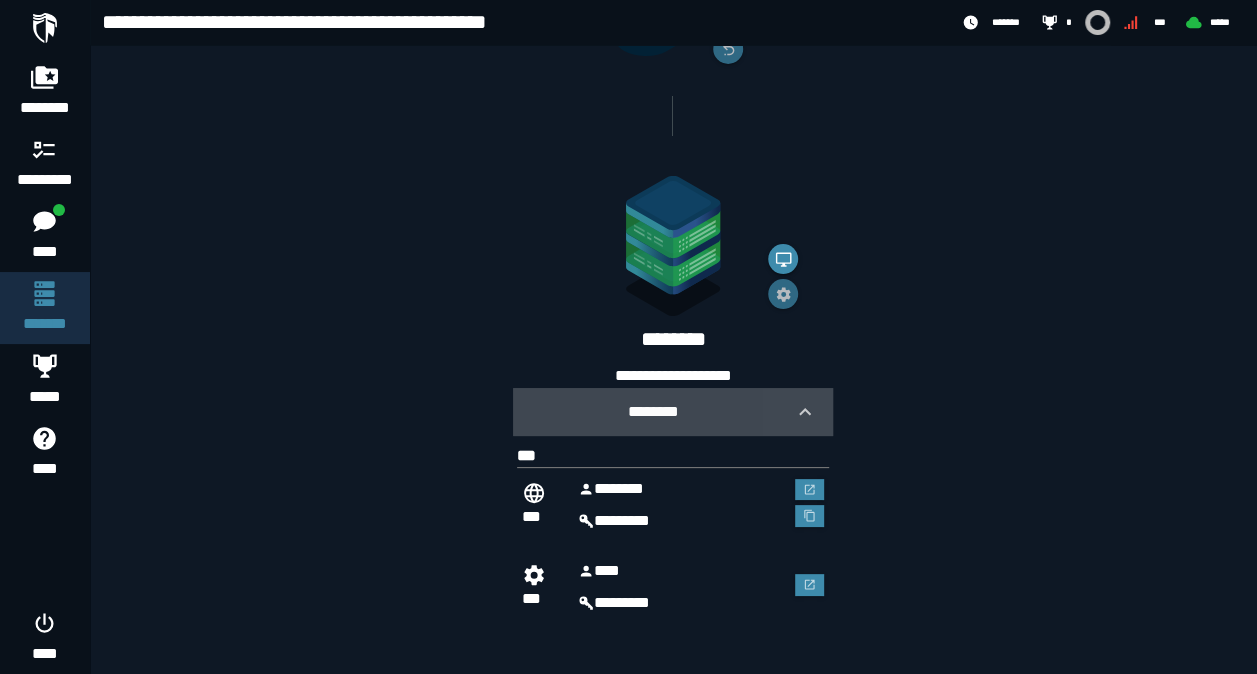 click on "********" at bounding box center [653, 411] 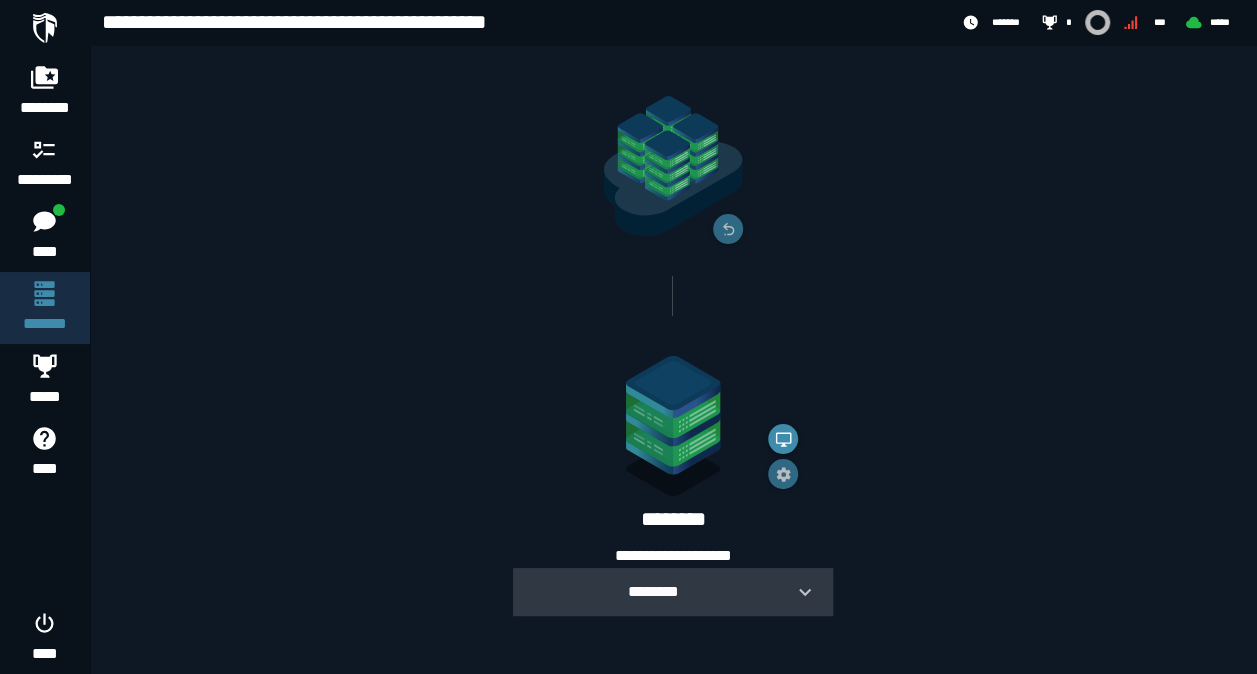 scroll, scrollTop: 137, scrollLeft: 0, axis: vertical 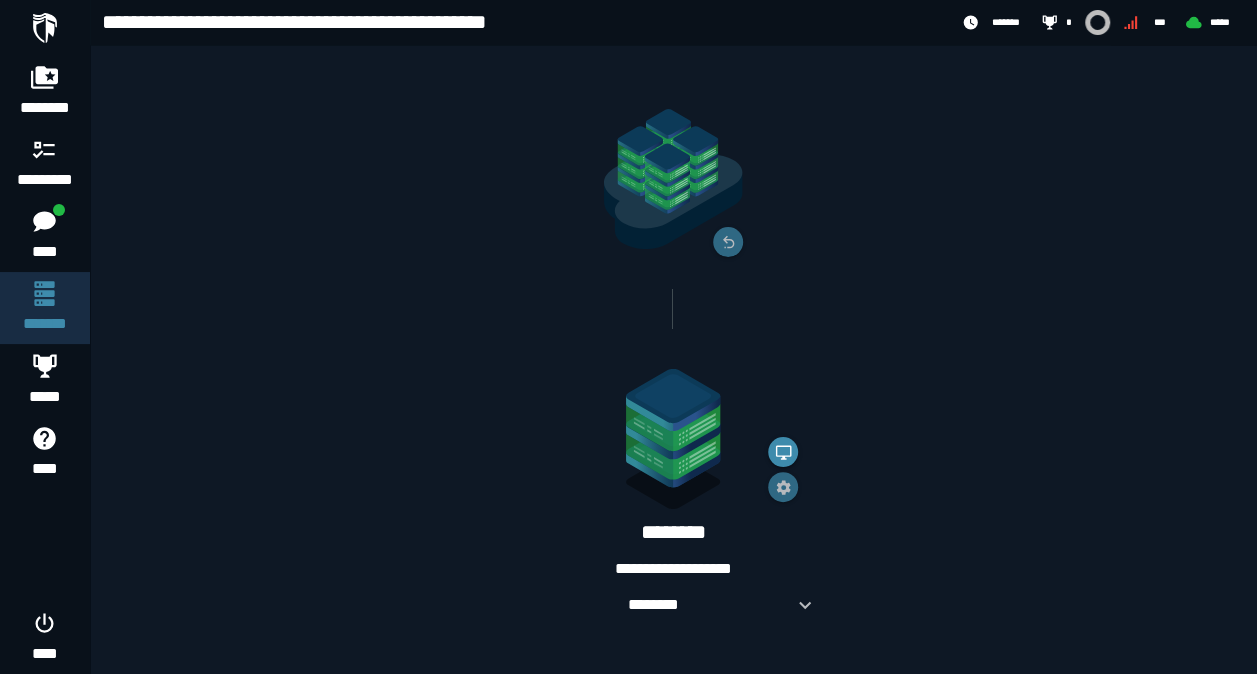 click 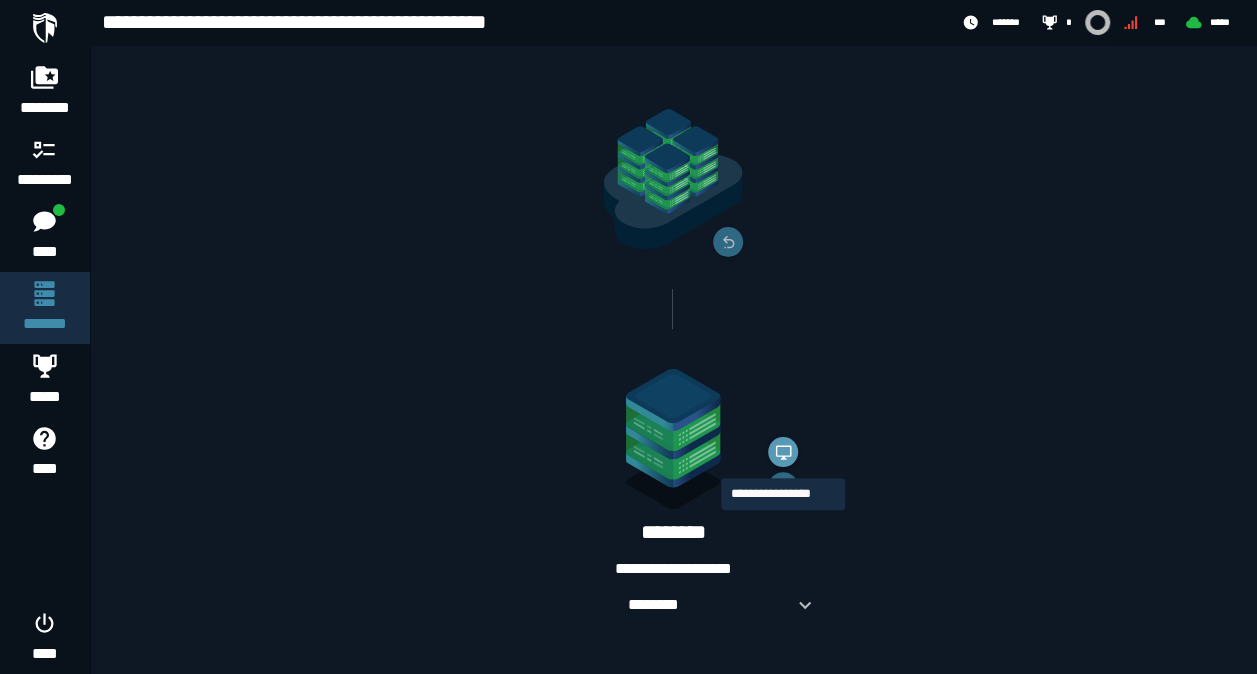 click 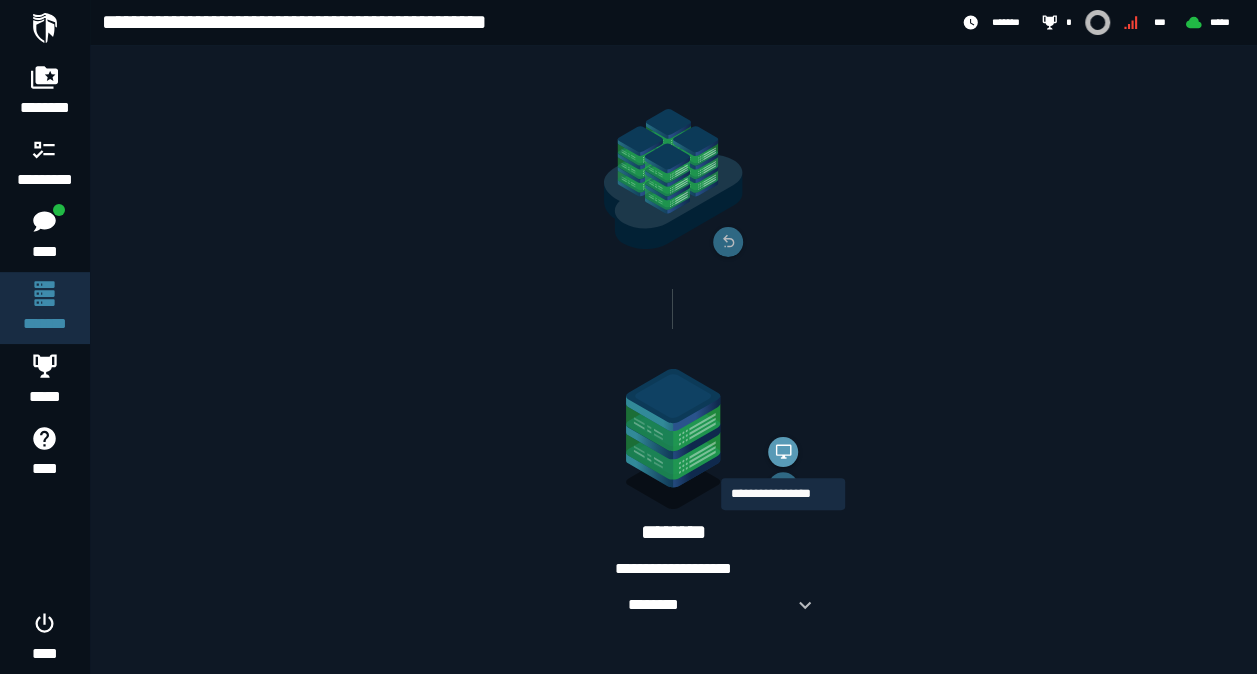 scroll, scrollTop: 0, scrollLeft: 0, axis: both 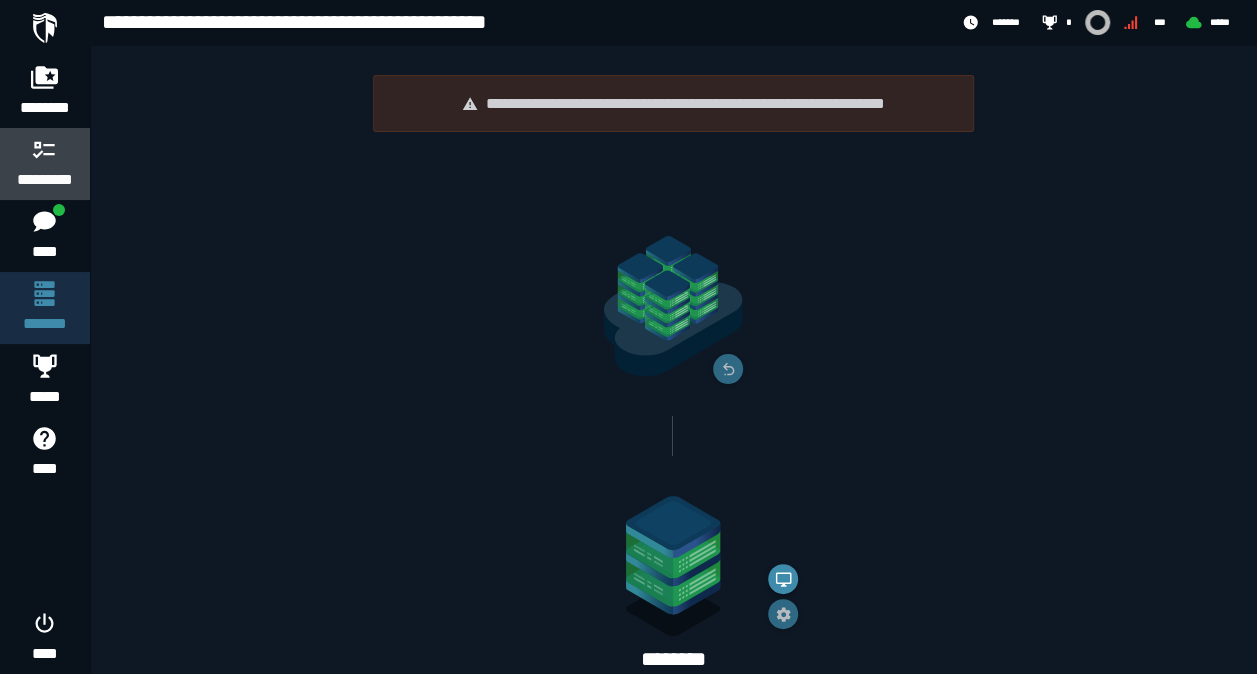 click 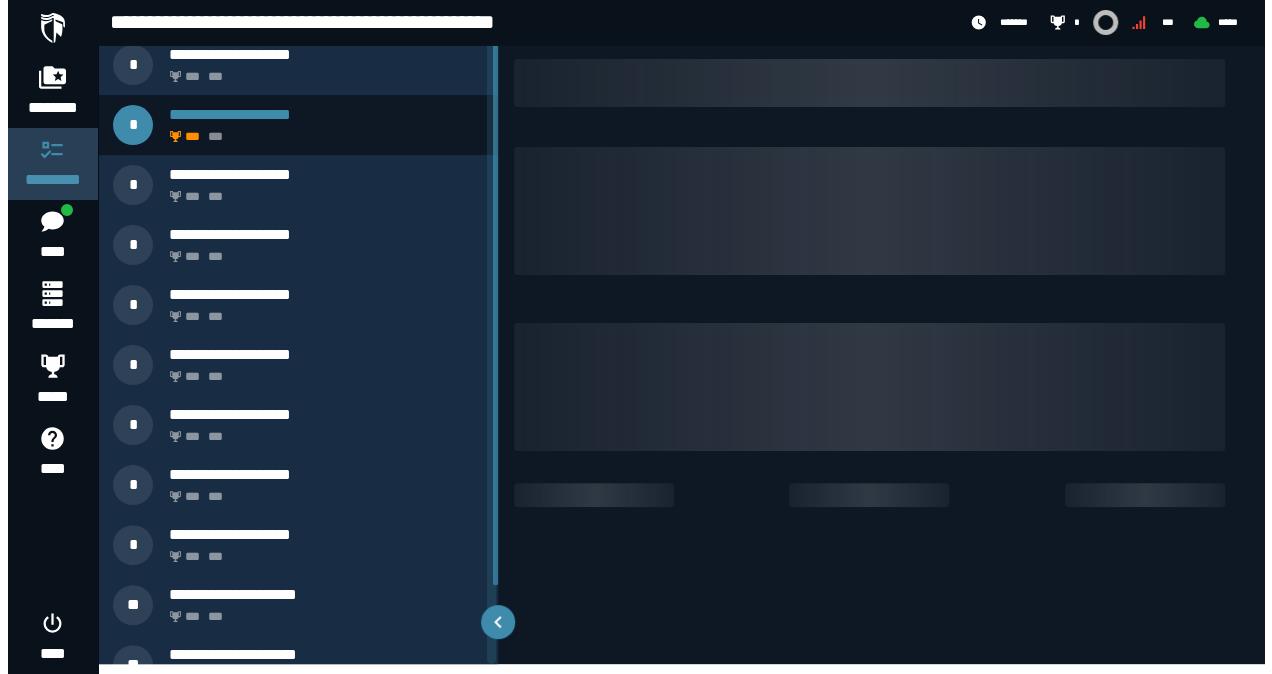 scroll, scrollTop: 0, scrollLeft: 0, axis: both 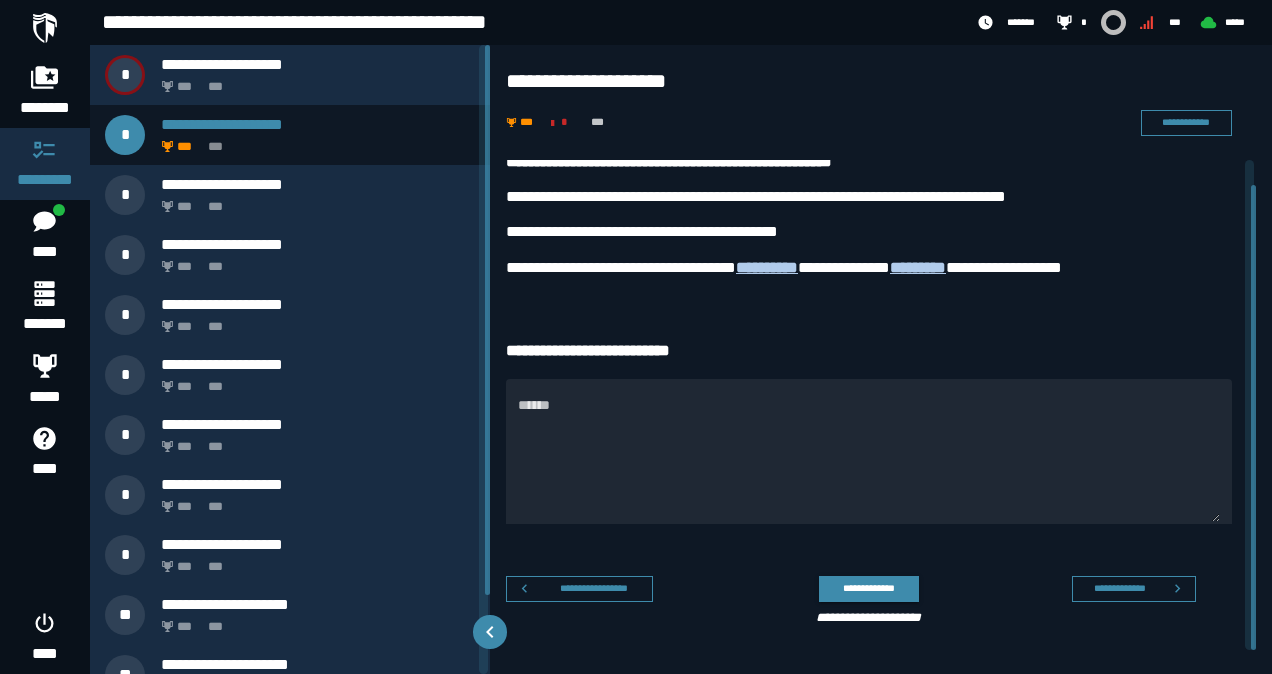 drag, startPoint x: 1254, startPoint y: 267, endPoint x: 1268, endPoint y: 372, distance: 105.92922 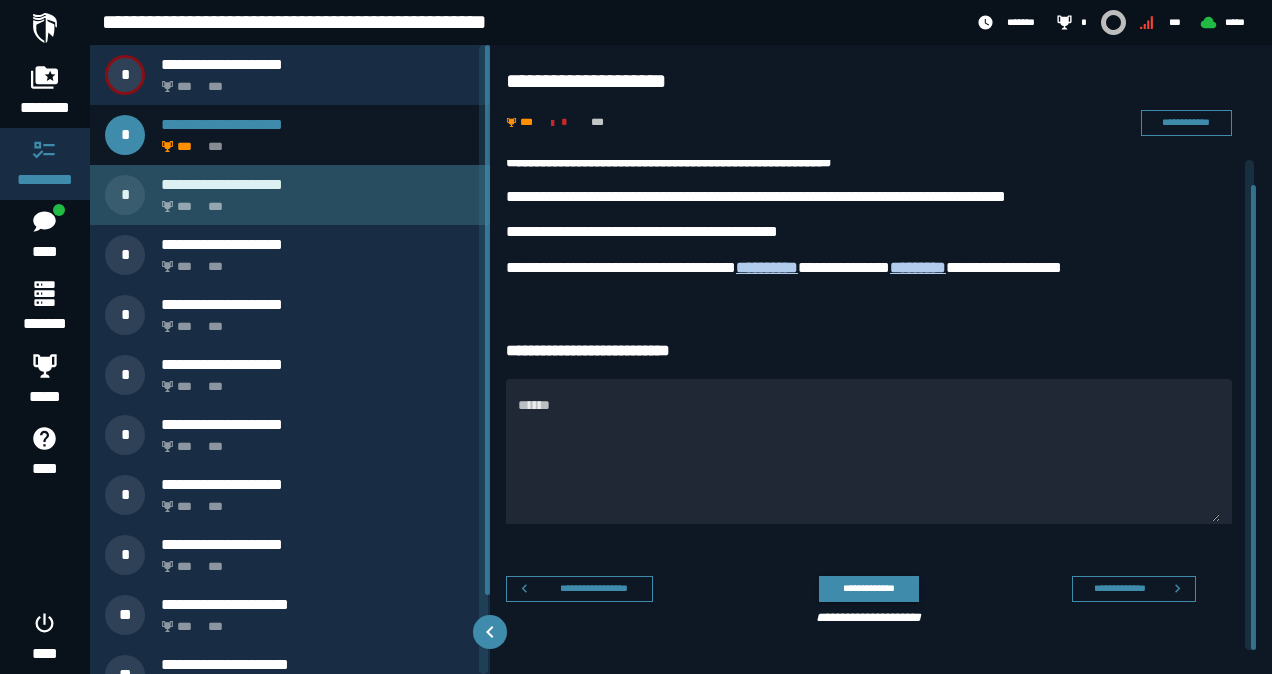 click on "*** ***" at bounding box center (314, 201) 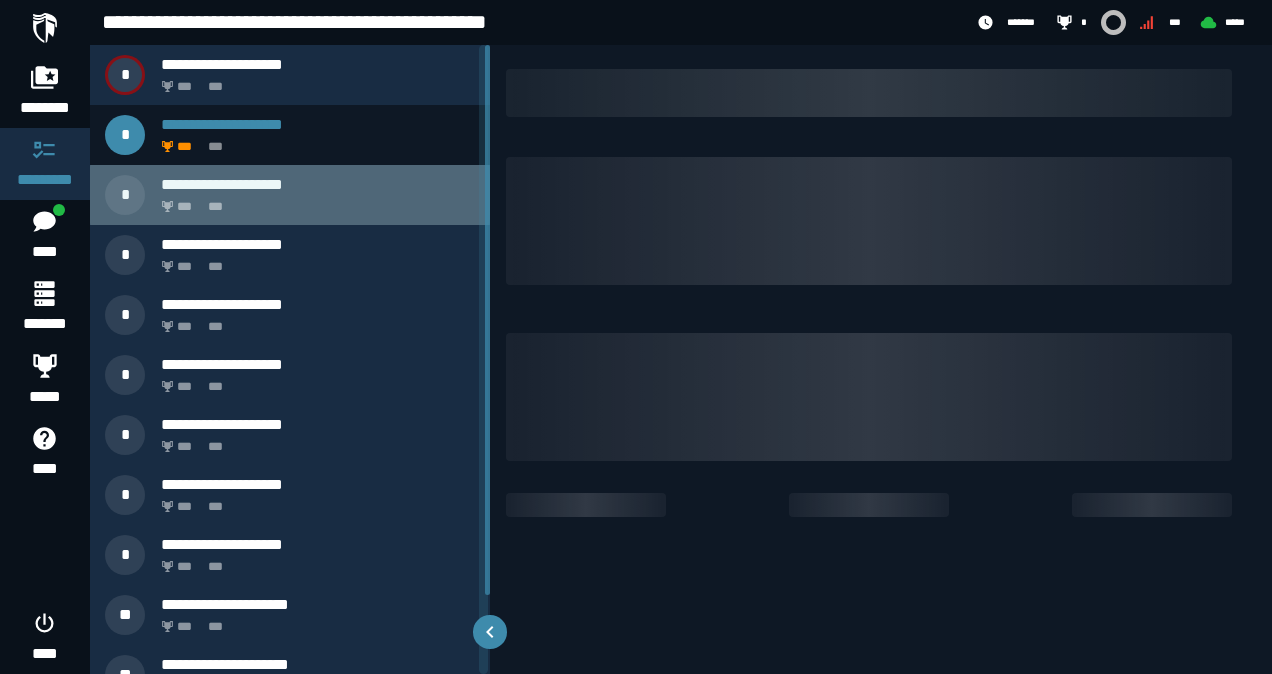 scroll, scrollTop: 0, scrollLeft: 0, axis: both 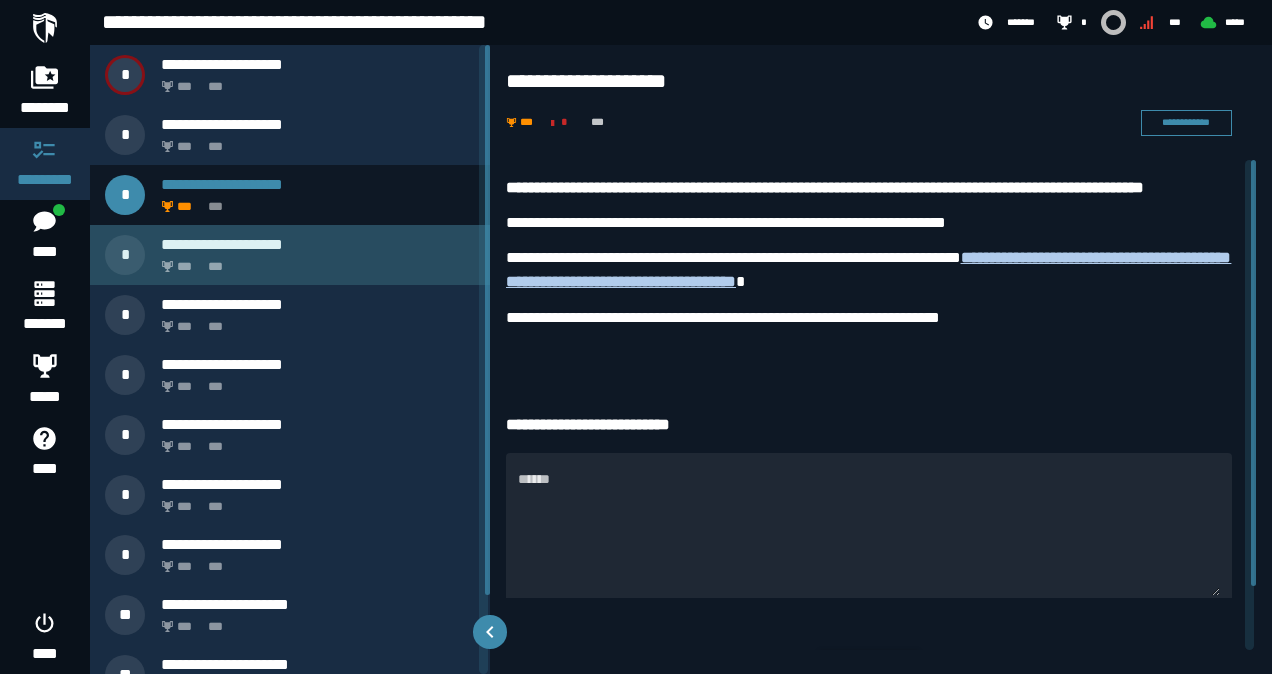 click on "*** ***" at bounding box center [314, 261] 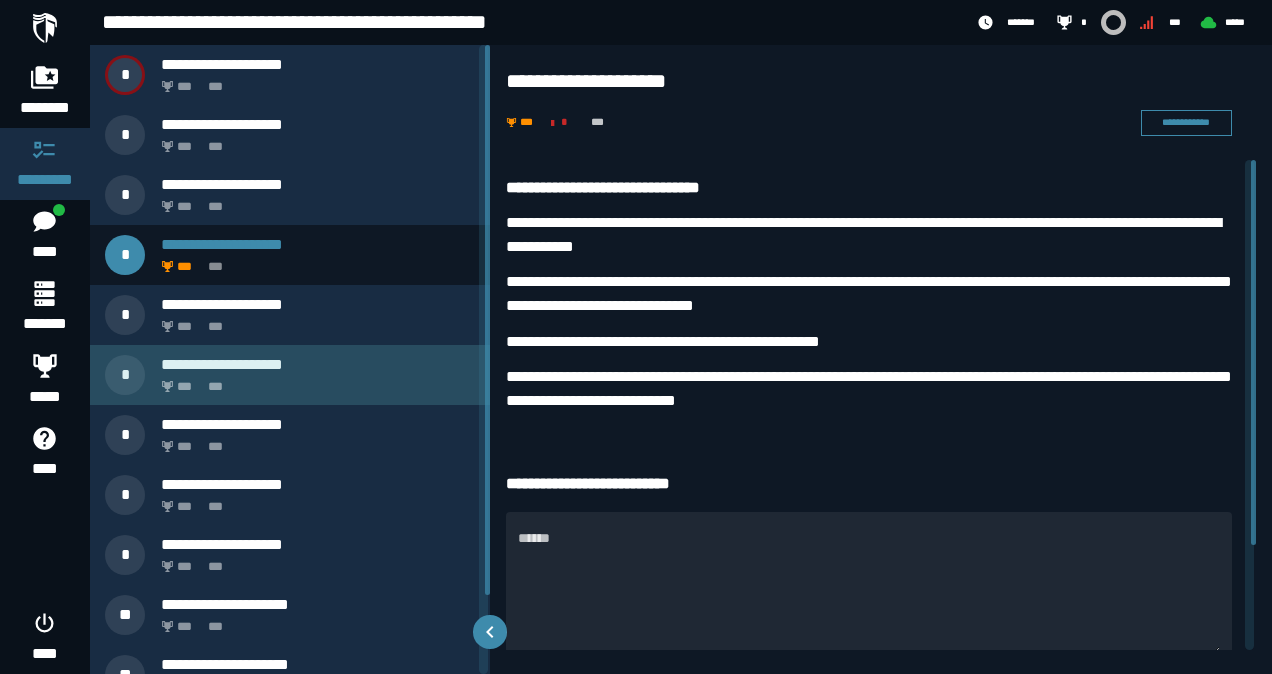 click on "*** ***" at bounding box center (314, 381) 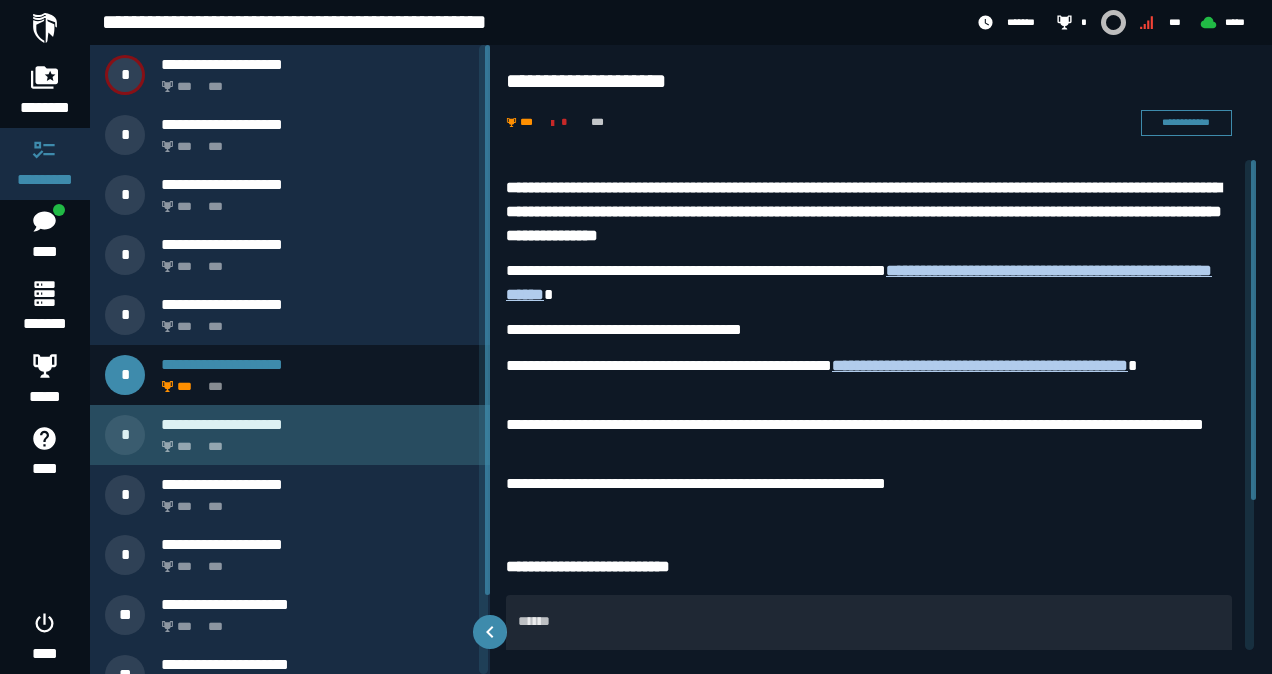 click on "*** ***" at bounding box center [314, 441] 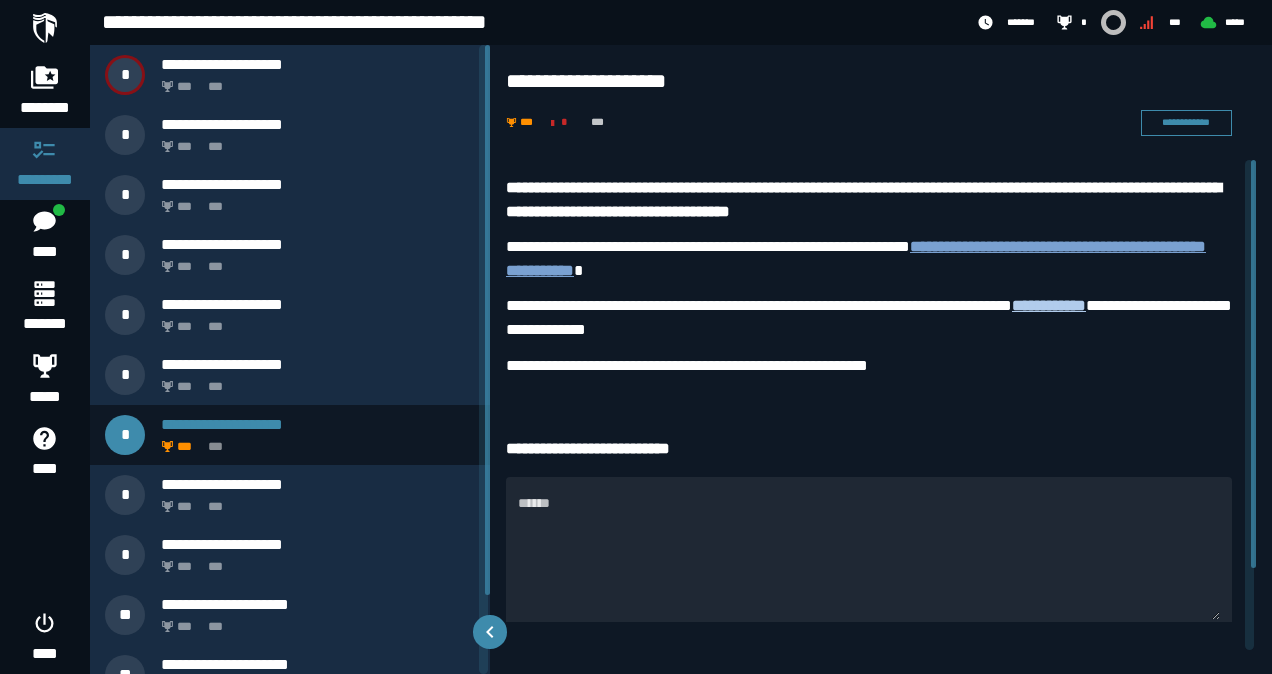 click on "**********" at bounding box center (856, 258) 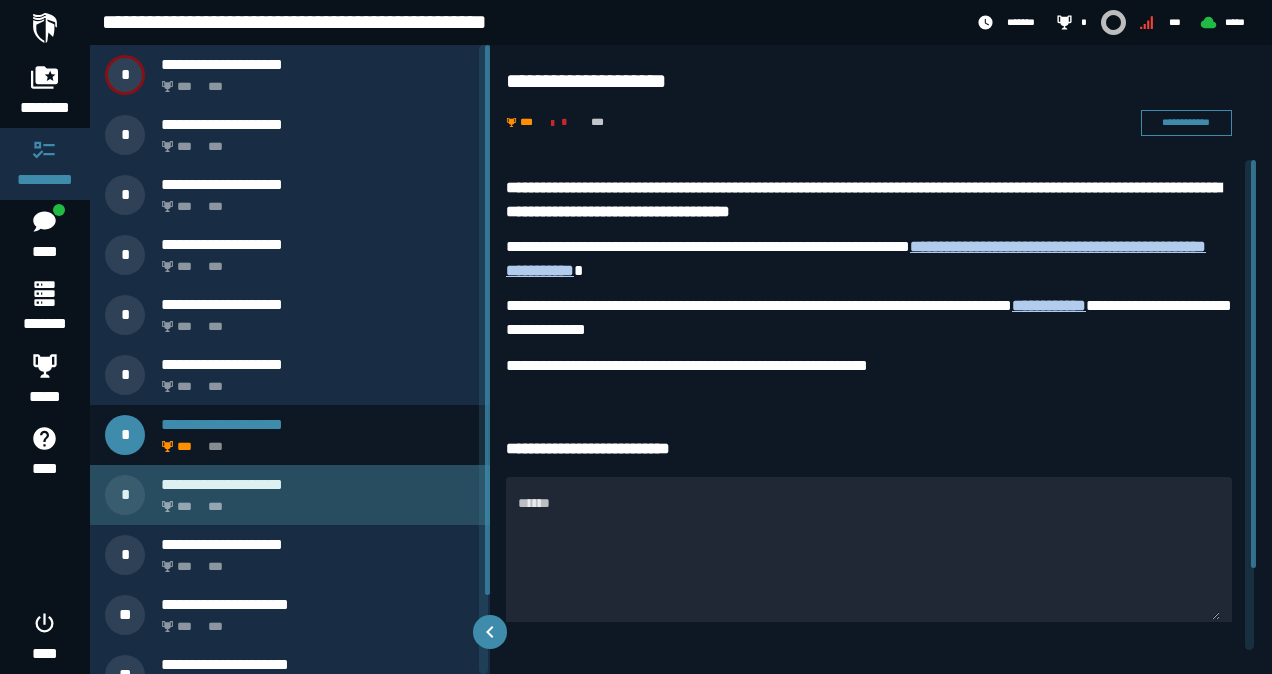click on "**********" at bounding box center (318, 484) 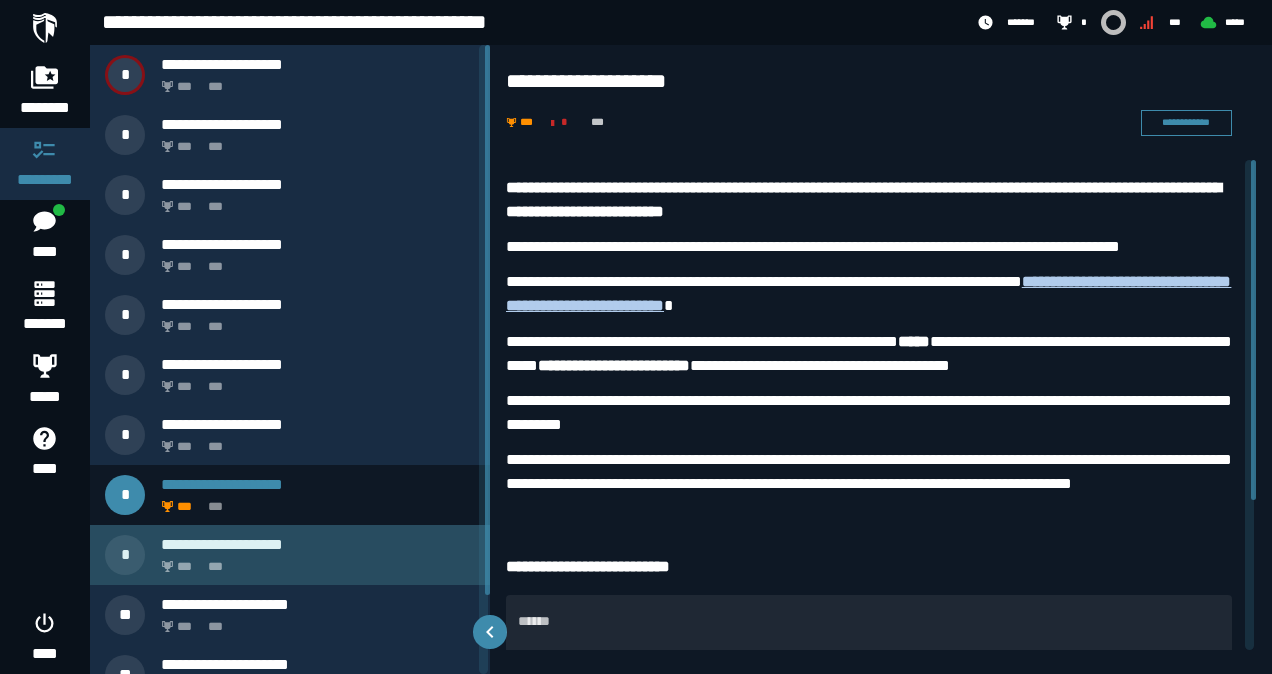 click on "**********" at bounding box center [318, 544] 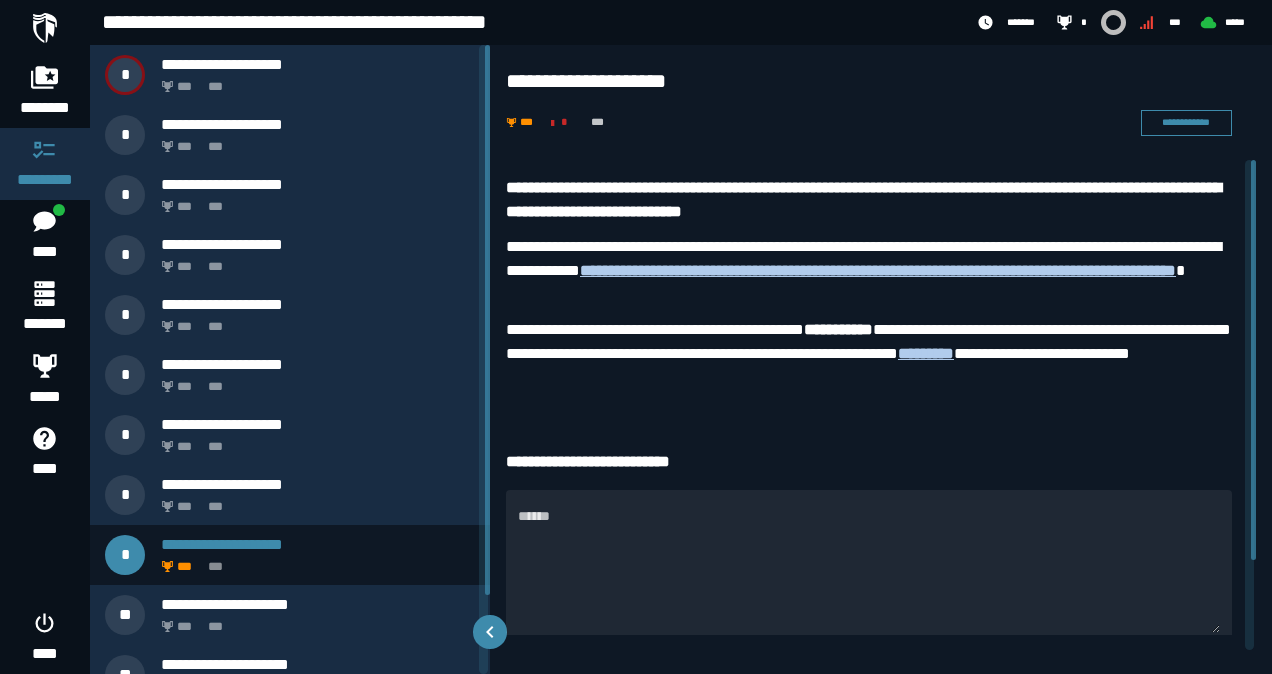 scroll, scrollTop: 90, scrollLeft: 0, axis: vertical 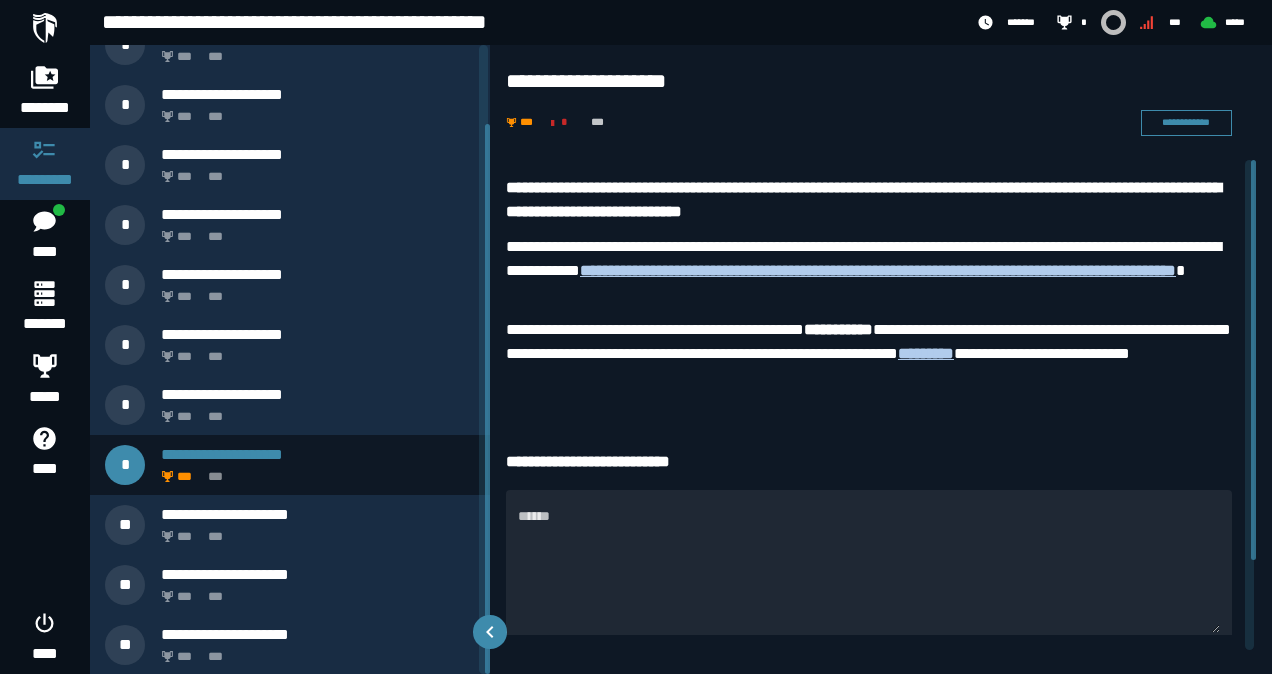 drag, startPoint x: 488, startPoint y: 488, endPoint x: 504, endPoint y: 619, distance: 131.97348 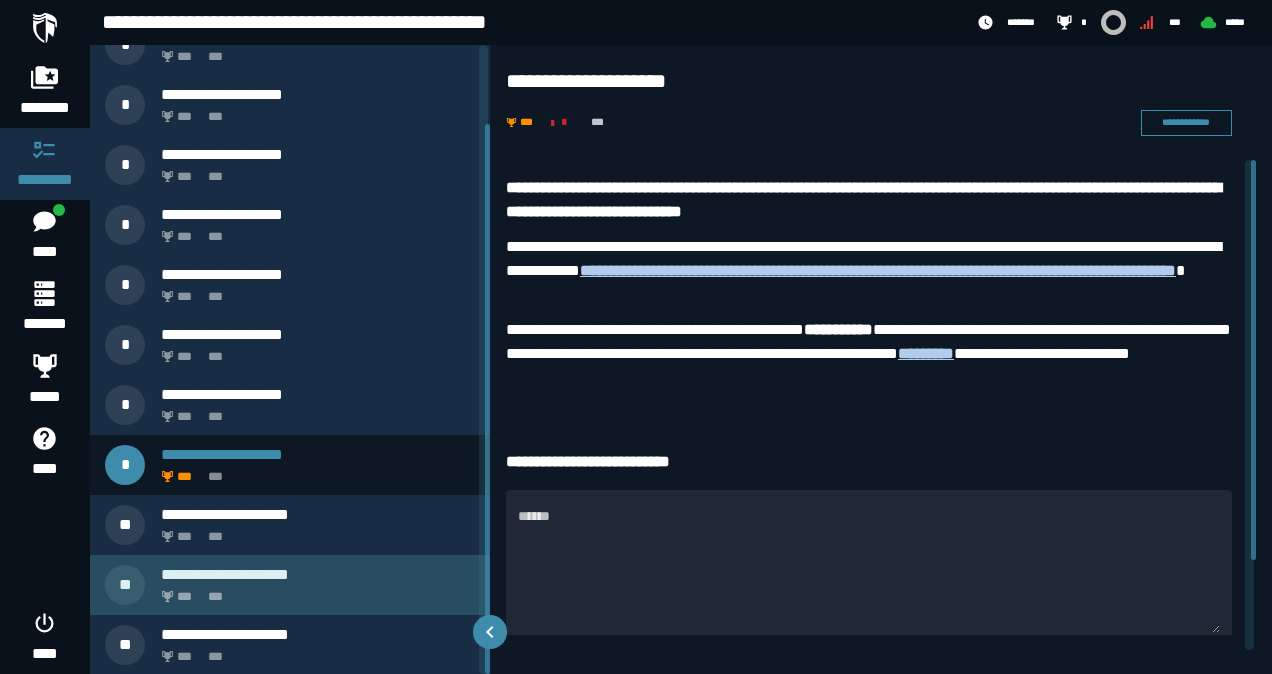 click on "*** ***" at bounding box center [314, 591] 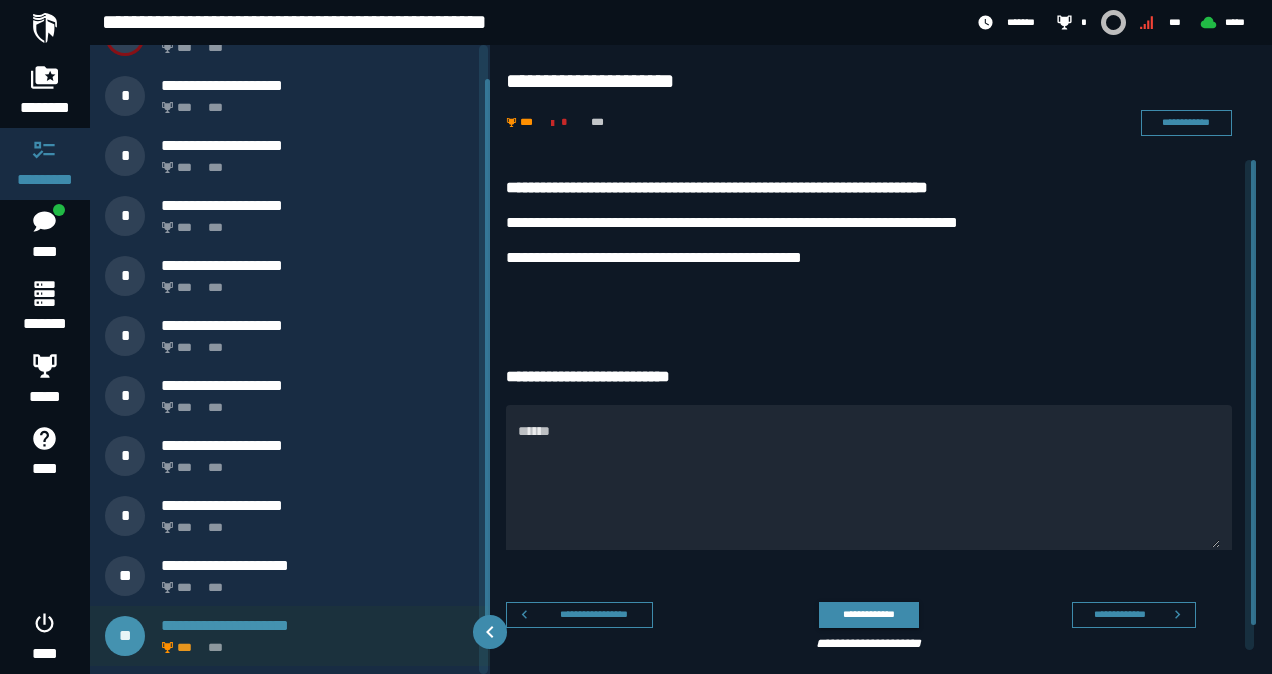 scroll, scrollTop: 31, scrollLeft: 0, axis: vertical 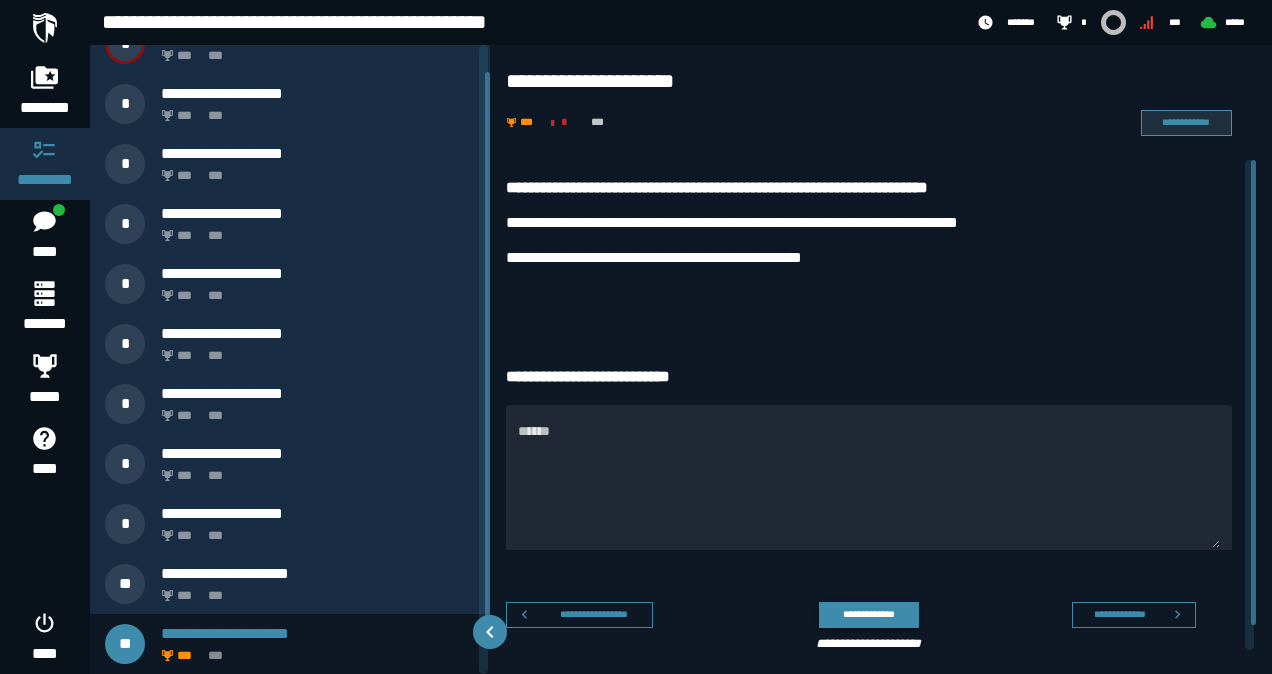 click on "**********" at bounding box center [1186, 122] 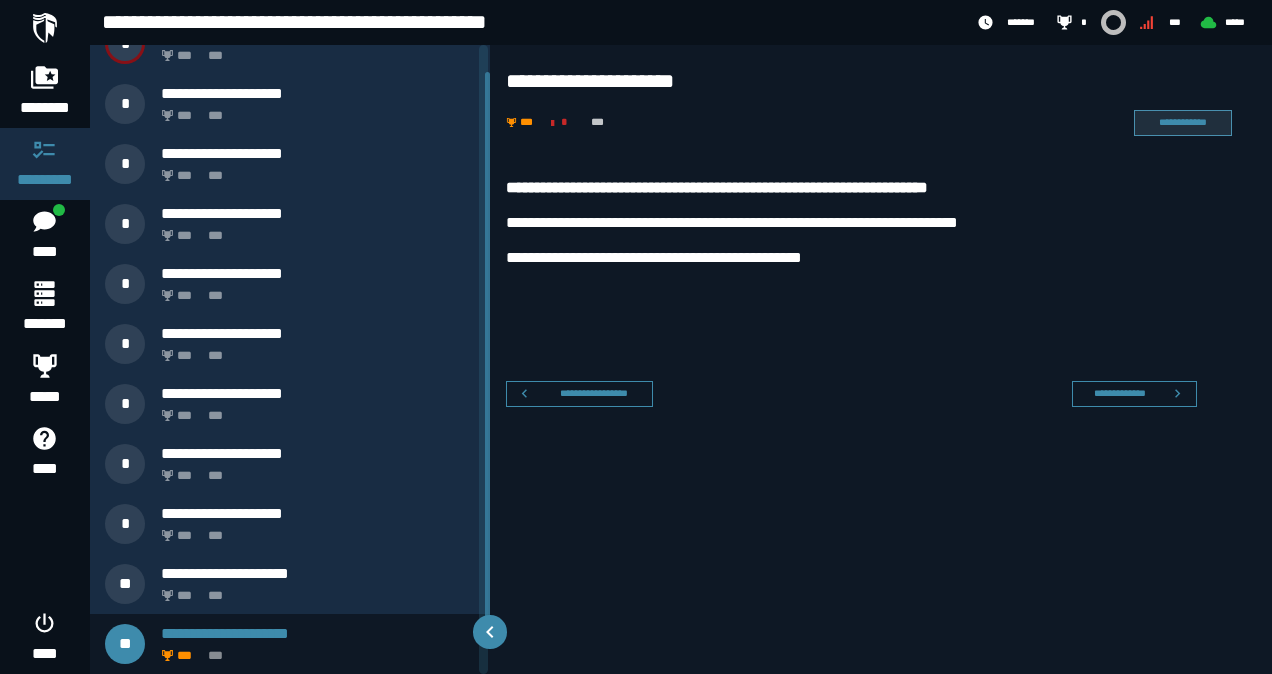 click on "**********" at bounding box center [1183, 122] 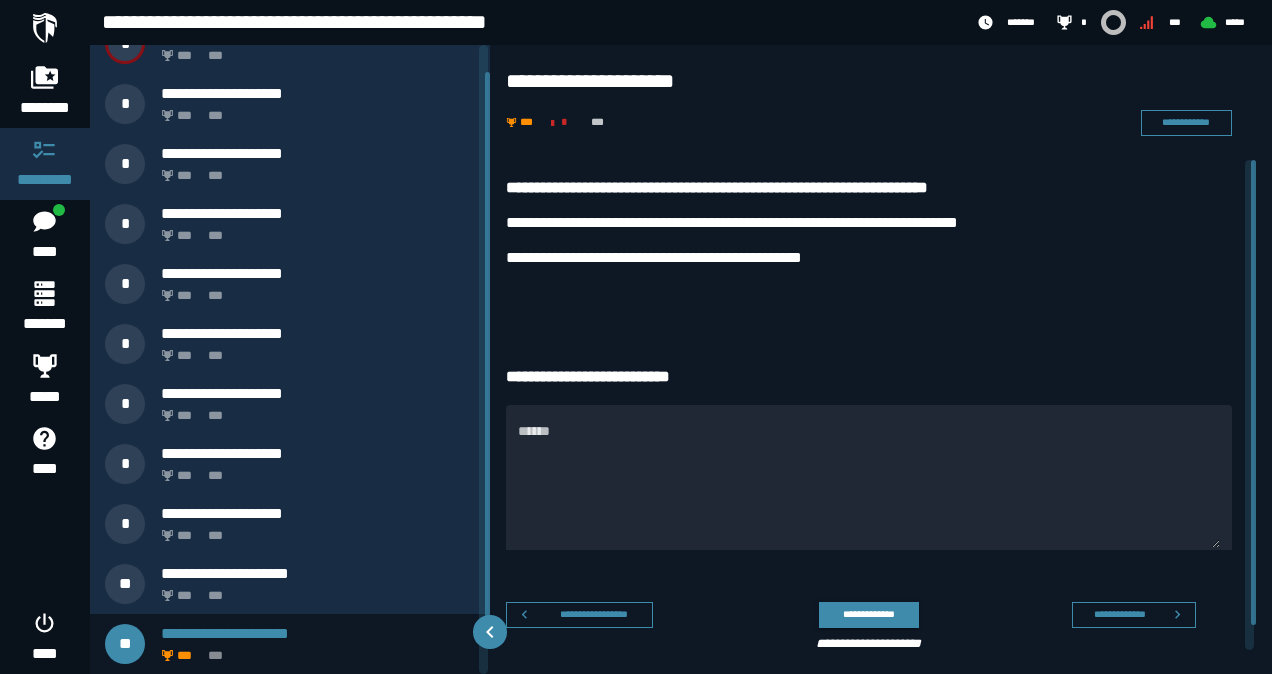 scroll, scrollTop: 26, scrollLeft: 0, axis: vertical 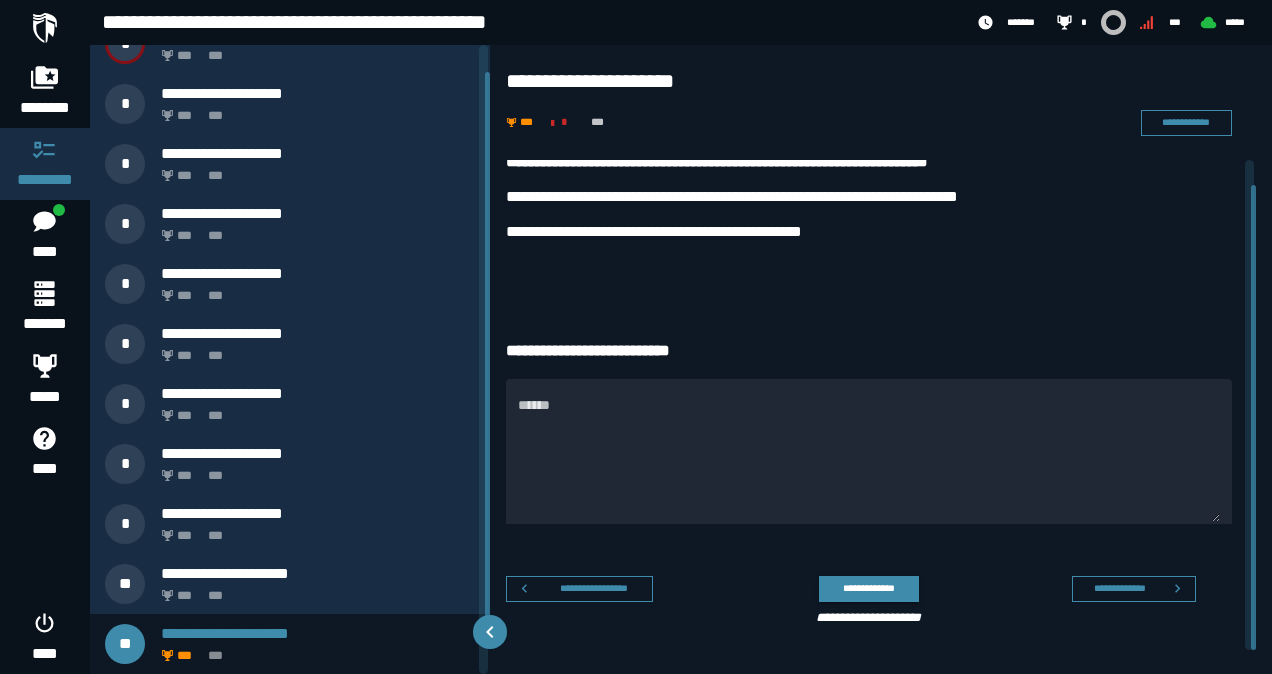 drag, startPoint x: 1255, startPoint y: 278, endPoint x: 1241, endPoint y: 312, distance: 36.769554 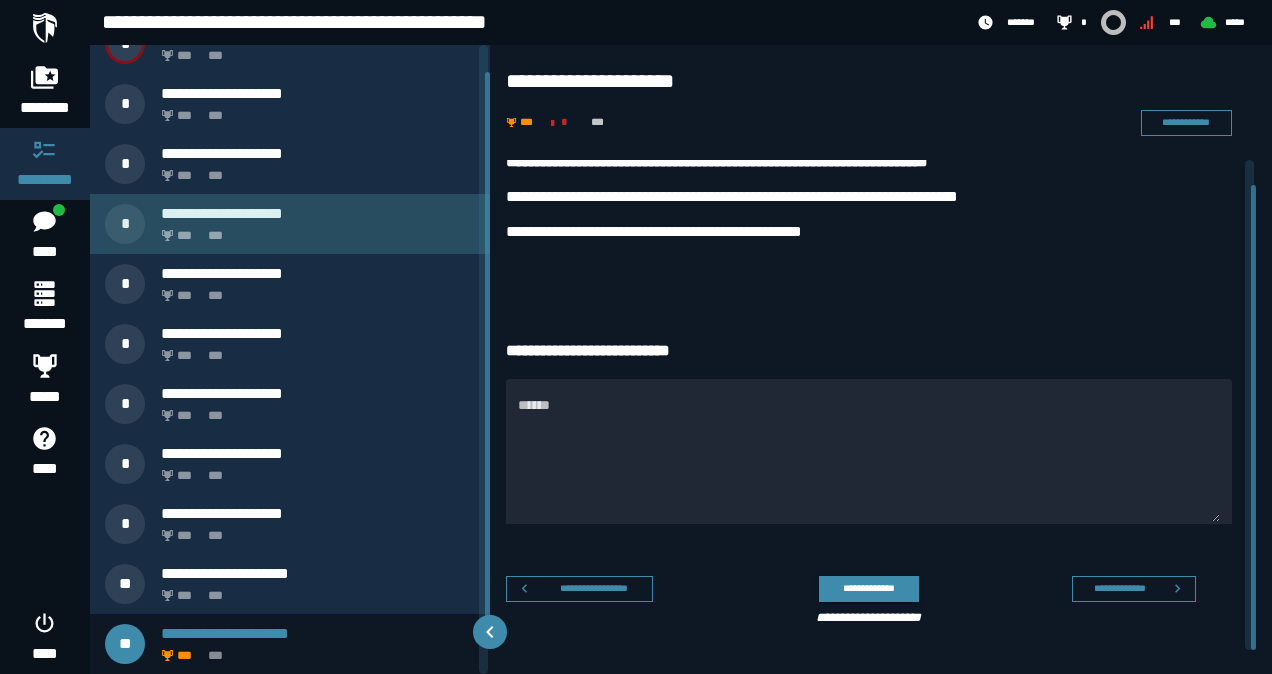 click on "*** ***" at bounding box center (314, 230) 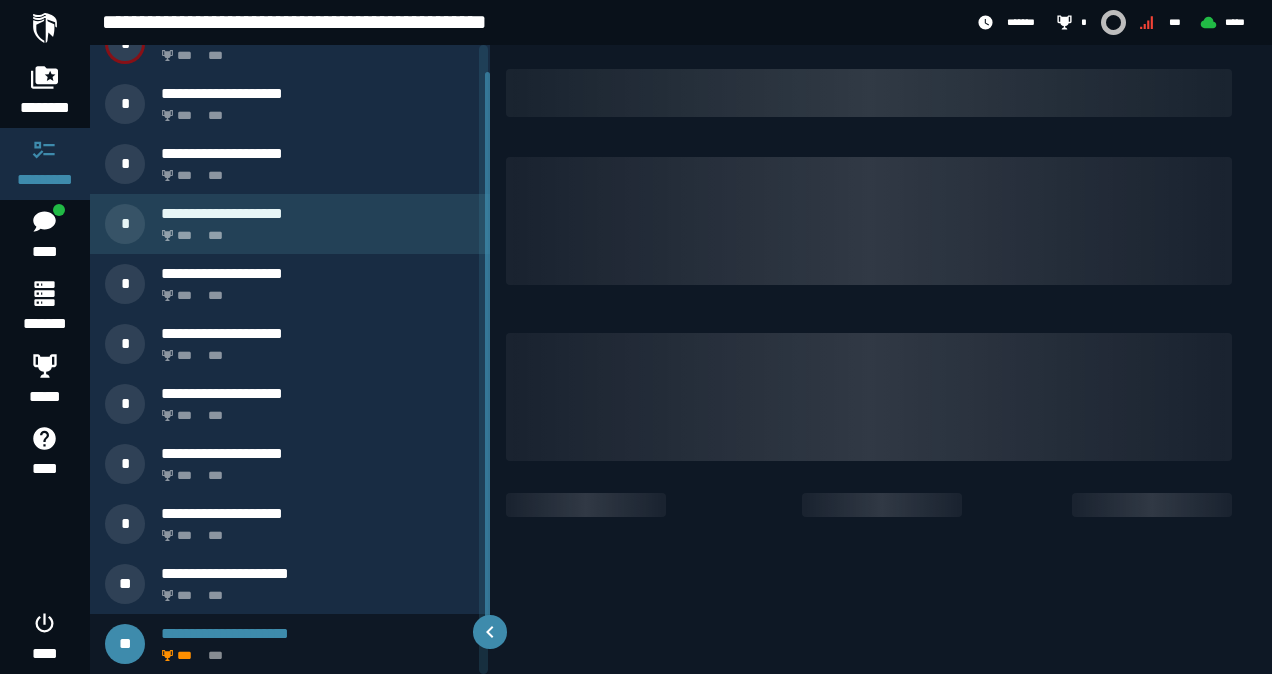 scroll, scrollTop: 0, scrollLeft: 0, axis: both 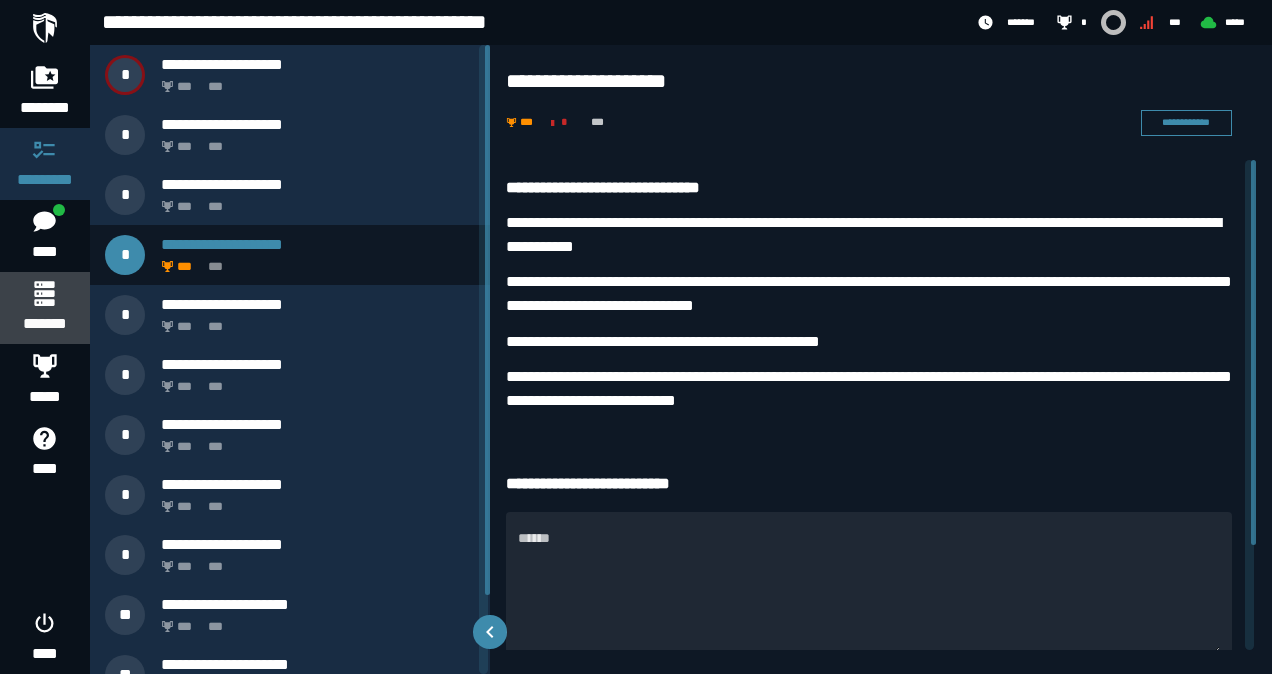 click 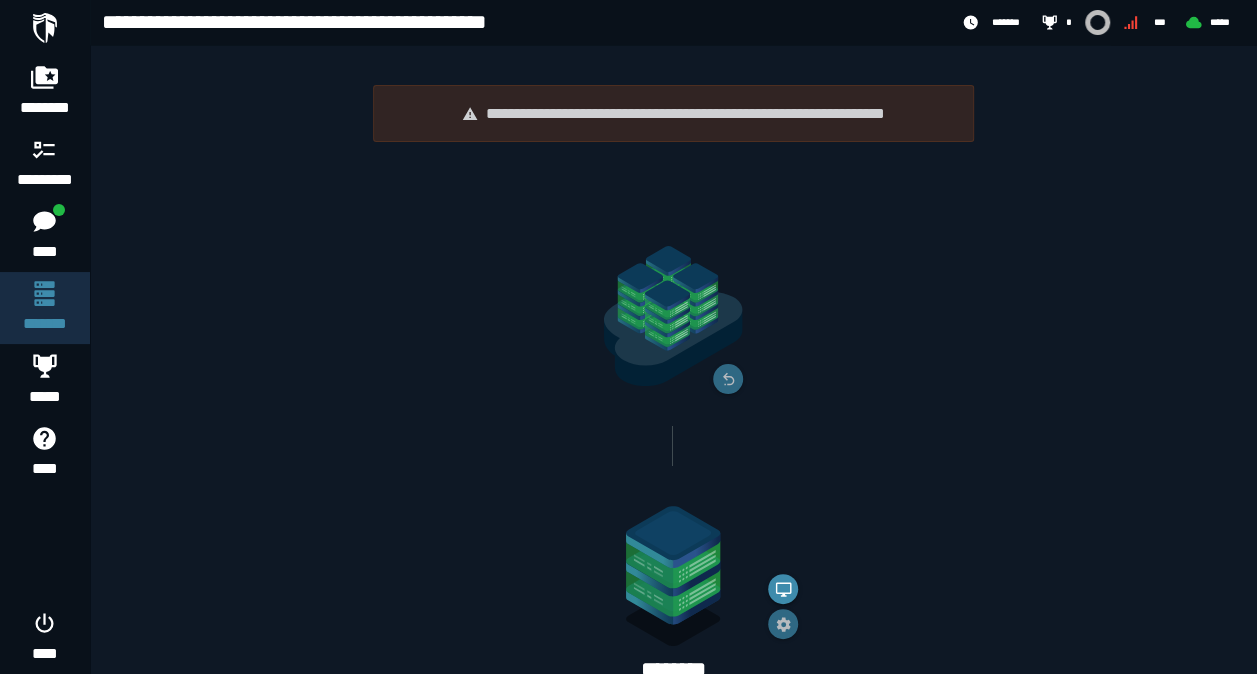 click 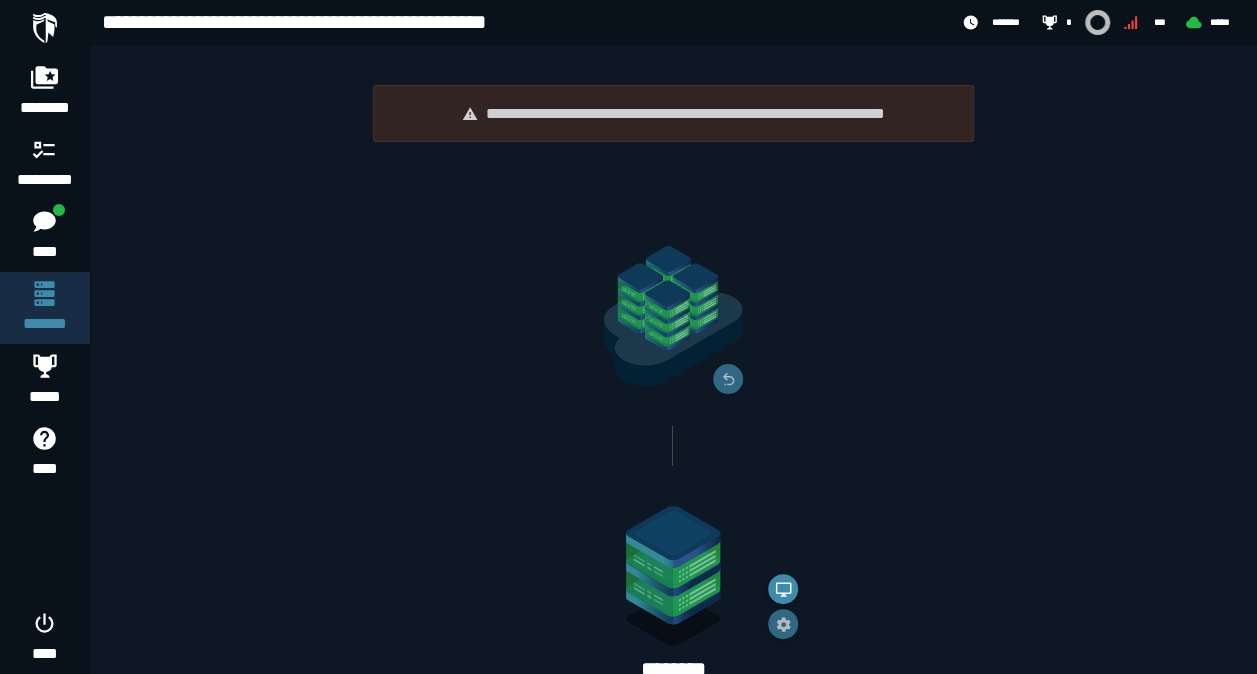 click 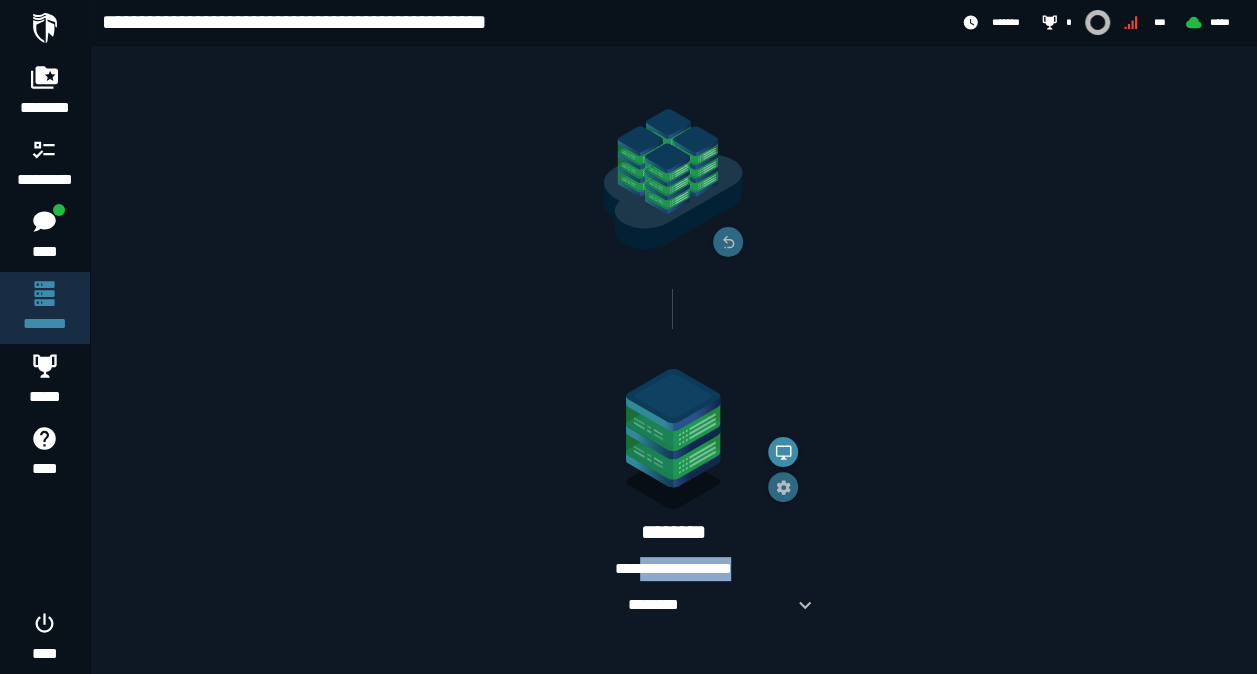 drag, startPoint x: 778, startPoint y: 552, endPoint x: 623, endPoint y: 558, distance: 155.11609 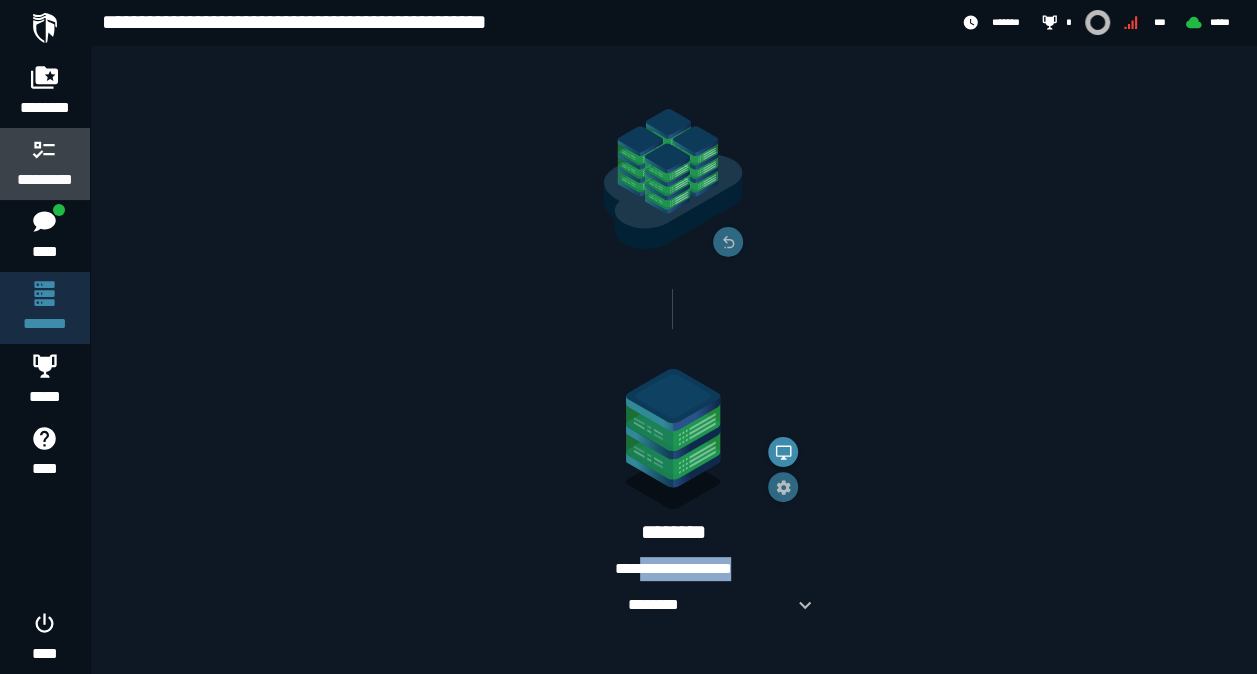 click at bounding box center (45, 149) 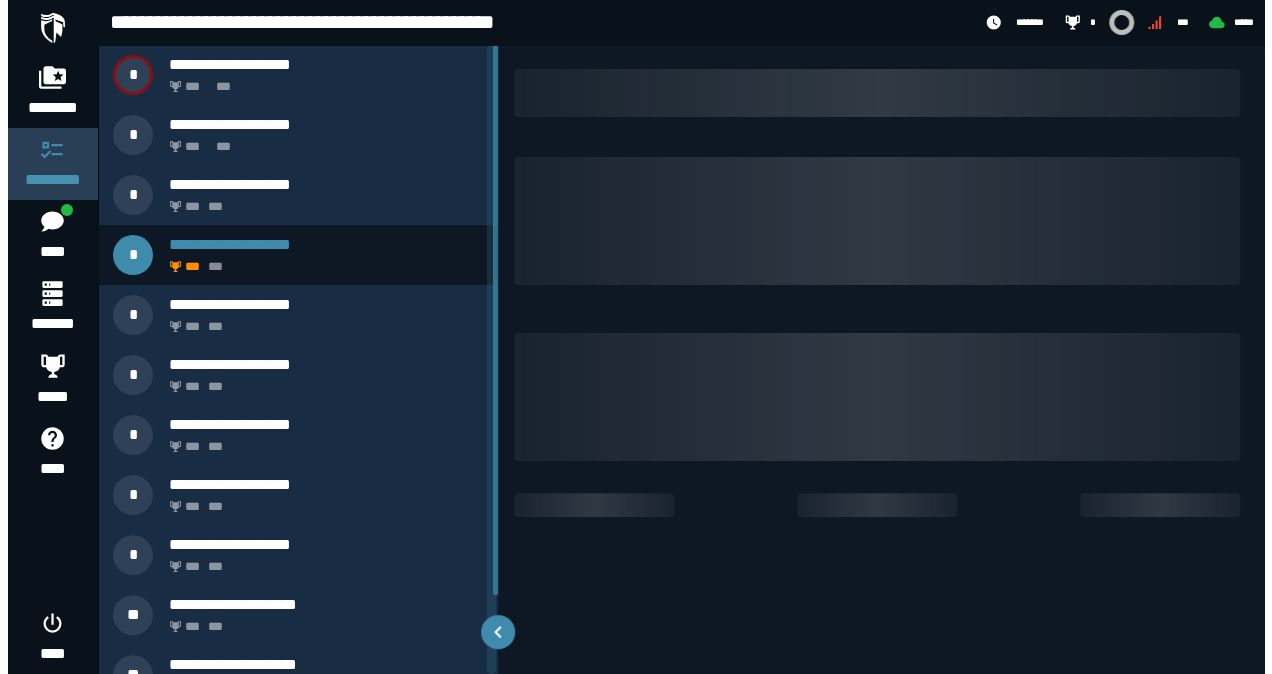 scroll, scrollTop: 0, scrollLeft: 0, axis: both 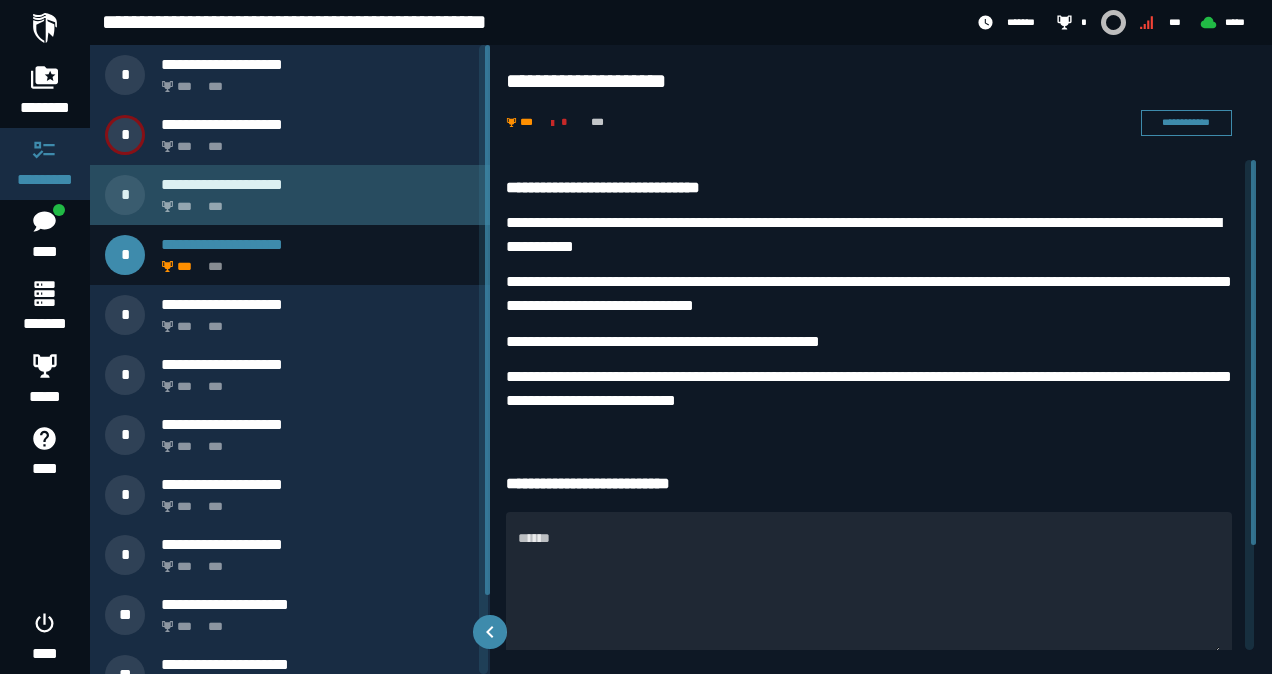 click on "*** ***" at bounding box center (314, 201) 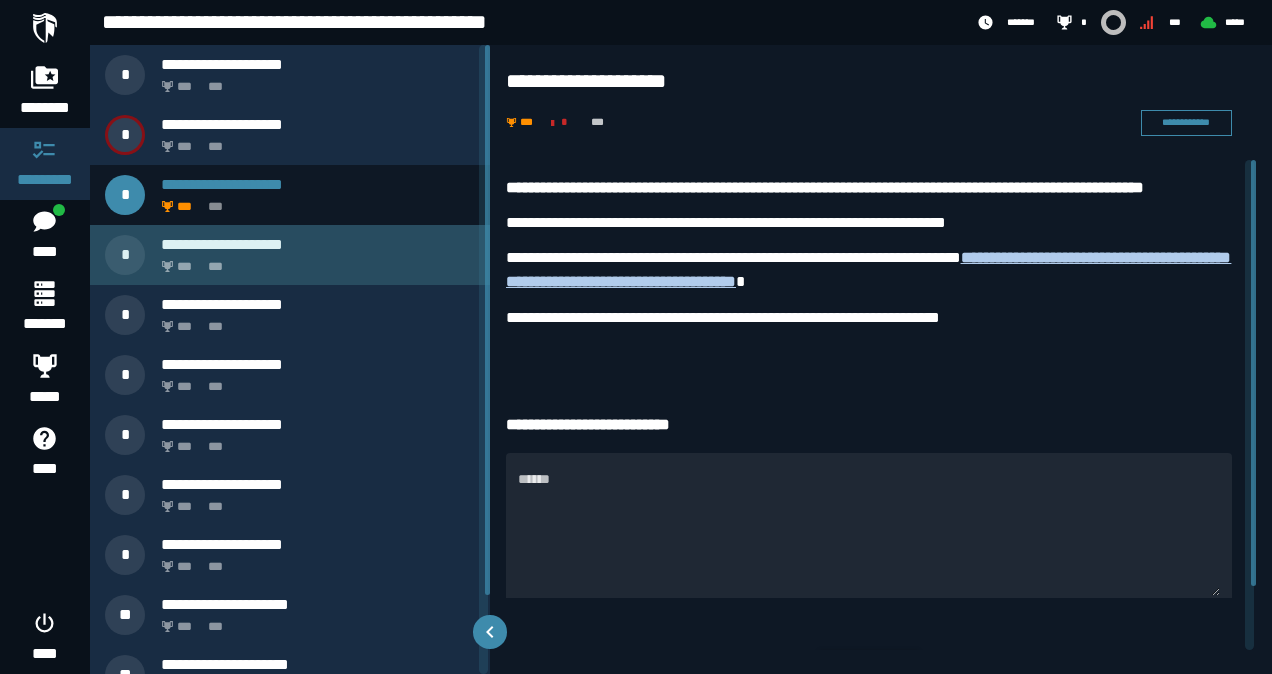 click on "**********" at bounding box center [318, 244] 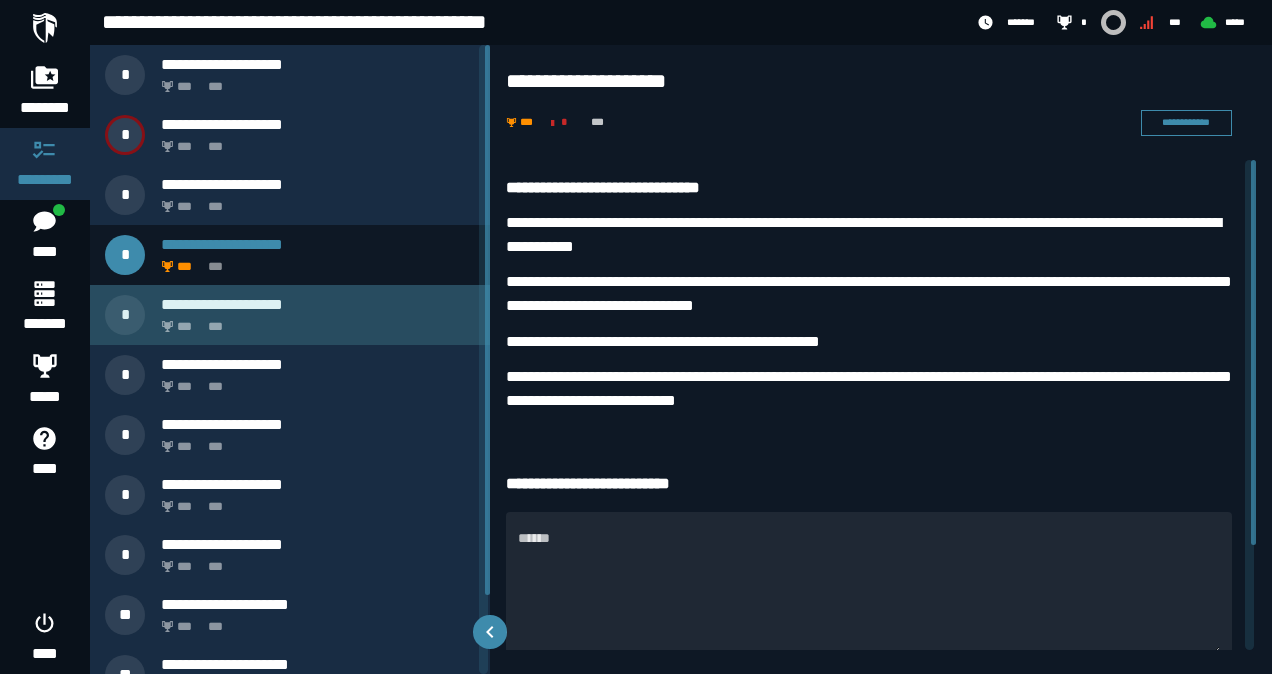 click on "**********" at bounding box center [318, 304] 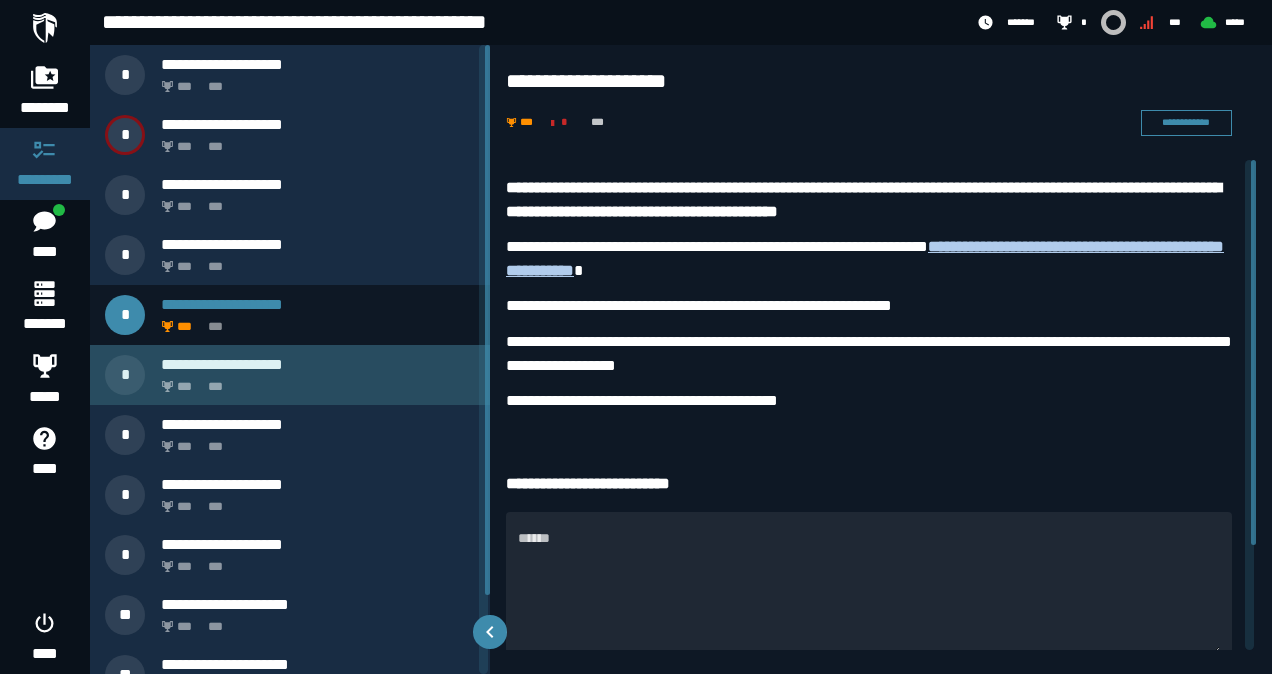 click on "**********" at bounding box center (318, 364) 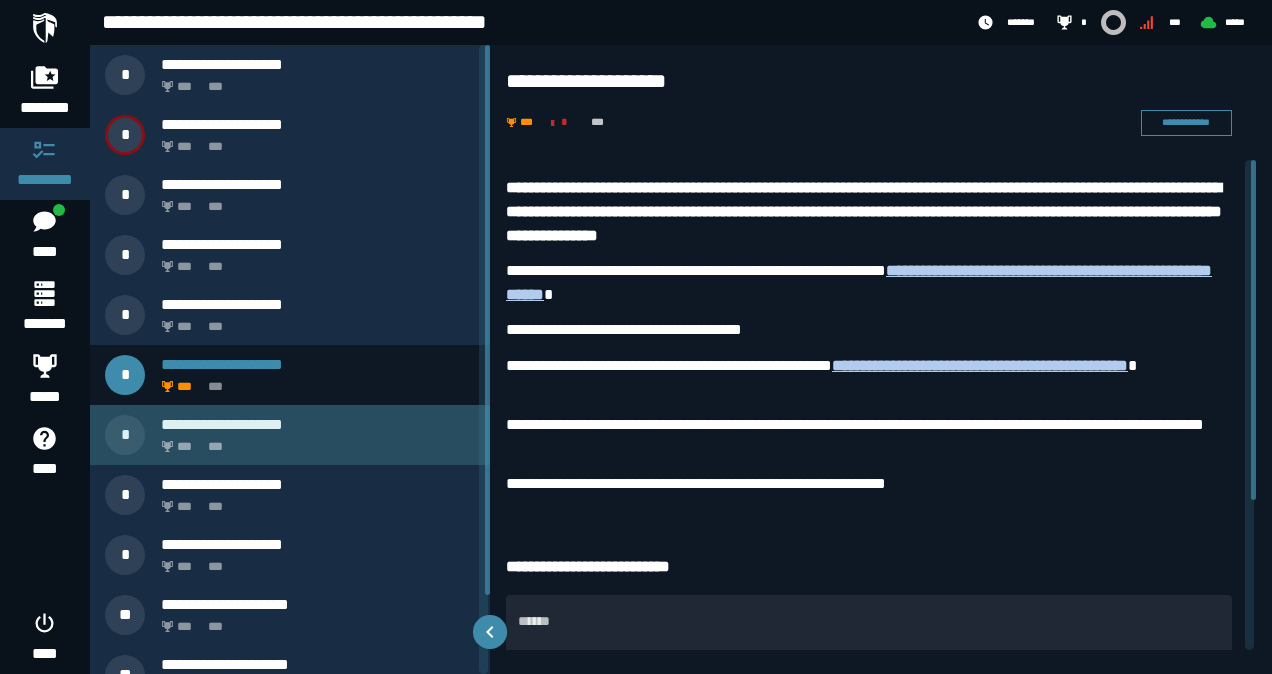 click on "**********" at bounding box center (318, 424) 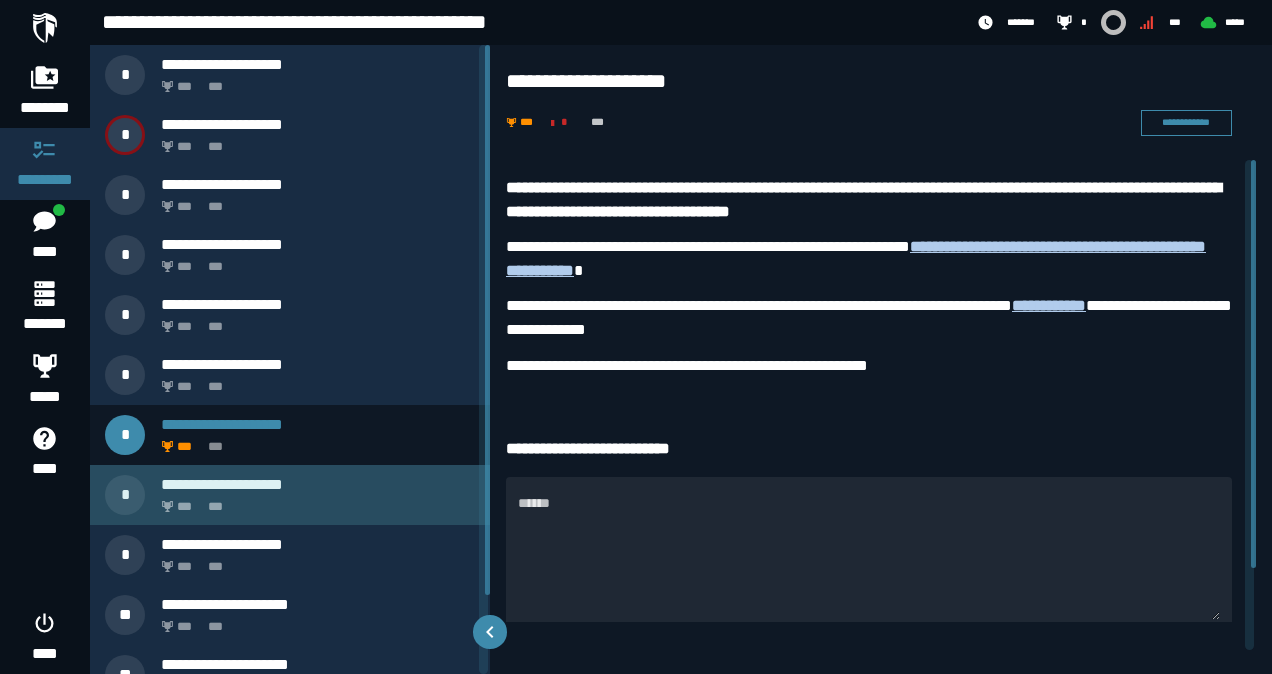 click on "**********" at bounding box center (318, 484) 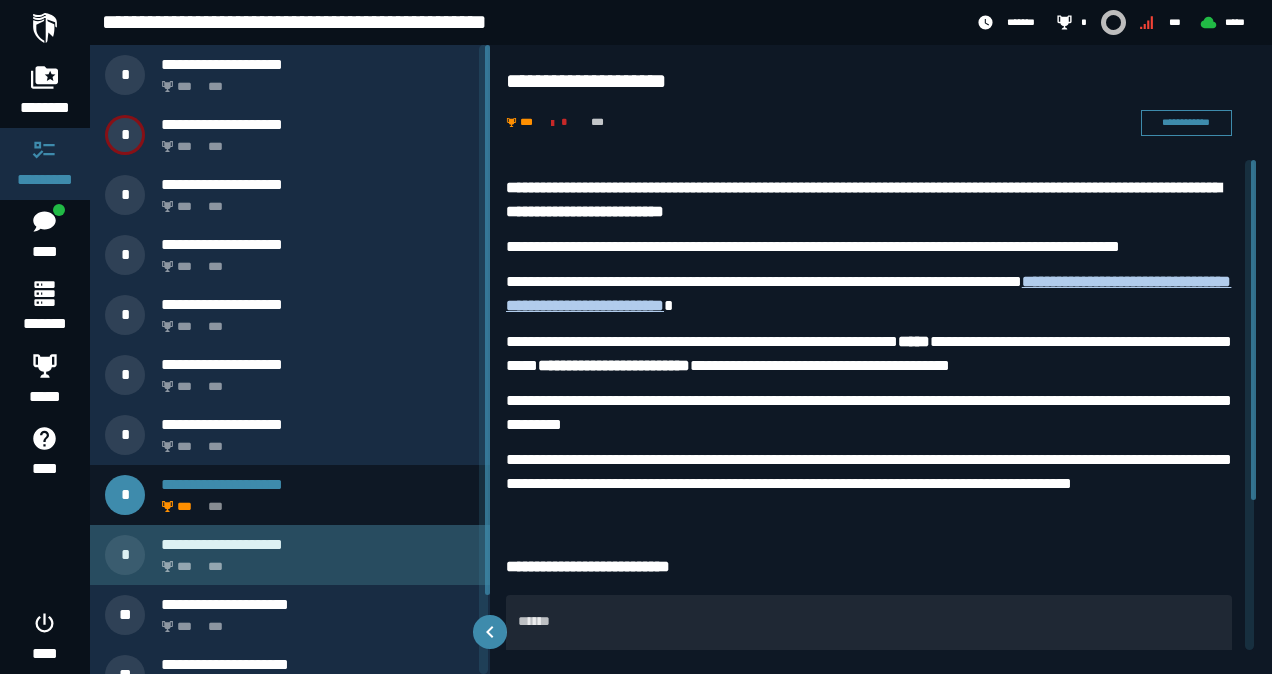 click on "**********" at bounding box center [318, 544] 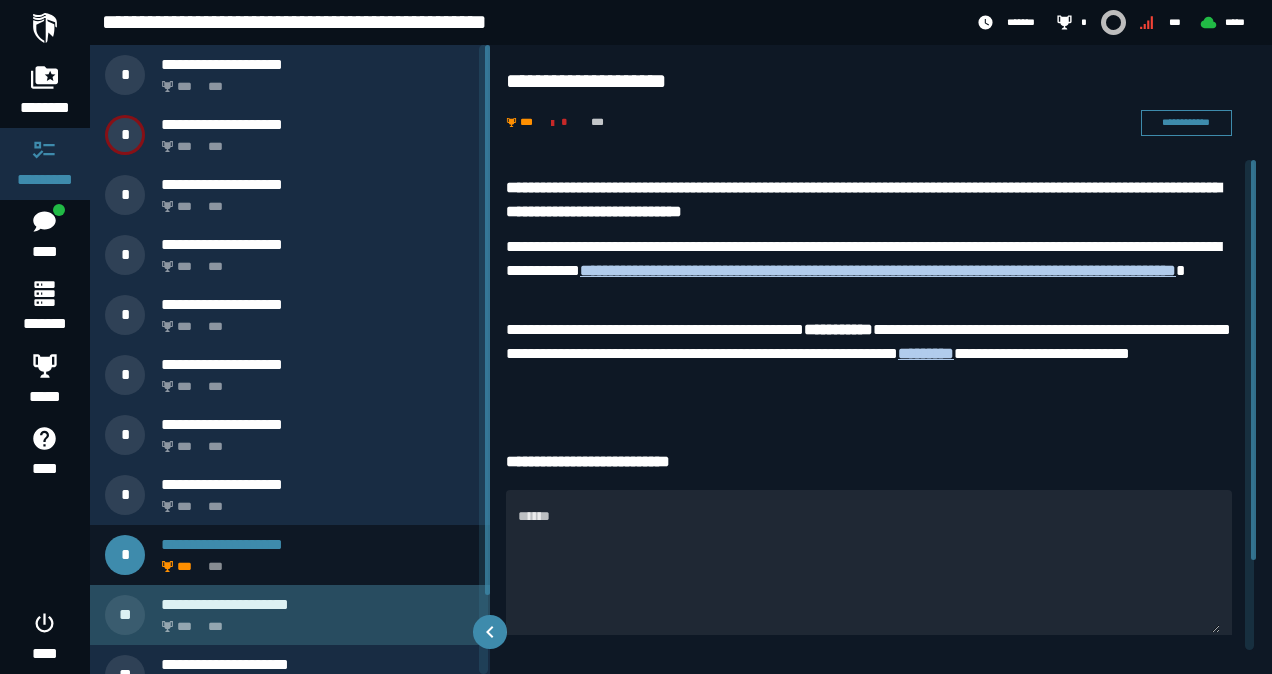 click on "**********" at bounding box center (318, 604) 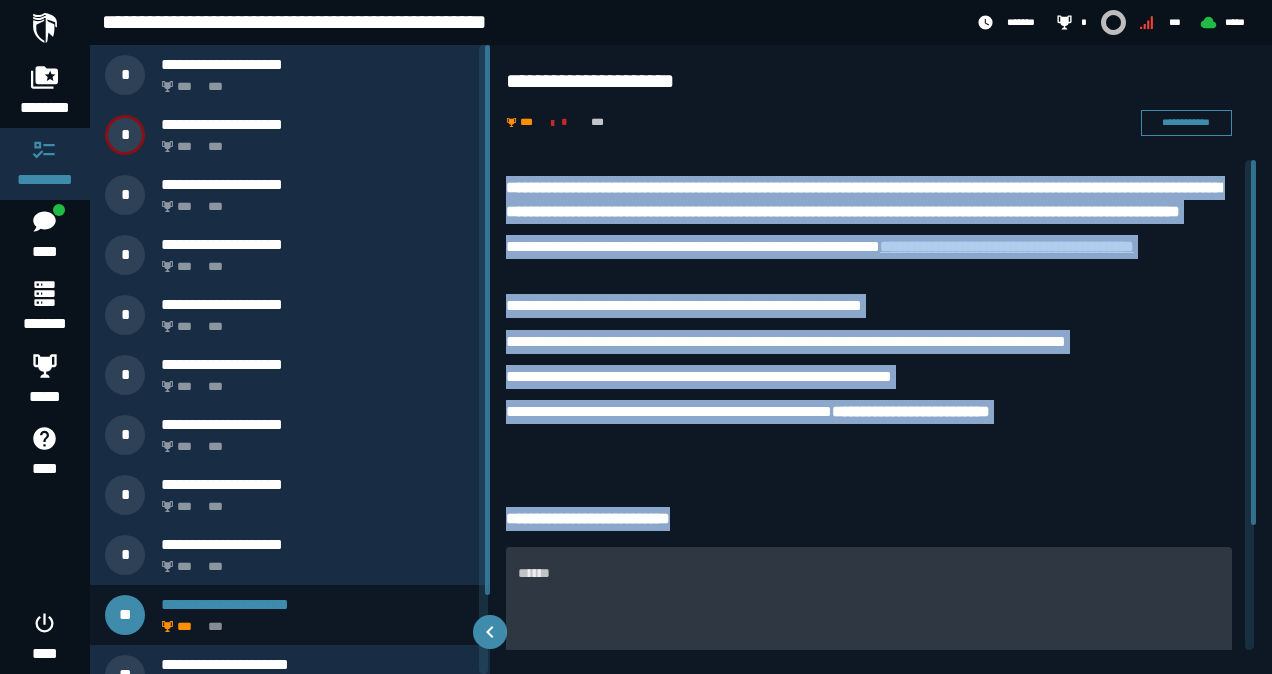 drag, startPoint x: 490, startPoint y: 495, endPoint x: 508, endPoint y: 614, distance: 120.353645 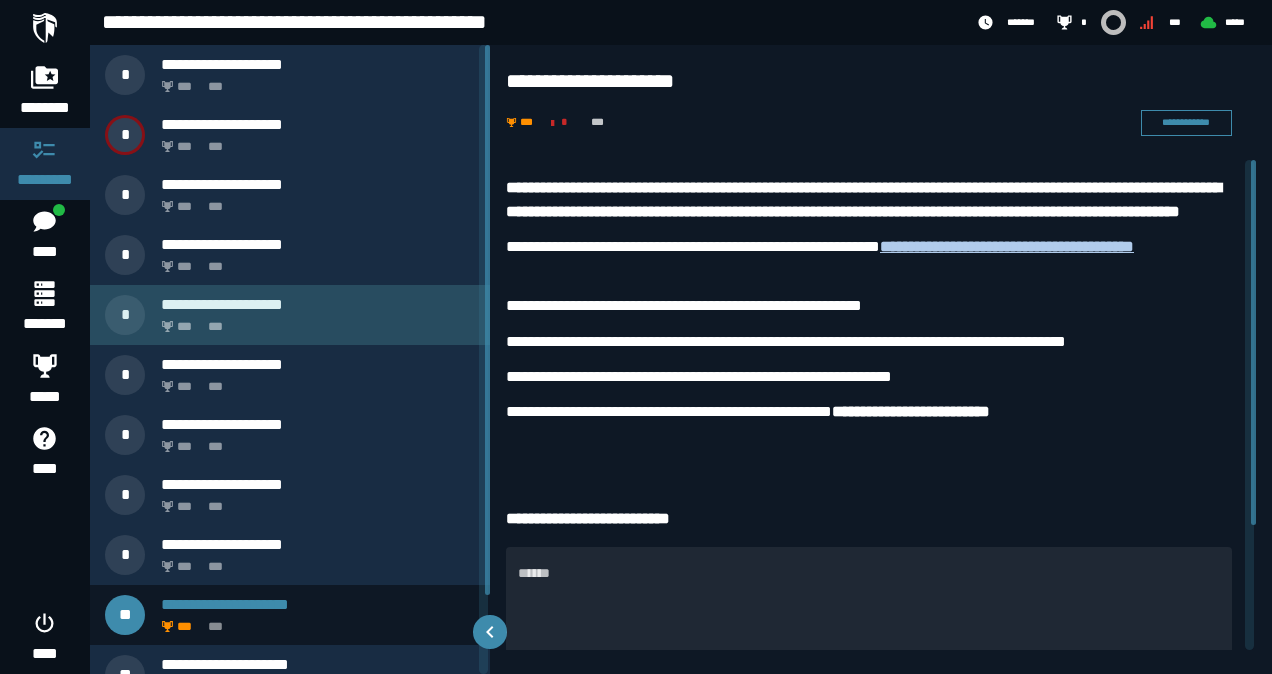 click on "**********" at bounding box center (318, 304) 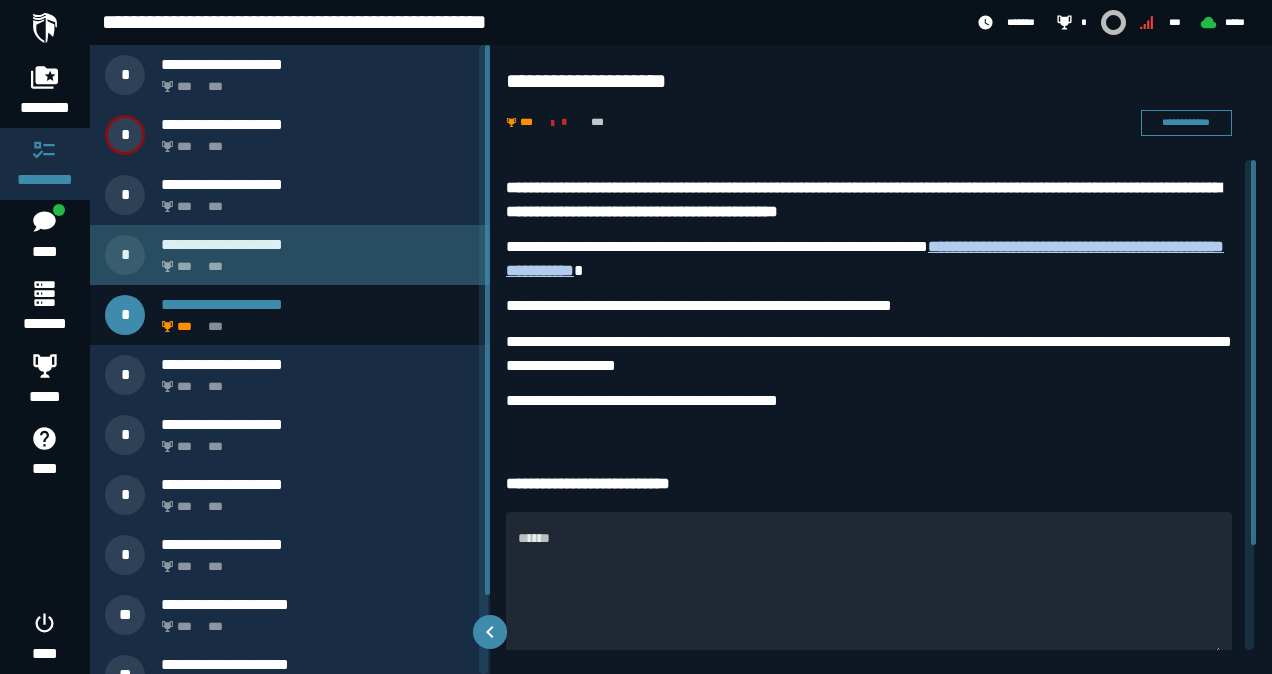 click on "**********" at bounding box center [318, 244] 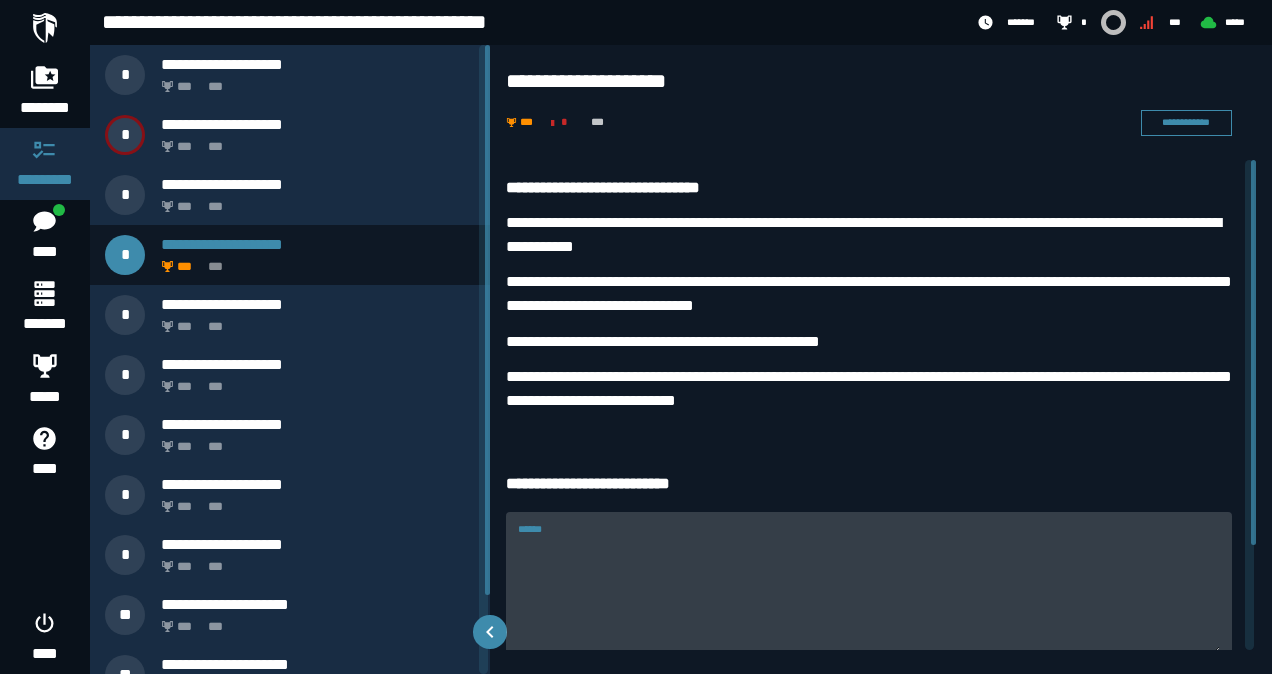 click on "******" at bounding box center [869, 596] 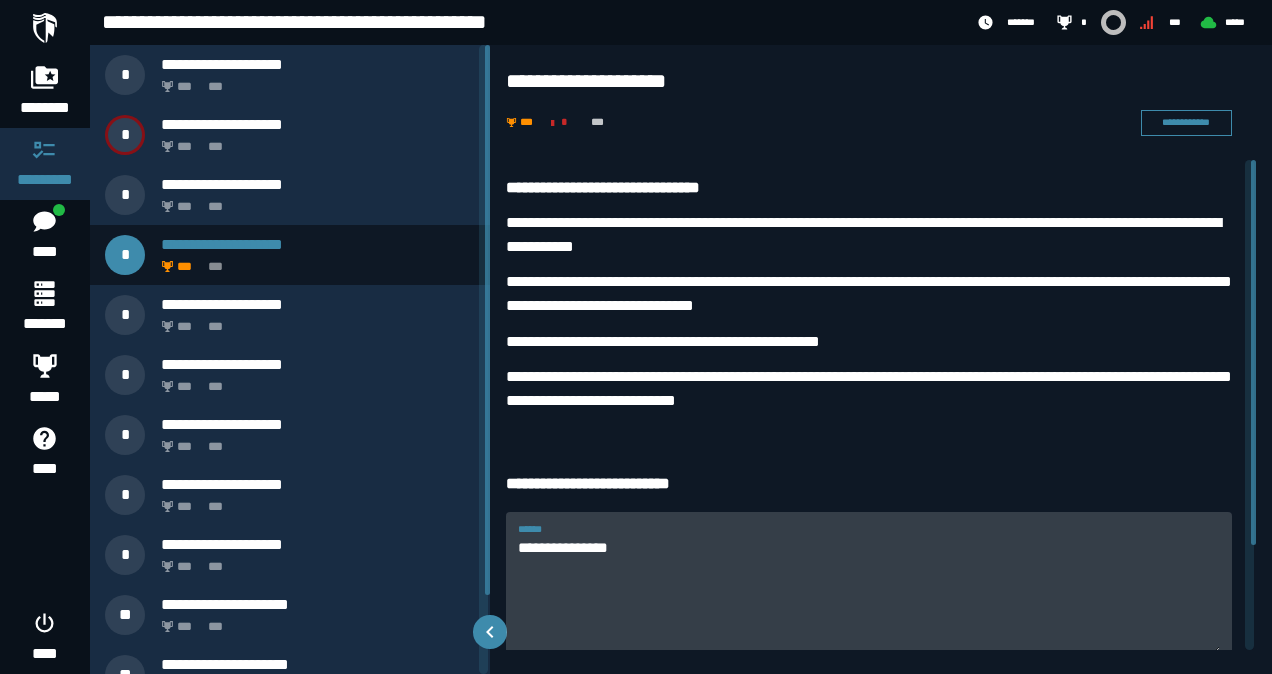 type on "**********" 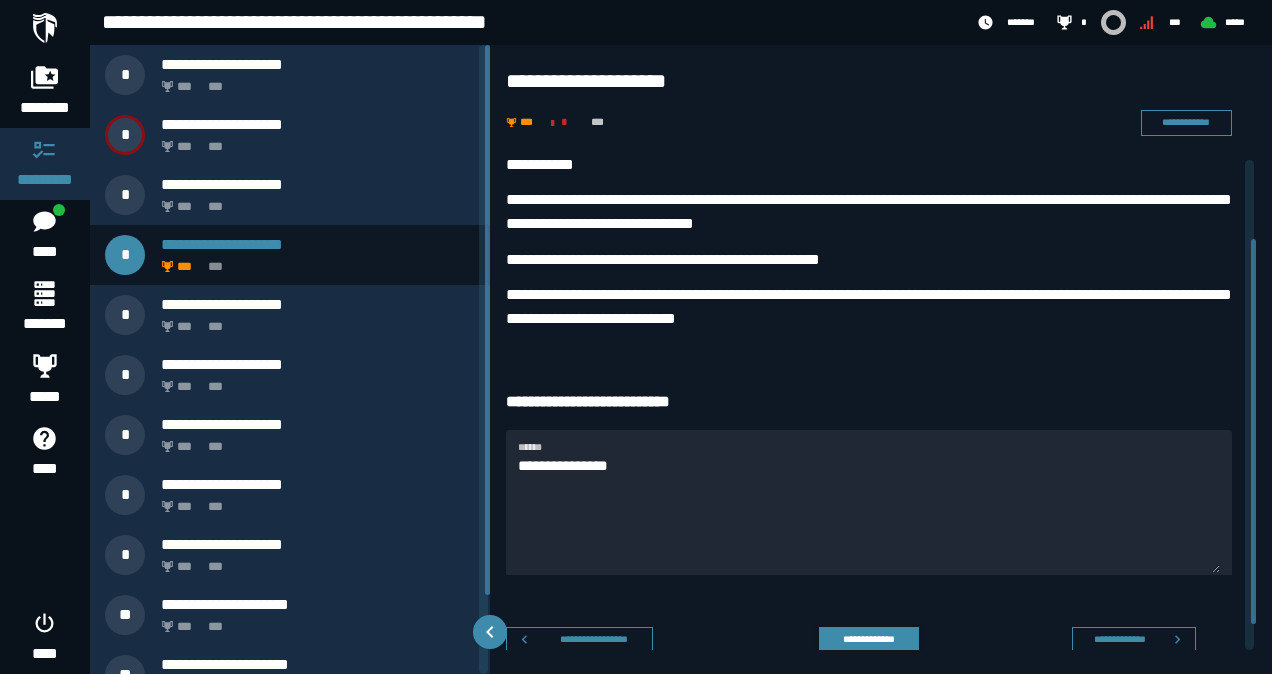 scroll, scrollTop: 132, scrollLeft: 0, axis: vertical 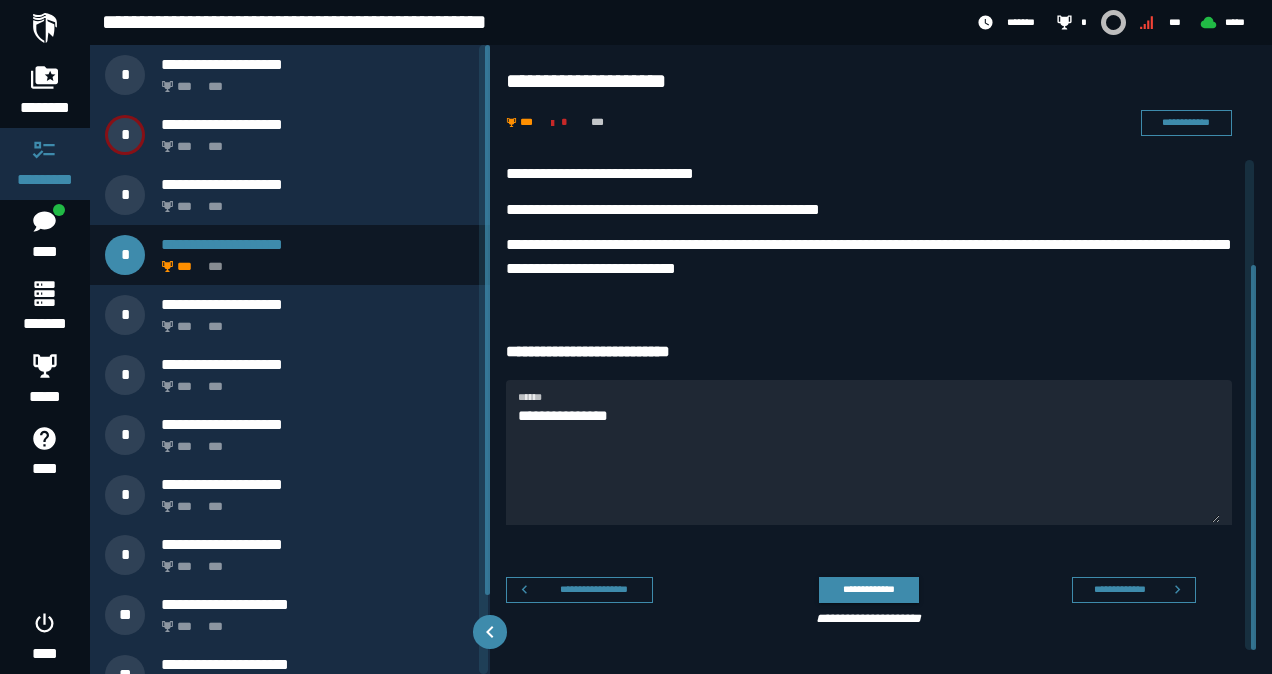 drag, startPoint x: 1254, startPoint y: 275, endPoint x: 1256, endPoint y: 408, distance: 133.01503 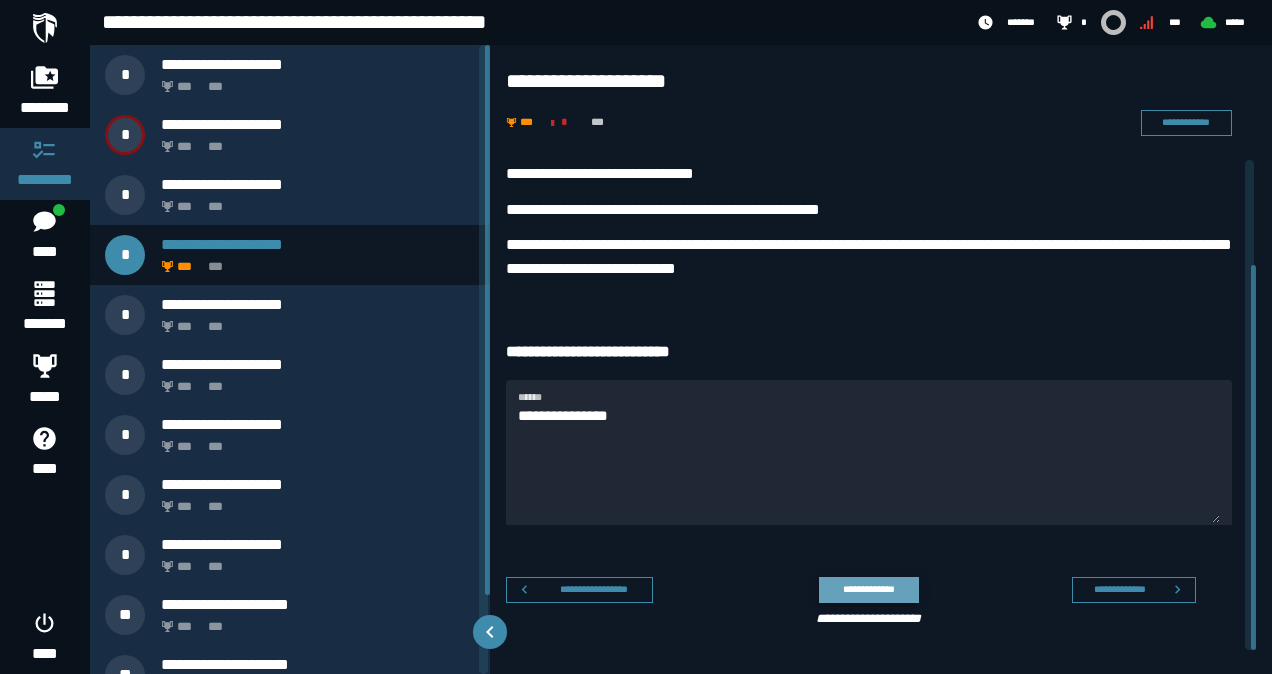 click on "**********" at bounding box center [868, 589] 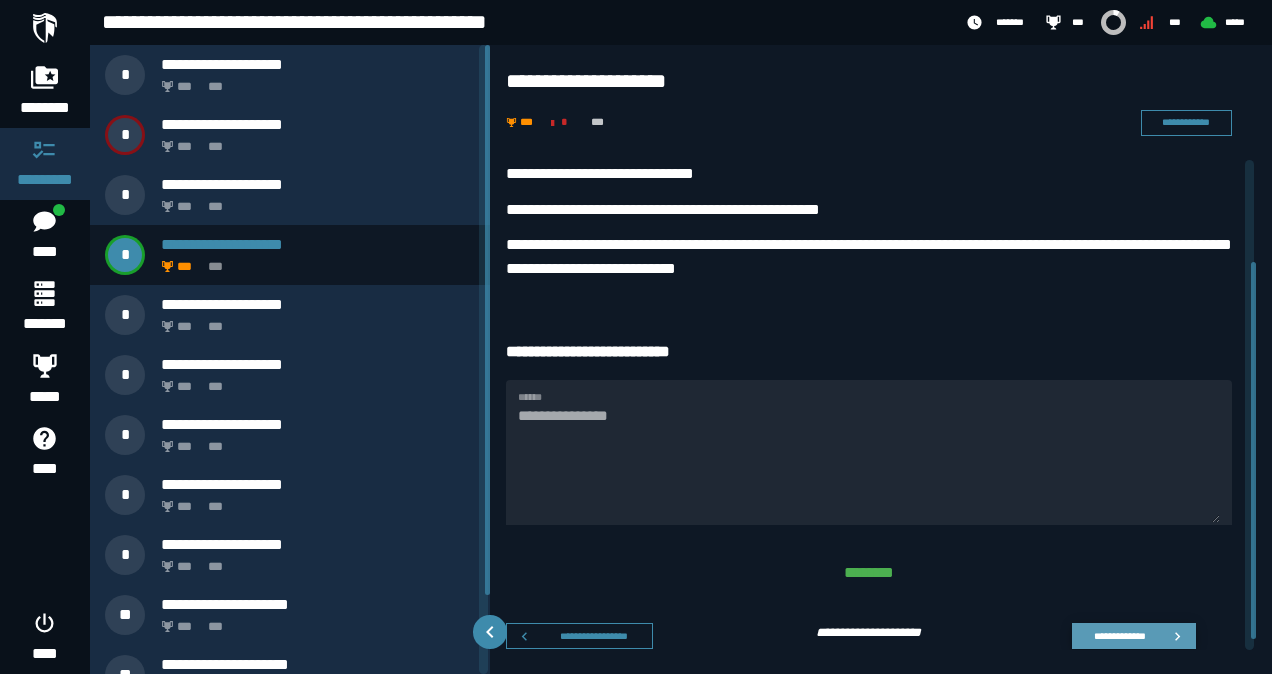 click on "**********" at bounding box center (1119, 635) 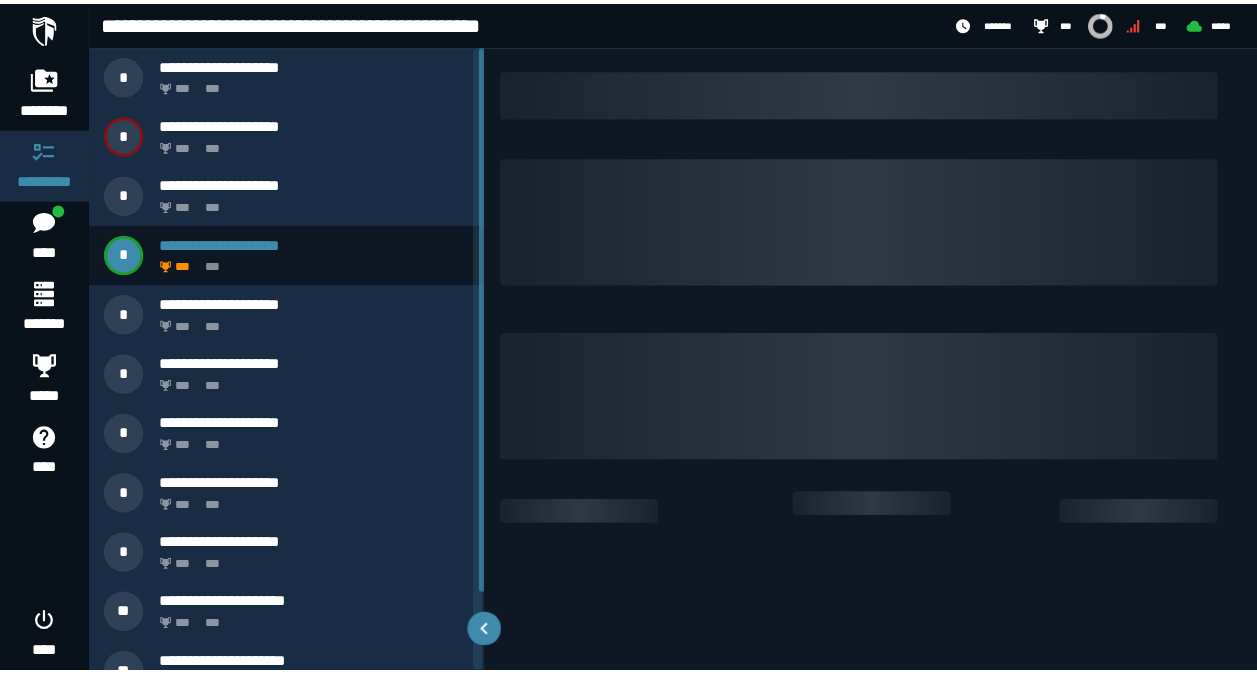 scroll, scrollTop: 0, scrollLeft: 0, axis: both 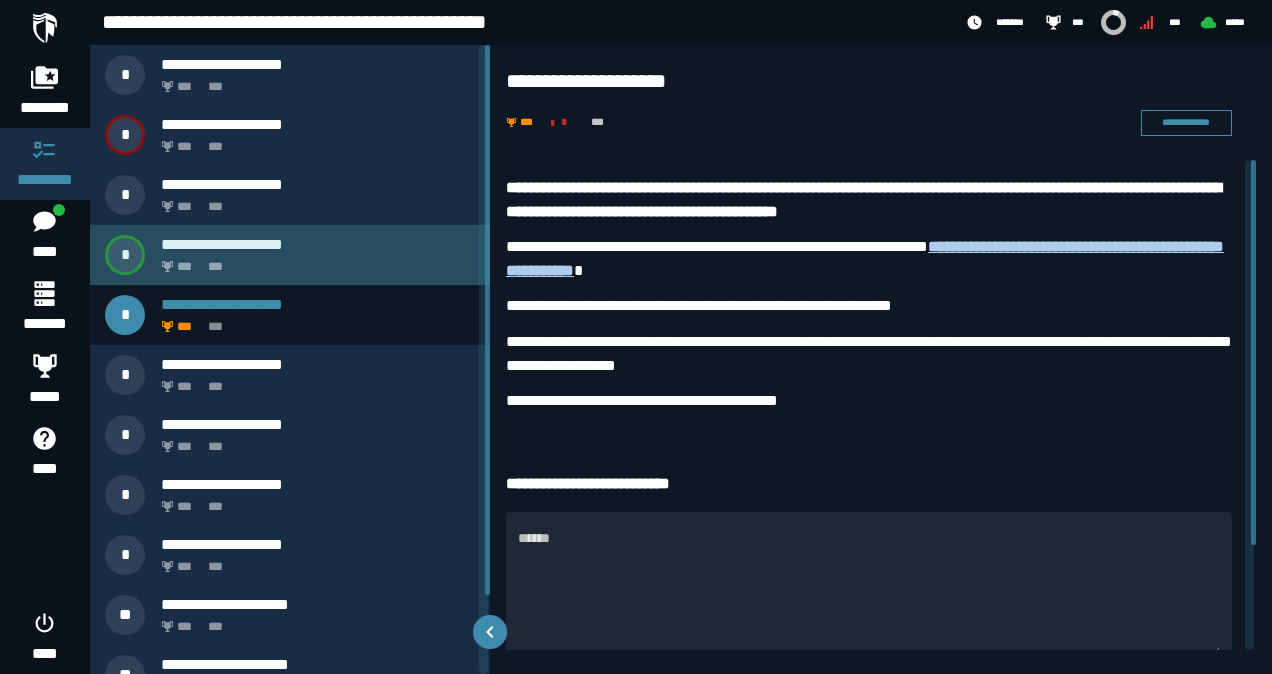 click on "*** ***" at bounding box center (314, 261) 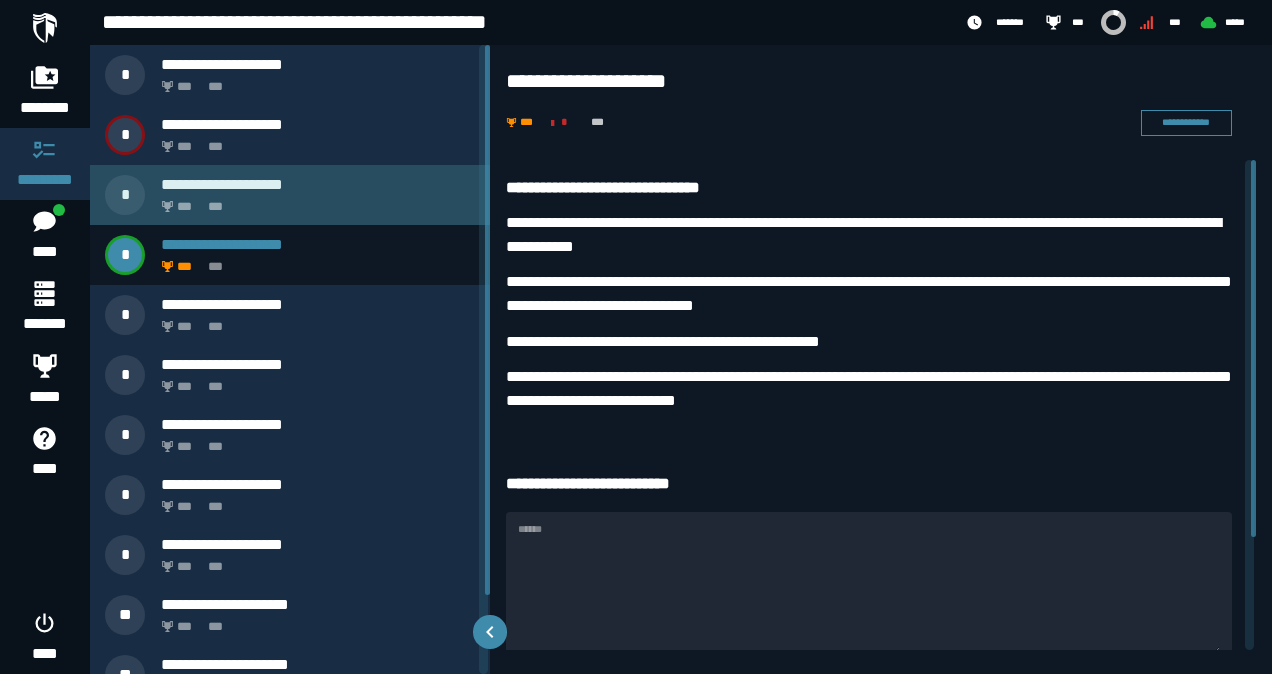 click on "*** ***" at bounding box center [314, 201] 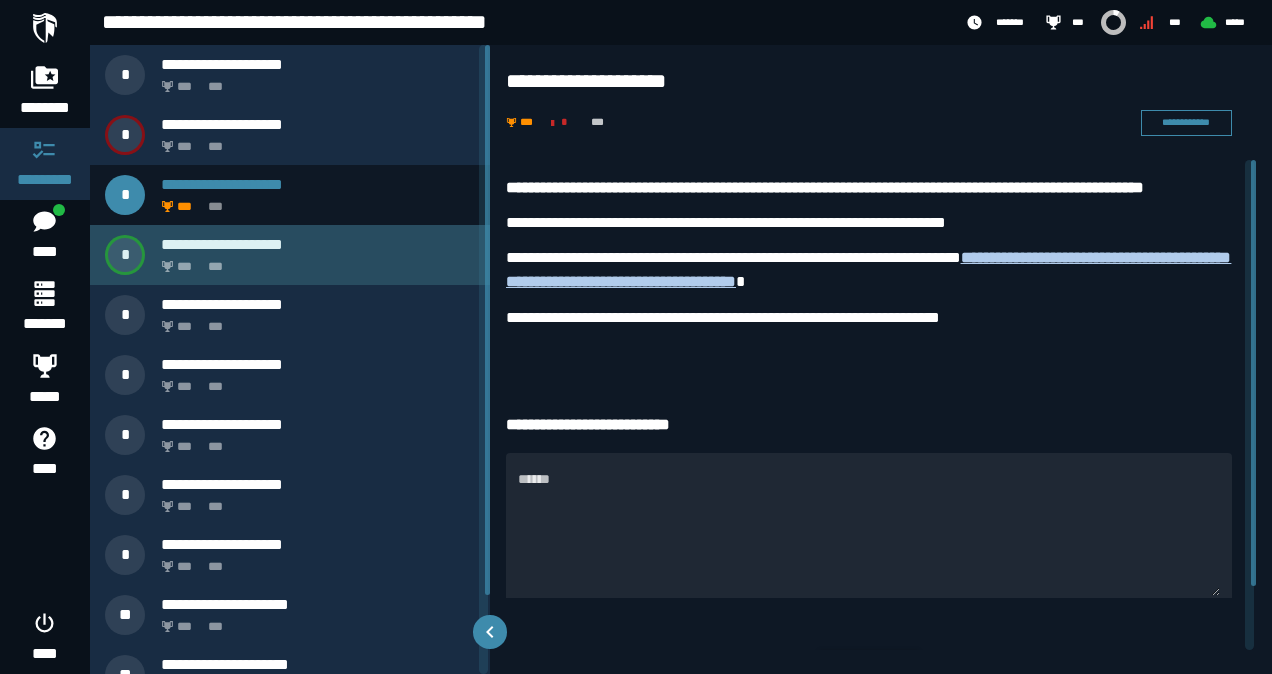 click on "**********" at bounding box center (318, 244) 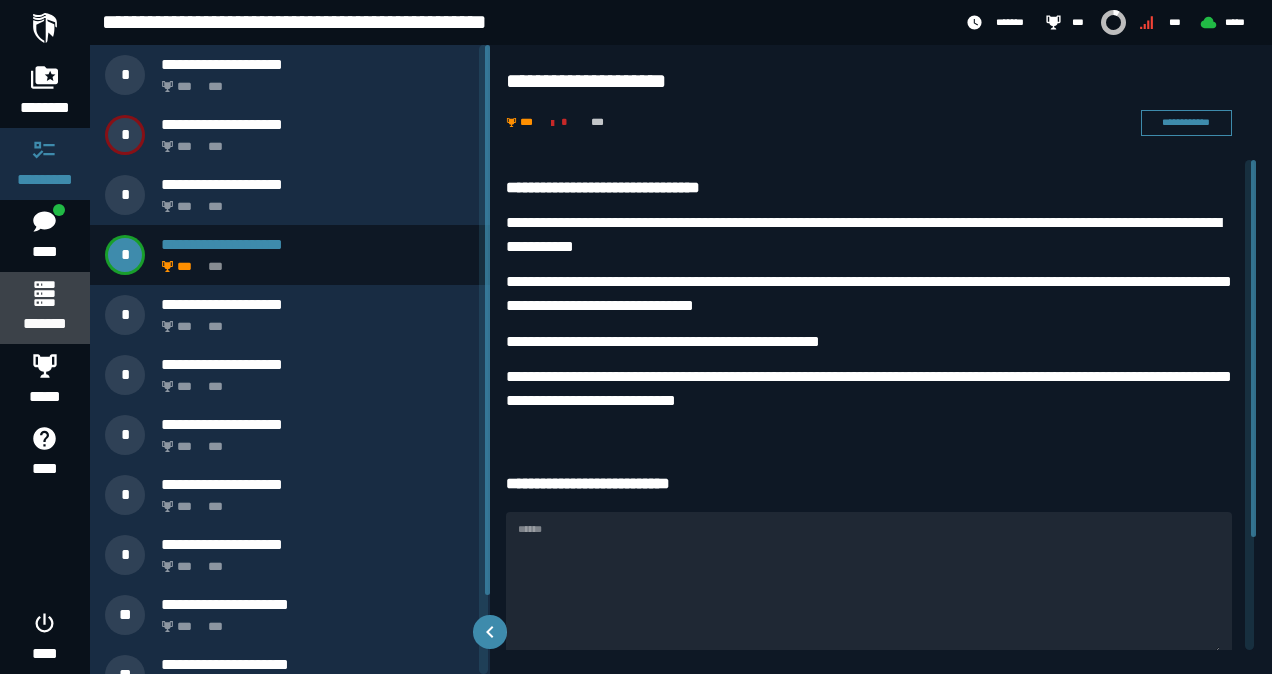 click 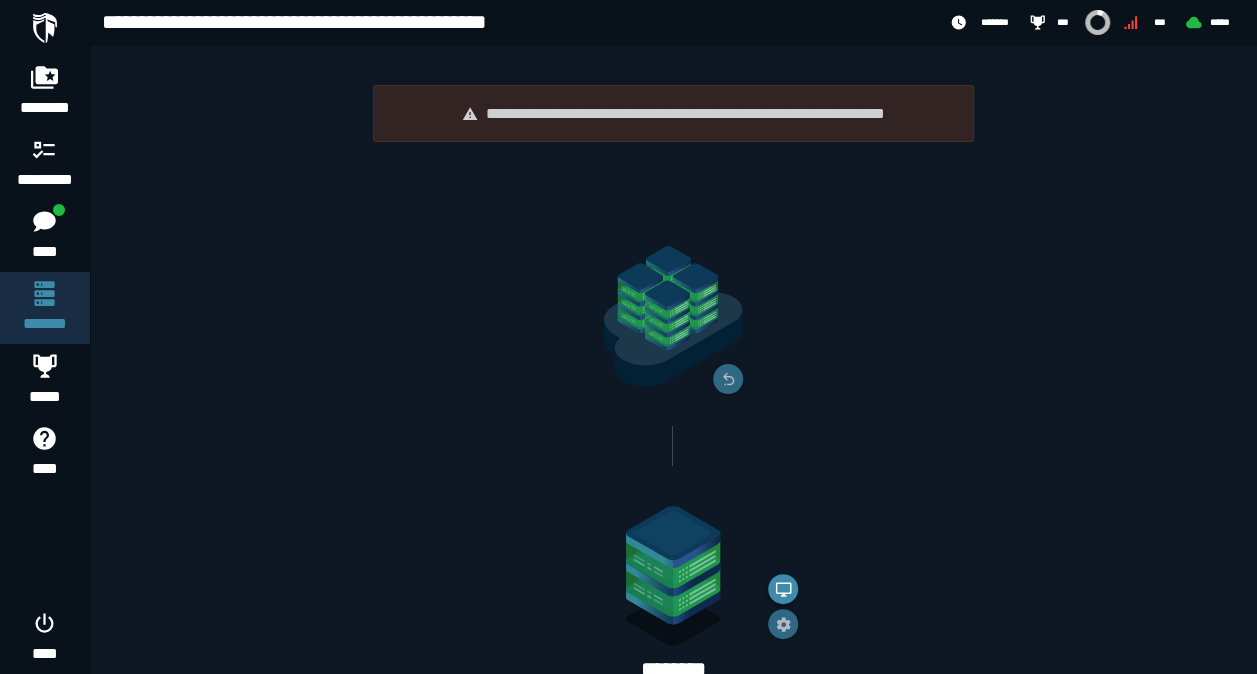 scroll, scrollTop: 137, scrollLeft: 0, axis: vertical 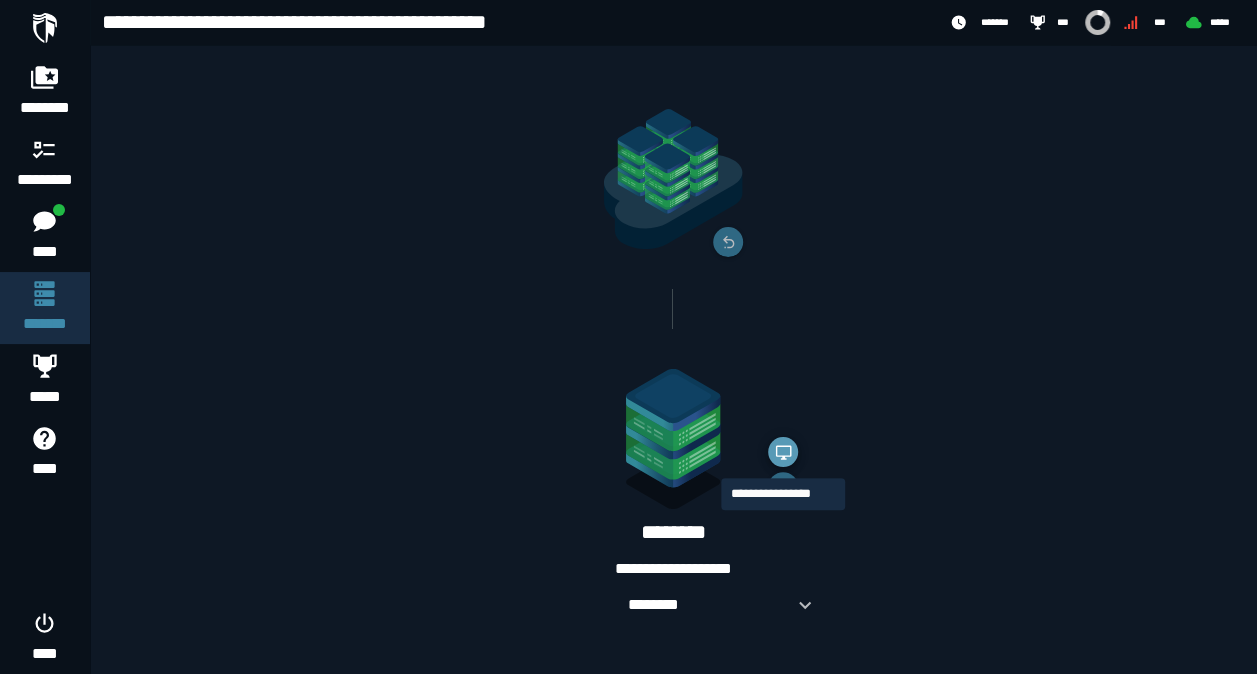 click 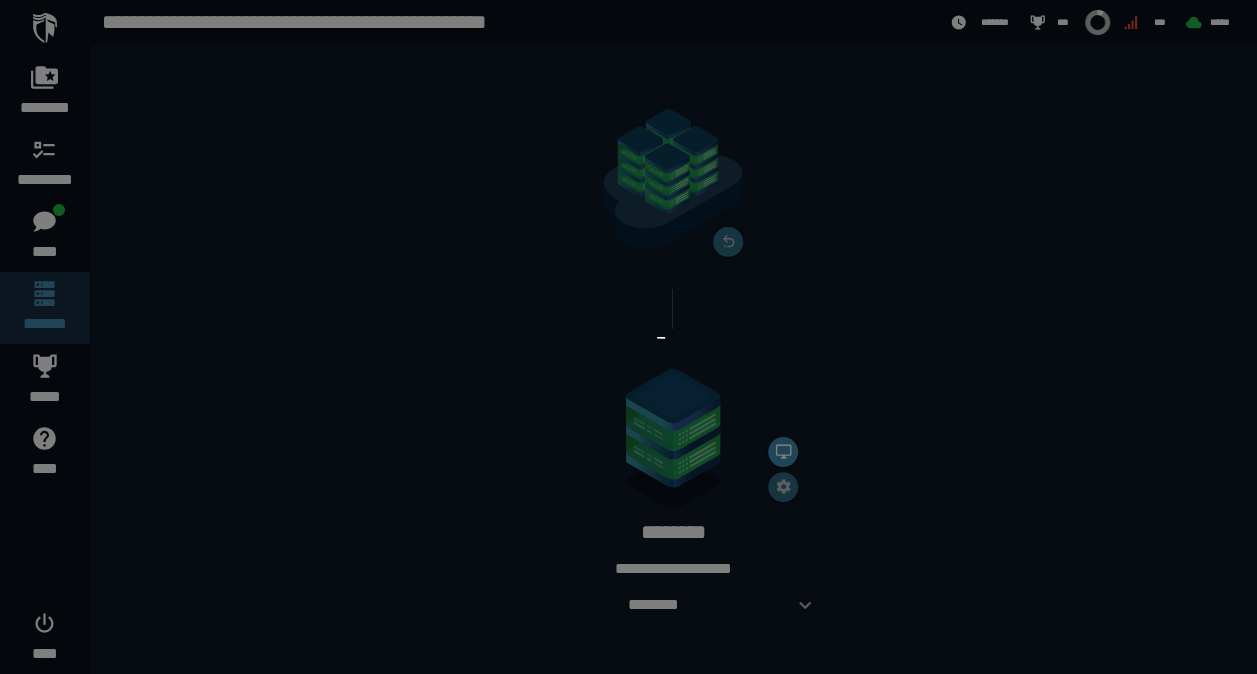 click at bounding box center [628, 337] 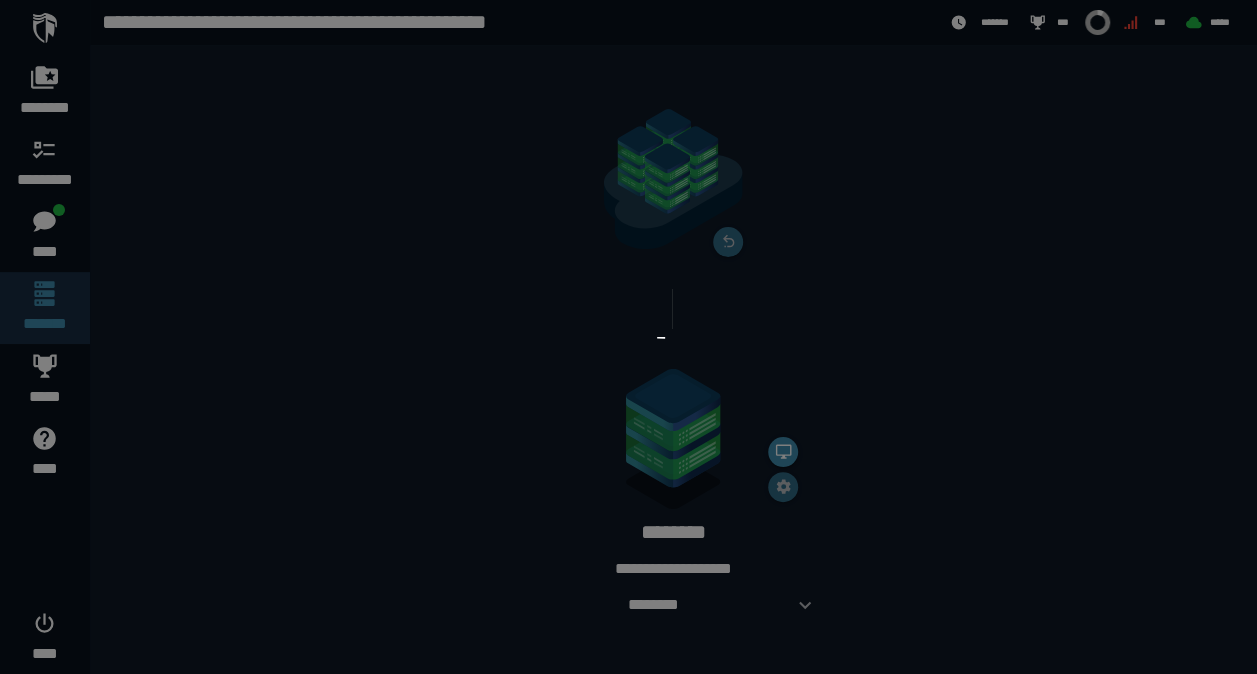 click at bounding box center (628, 337) 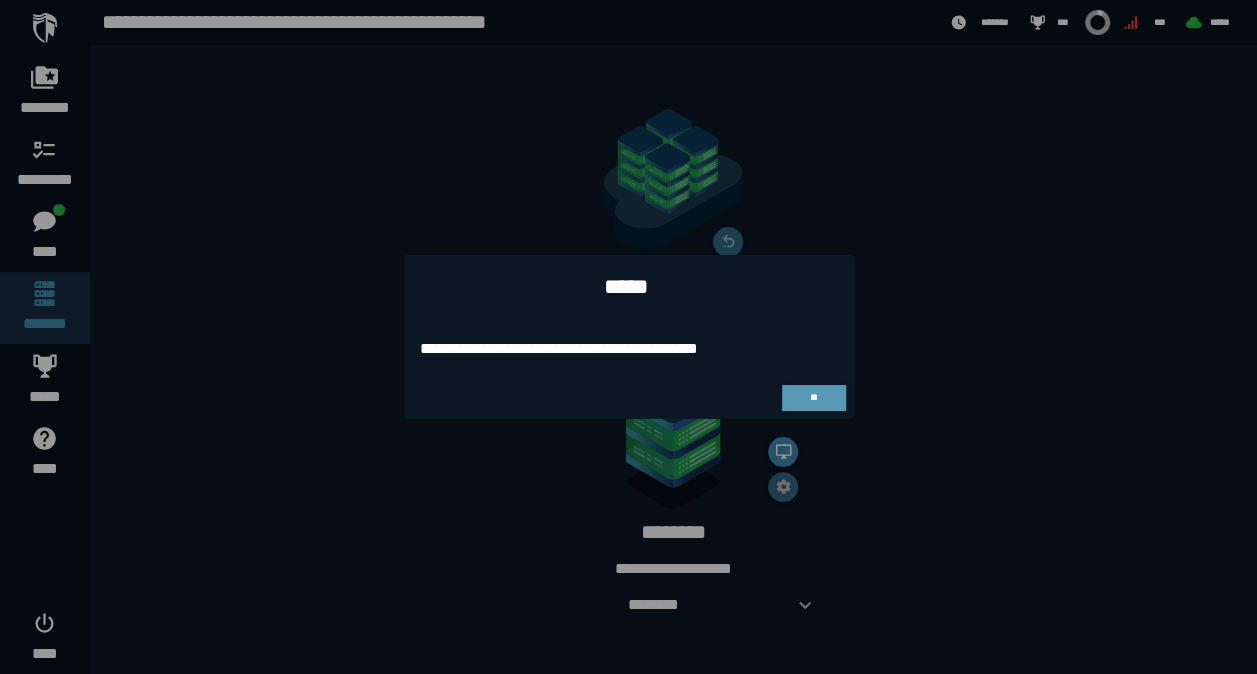 click on "**" at bounding box center (814, 398) 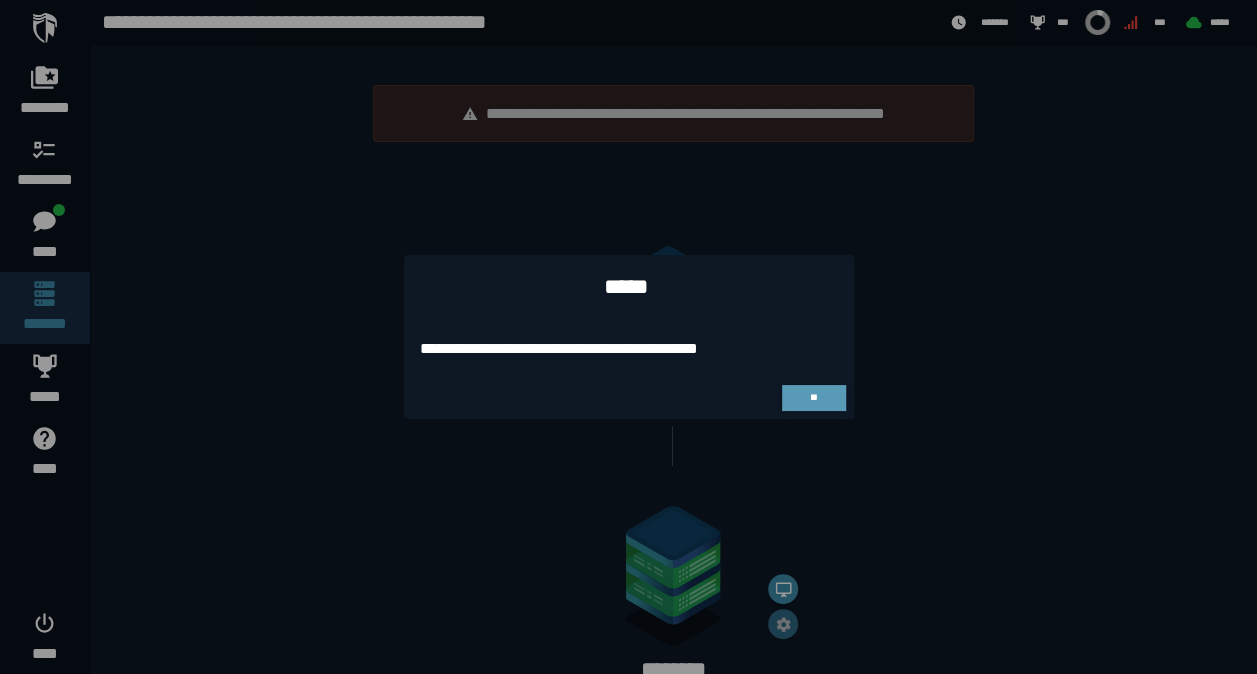 scroll, scrollTop: 137, scrollLeft: 0, axis: vertical 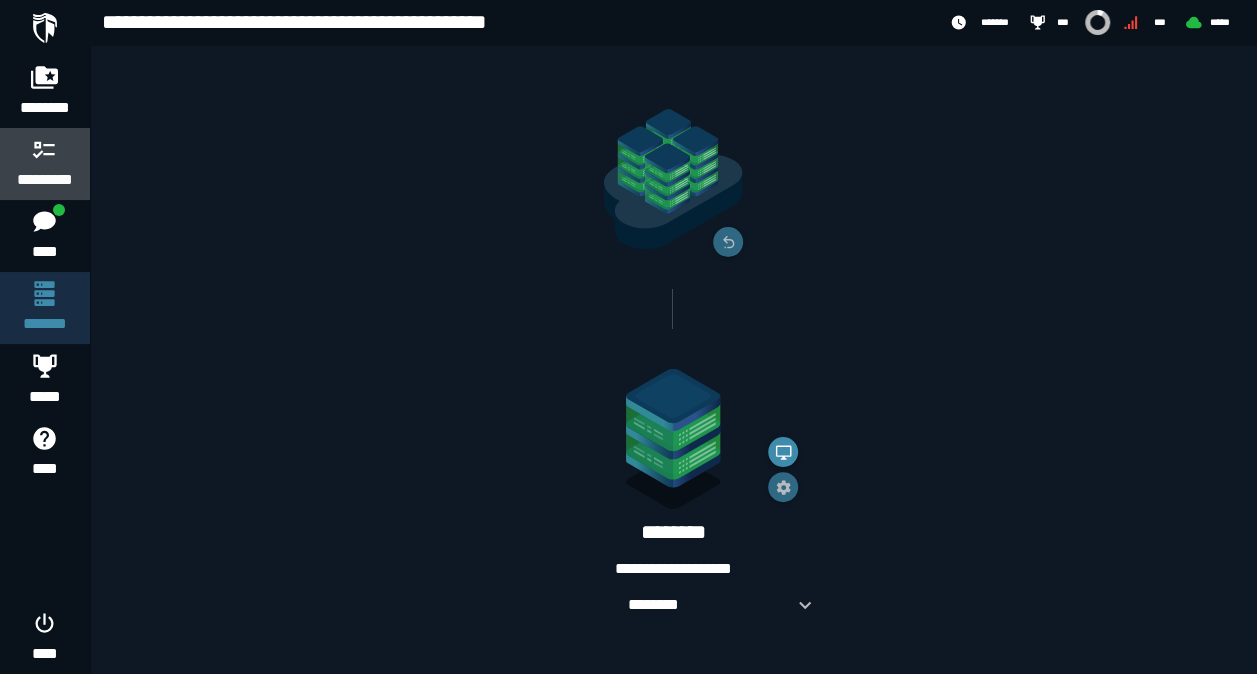 click 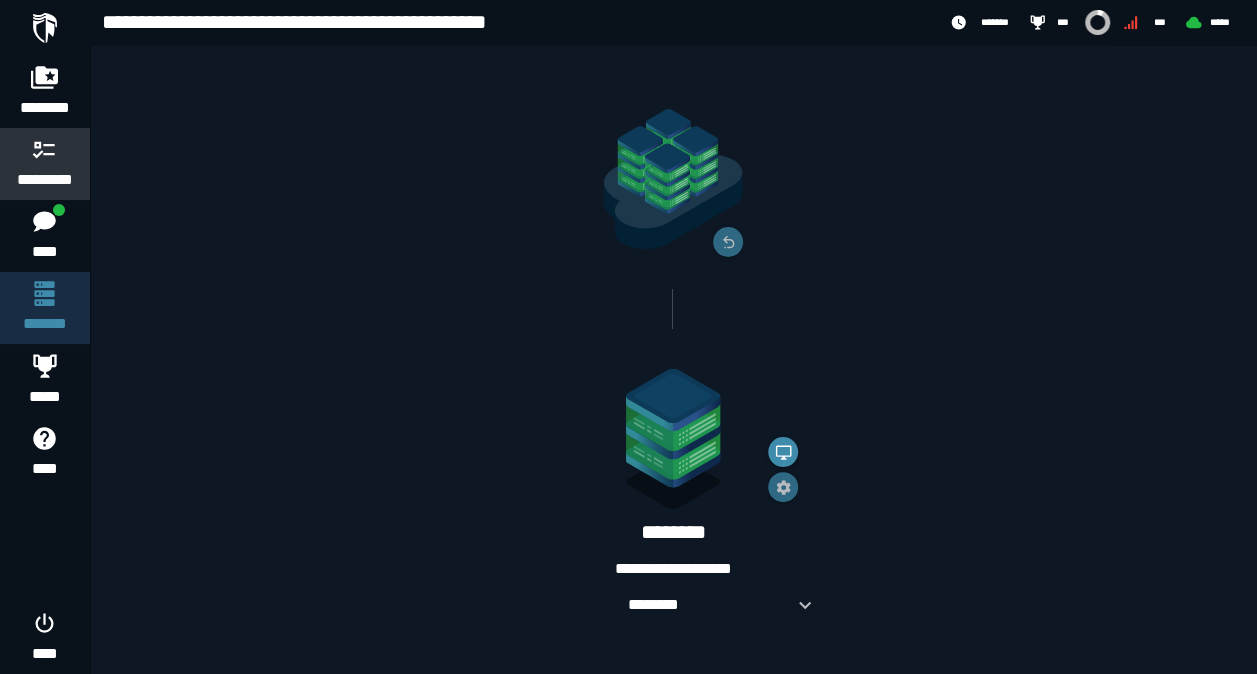 scroll, scrollTop: 0, scrollLeft: 0, axis: both 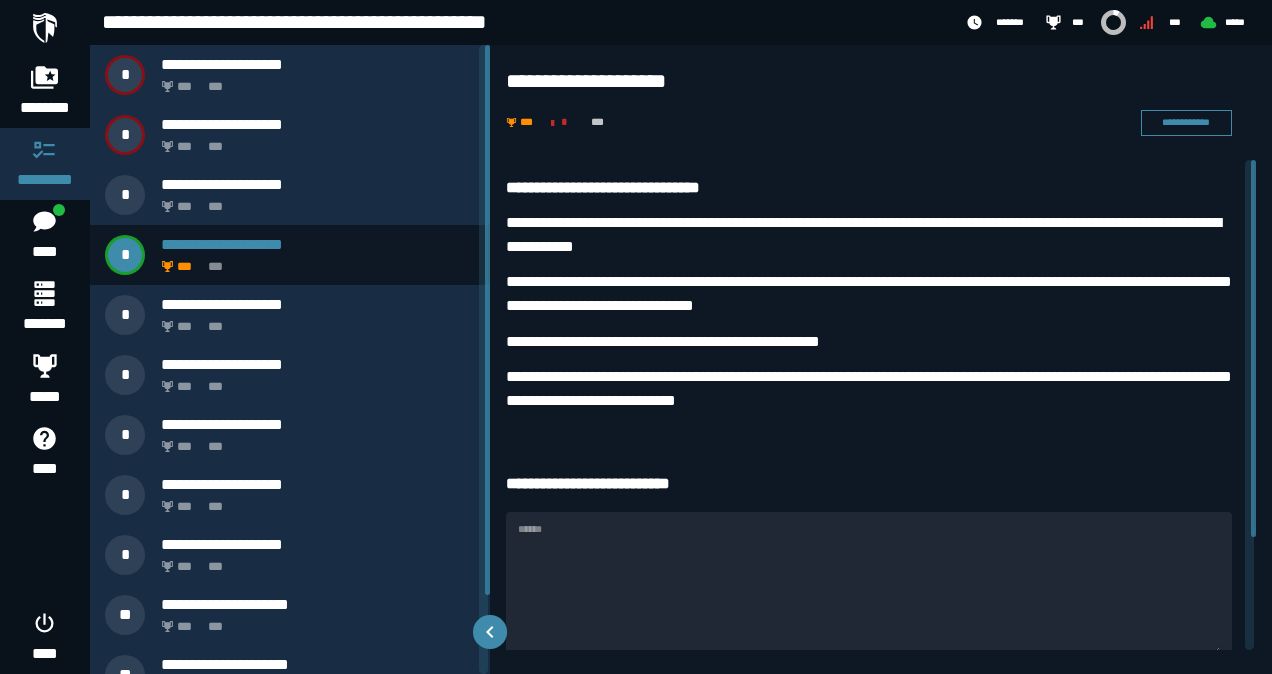 click on "**********" at bounding box center [869, 341] 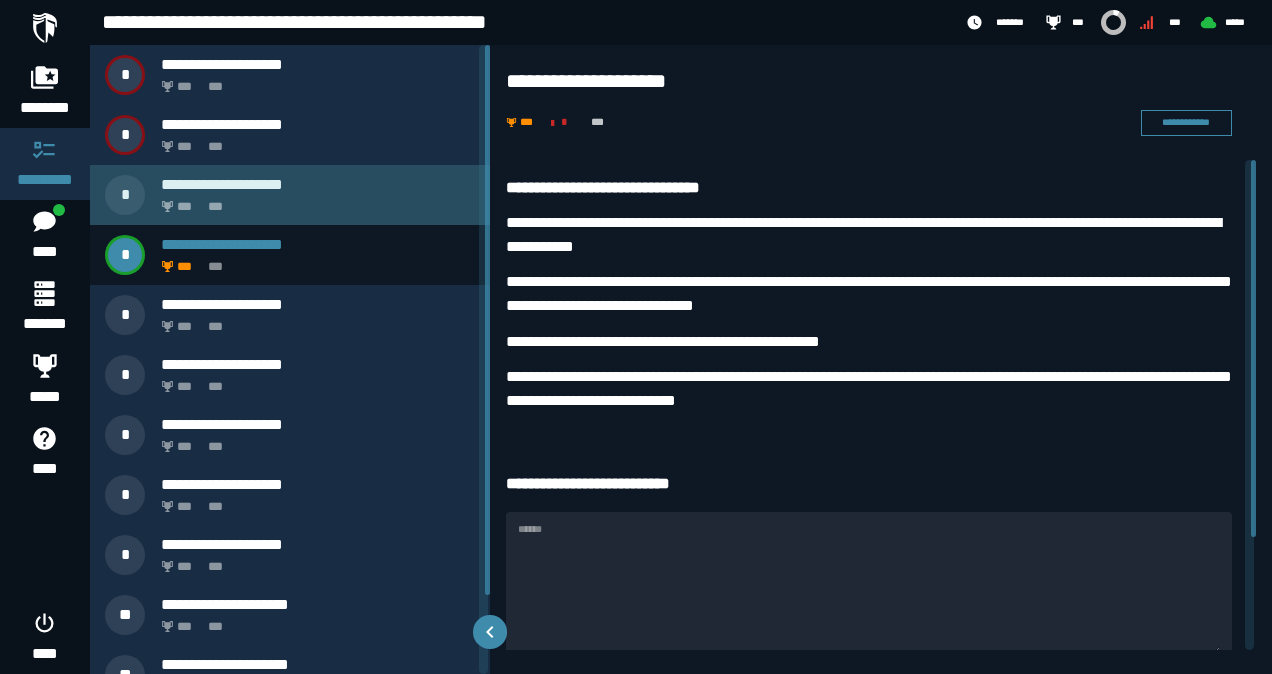 click on "**********" at bounding box center [318, 184] 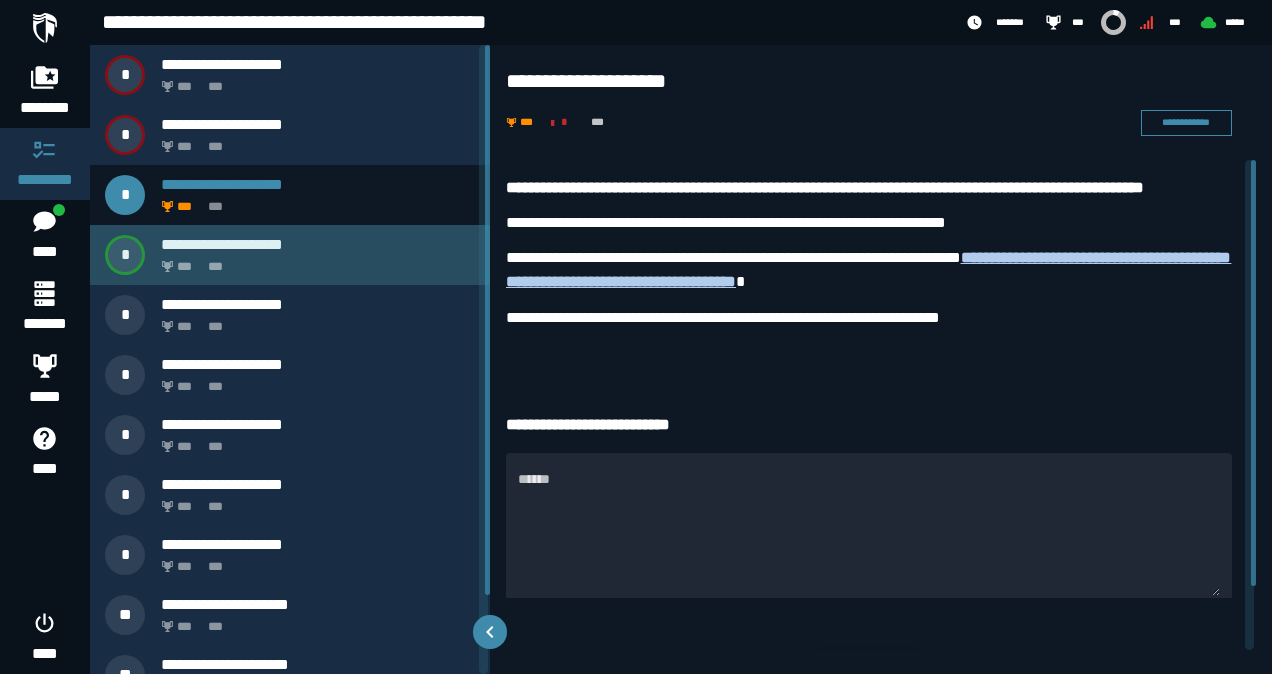 click on "*** ***" at bounding box center (314, 261) 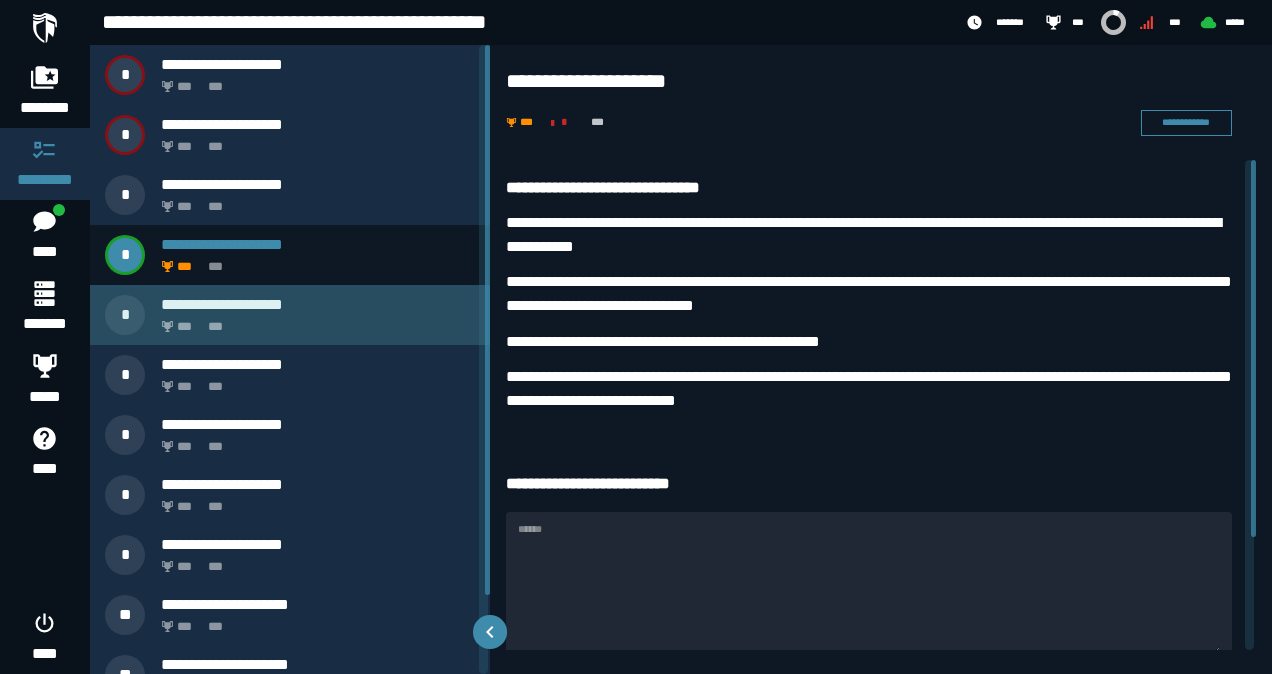 click on "*** ***" at bounding box center [314, 321] 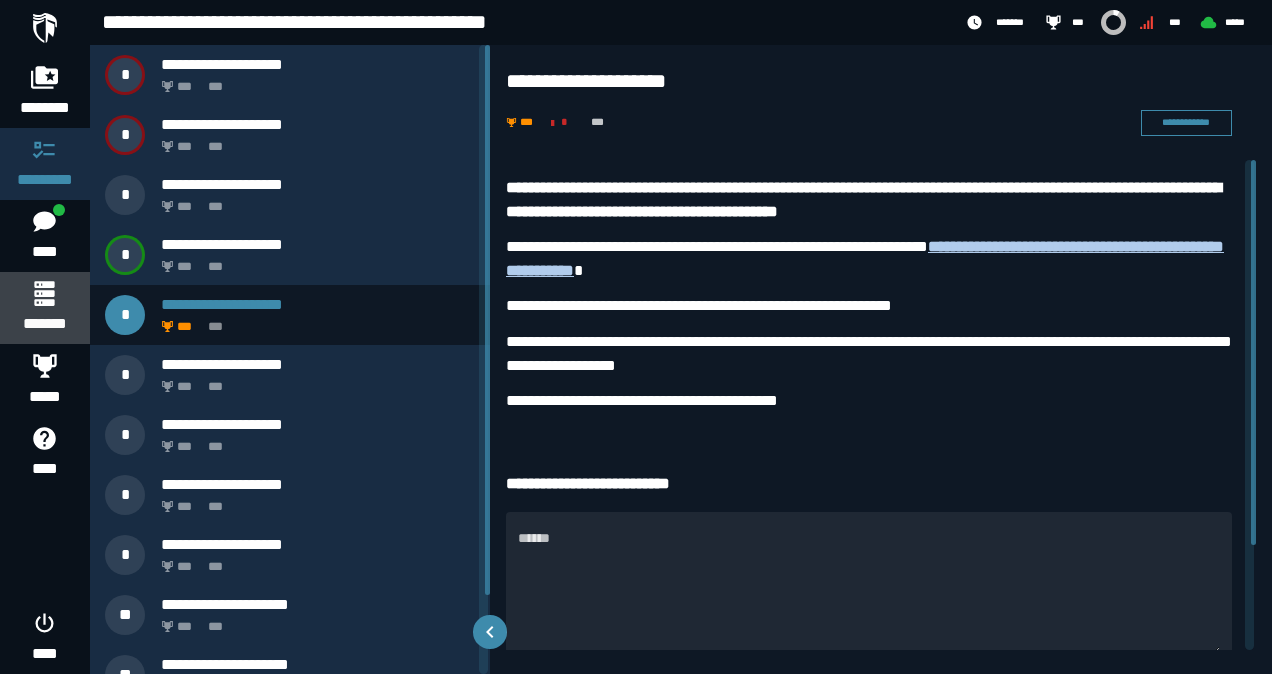 click 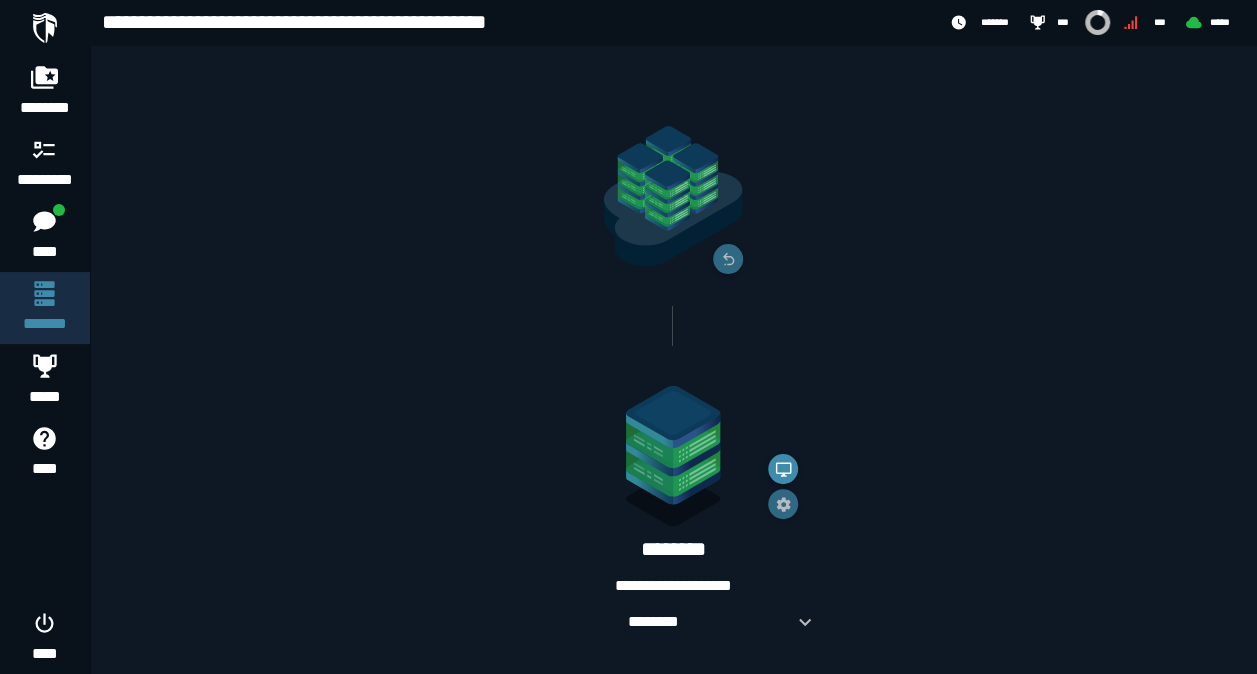 scroll, scrollTop: 137, scrollLeft: 0, axis: vertical 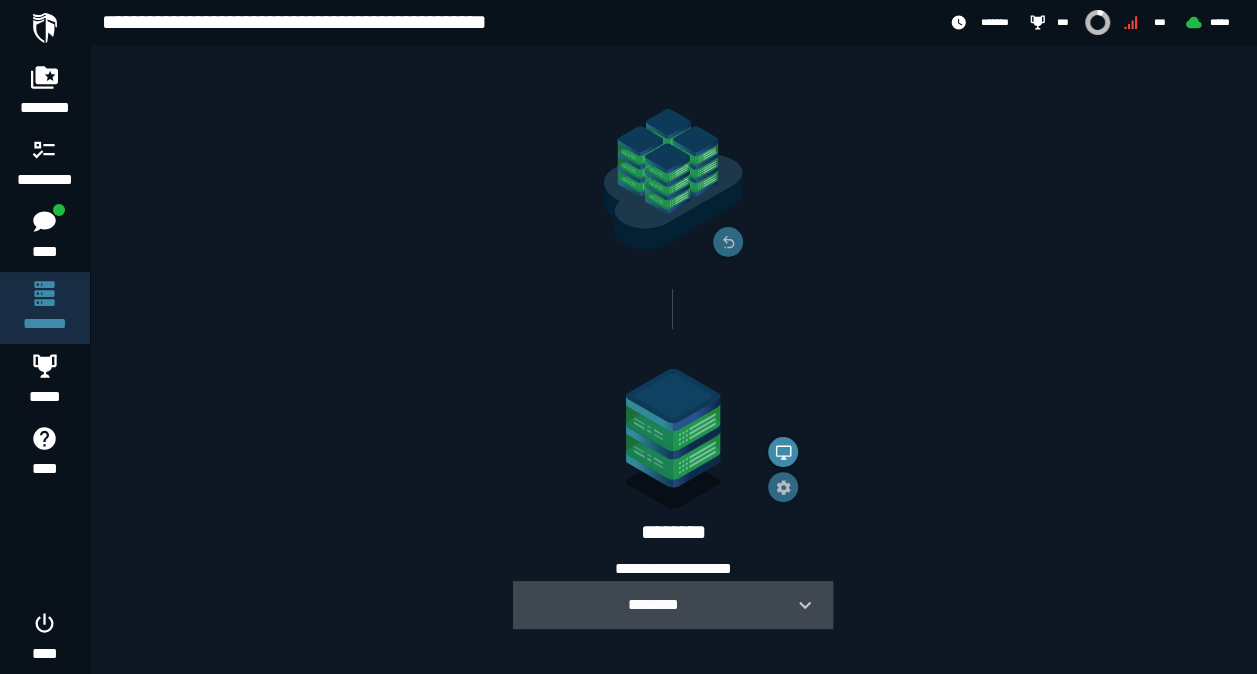 click at bounding box center (797, 605) 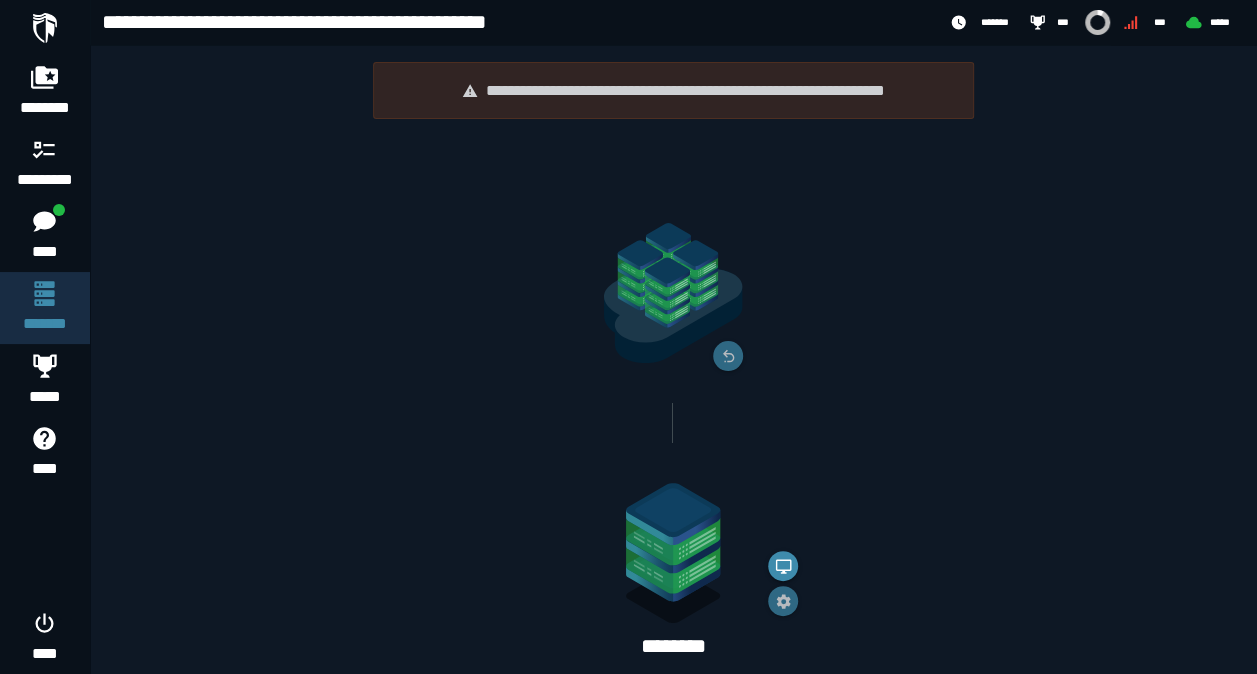 scroll, scrollTop: 14, scrollLeft: 0, axis: vertical 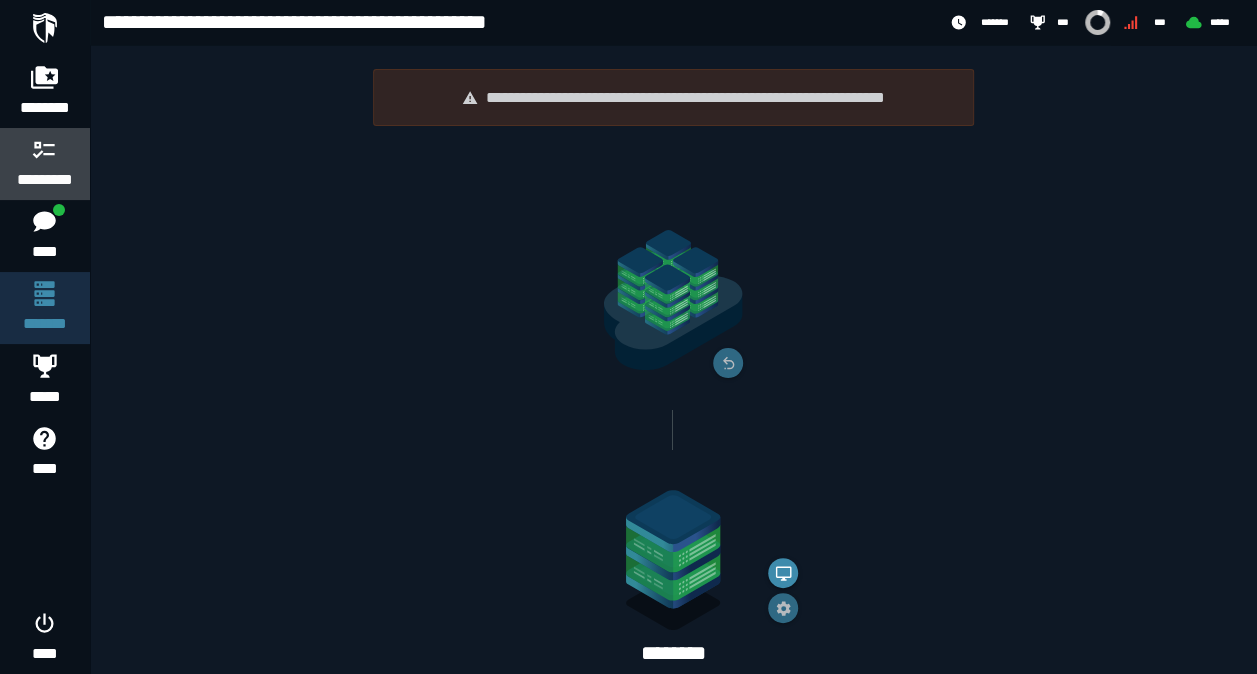 click at bounding box center (45, 149) 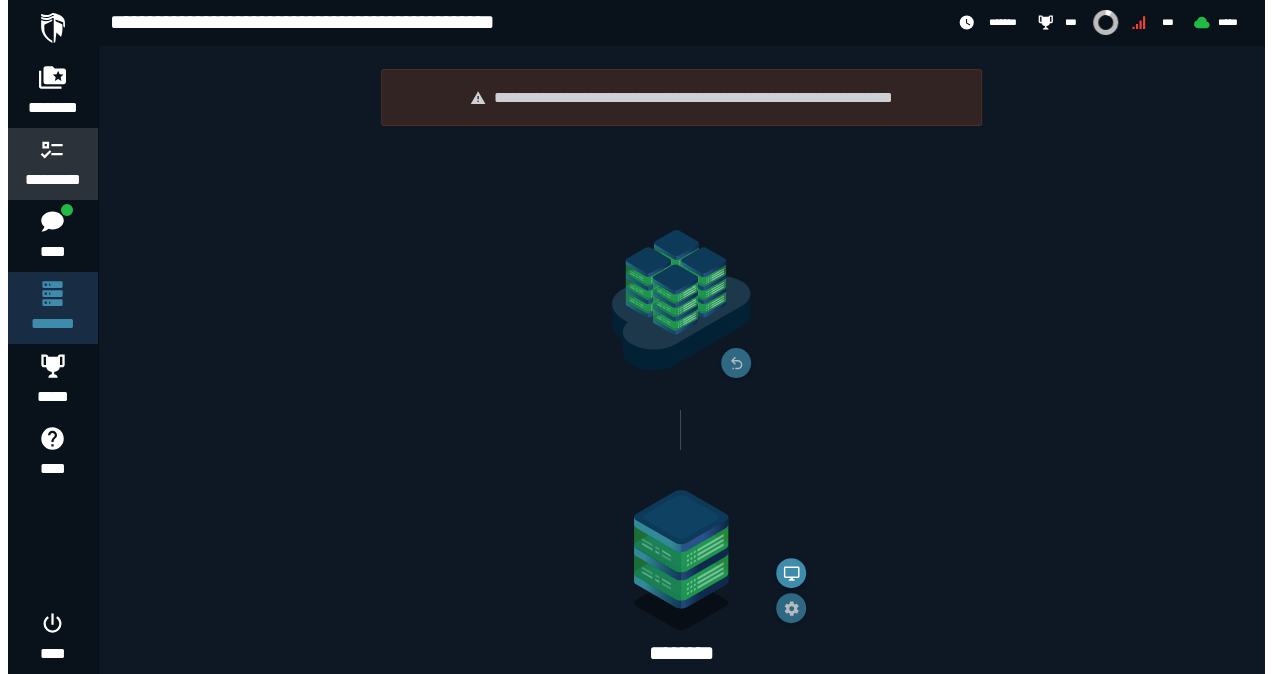 scroll, scrollTop: 0, scrollLeft: 0, axis: both 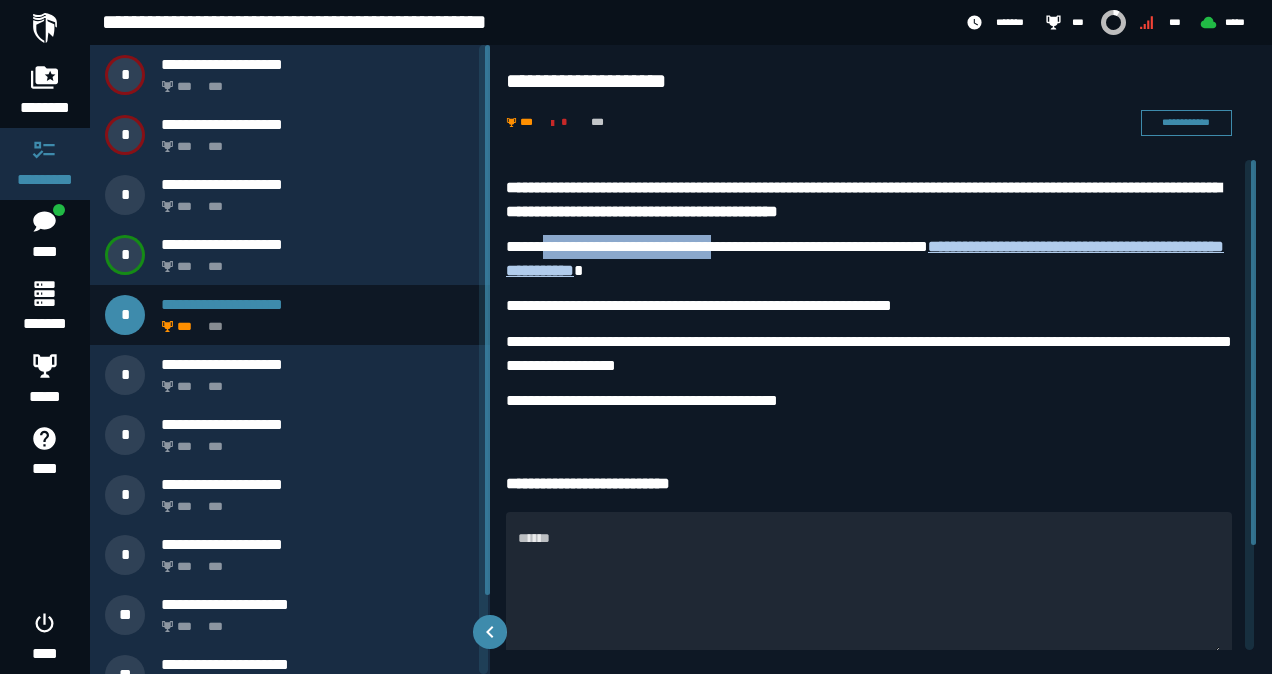 drag, startPoint x: 534, startPoint y: 245, endPoint x: 734, endPoint y: 247, distance: 200.01 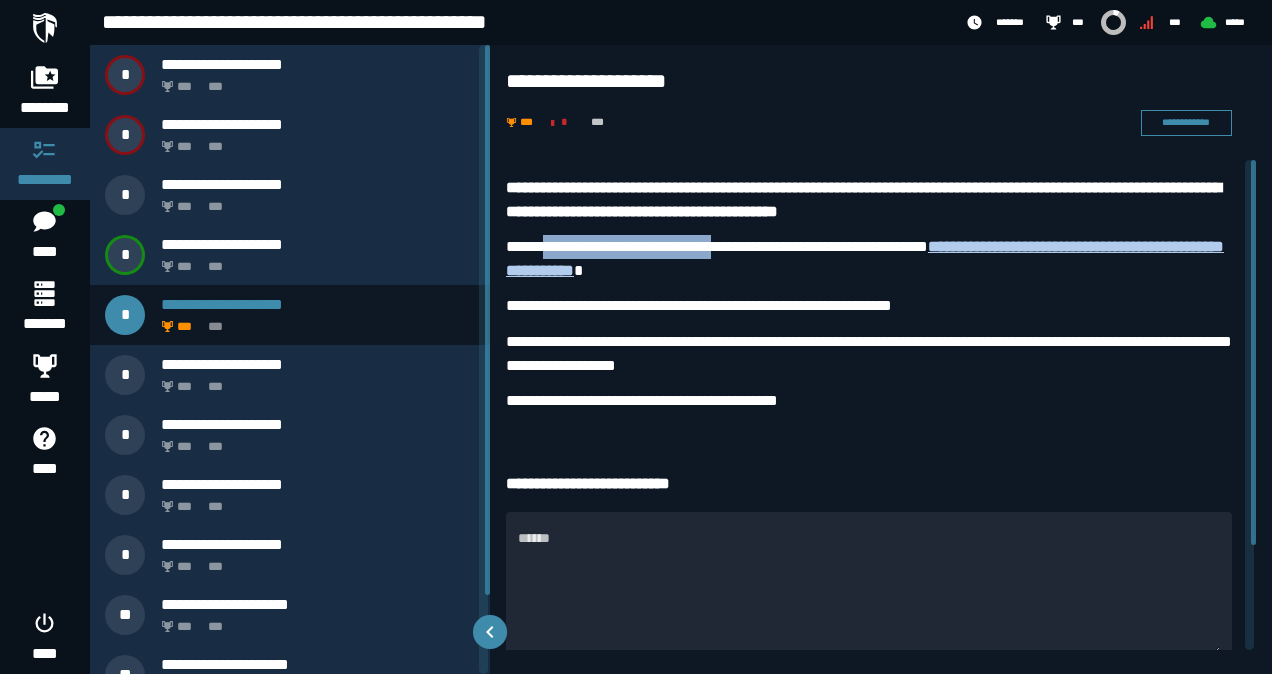 copy on "**********" 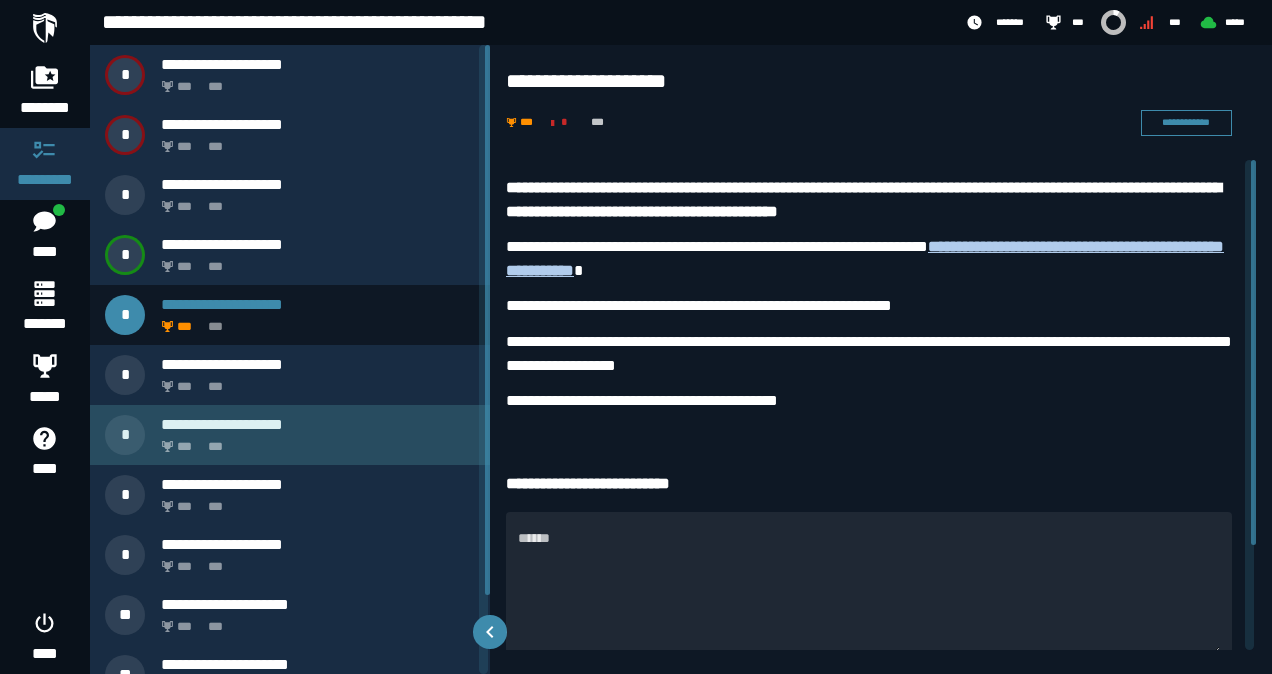 click on "*** ***" at bounding box center (314, 441) 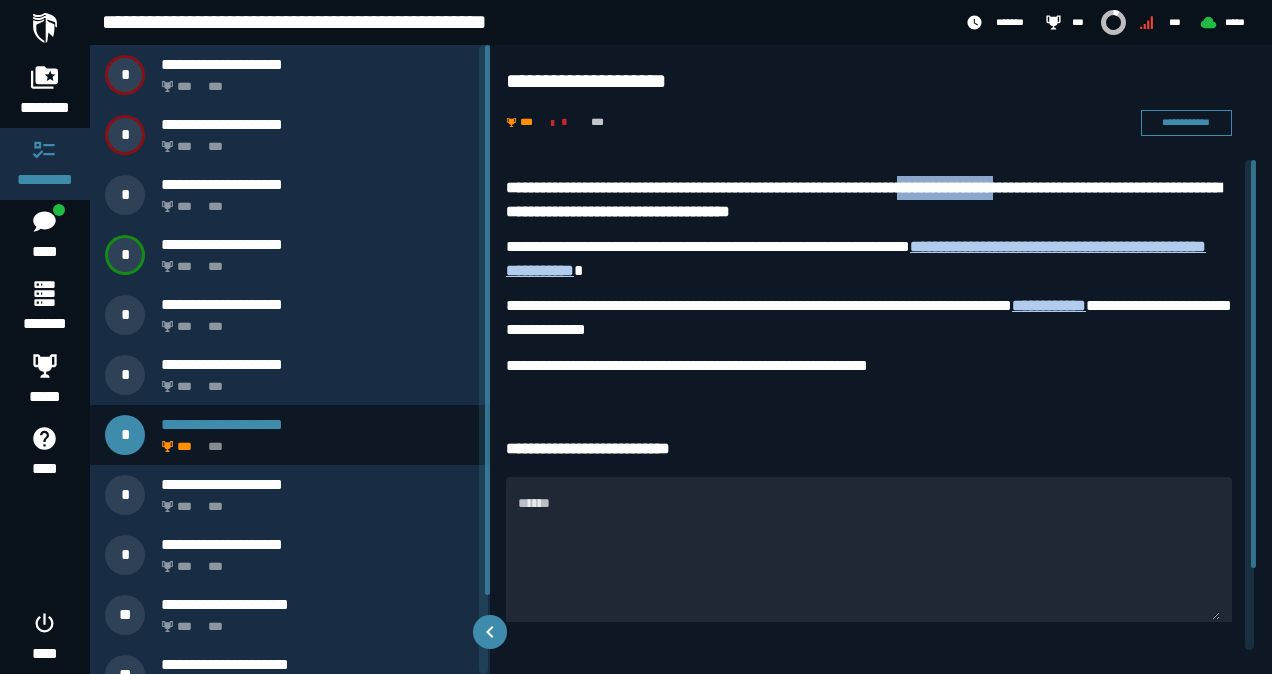 drag, startPoint x: 1090, startPoint y: 188, endPoint x: 966, endPoint y: 188, distance: 124 